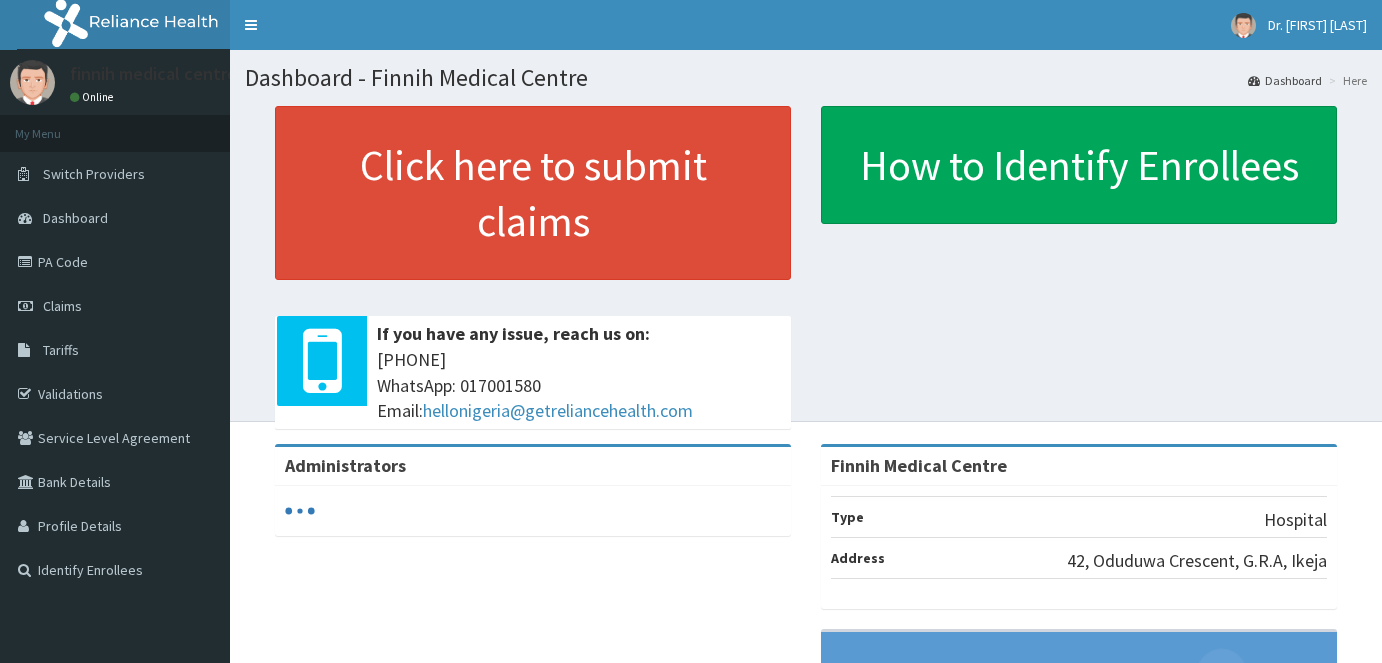 scroll, scrollTop: 0, scrollLeft: 0, axis: both 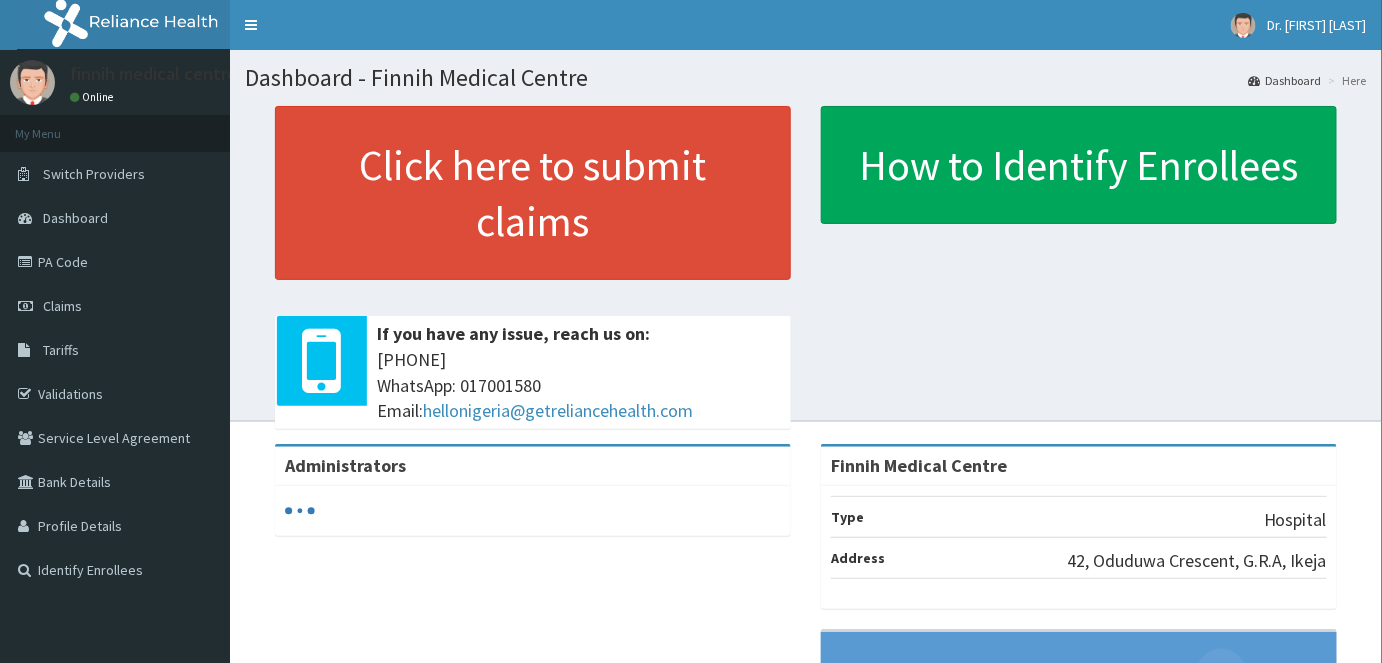 click on "Claims" at bounding box center [62, 306] 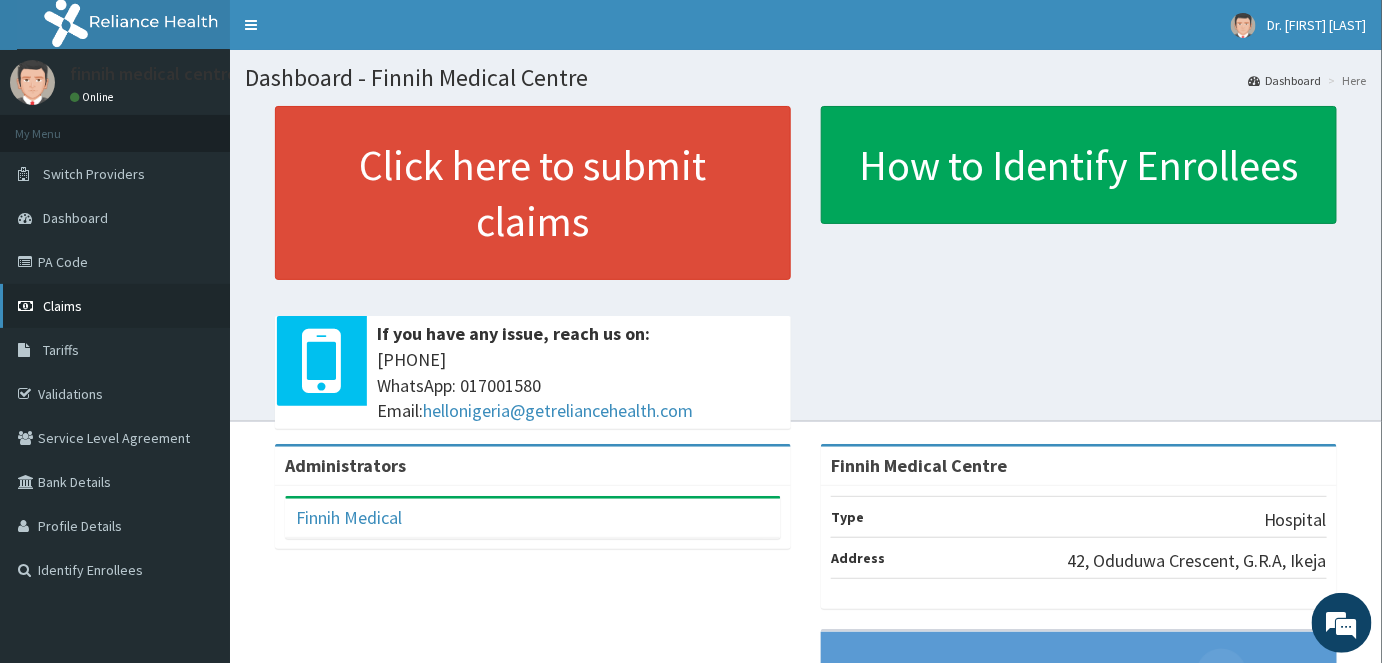 click on "Claims" at bounding box center [62, 306] 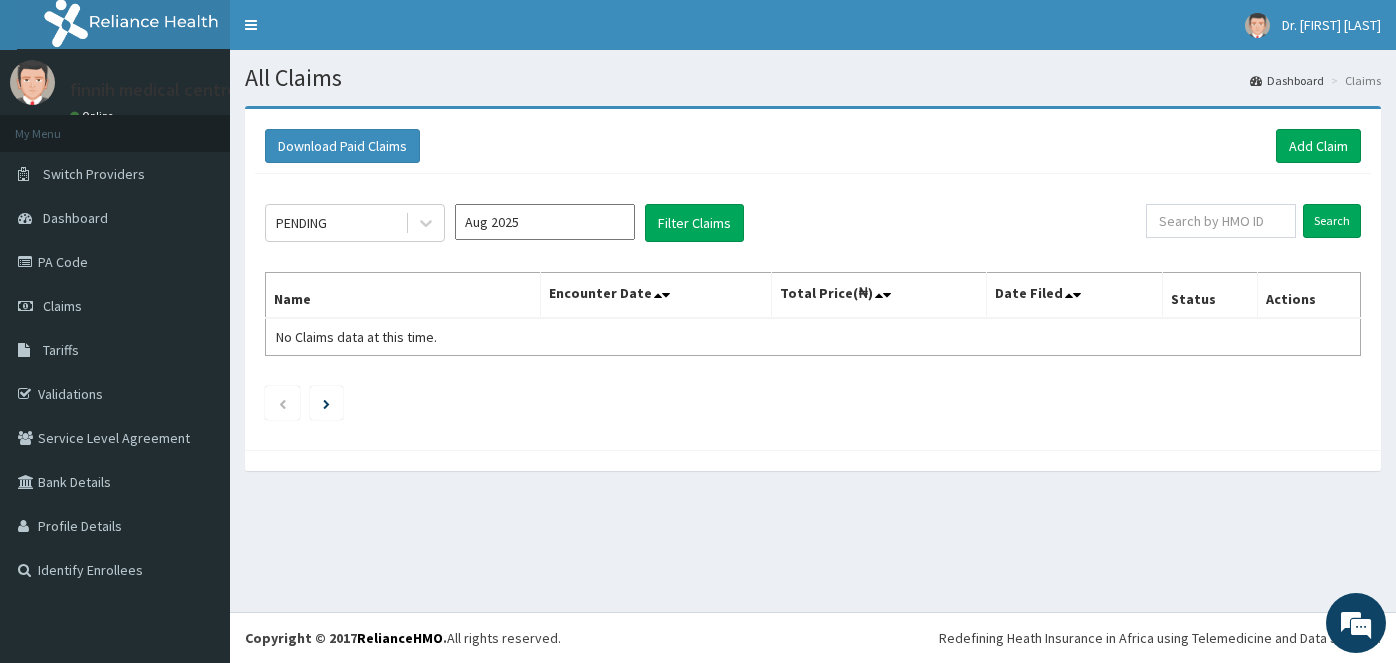 scroll, scrollTop: 0, scrollLeft: 0, axis: both 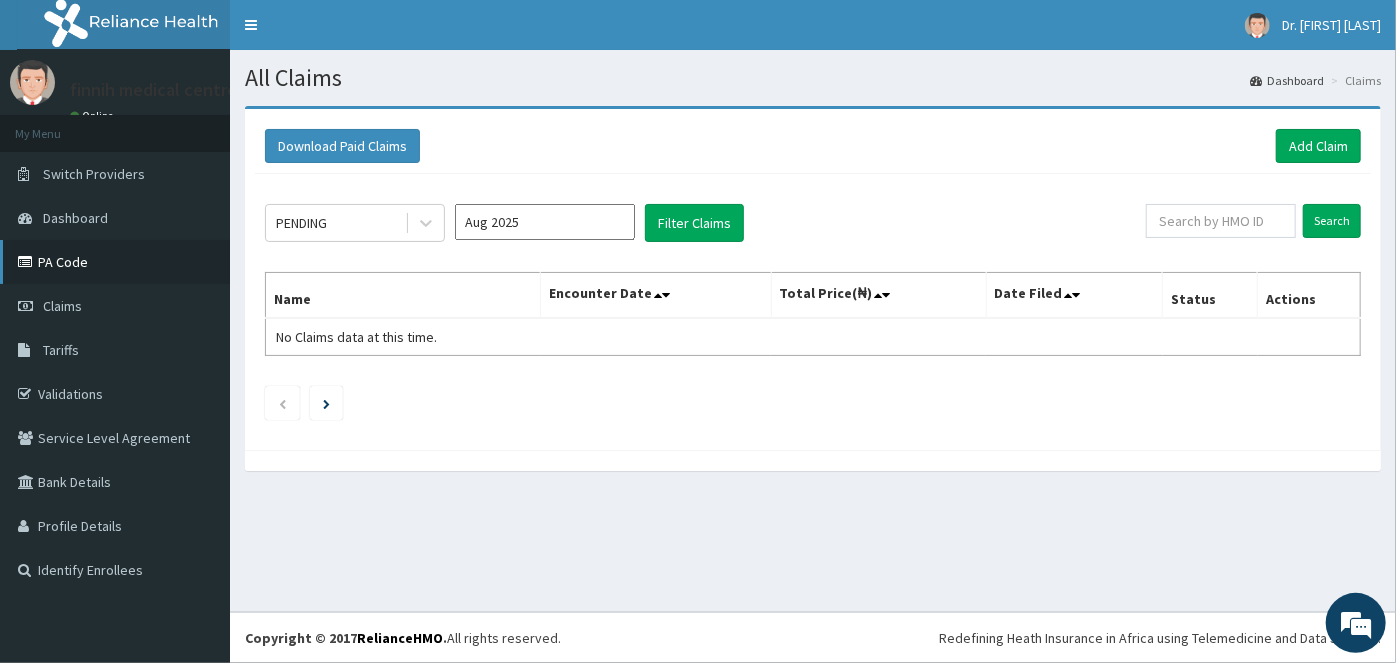 click on "PA Code" at bounding box center (115, 262) 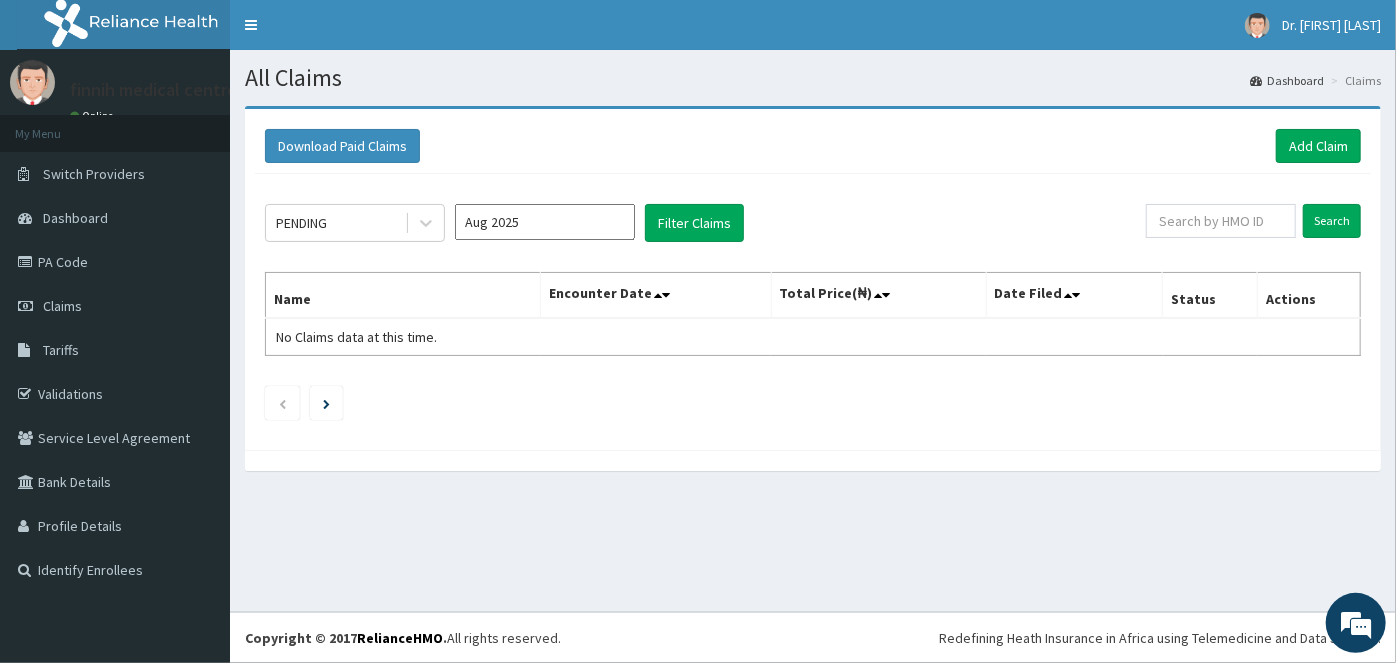 drag, startPoint x: 566, startPoint y: 216, endPoint x: 555, endPoint y: 235, distance: 21.954498 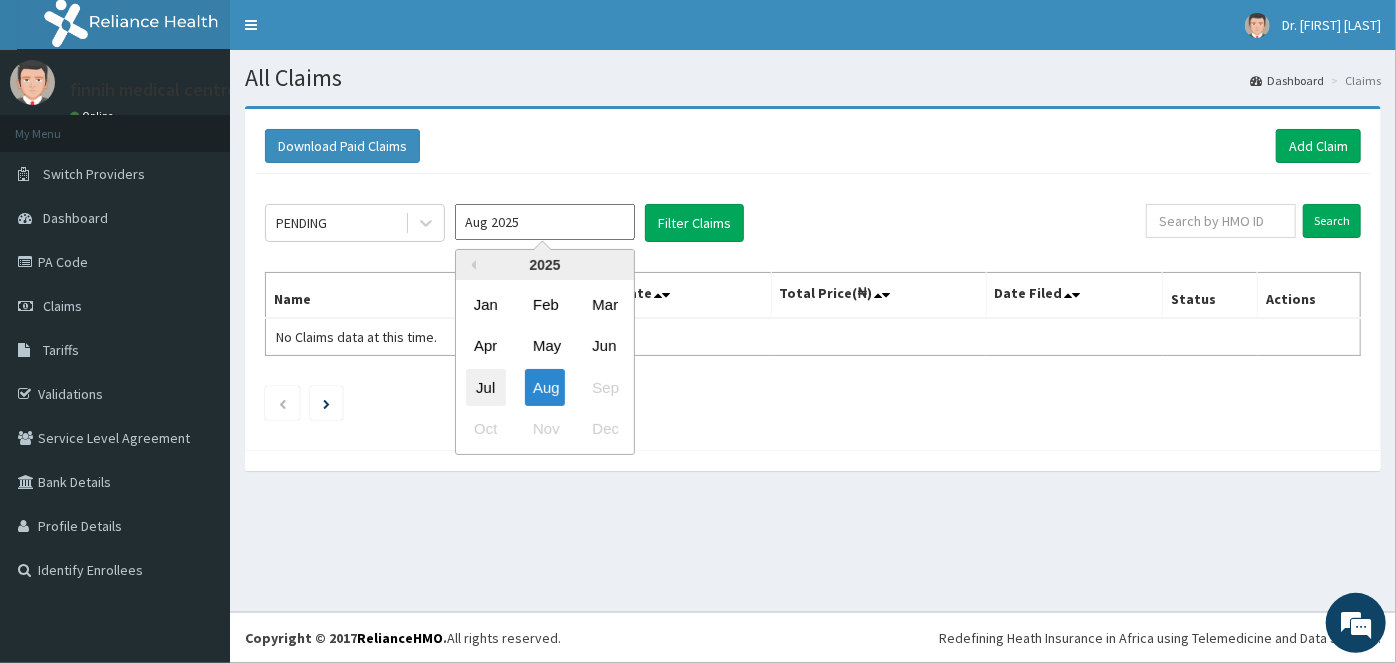click on "Jul" at bounding box center [486, 387] 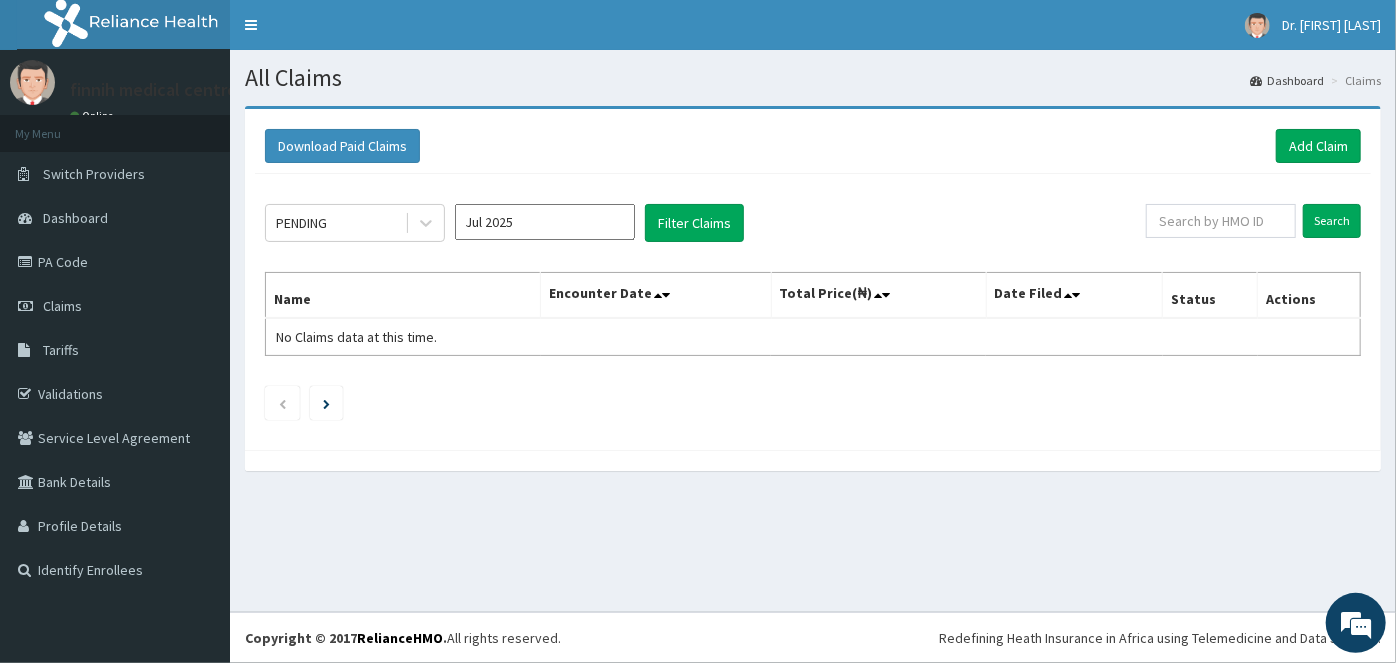 scroll, scrollTop: 0, scrollLeft: 0, axis: both 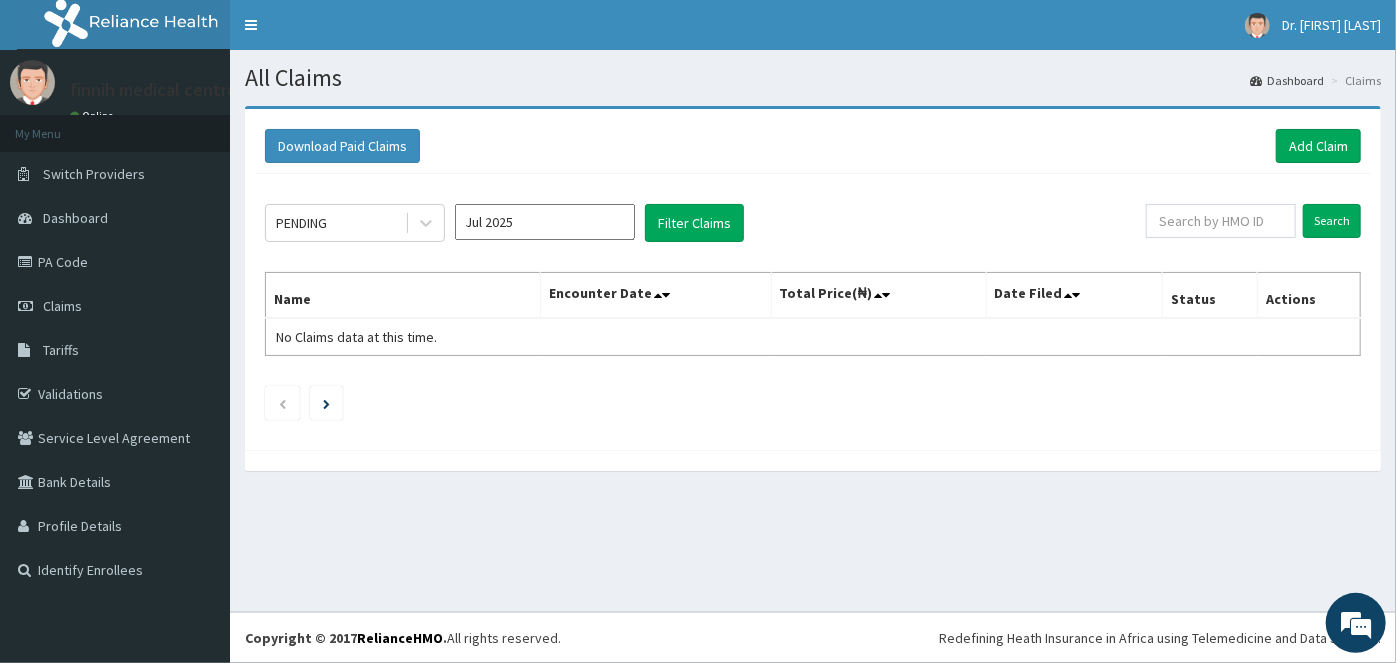 click on "PENDING Jul 2025 Filter Claims Search Name Encounter Date Total Price(₦) Date Filed Status Actions No Claims data at this time." 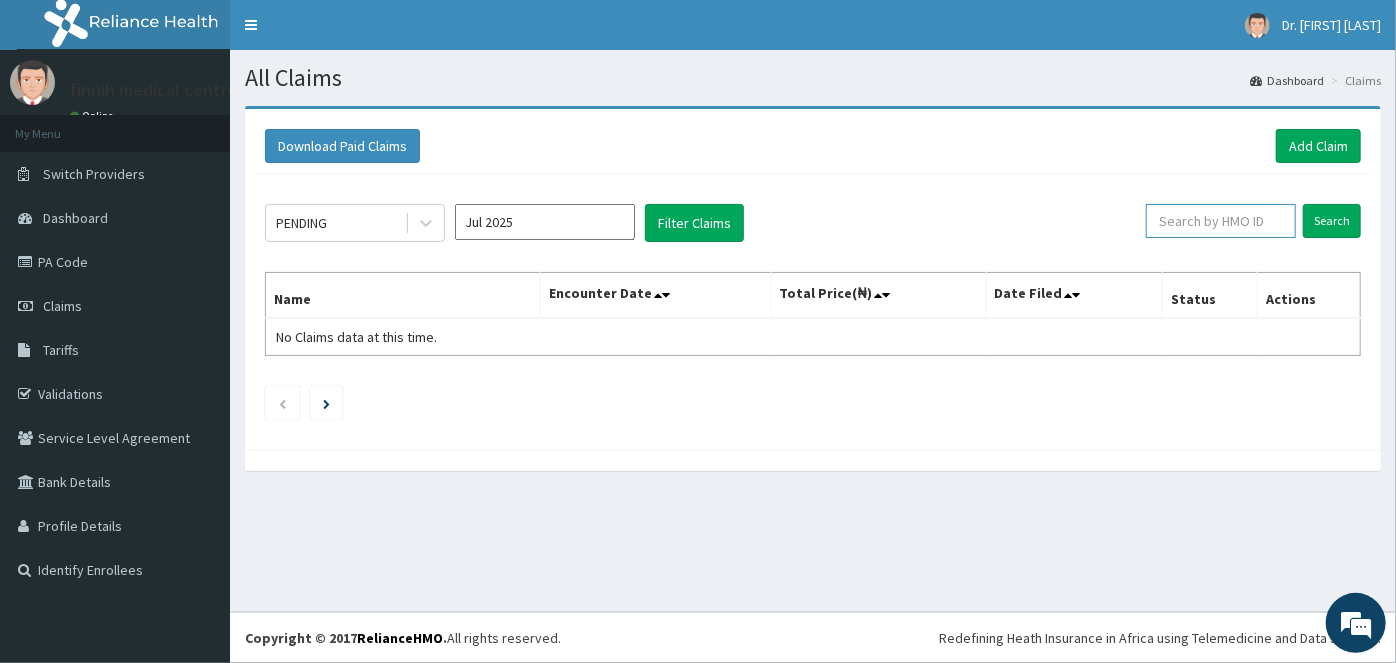 click at bounding box center [1221, 221] 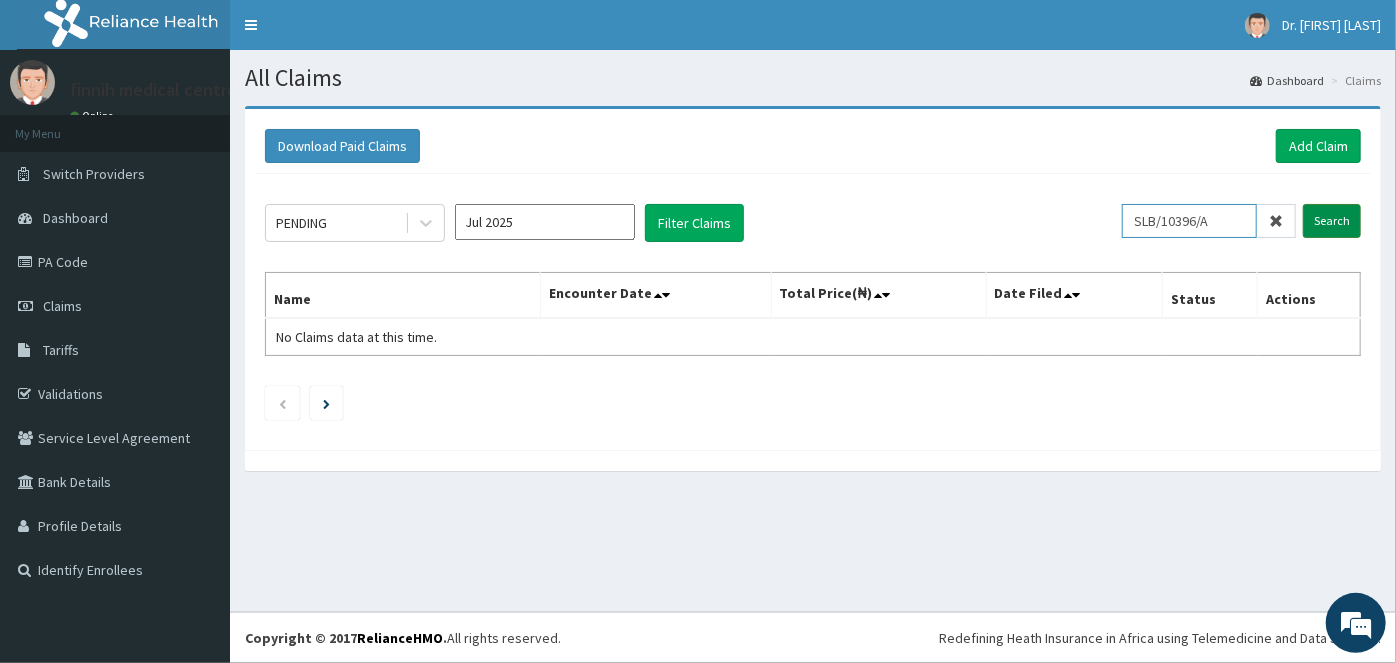 type on "SLB/10396/A" 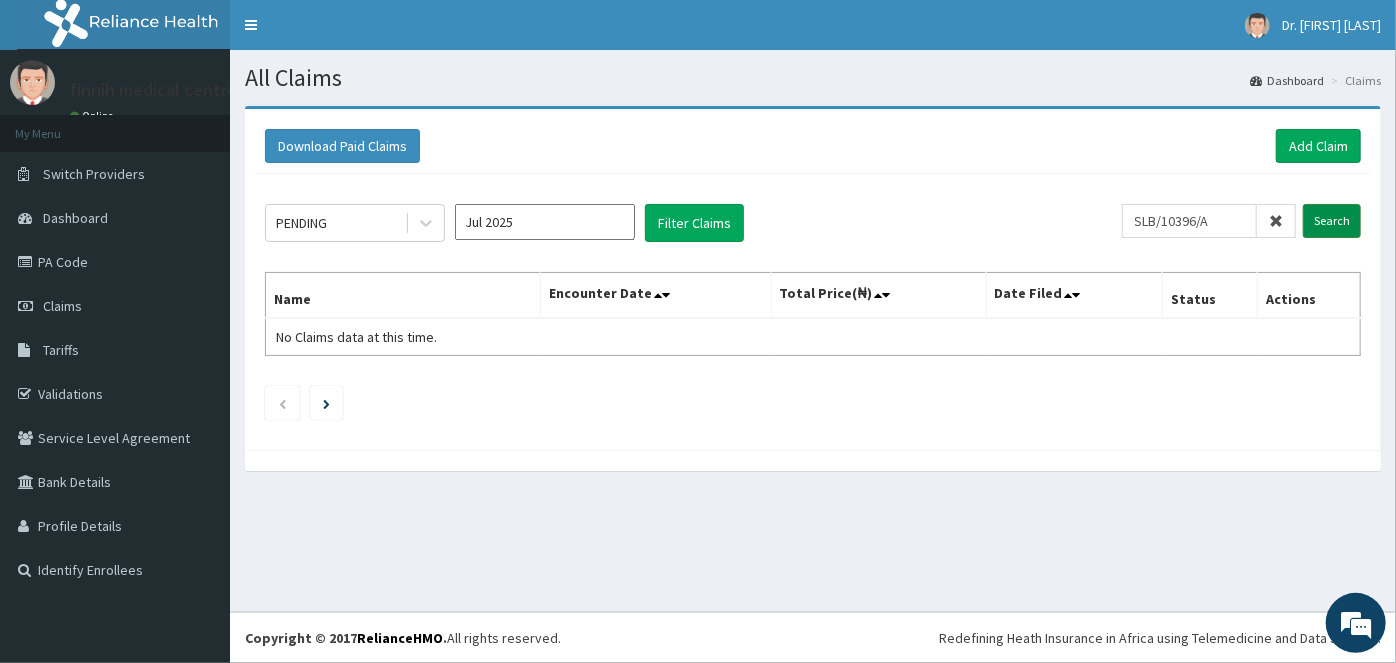 click on "Search" at bounding box center (1332, 221) 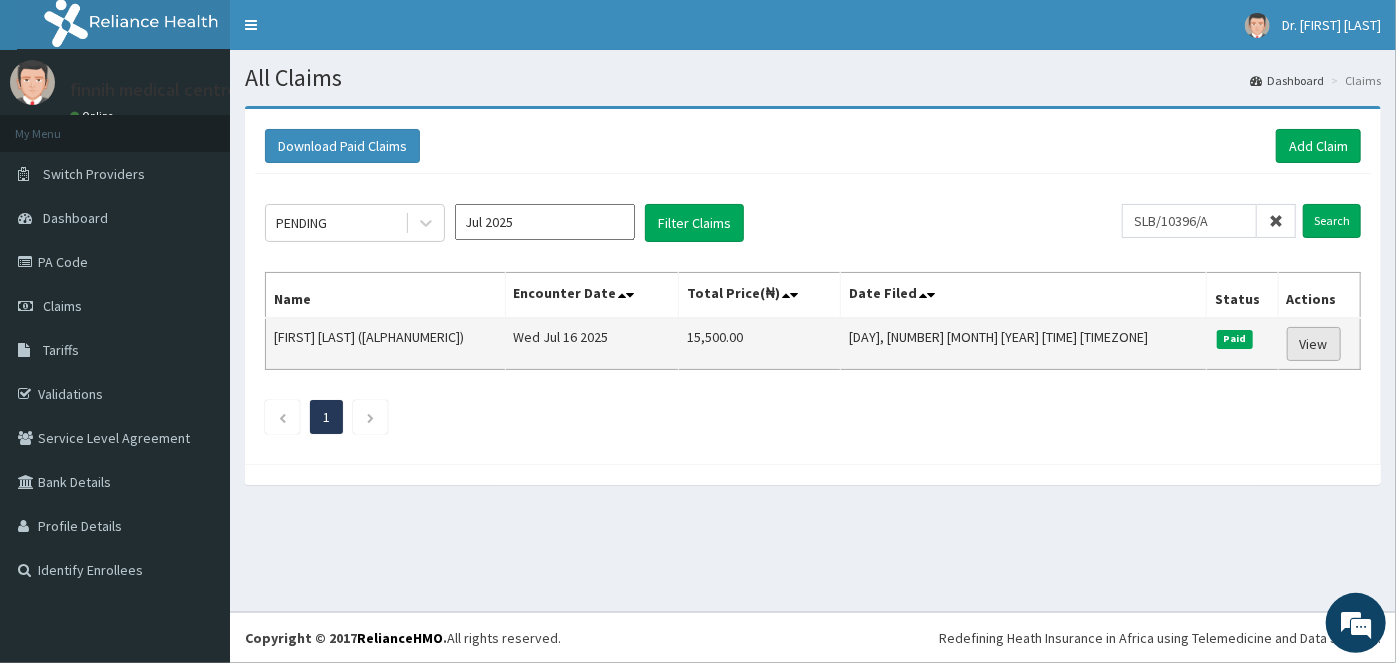 click on "View" at bounding box center (1314, 344) 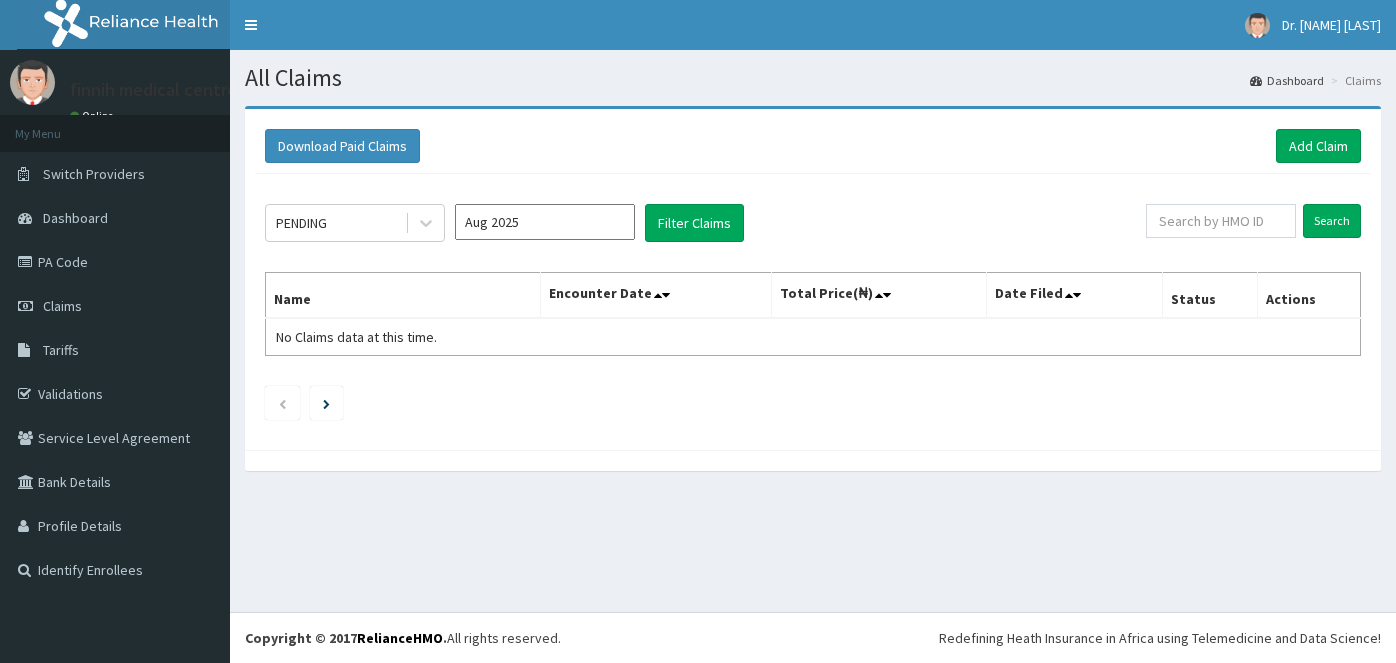 scroll, scrollTop: 0, scrollLeft: 0, axis: both 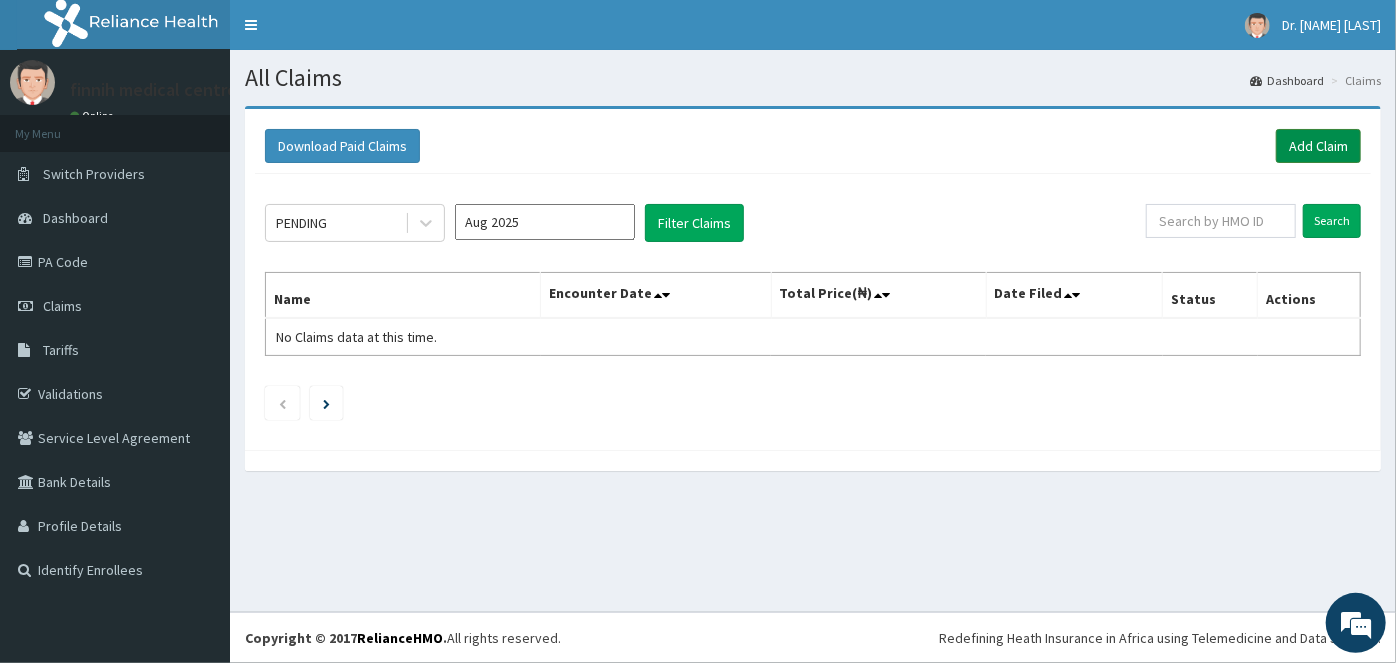 click on "Add Claim" at bounding box center [1318, 146] 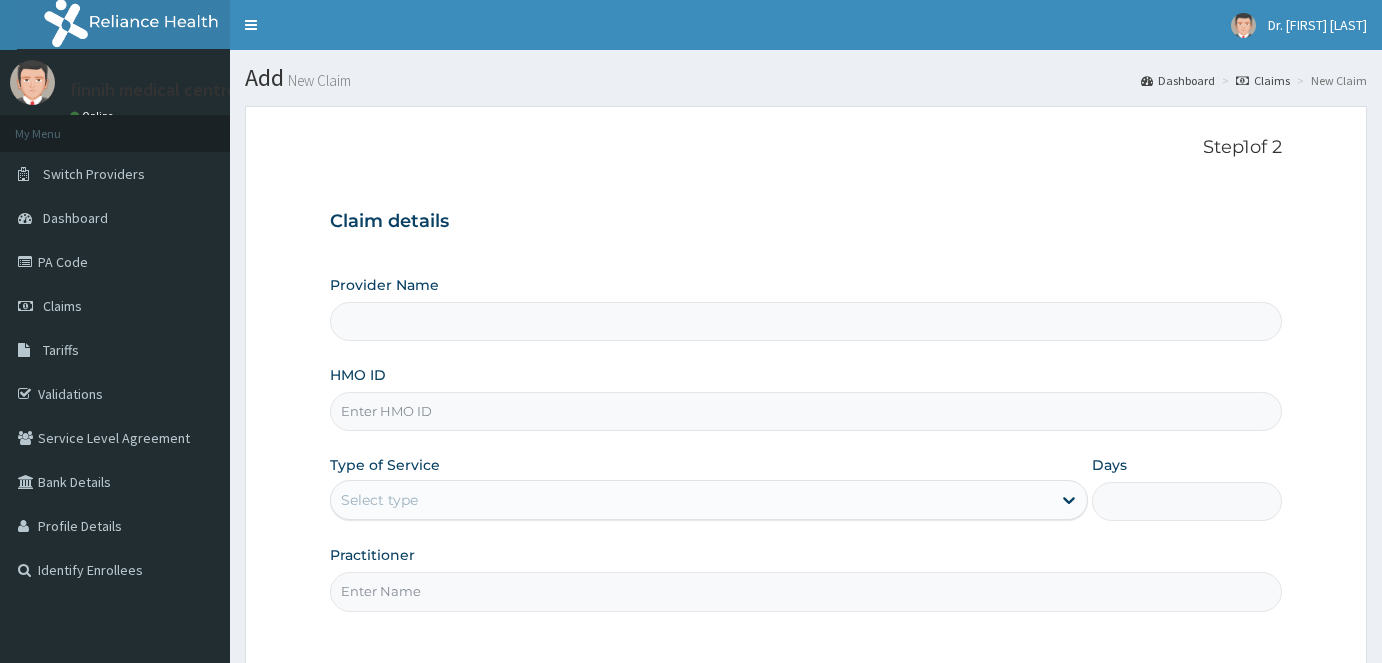 scroll, scrollTop: 0, scrollLeft: 0, axis: both 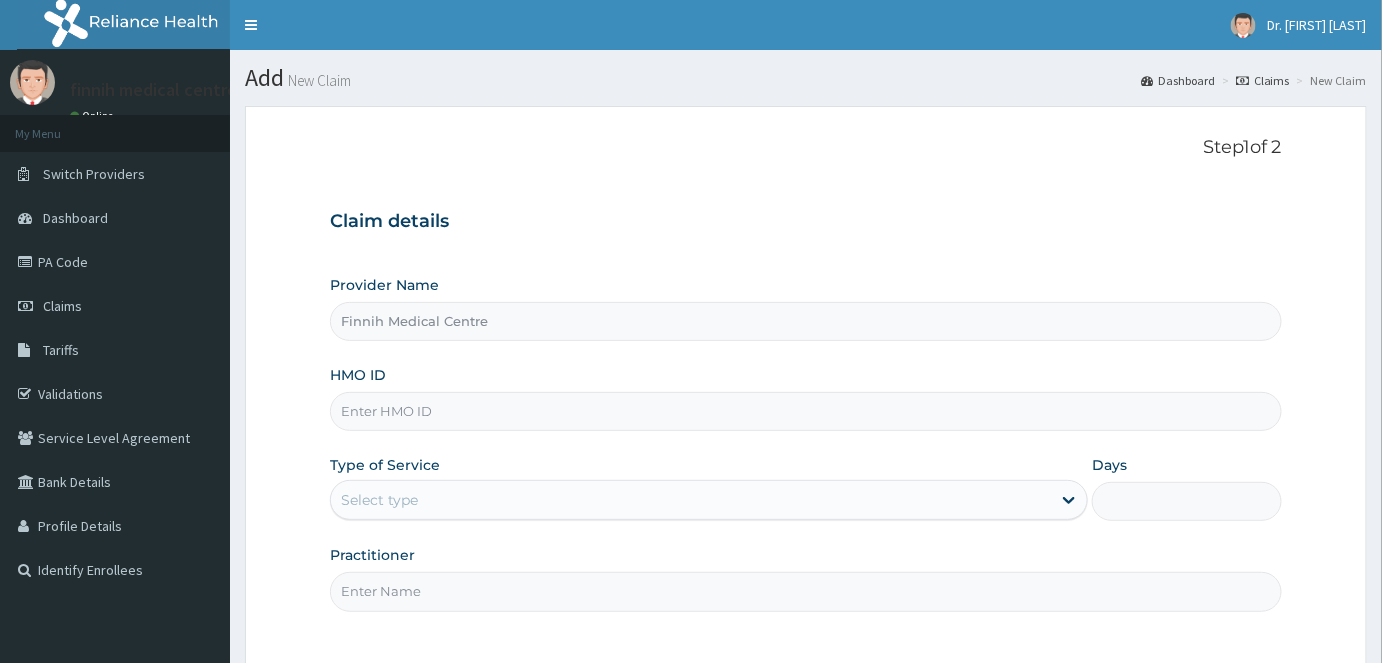 type on "Finnih Medical Centre" 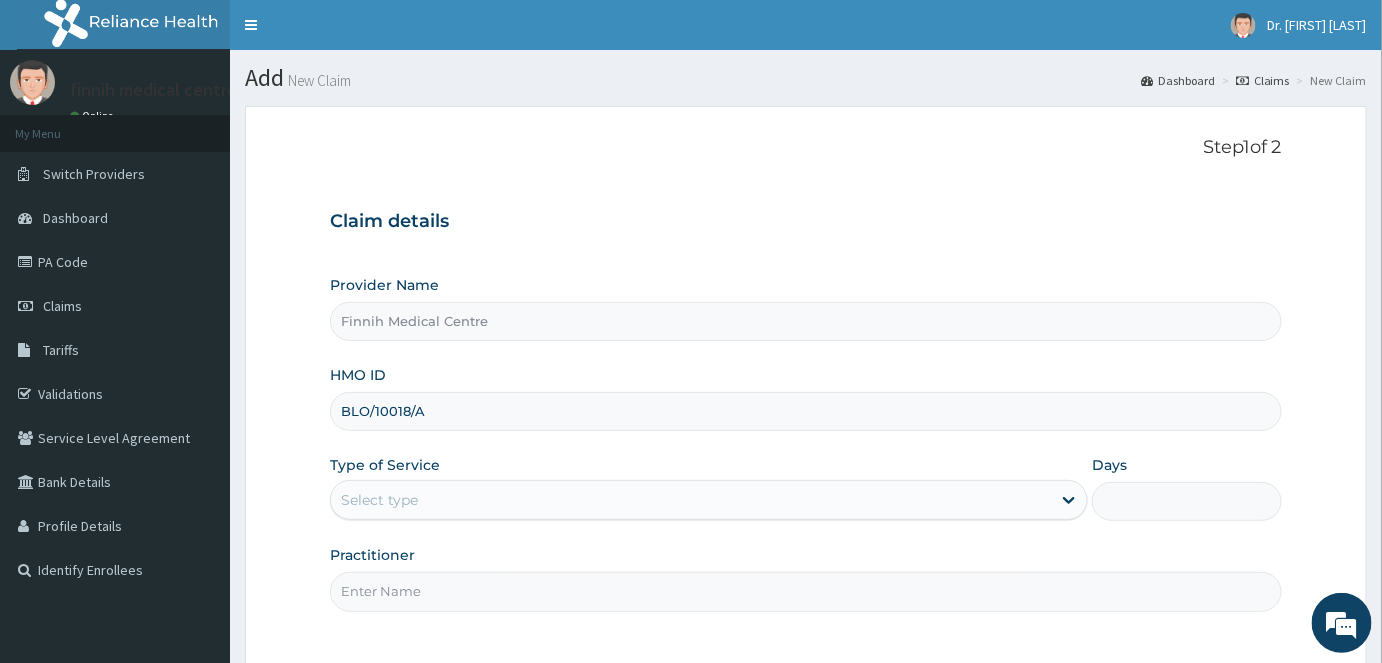 type on "BLO/10018/A" 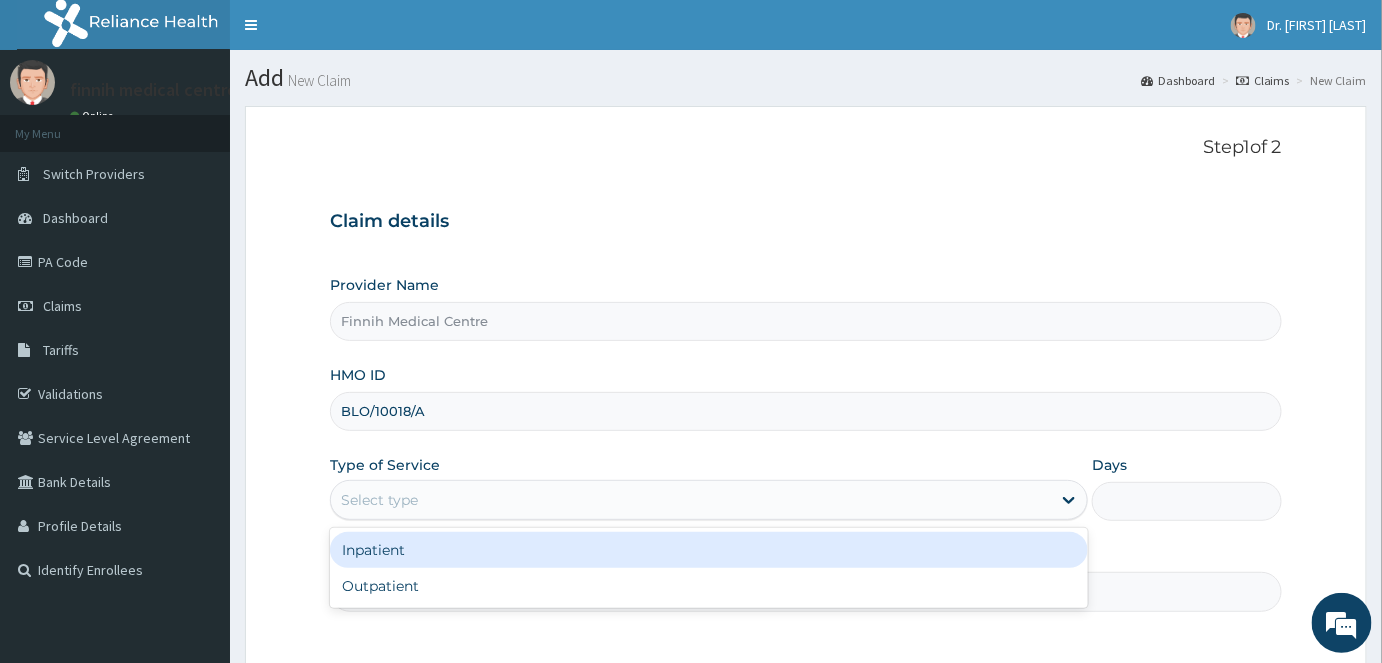 click on "Select type" at bounding box center [691, 500] 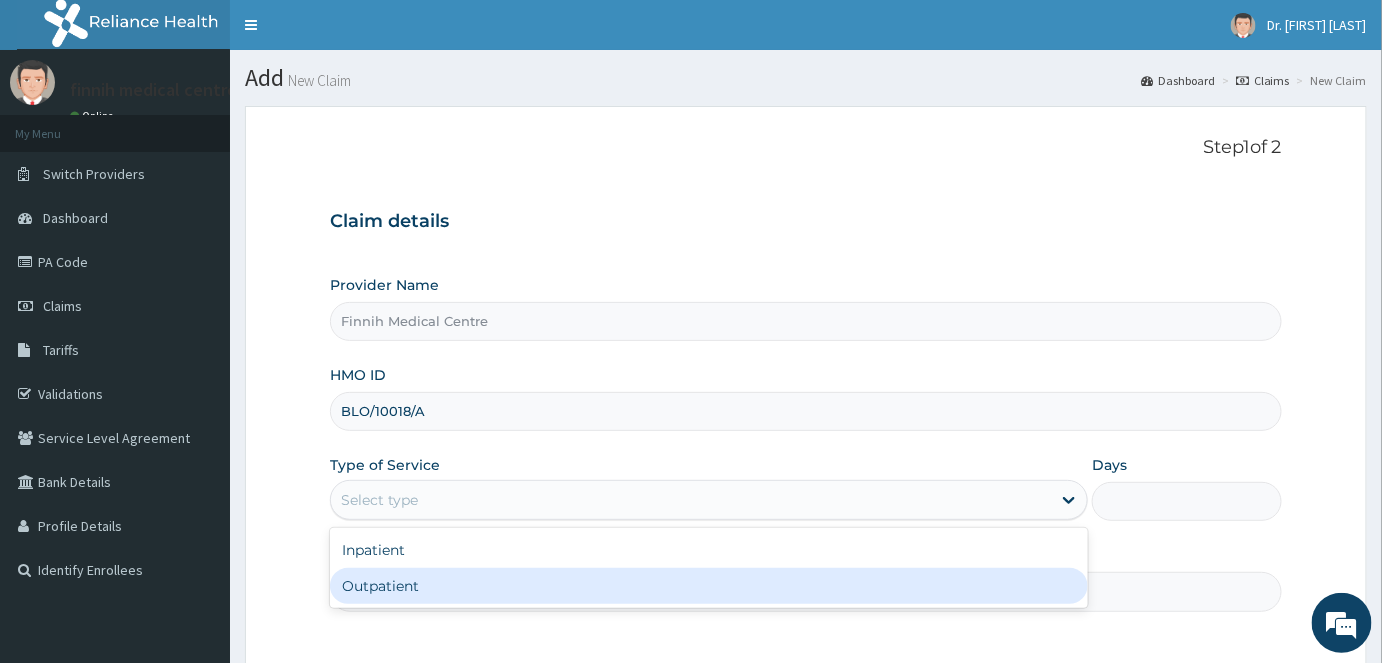 click on "Outpatient" at bounding box center [709, 586] 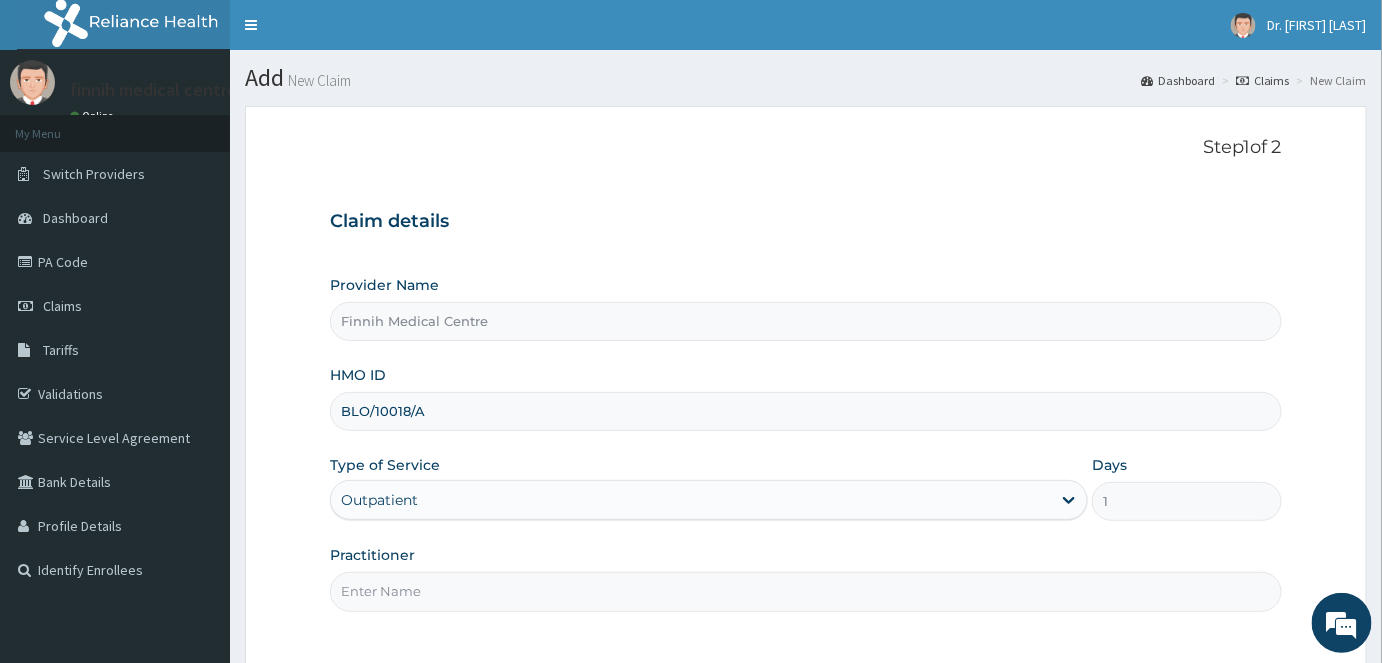 click on "Practitioner" at bounding box center (806, 591) 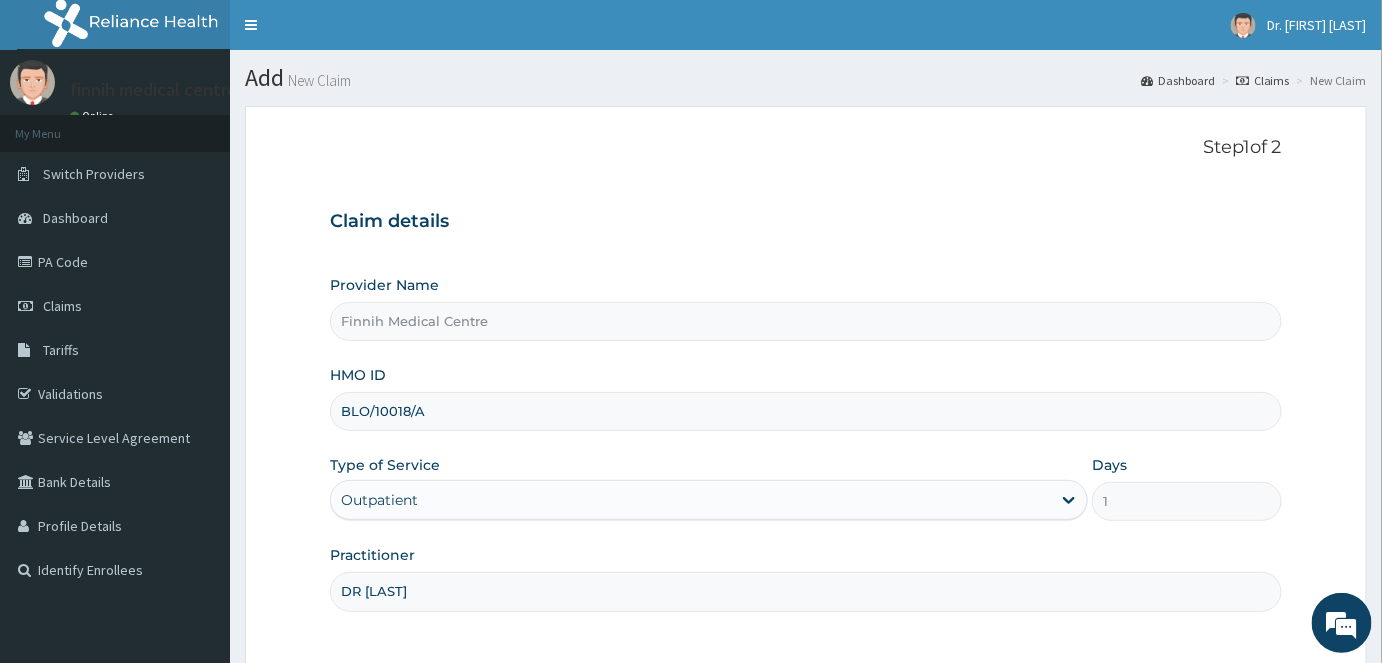 scroll, scrollTop: 181, scrollLeft: 0, axis: vertical 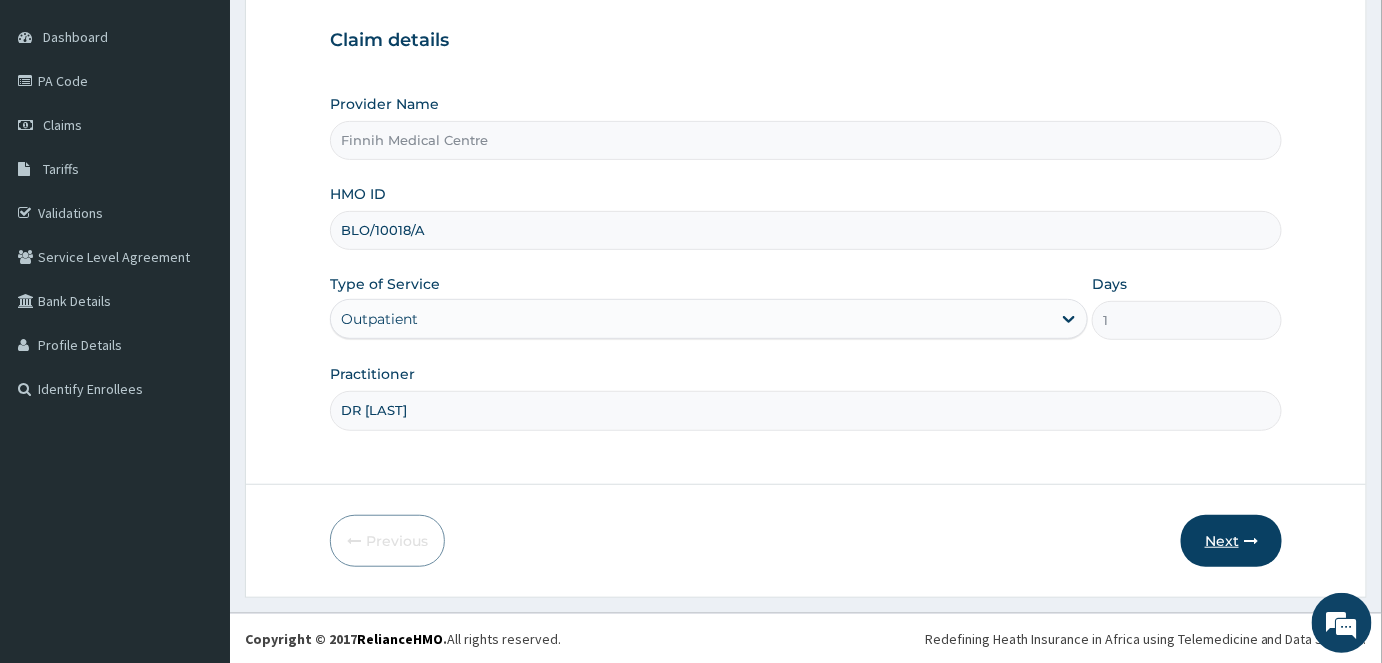 type on "DR TOPE" 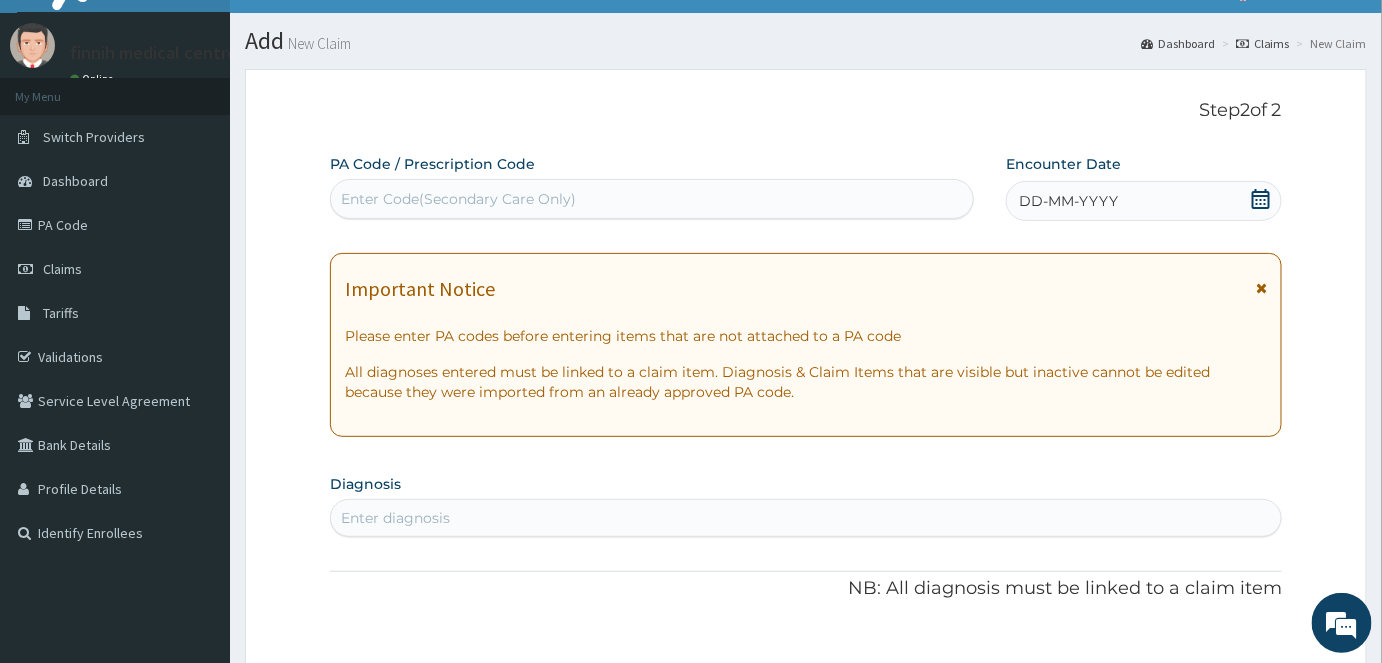 scroll, scrollTop: 0, scrollLeft: 0, axis: both 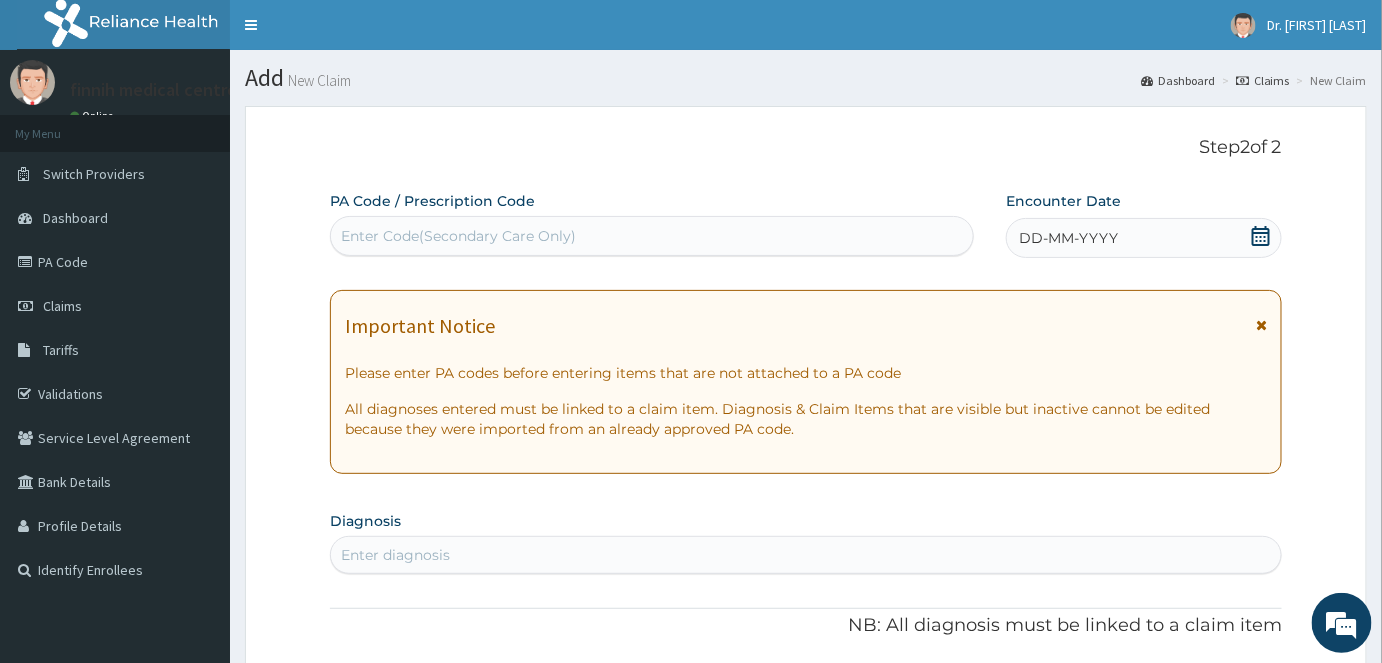 click on "DD-MM-YYYY" at bounding box center [1144, 238] 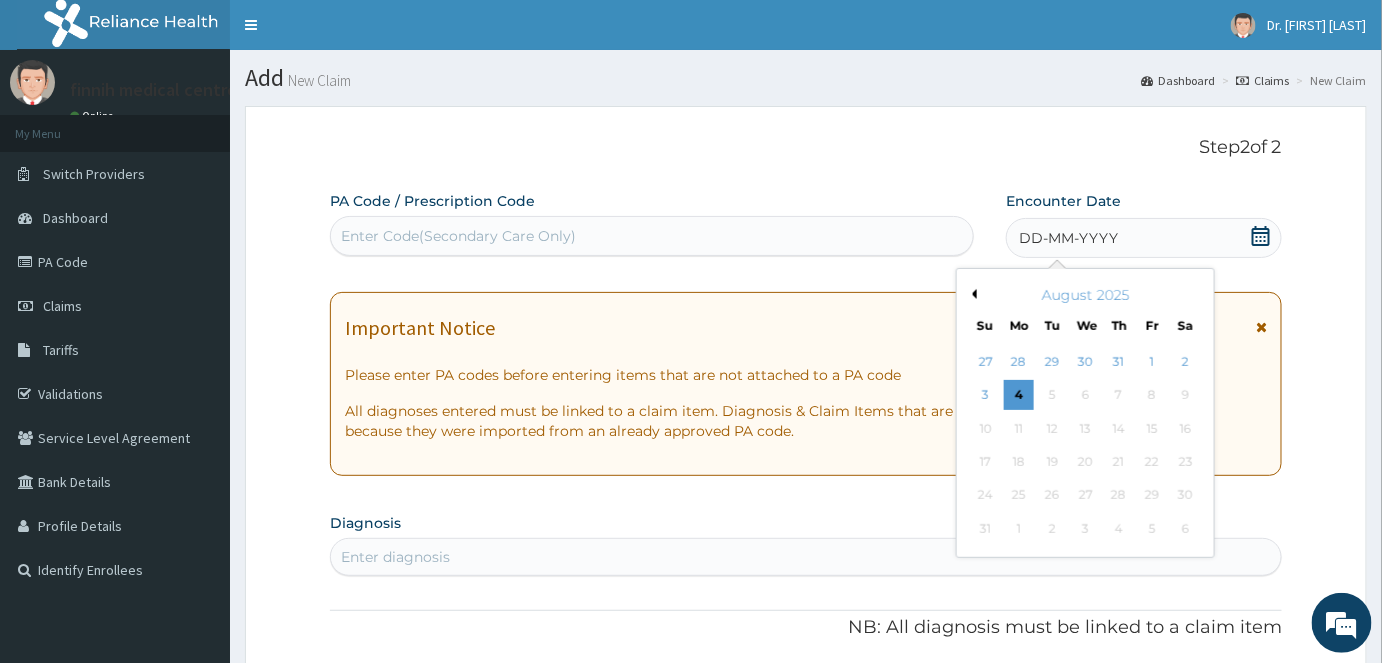 scroll, scrollTop: 0, scrollLeft: 0, axis: both 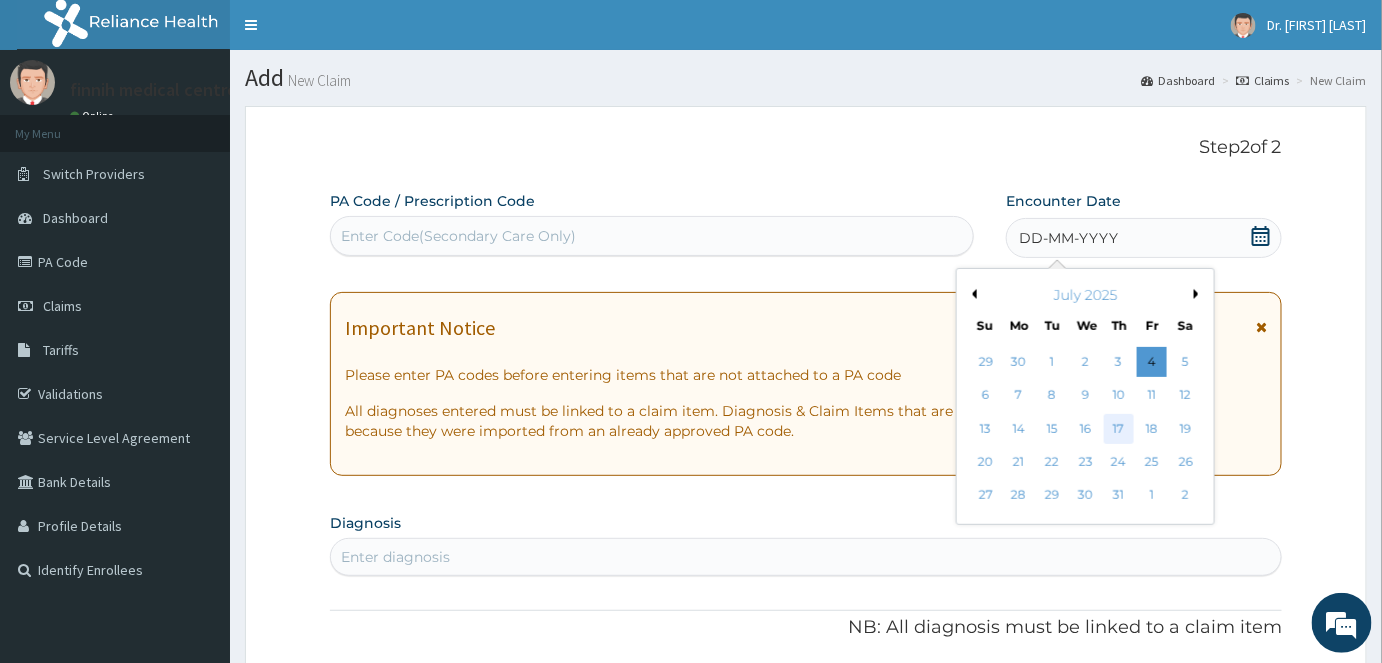 click on "17" at bounding box center (1119, 429) 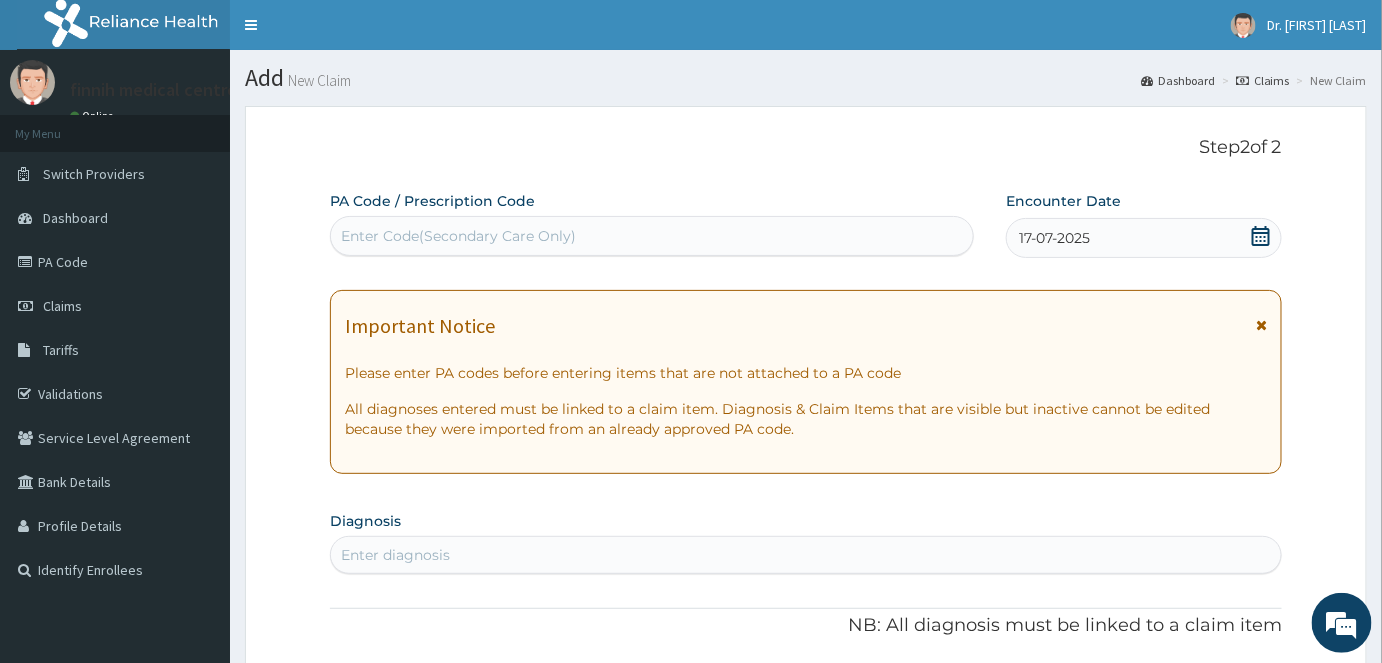 click on "Enter Code(Secondary Care Only)" at bounding box center (458, 236) 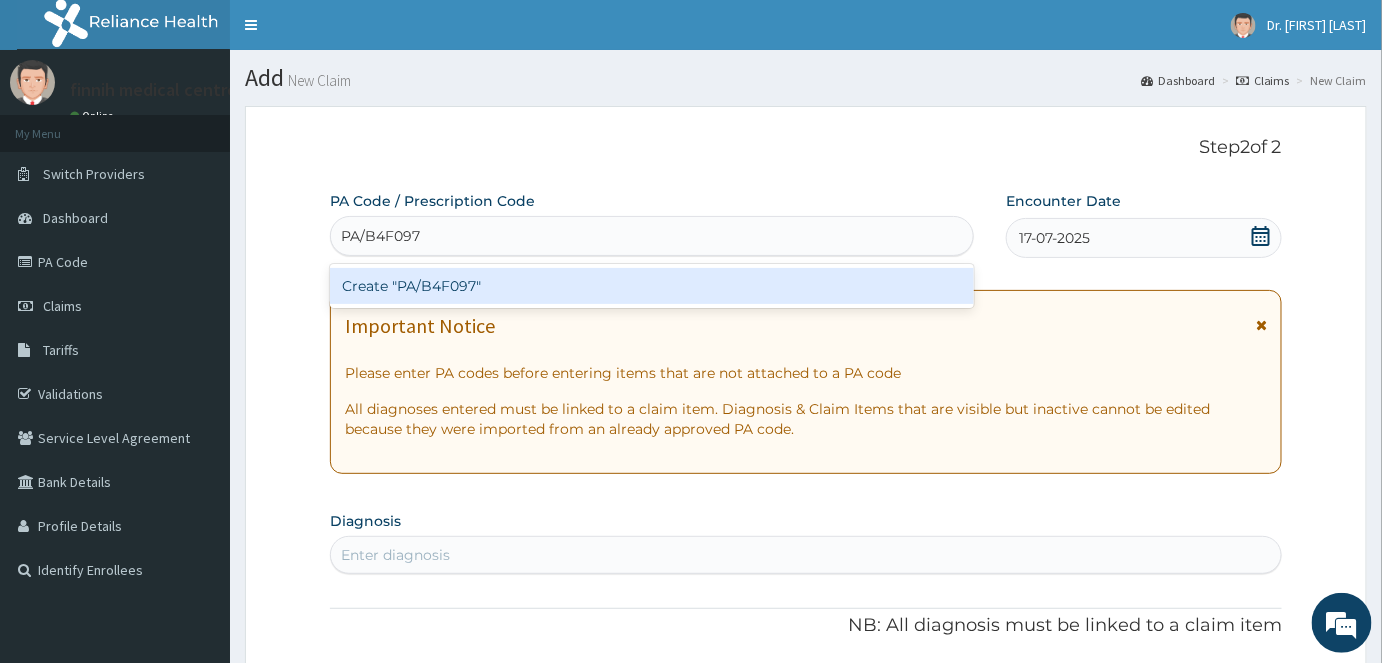 click on "Create "PA/B4F097"" at bounding box center [652, 286] 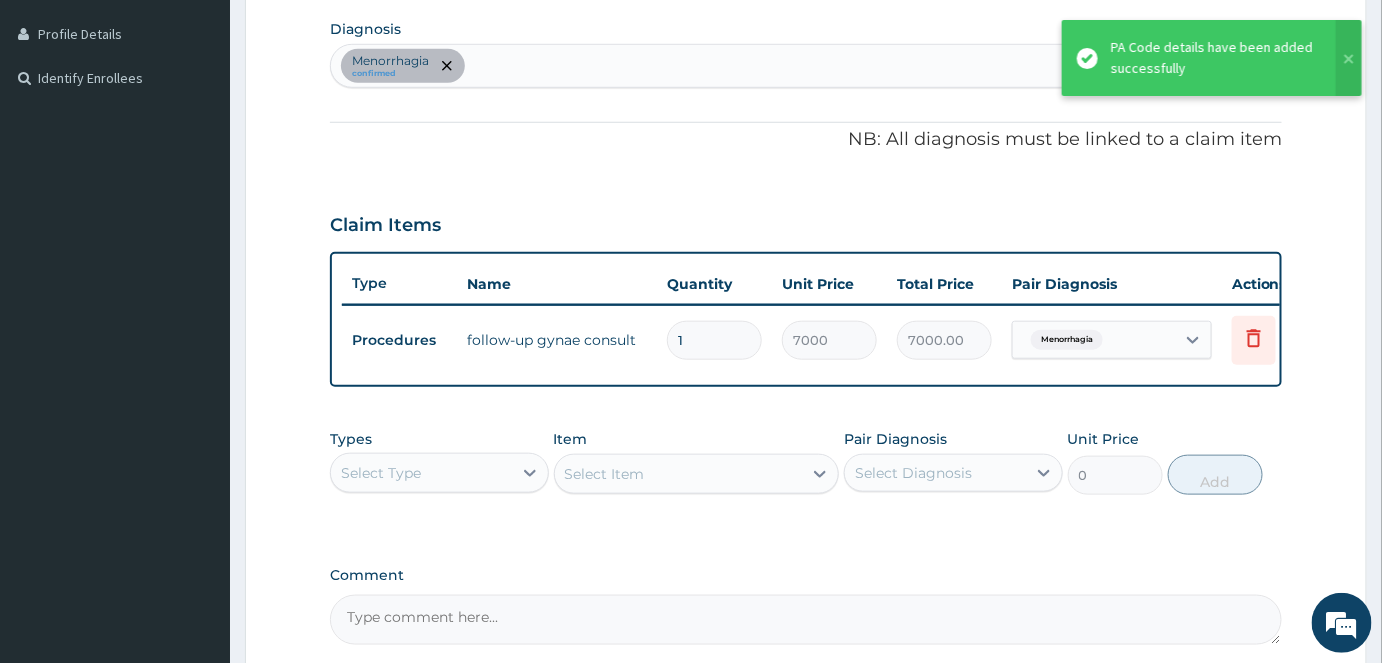 scroll, scrollTop: 134, scrollLeft: 0, axis: vertical 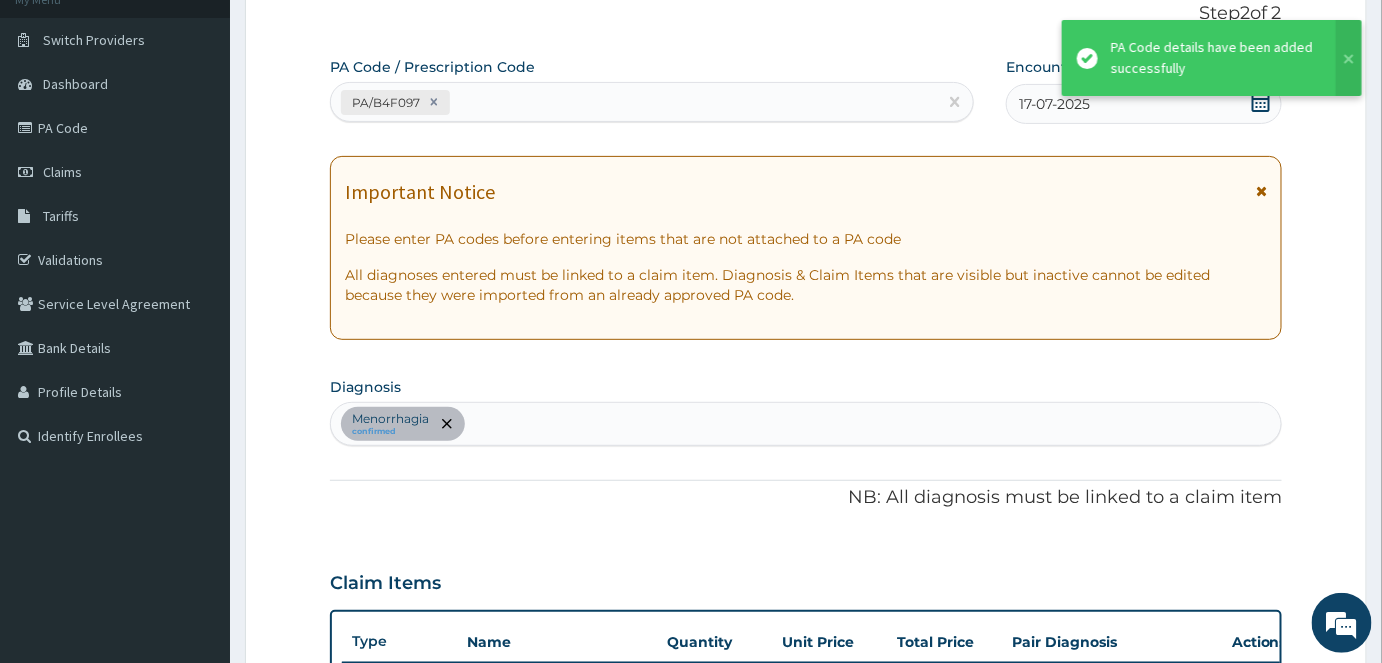 click on "PA/B4F097" at bounding box center [634, 102] 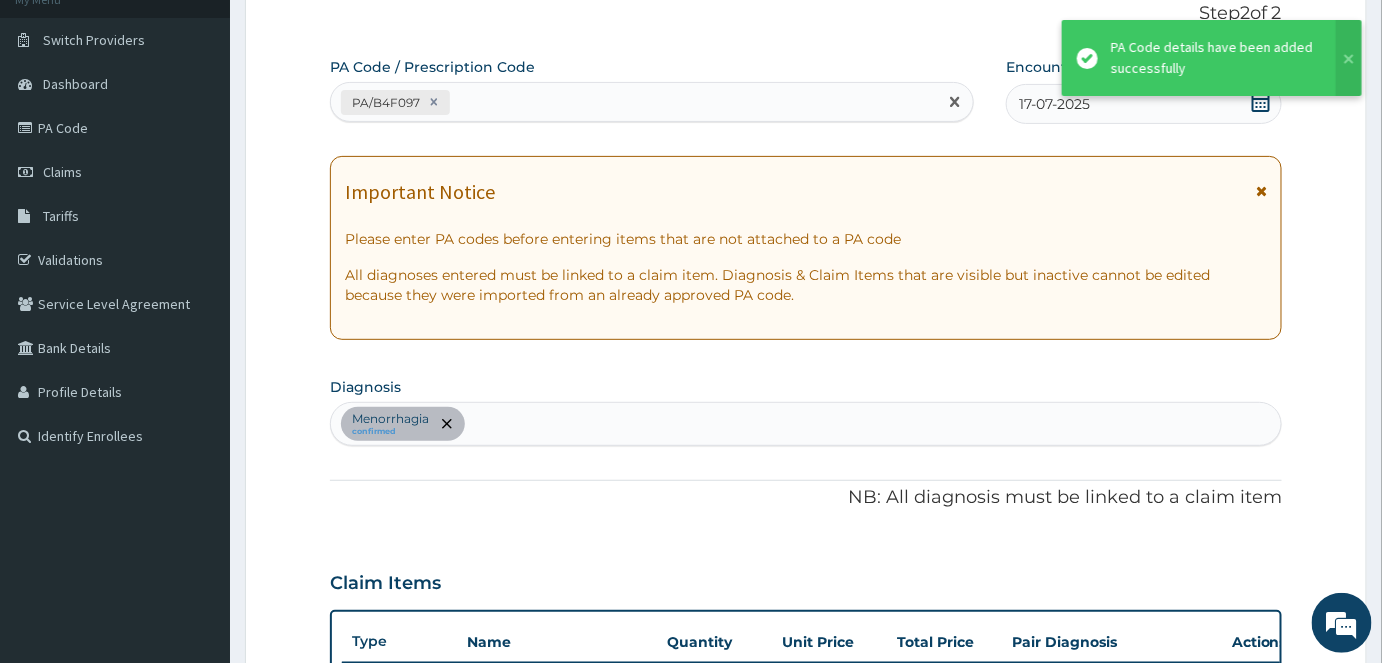 paste on "PA/B003DF" 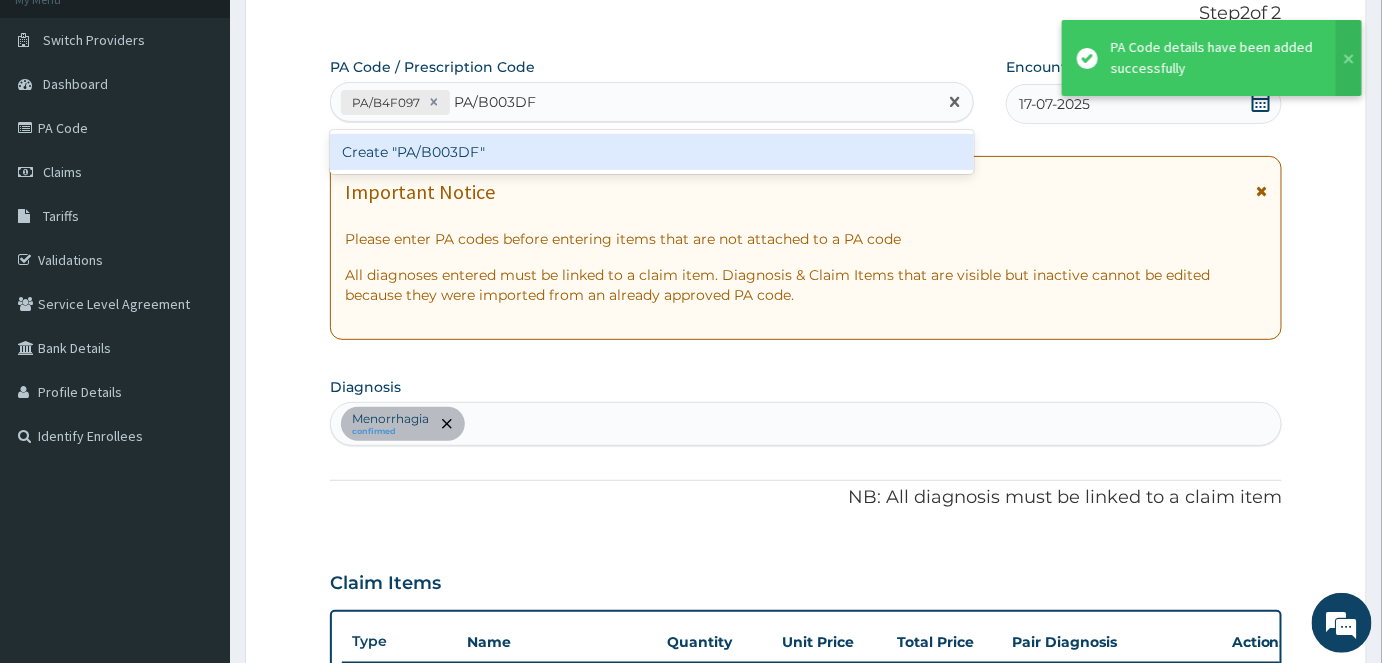 click on "Create "PA/B003DF"" at bounding box center [652, 152] 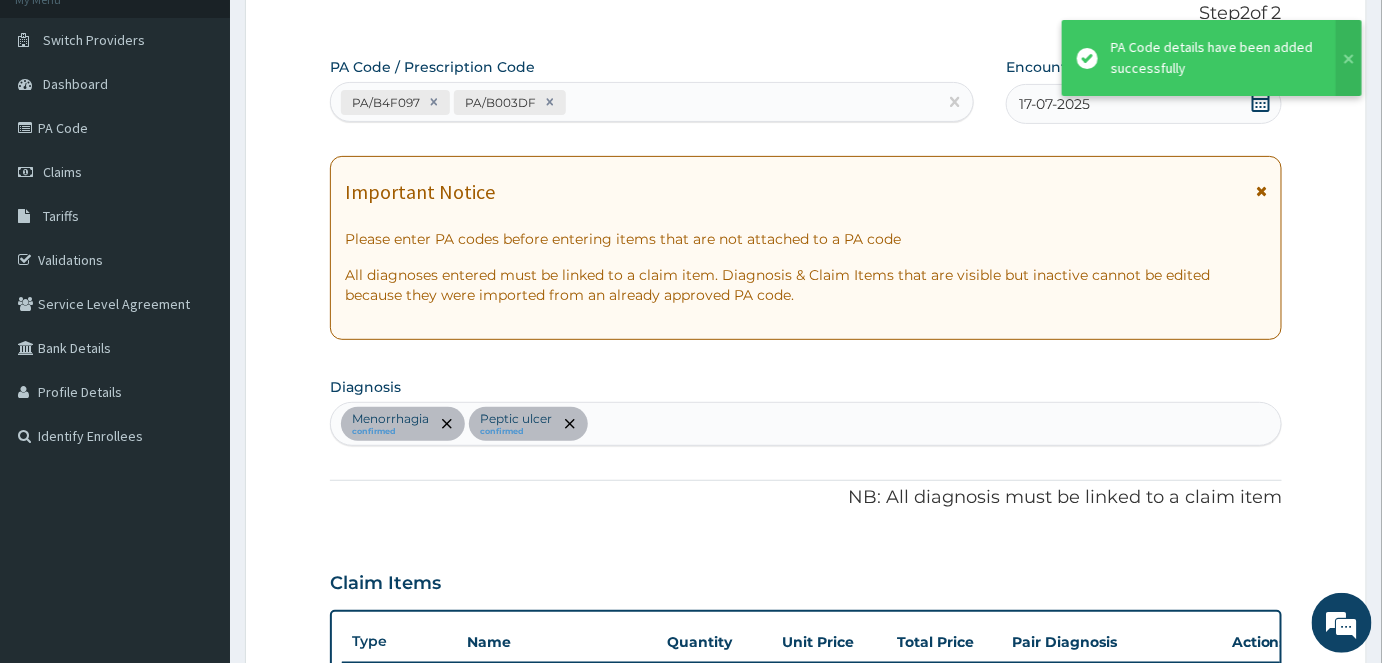 scroll, scrollTop: 568, scrollLeft: 0, axis: vertical 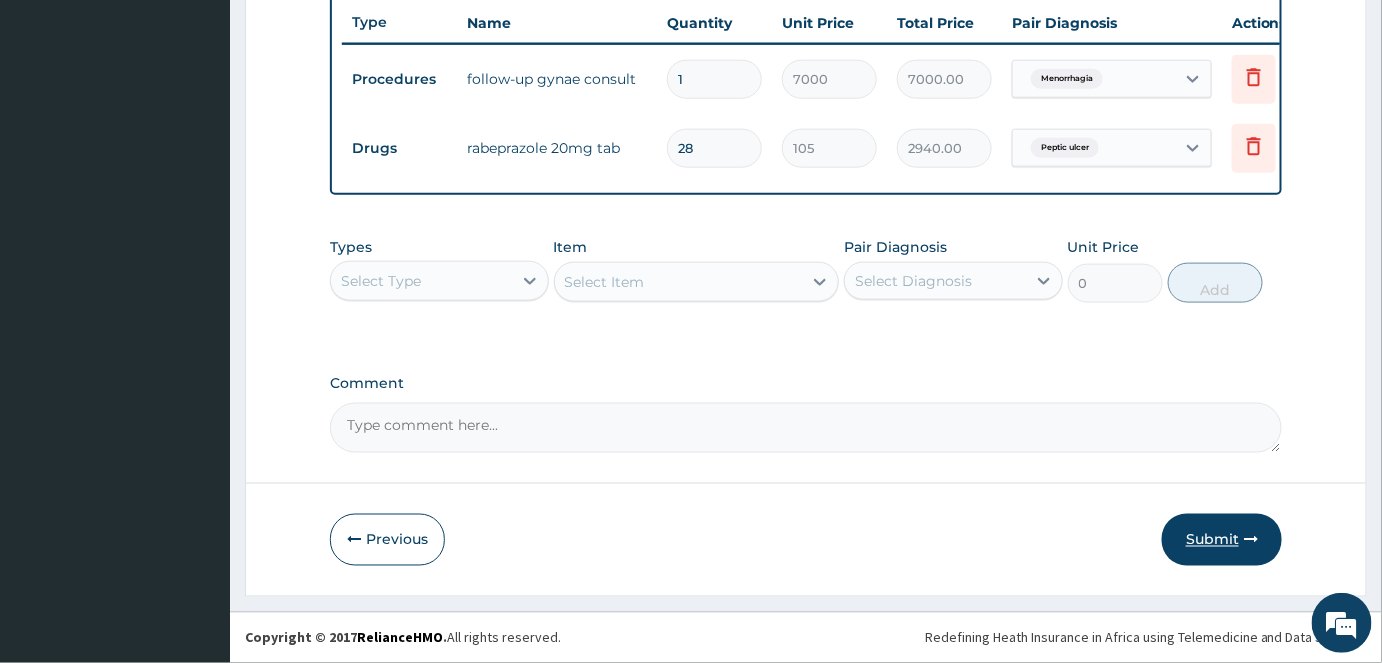 click on "Submit" at bounding box center [1222, 540] 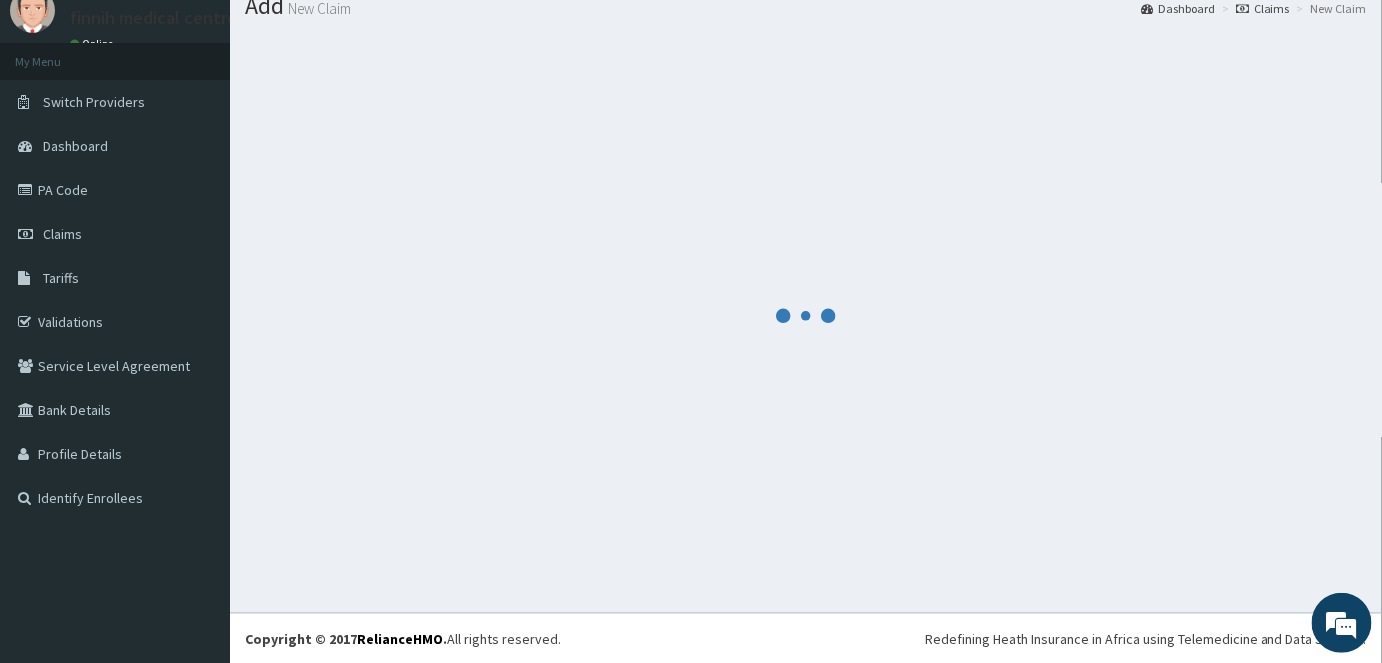 scroll, scrollTop: 762, scrollLeft: 0, axis: vertical 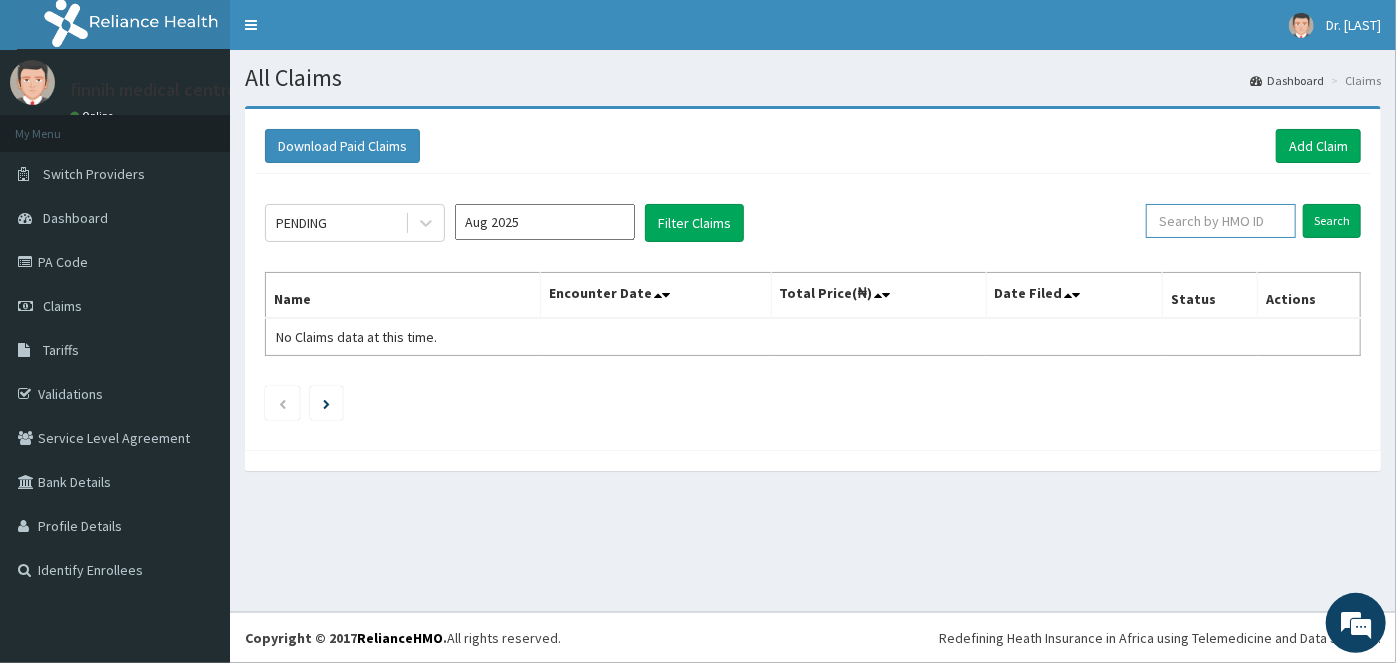 click at bounding box center [1221, 221] 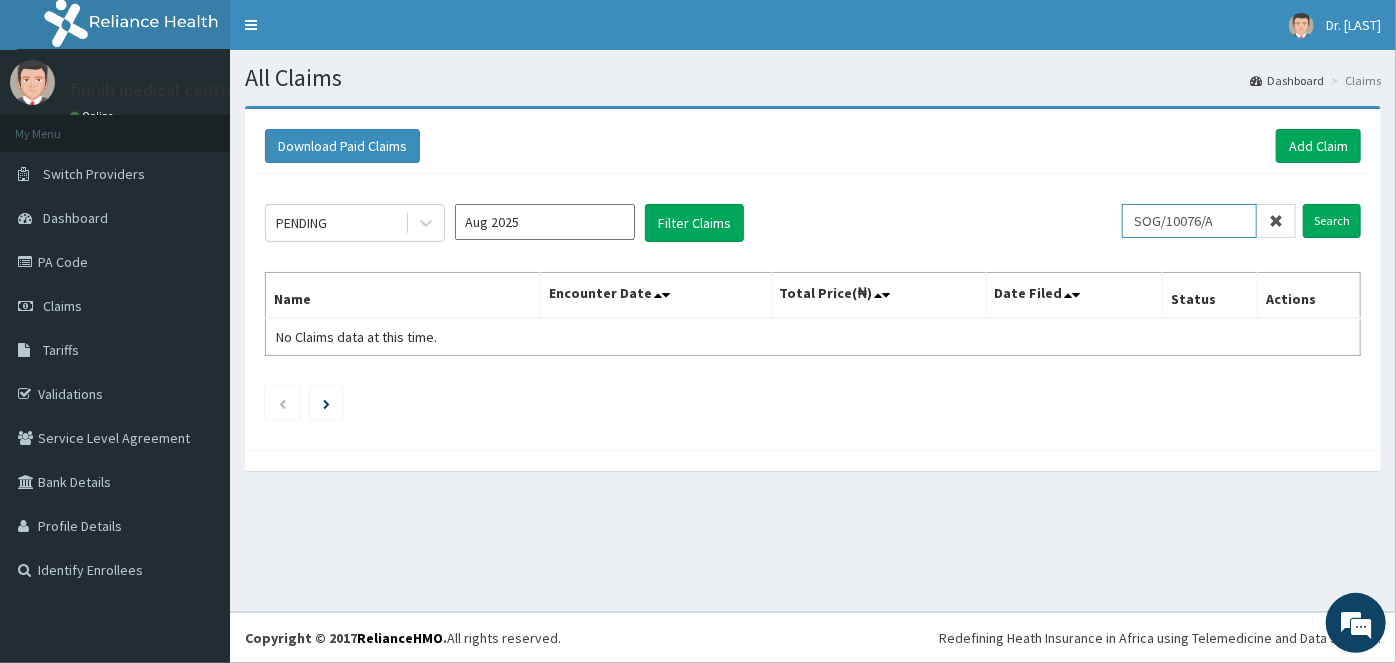 type on "SOG/10076/A" 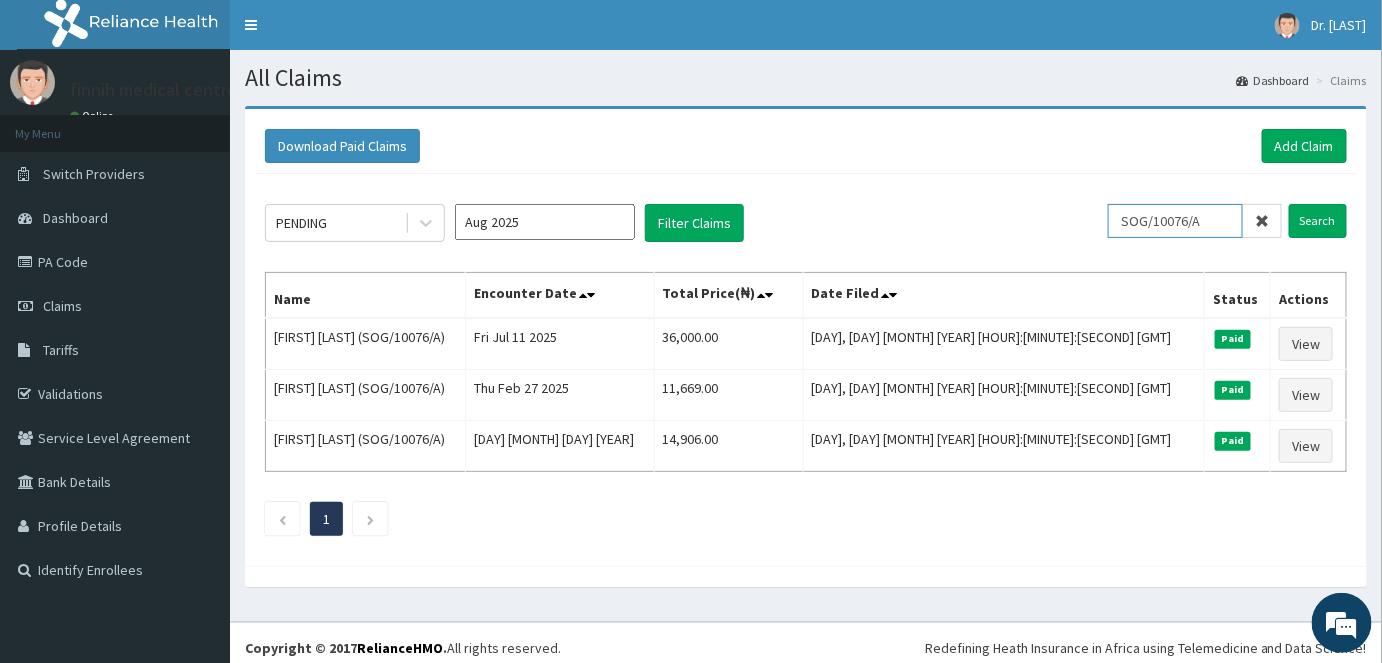 click on "SOG/10076/A" at bounding box center (1175, 221) 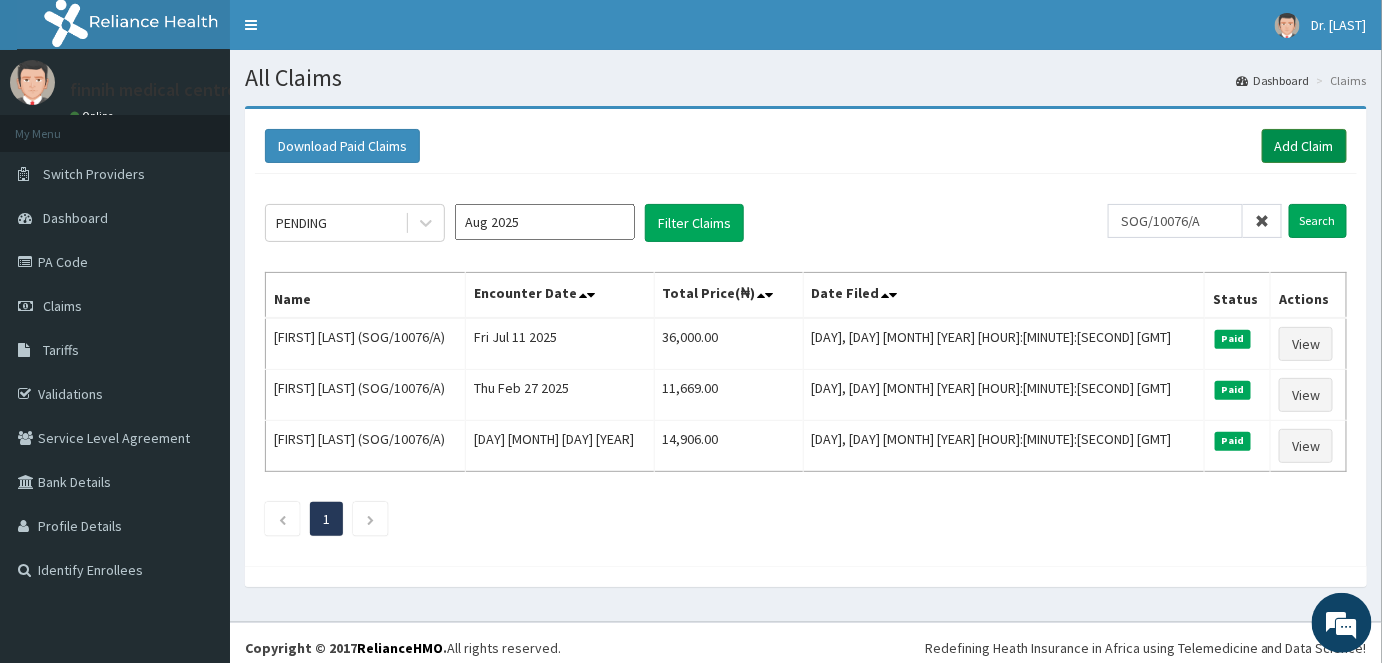 drag, startPoint x: 1290, startPoint y: 144, endPoint x: 1281, endPoint y: 159, distance: 17.492855 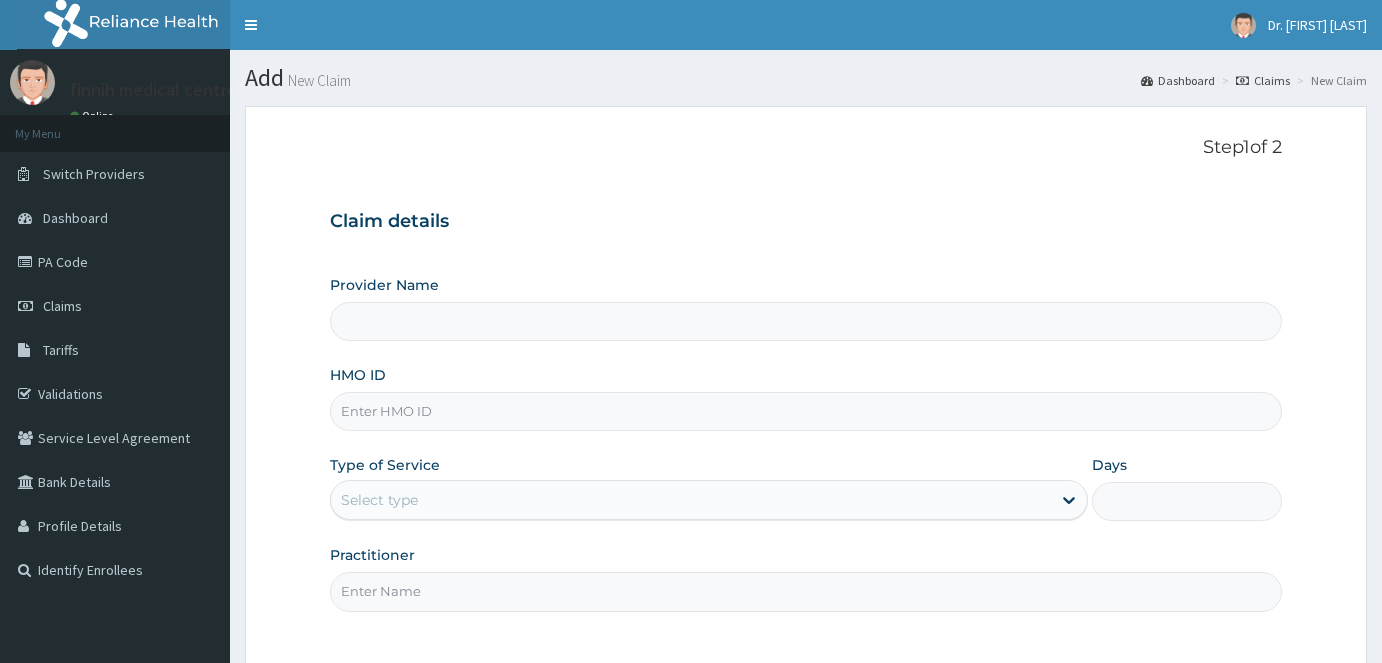 scroll, scrollTop: 0, scrollLeft: 0, axis: both 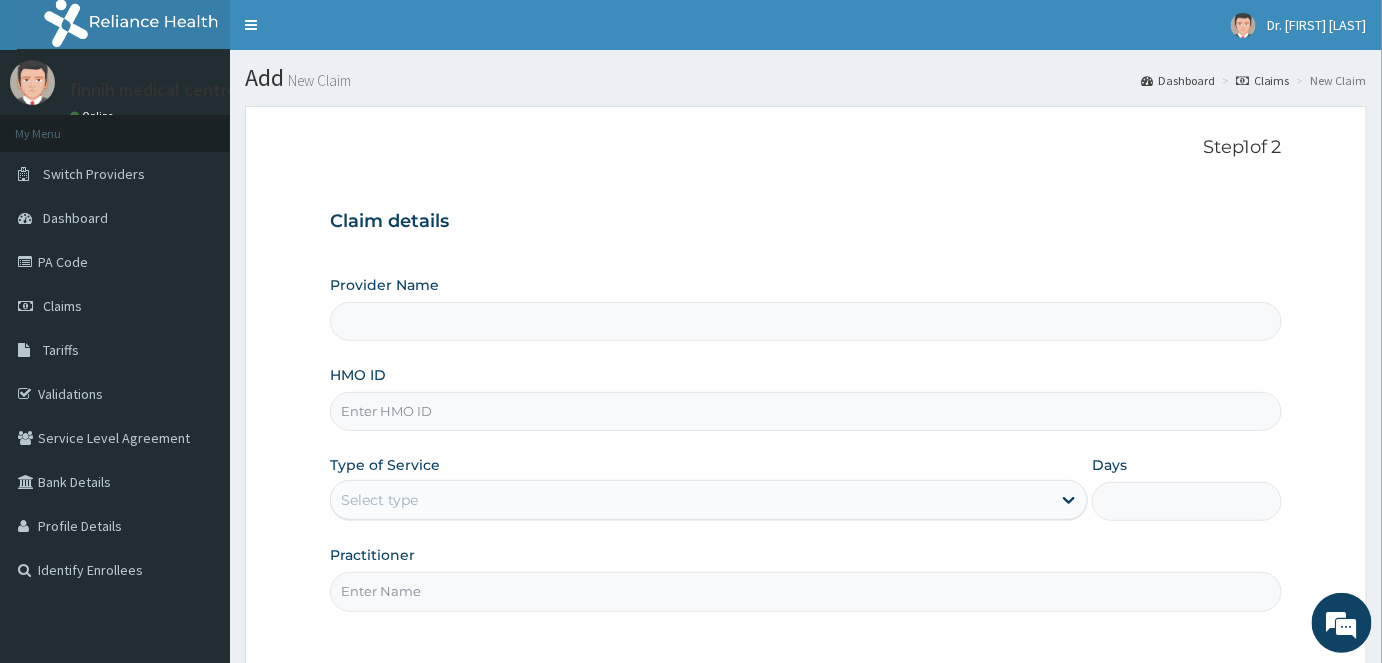 type on "Finnih Medical Centre" 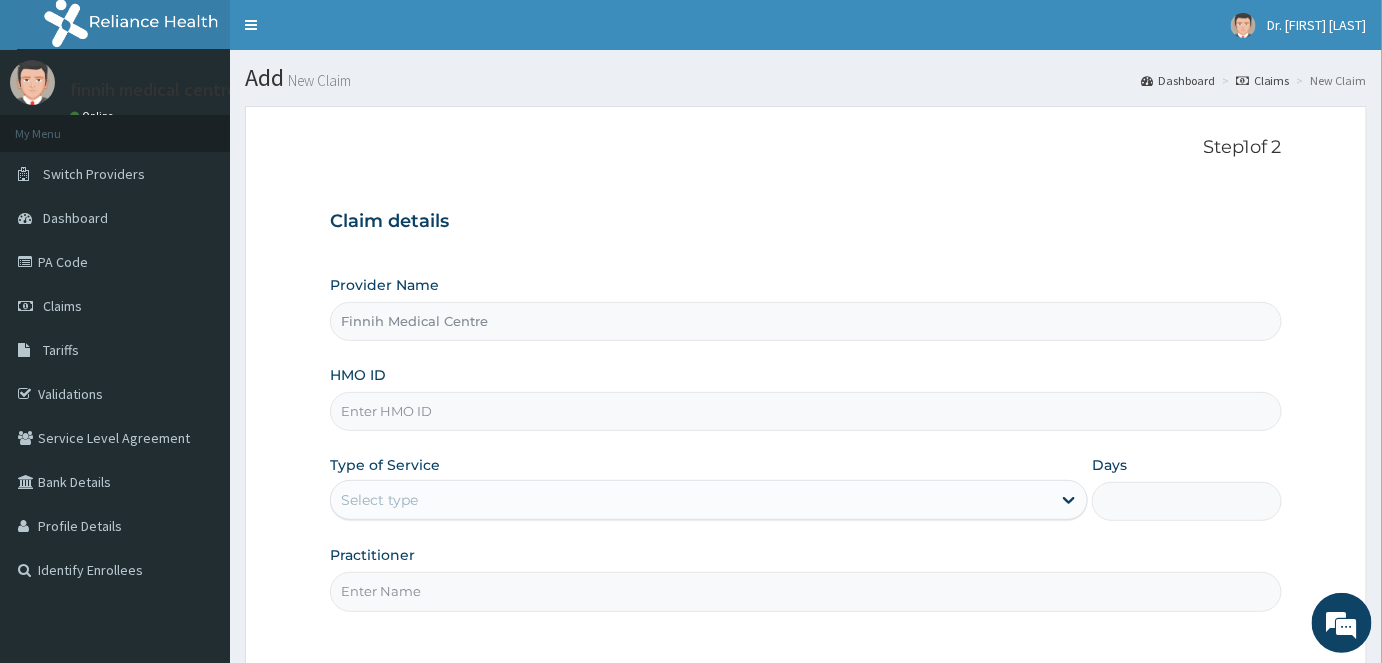 click on "HMO ID" at bounding box center (806, 411) 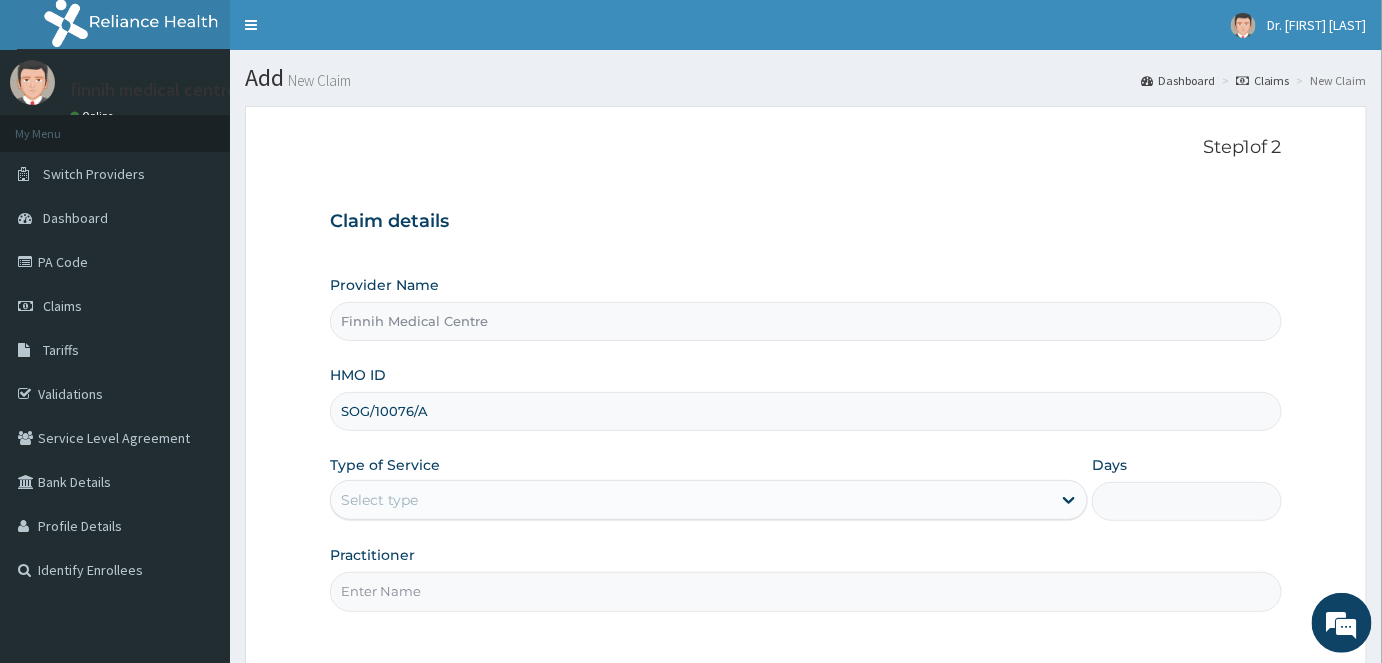 scroll, scrollTop: 0, scrollLeft: 0, axis: both 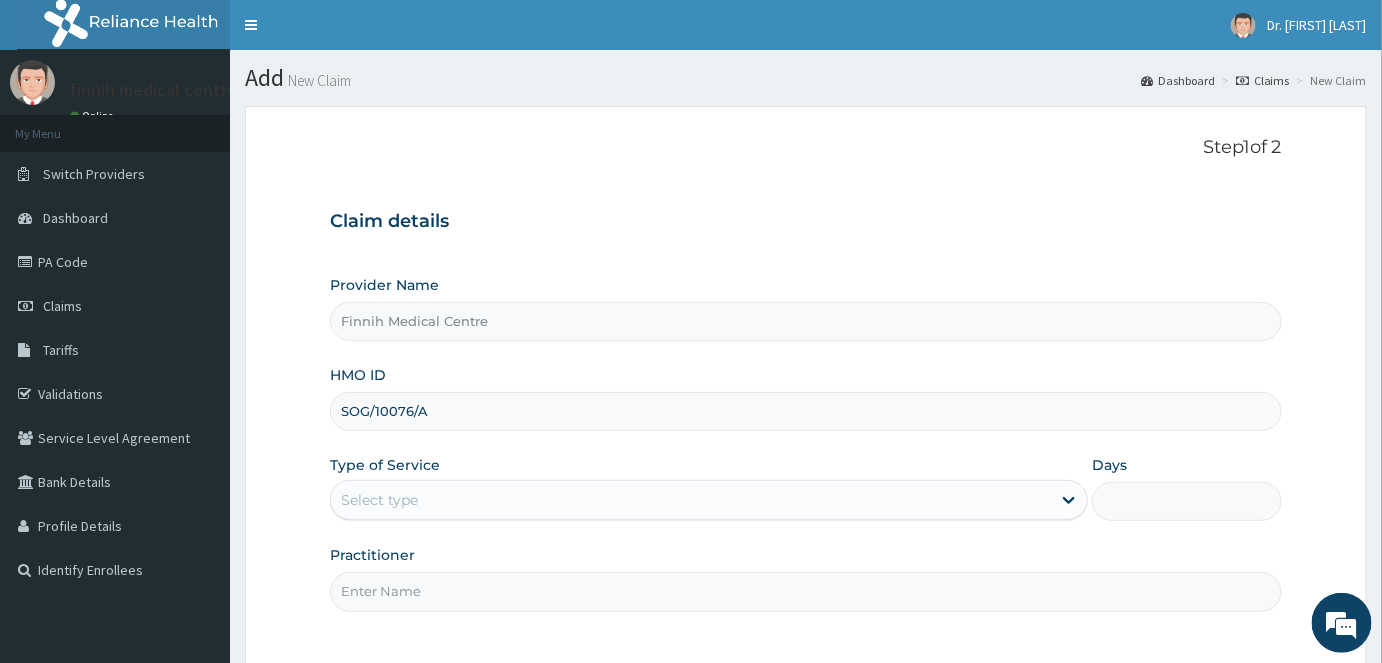 type on "SOG/10076/A" 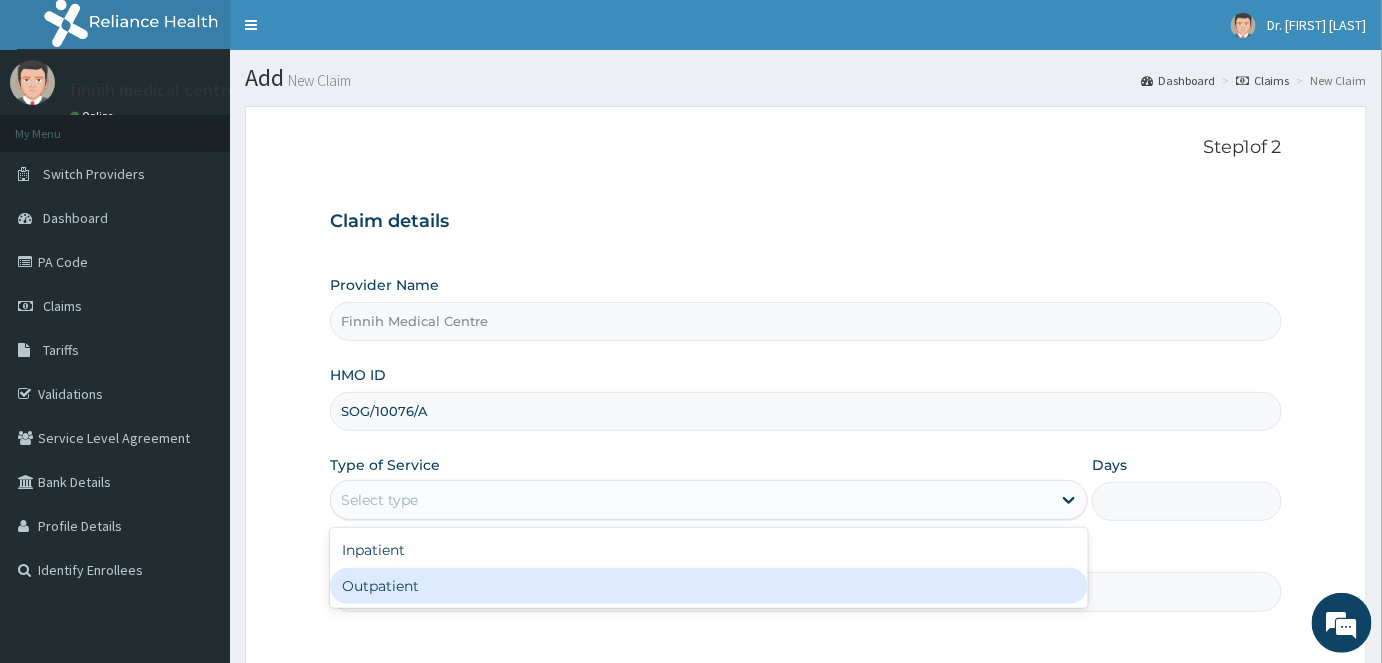 click on "Outpatient" at bounding box center (709, 586) 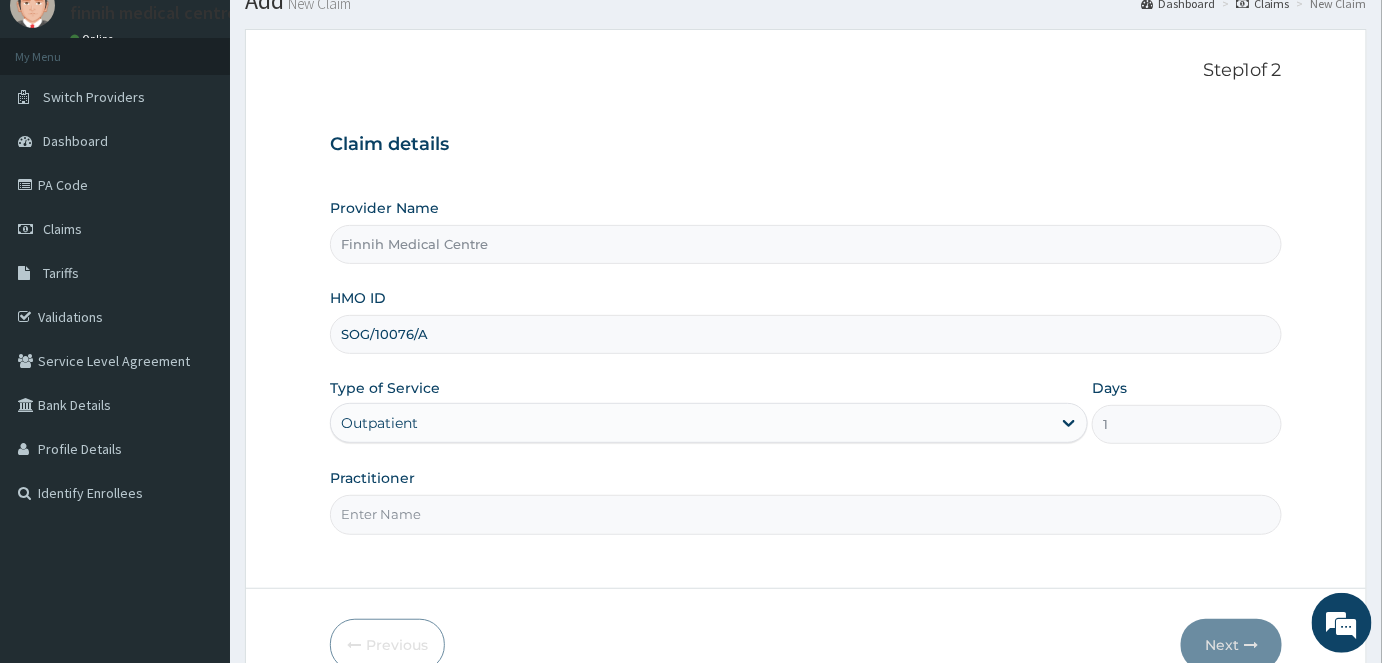 scroll, scrollTop: 181, scrollLeft: 0, axis: vertical 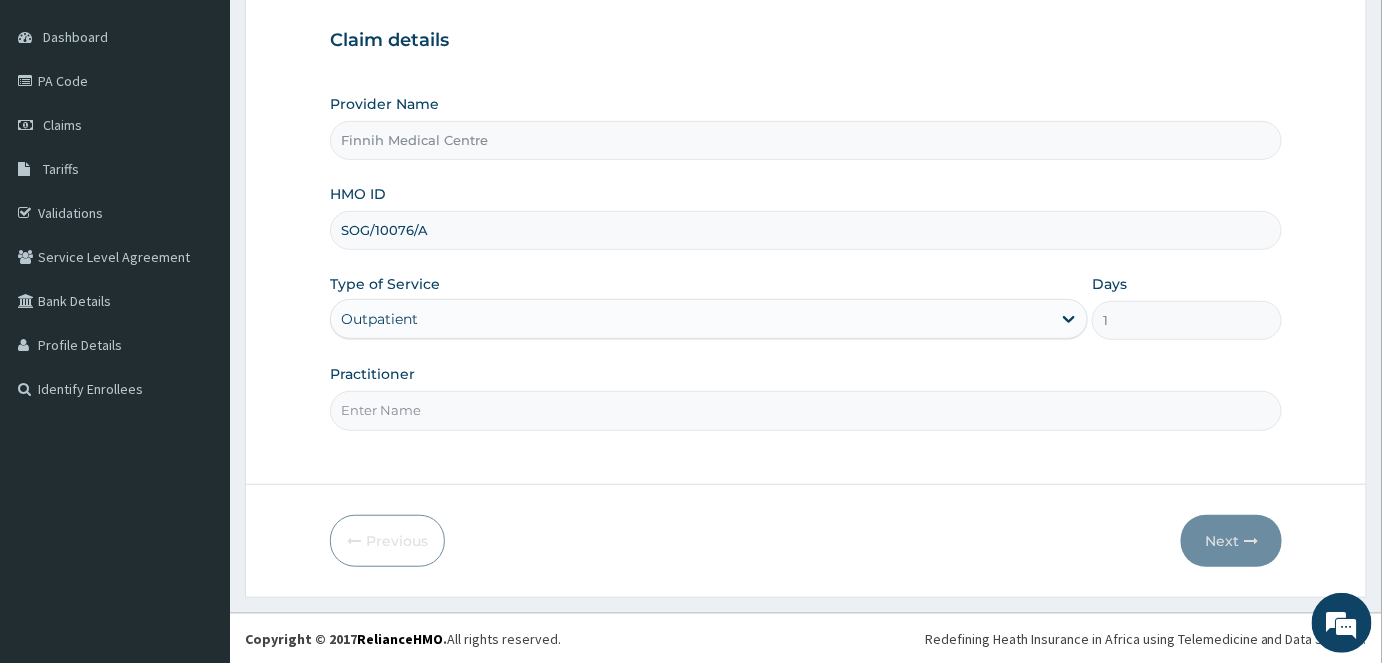 click on "Practitioner" at bounding box center (806, 410) 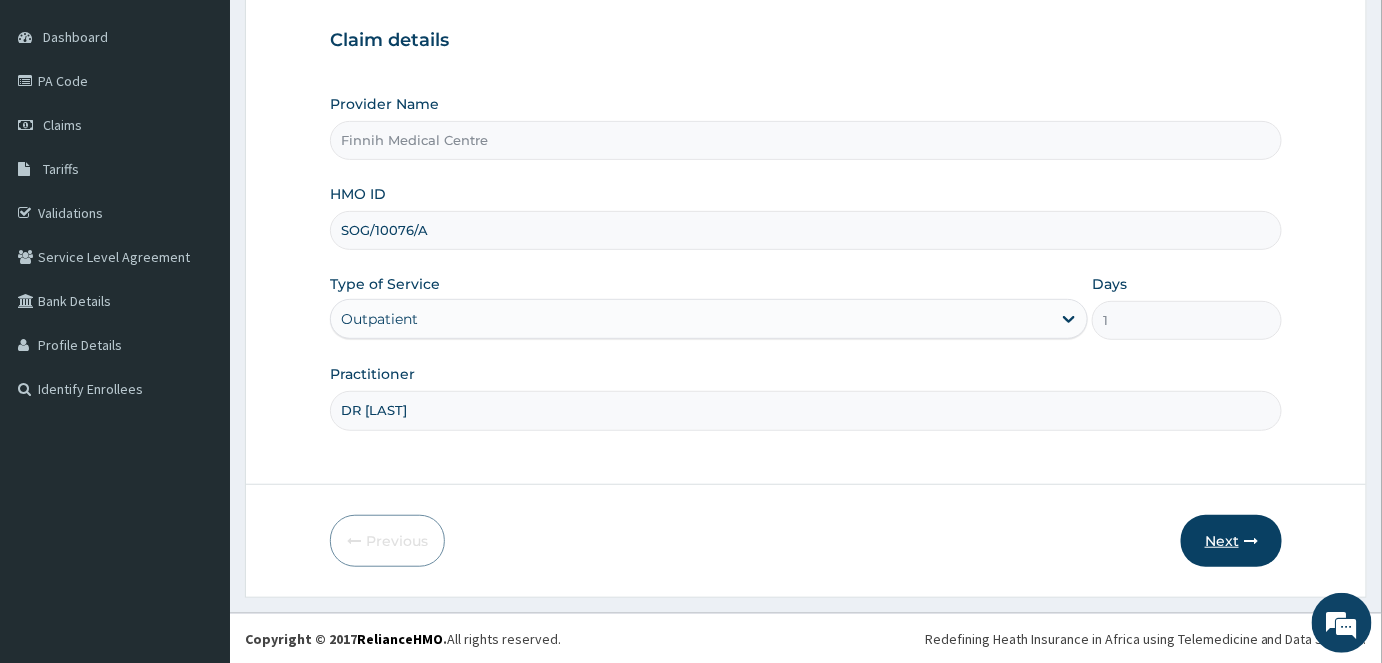 type on "DR TOPE" 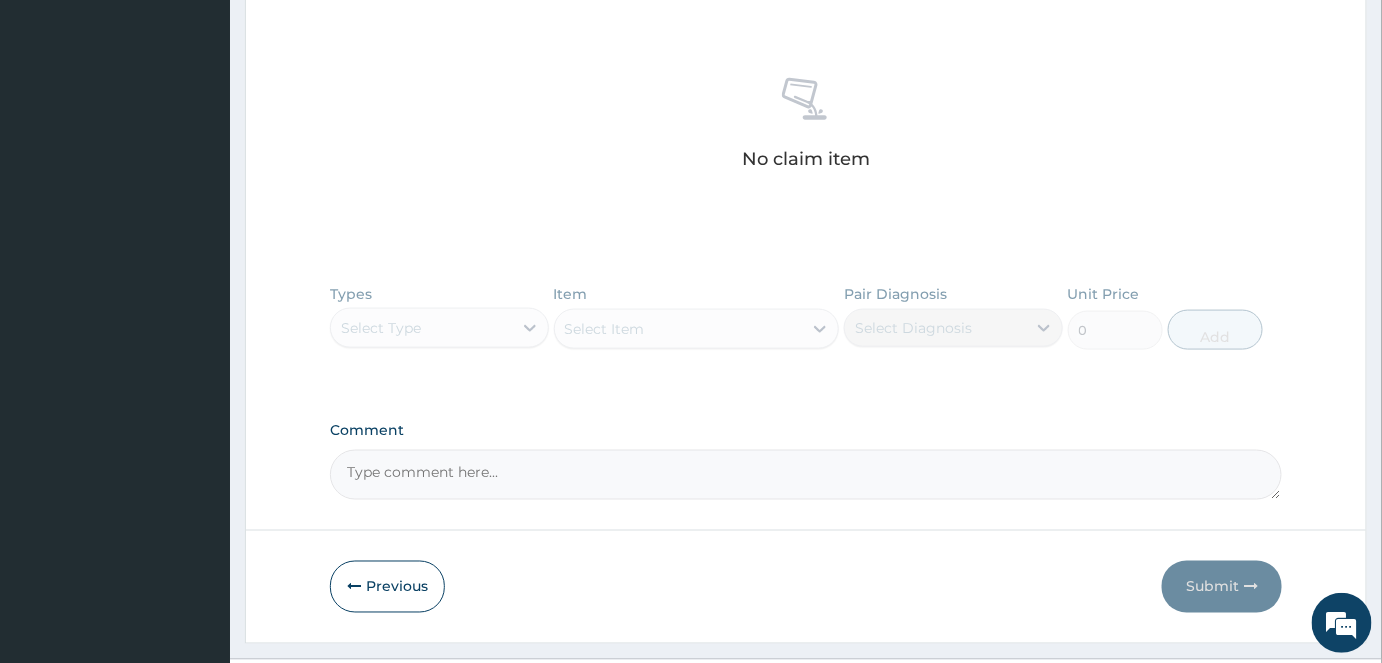 click on "Previous" at bounding box center [387, 587] 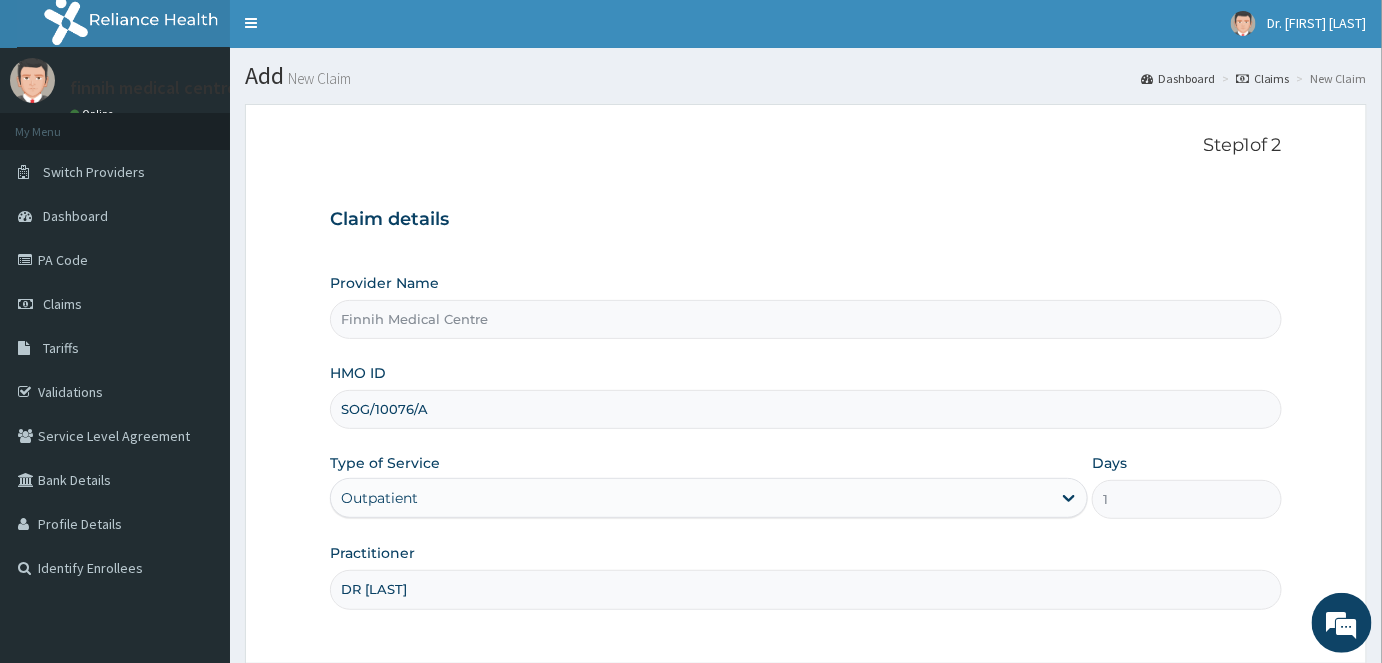 scroll, scrollTop: 0, scrollLeft: 0, axis: both 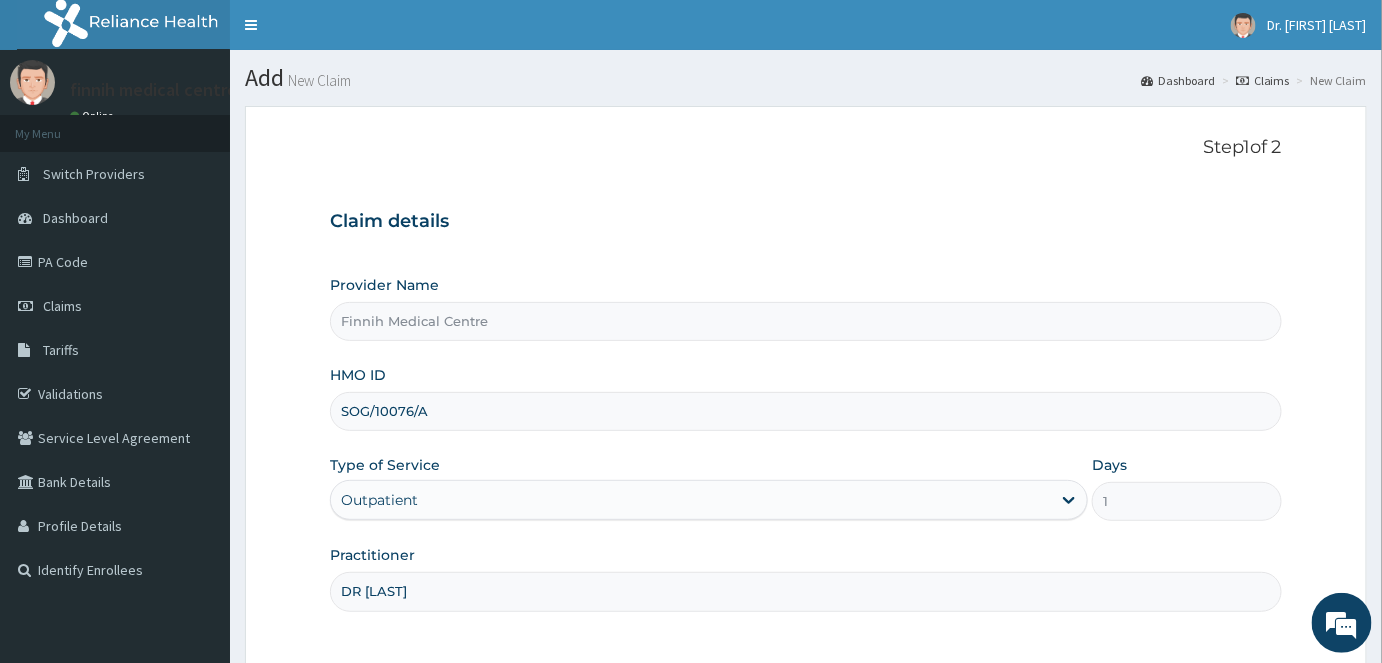 click on "SOG/10076/A" at bounding box center [806, 411] 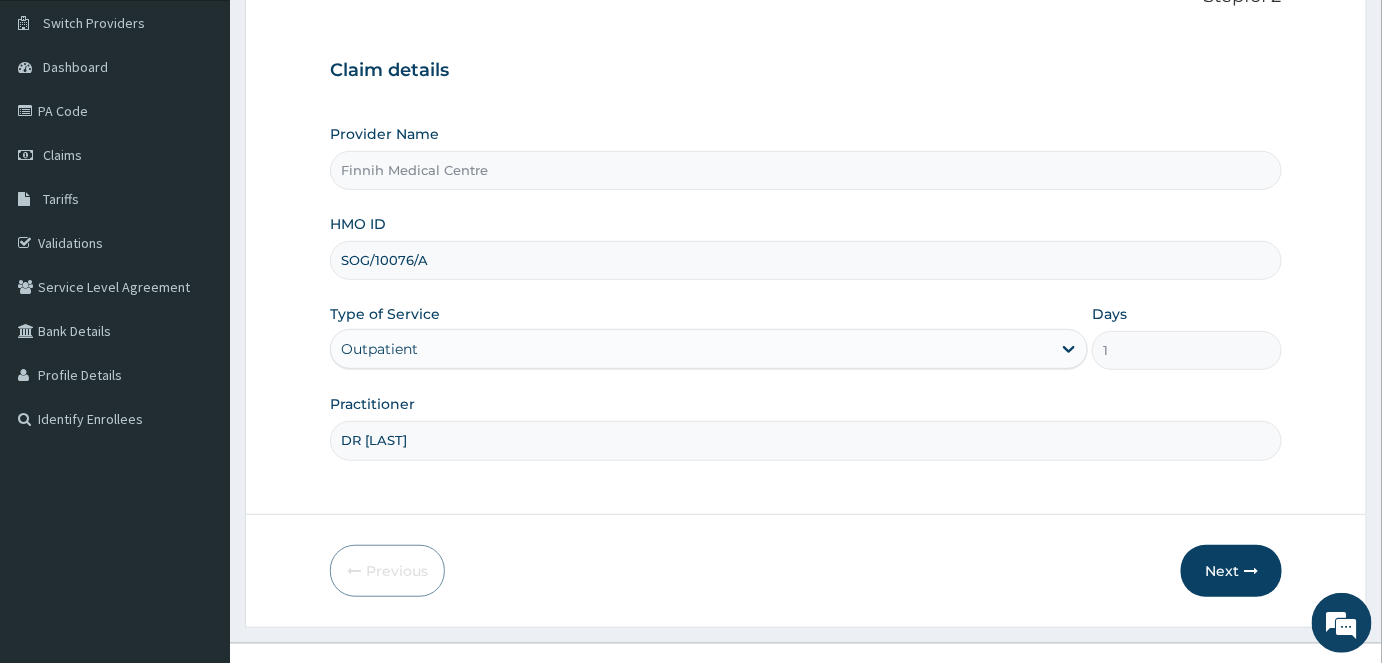 scroll, scrollTop: 181, scrollLeft: 0, axis: vertical 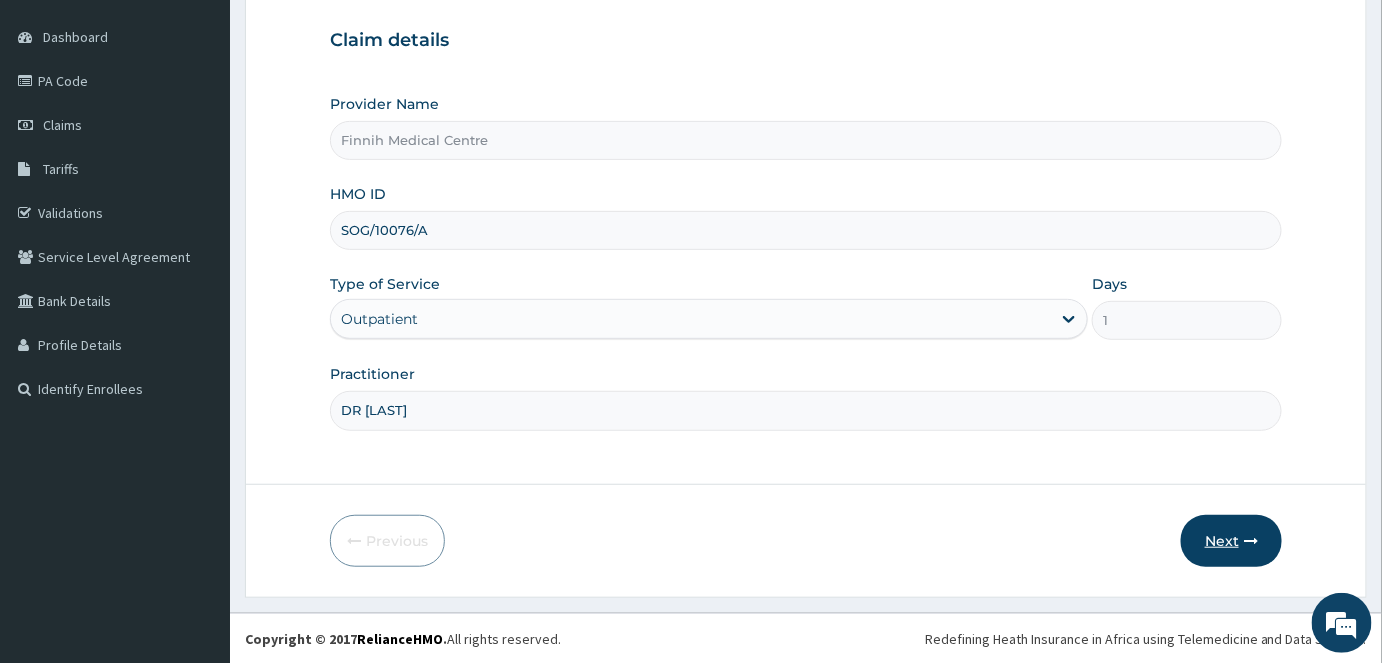 click on "Next" at bounding box center (1231, 541) 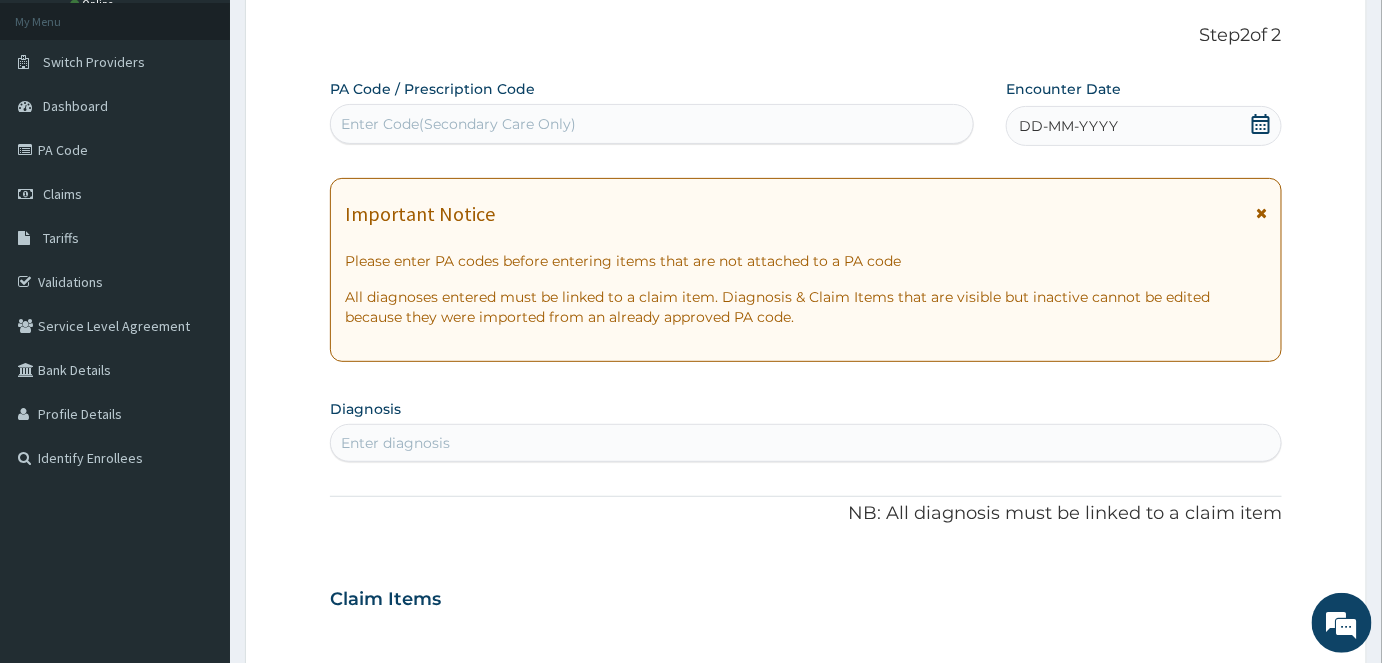 scroll, scrollTop: 0, scrollLeft: 0, axis: both 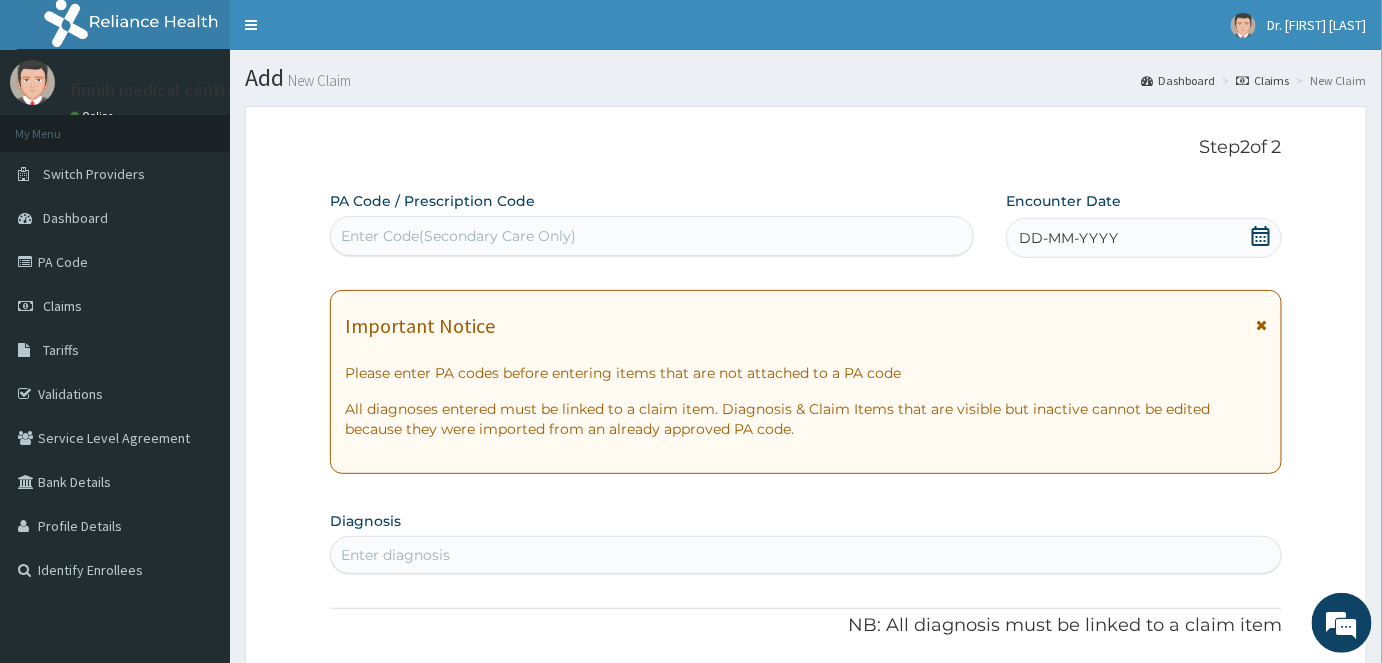 click on "Enter Code(Secondary Care Only)" at bounding box center (458, 236) 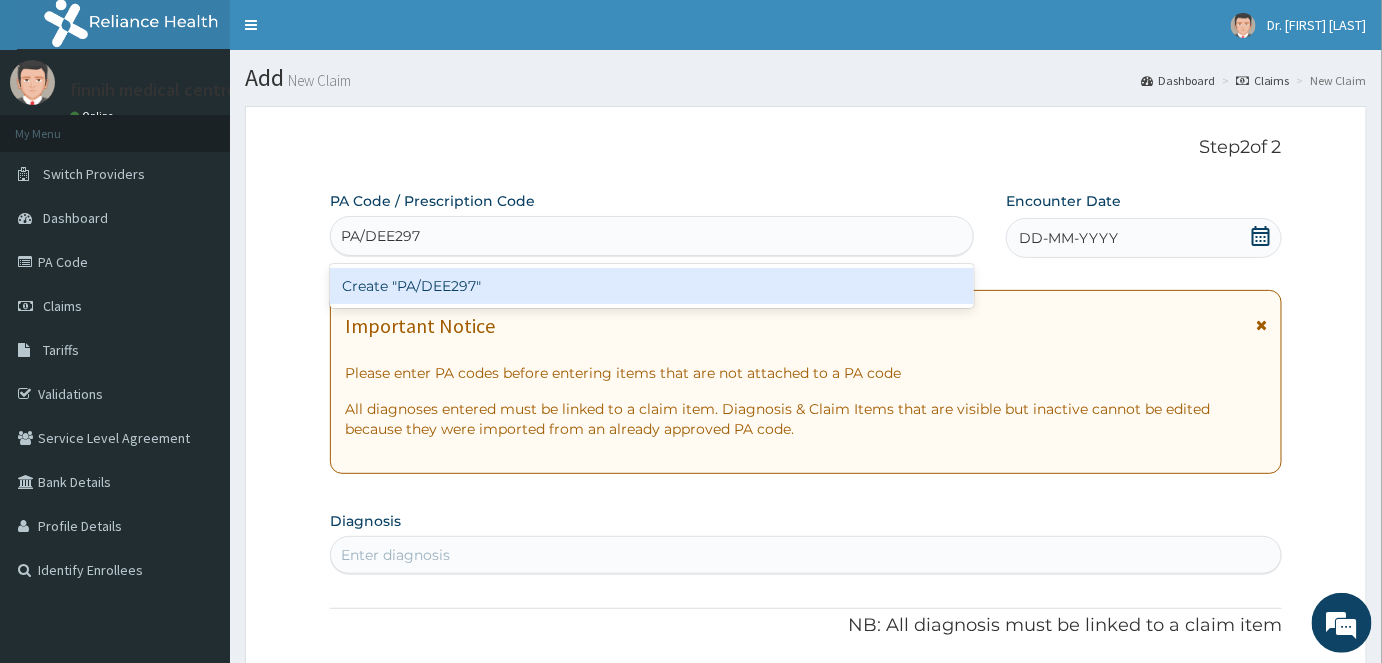 click on "Create "PA/DEE297"" at bounding box center (652, 286) 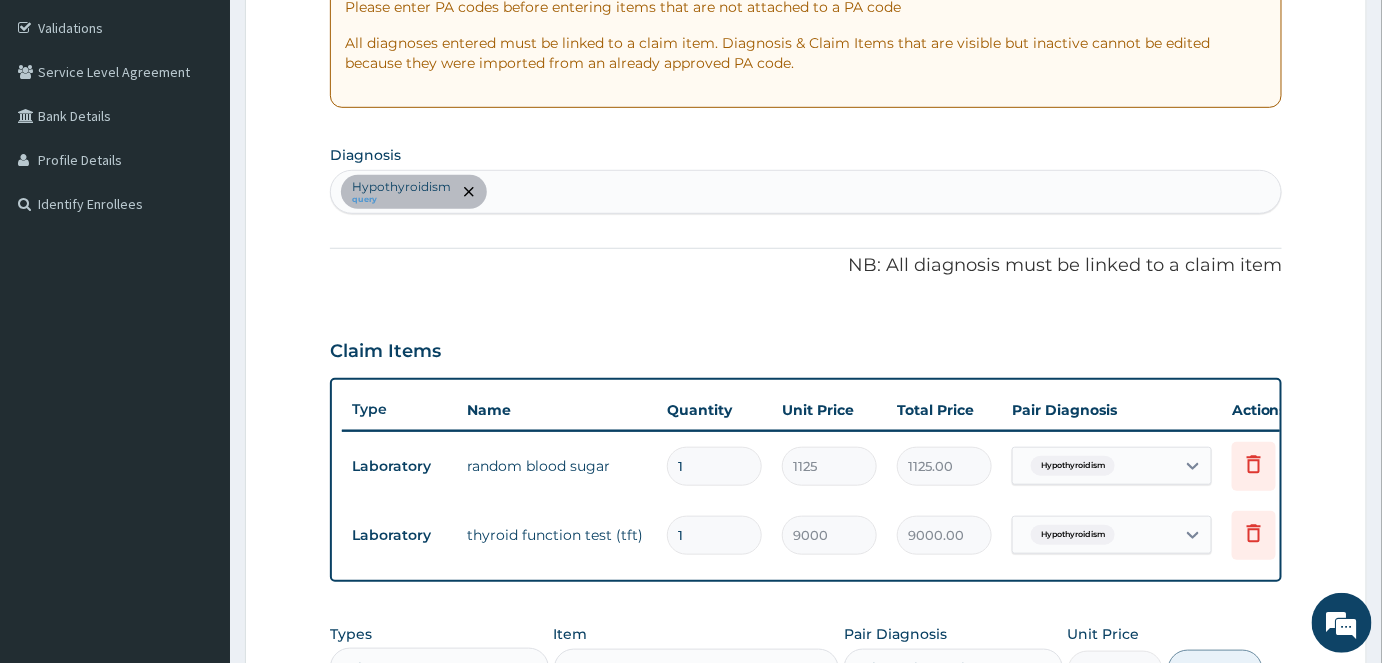 scroll, scrollTop: 386, scrollLeft: 0, axis: vertical 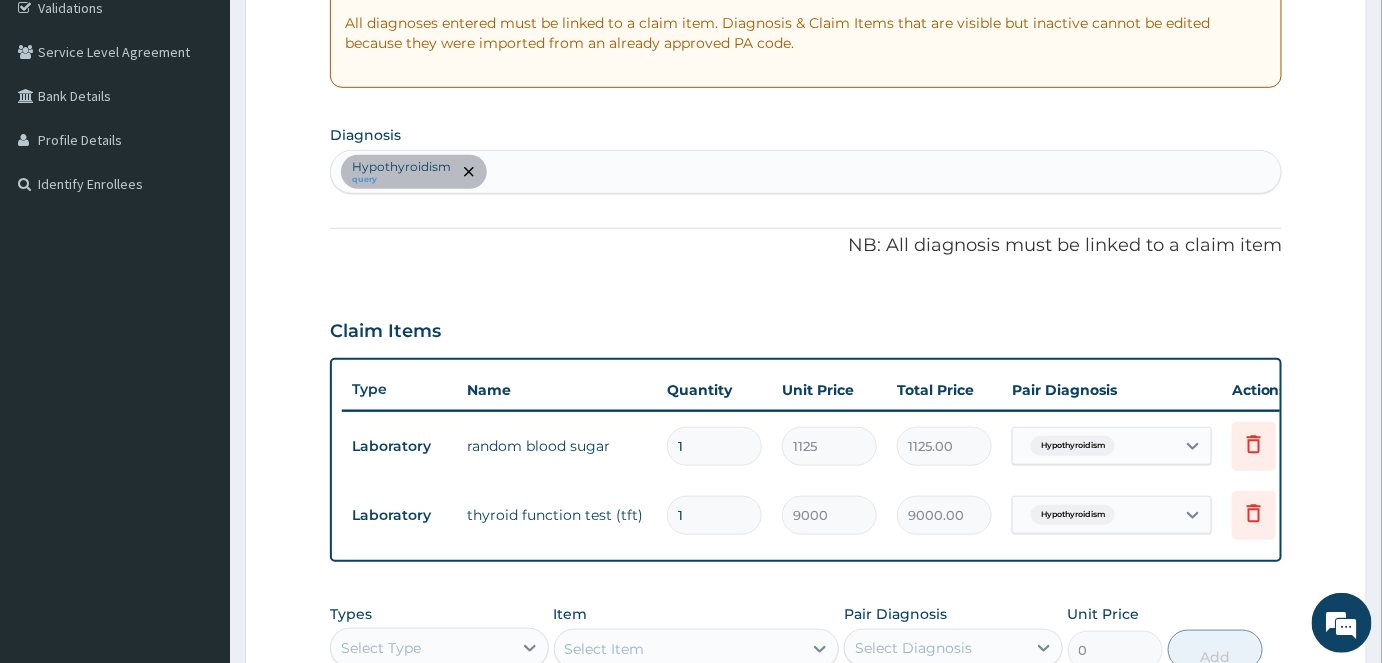 click on "Hypothyroidism query" at bounding box center [806, 172] 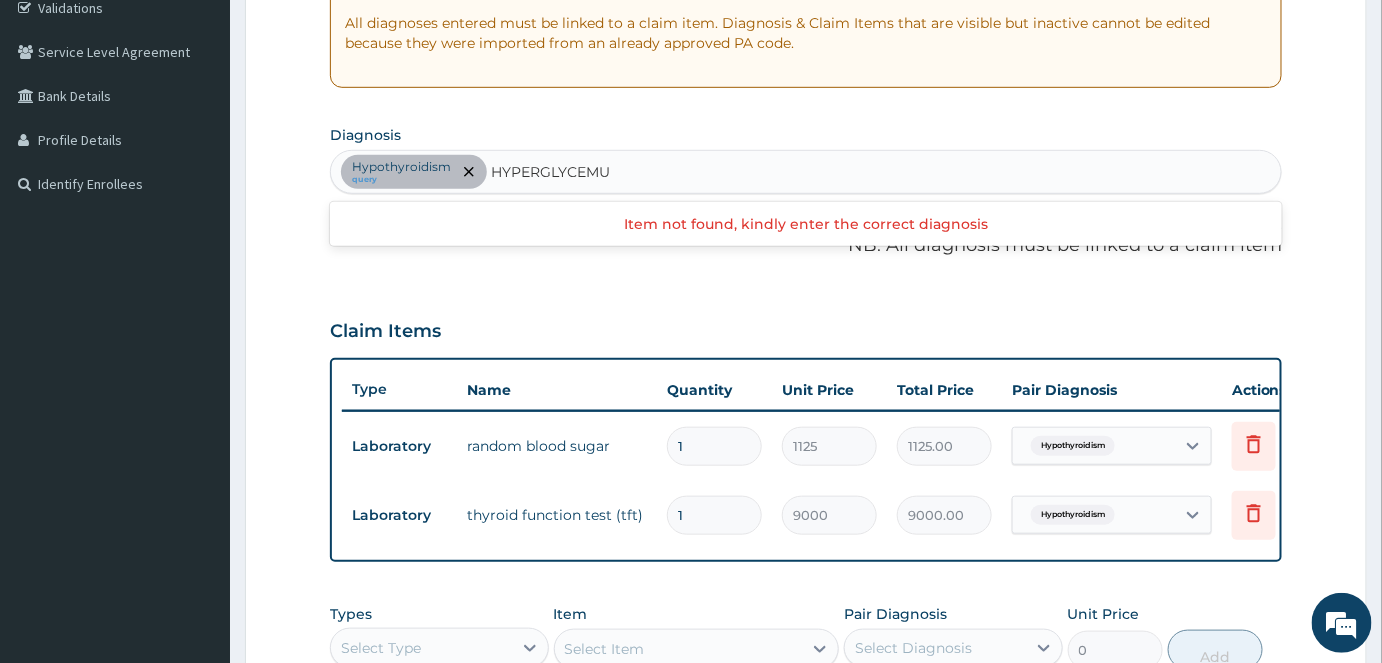 type on "HYPERGLYCEM" 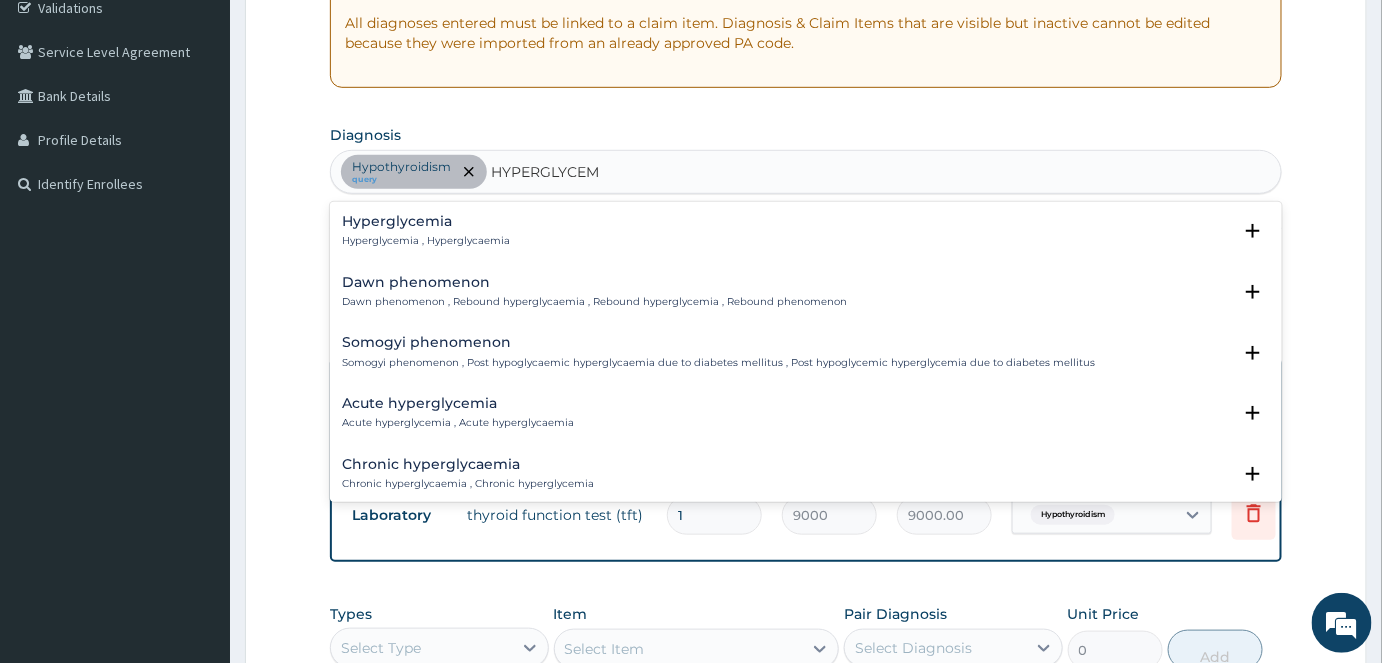 click on "Hyperglycemia , Hyperglycaemia" at bounding box center [426, 241] 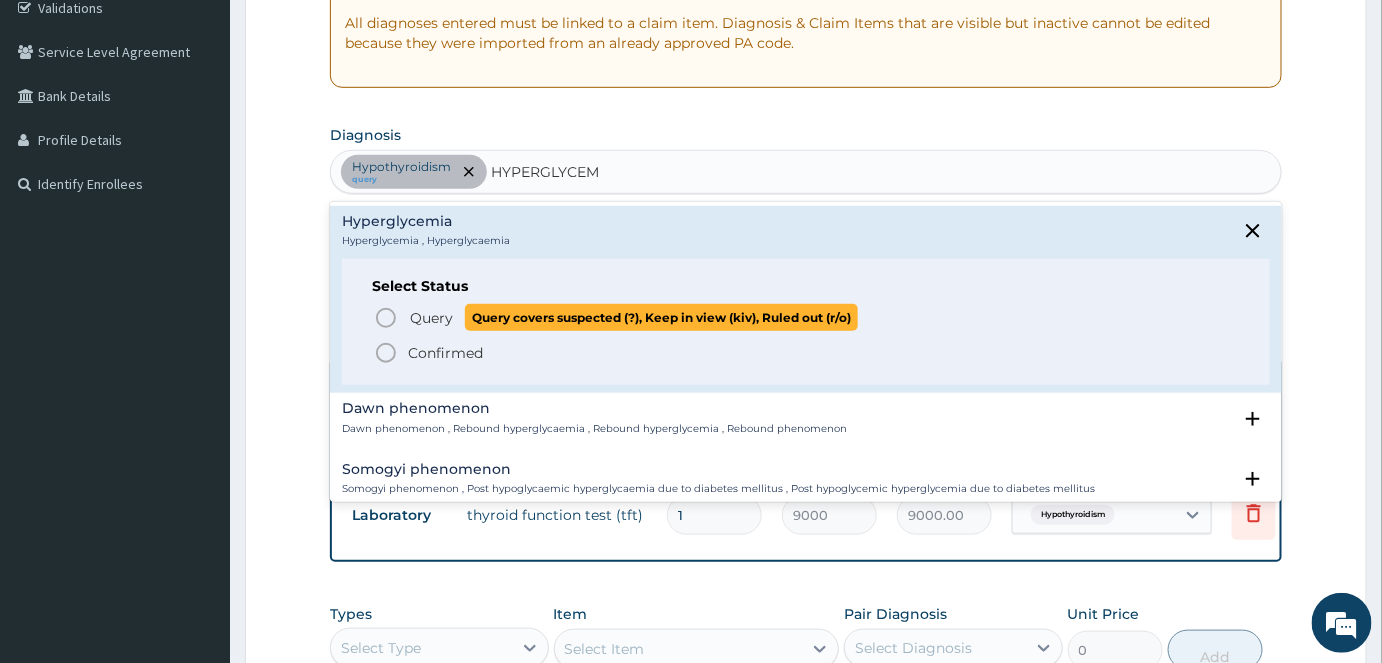 click on "Query" at bounding box center (431, 318) 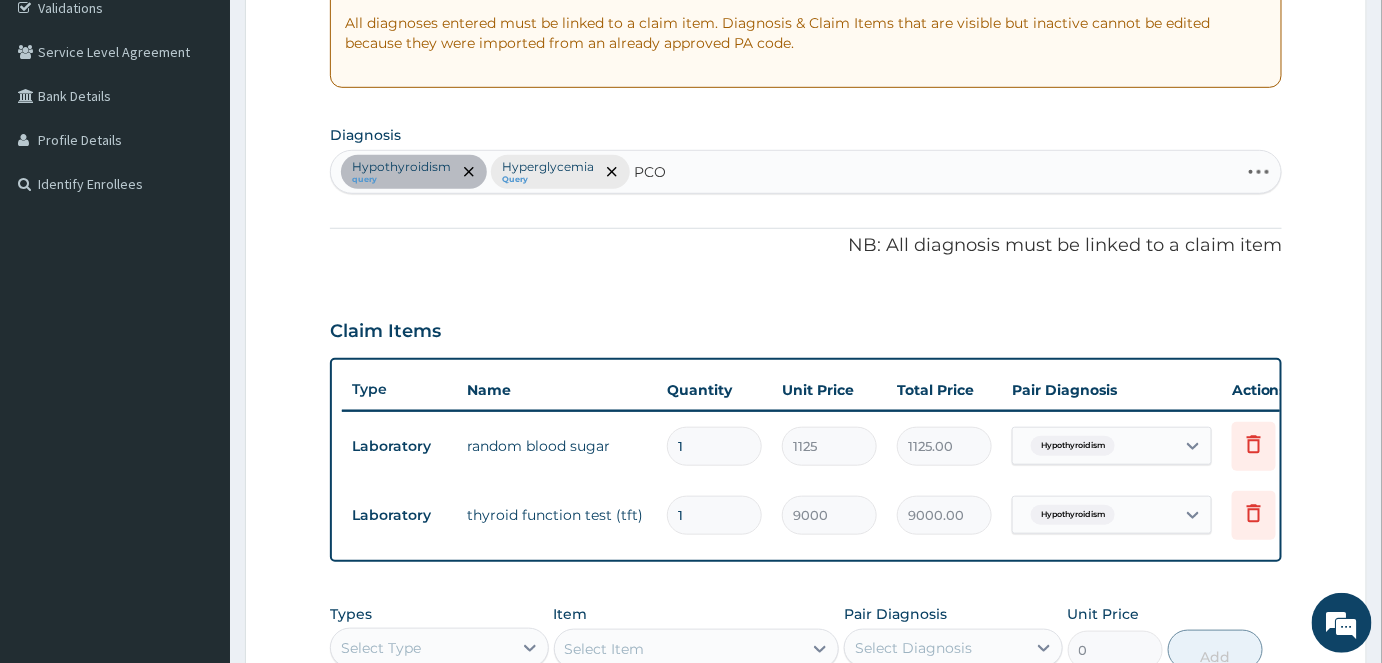 type on "PCOS" 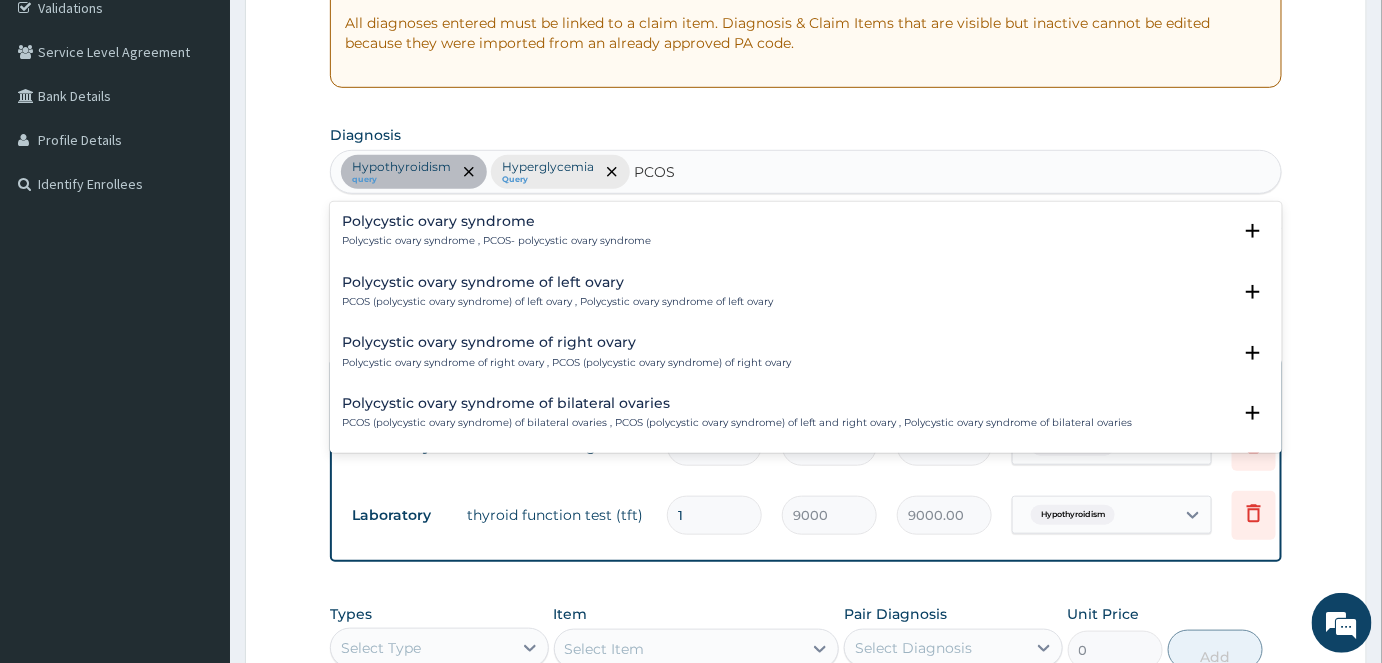click on "Polycystic ovary syndrome , PCOS- polycystic ovary syndrome" at bounding box center (496, 241) 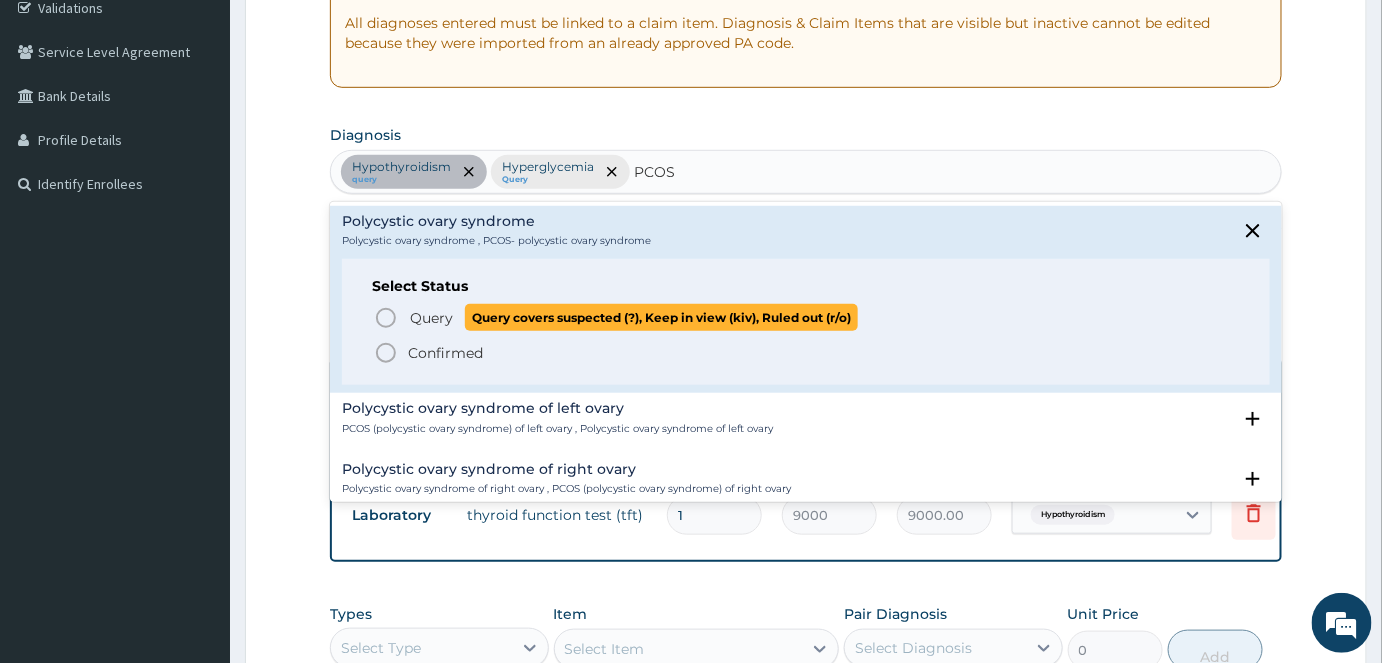 click on "Query" at bounding box center [431, 318] 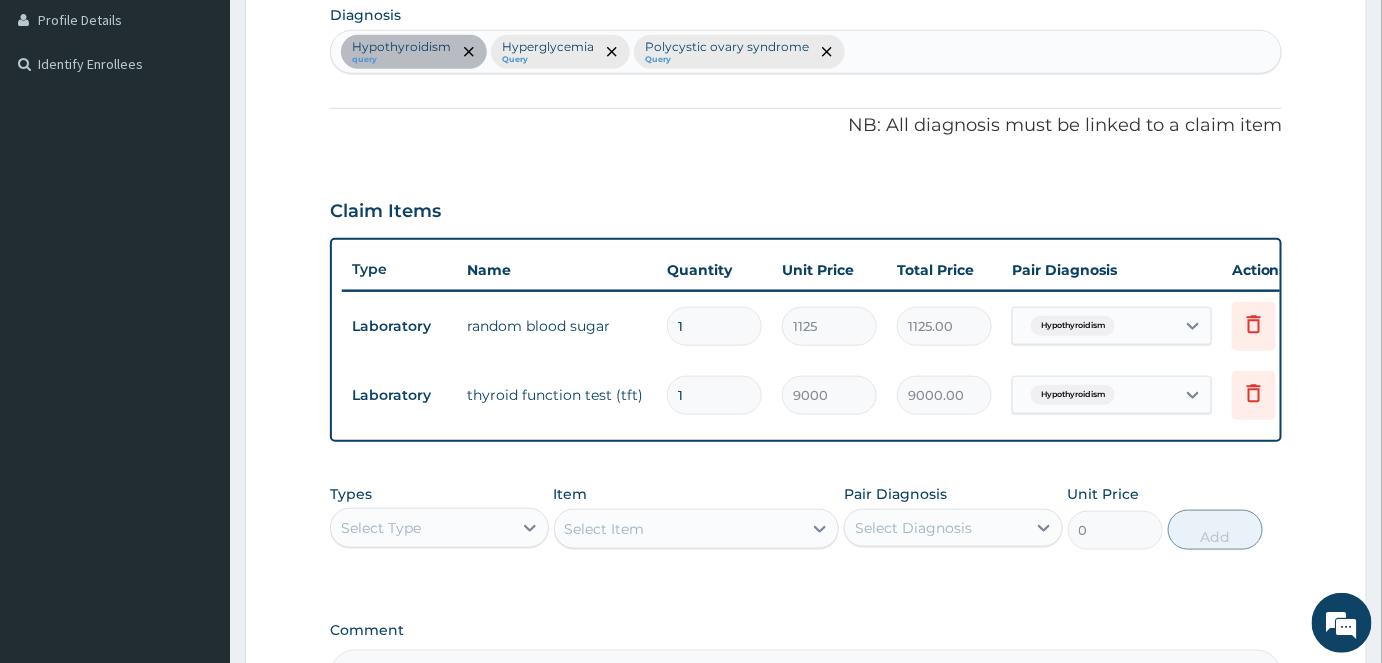 scroll, scrollTop: 749, scrollLeft: 0, axis: vertical 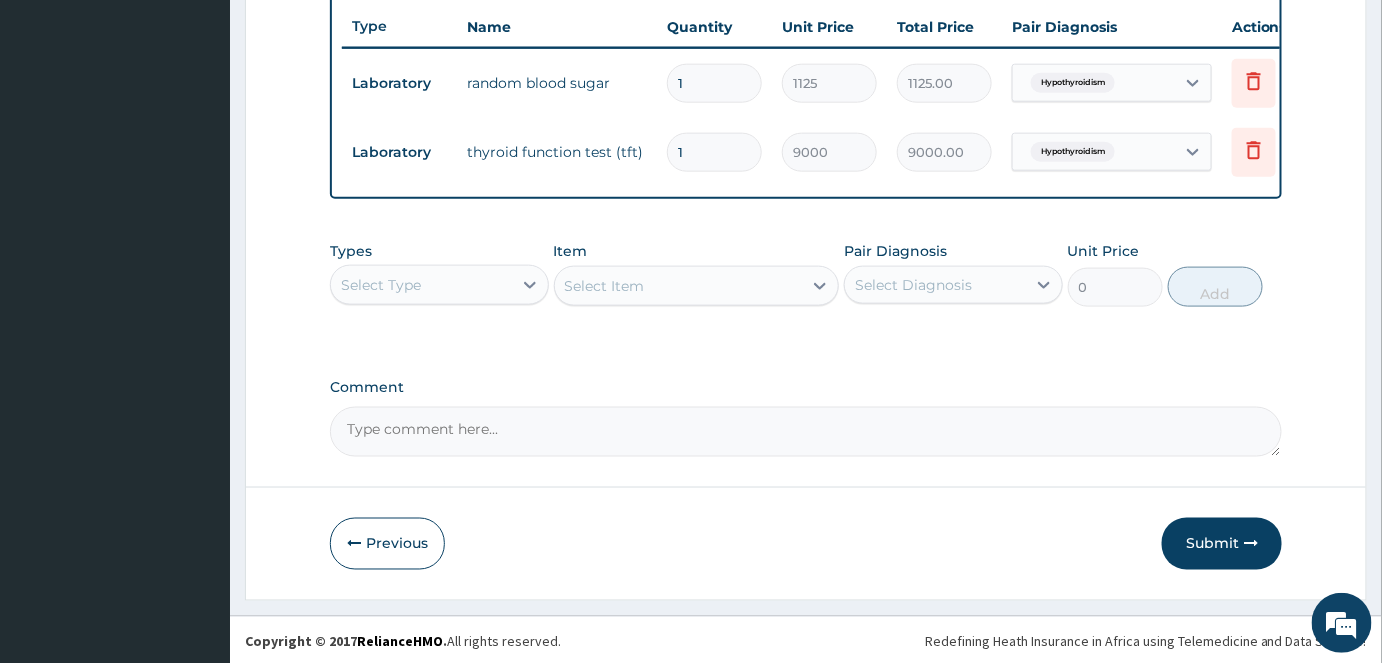 click on "Select Type" at bounding box center [421, 285] 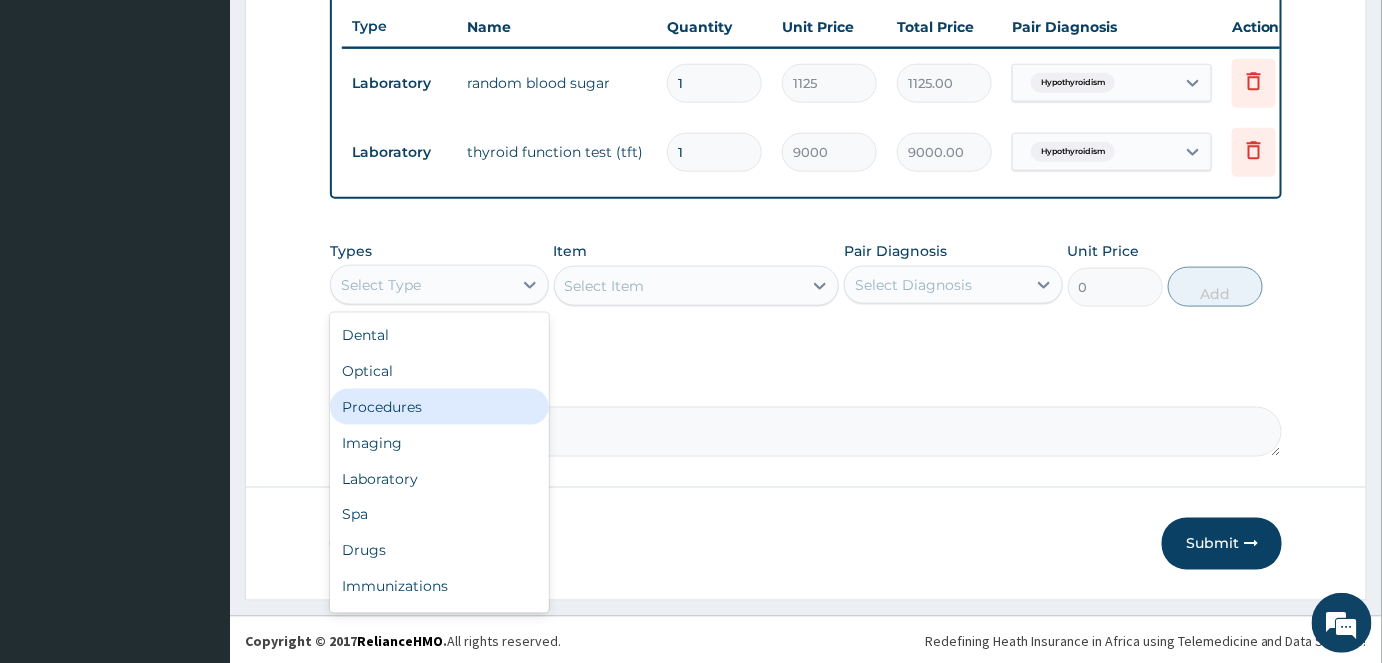 click on "Procedures" at bounding box center [439, 407] 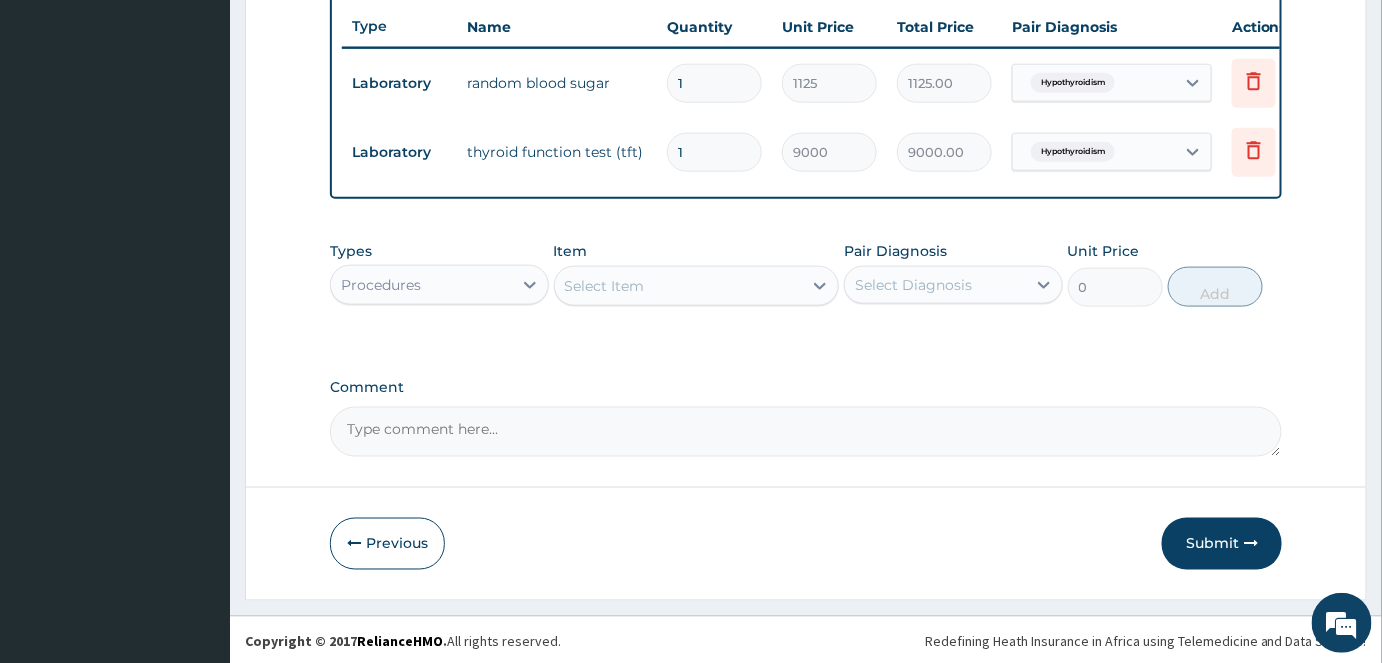 click on "Select Item" at bounding box center (679, 286) 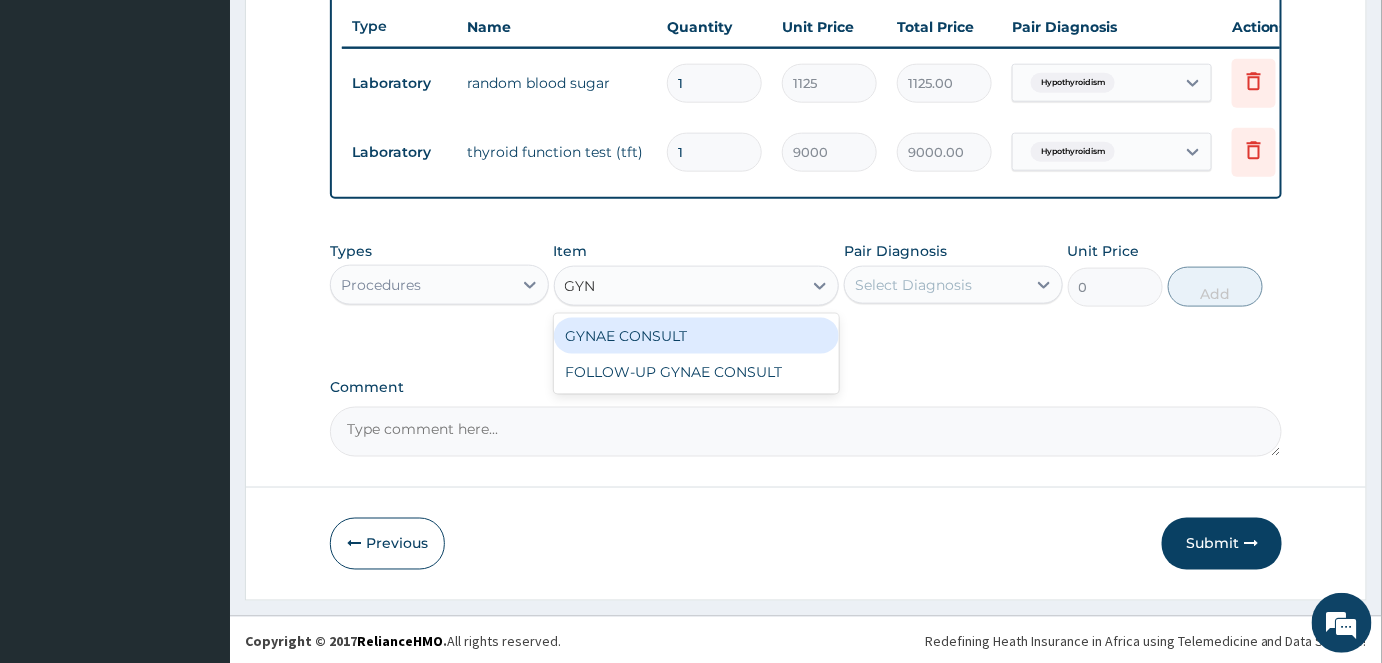 type on "GYNA" 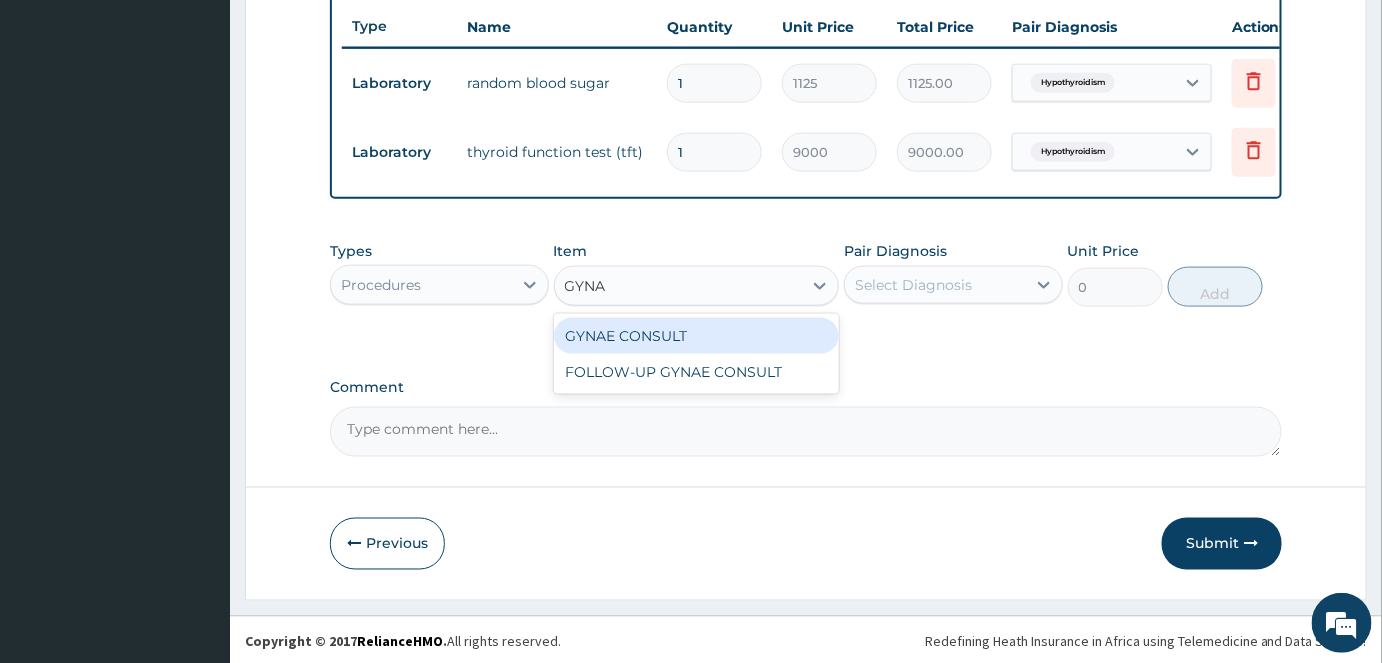 click on "GYNAE CONSULT" at bounding box center (697, 336) 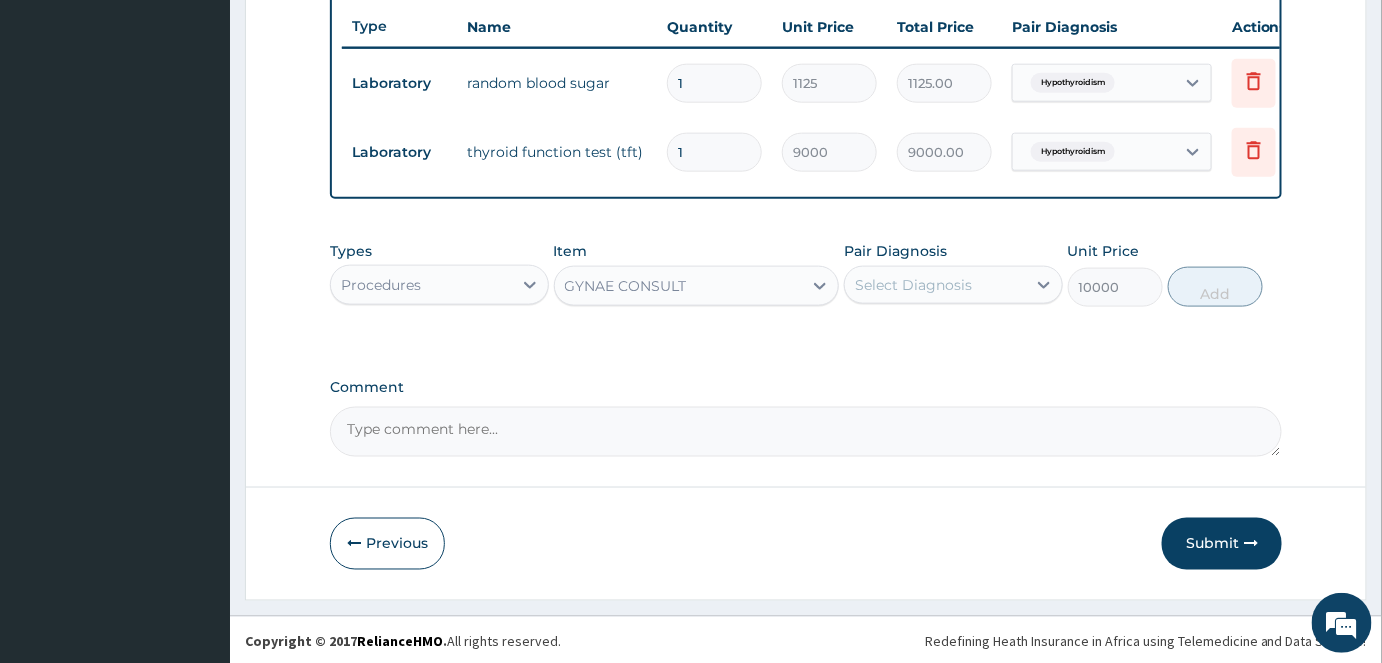 click on "Select Diagnosis" at bounding box center (913, 285) 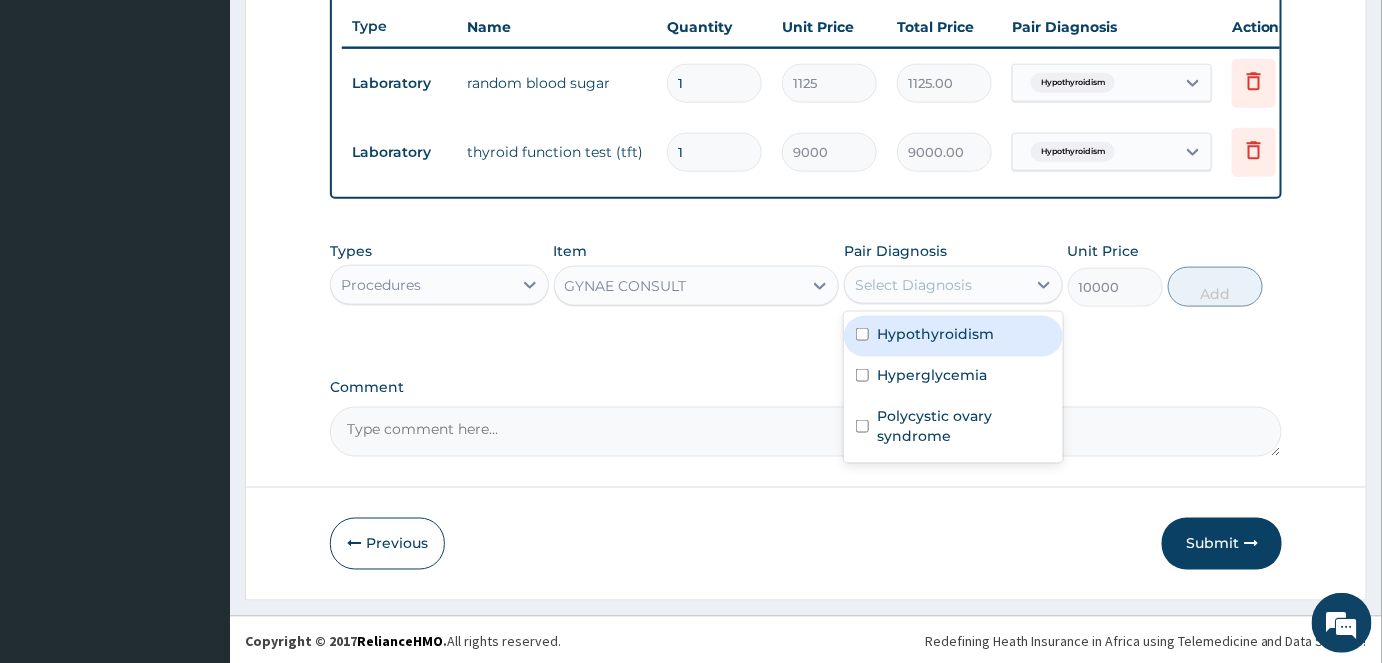 click on "Hypothyroidism" at bounding box center [935, 334] 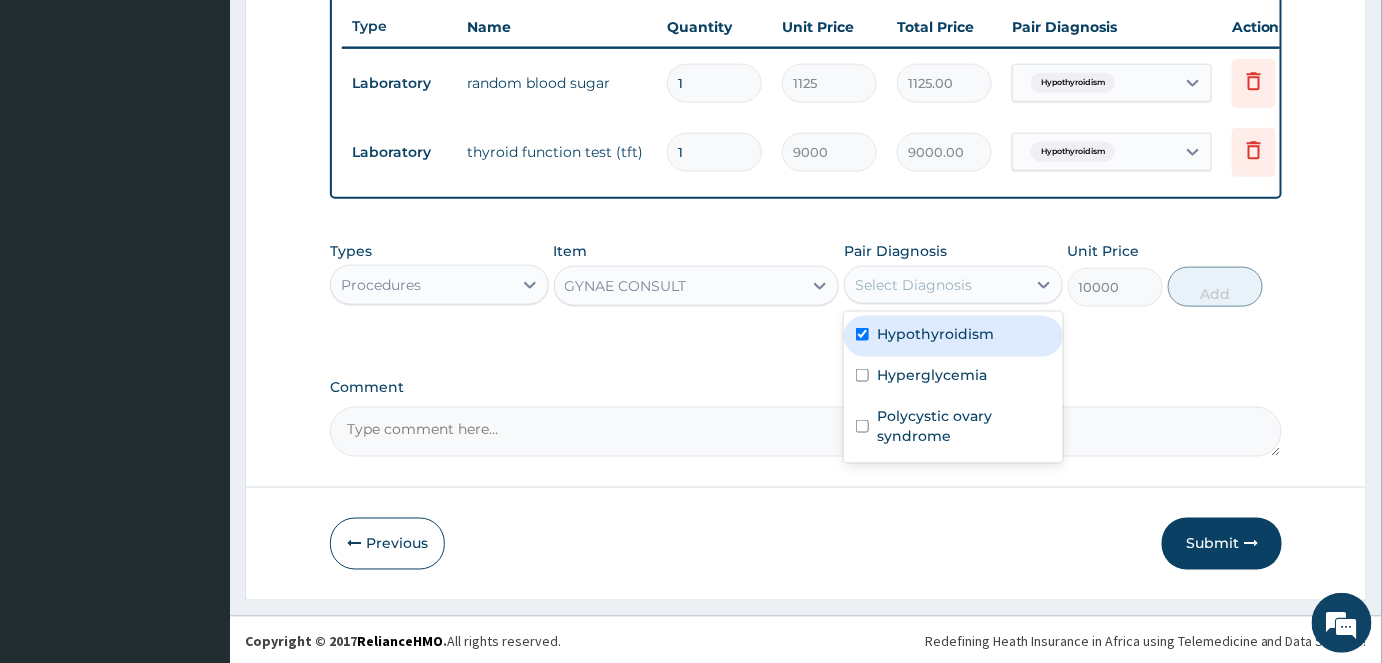 checkbox on "true" 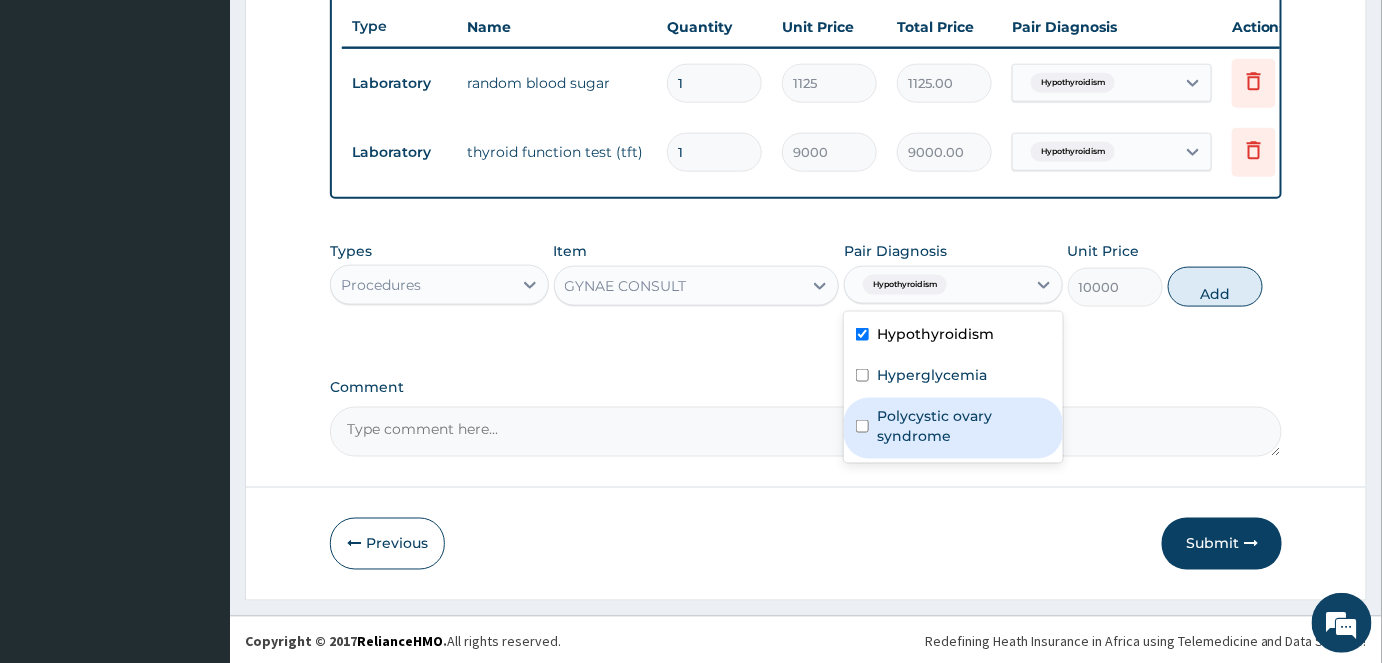 click on "Polycystic ovary syndrome" at bounding box center (964, 426) 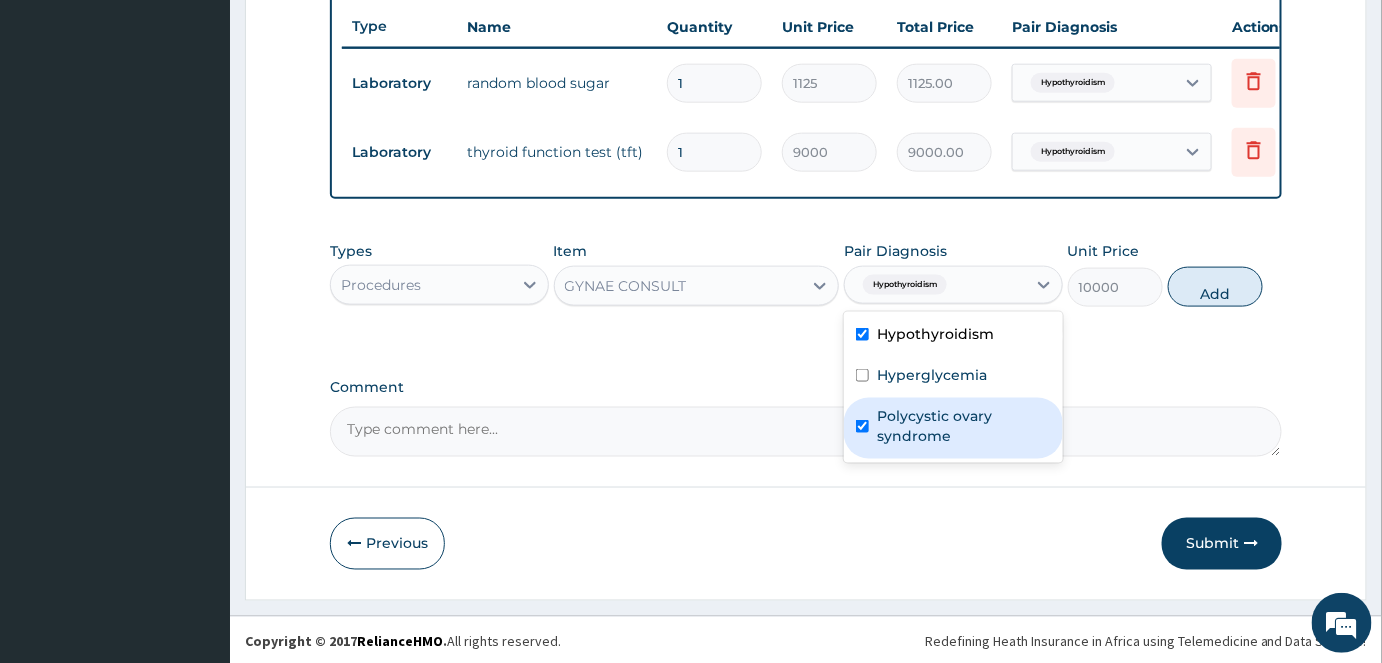 checkbox on "true" 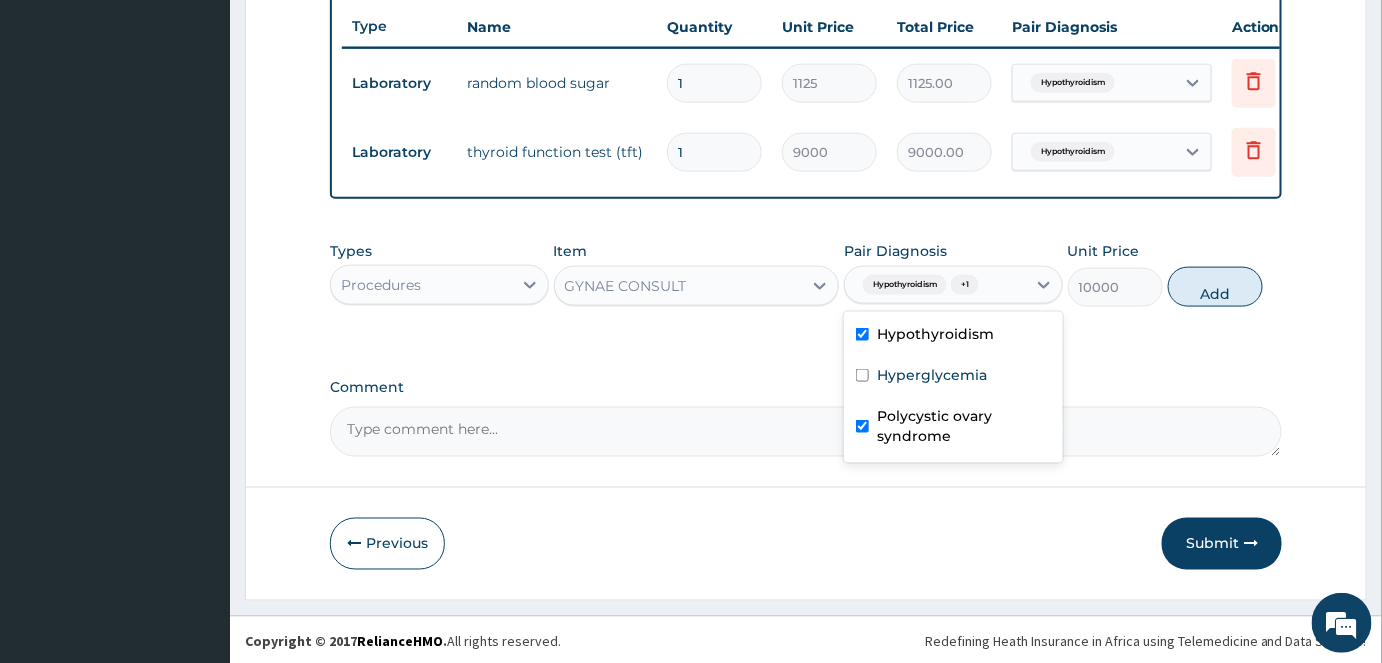 click on "Hypothyroidism" at bounding box center [935, 334] 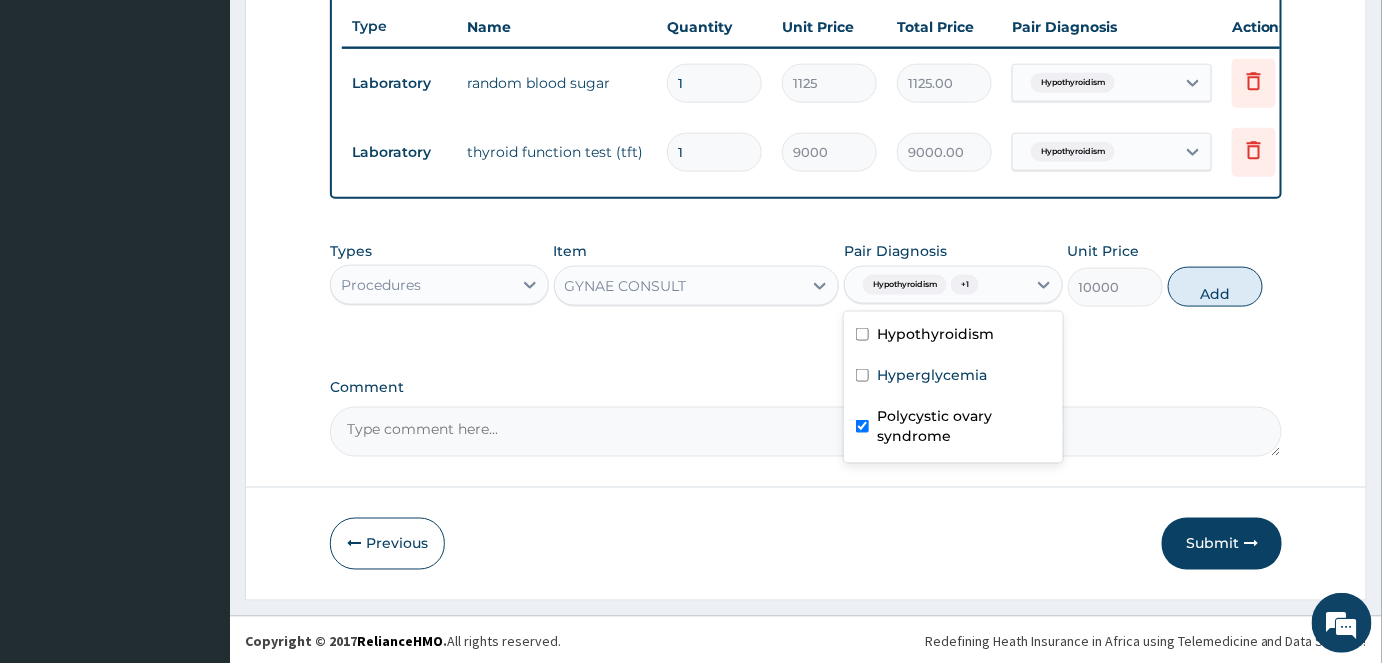 checkbox on "false" 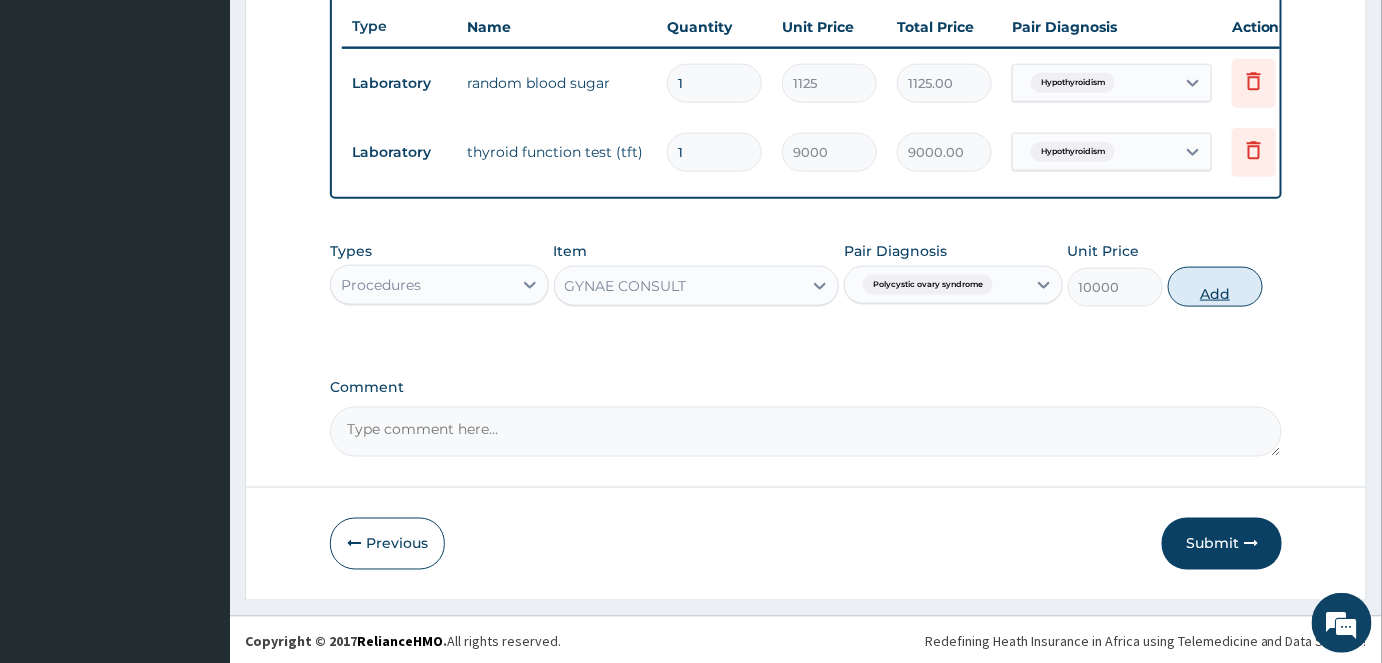 click on "Add" at bounding box center [1215, 287] 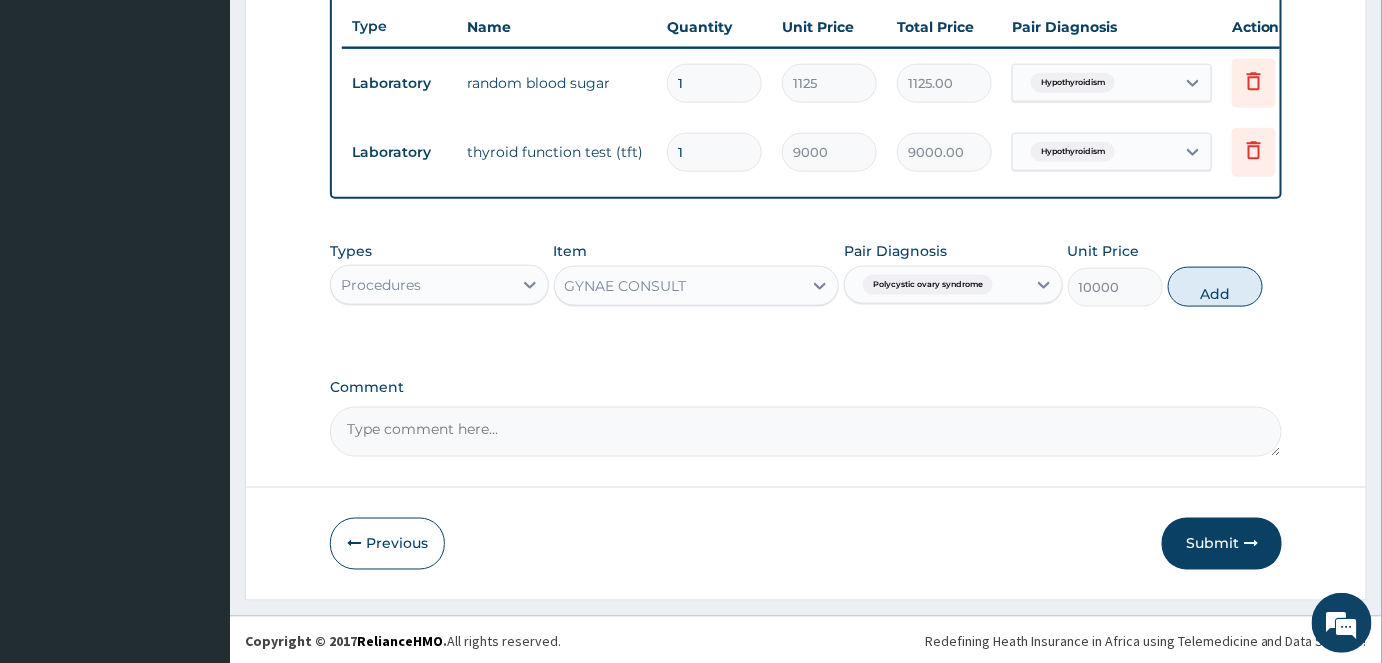 type on "0" 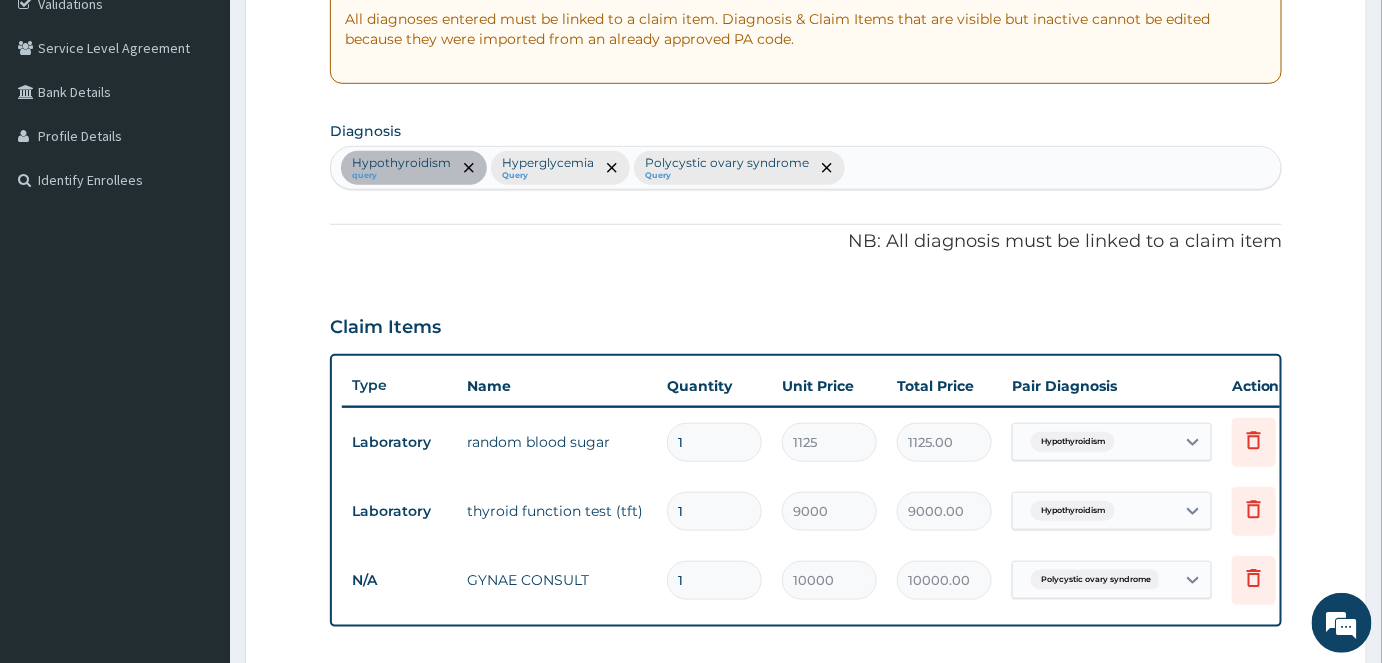scroll, scrollTop: 386, scrollLeft: 0, axis: vertical 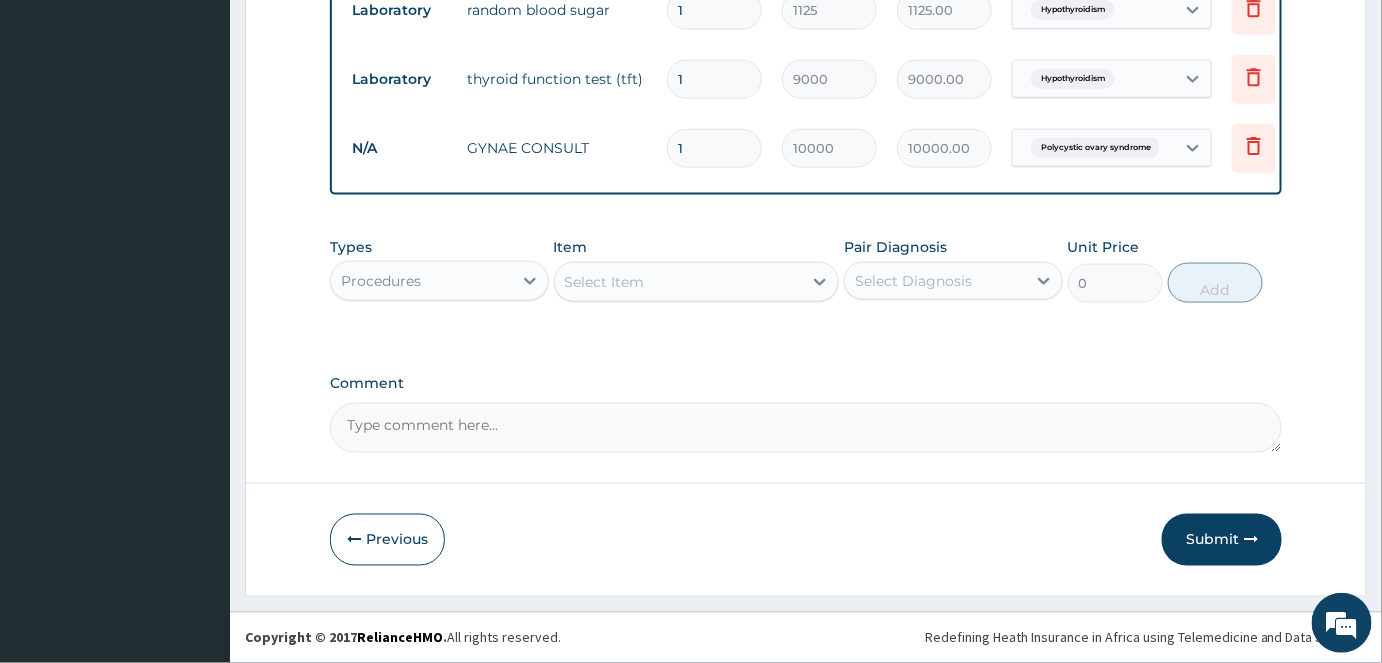 click on "Comment" at bounding box center [806, 428] 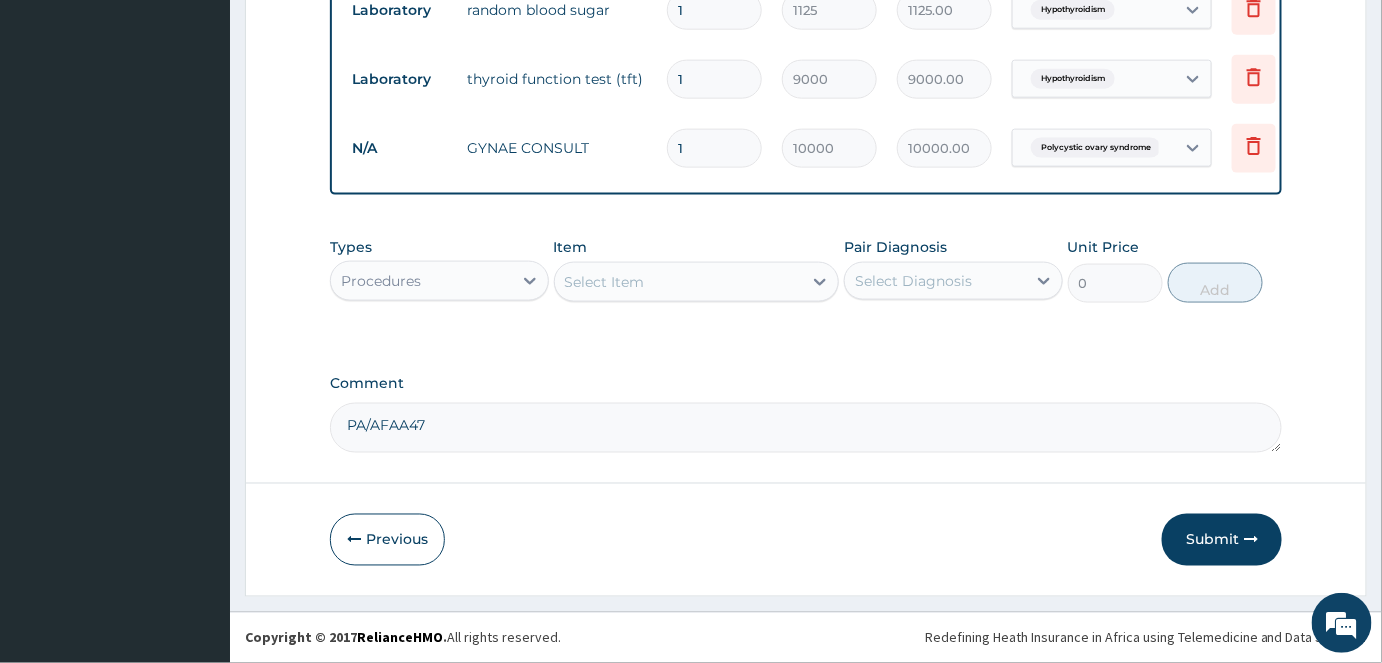 scroll, scrollTop: 8, scrollLeft: 0, axis: vertical 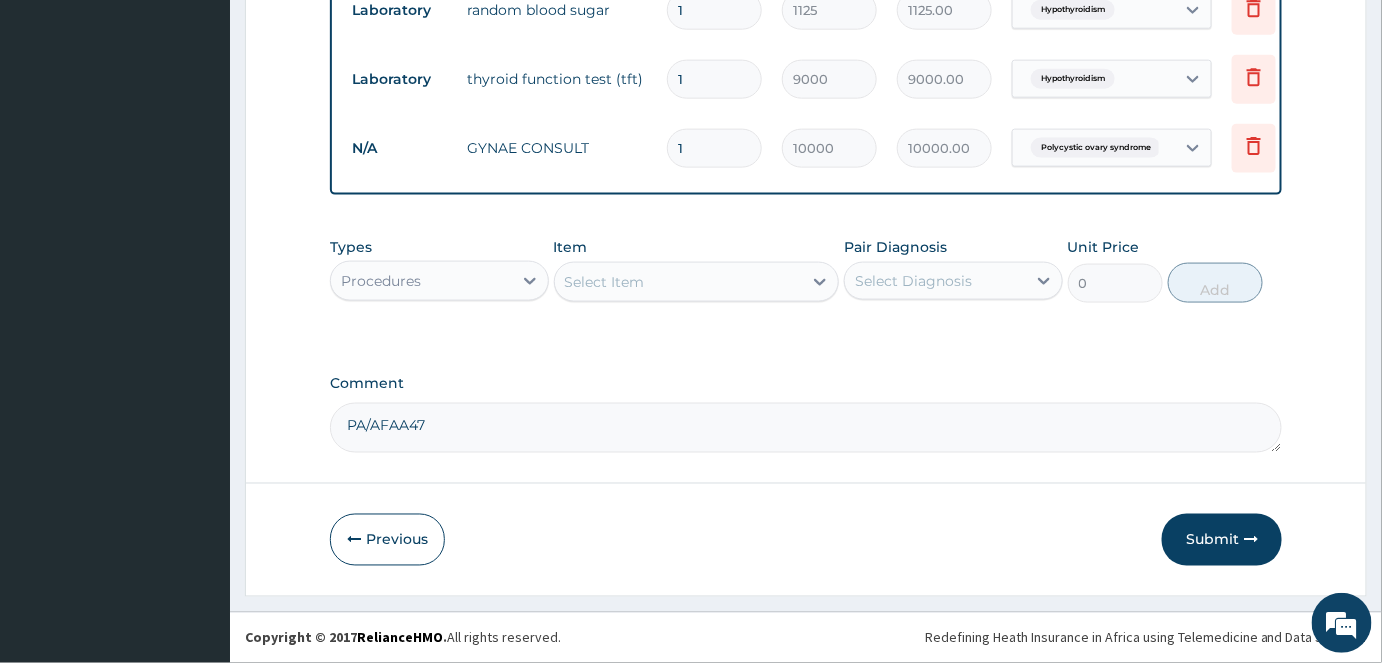 click on "PA/AFAA47" at bounding box center [806, 428] 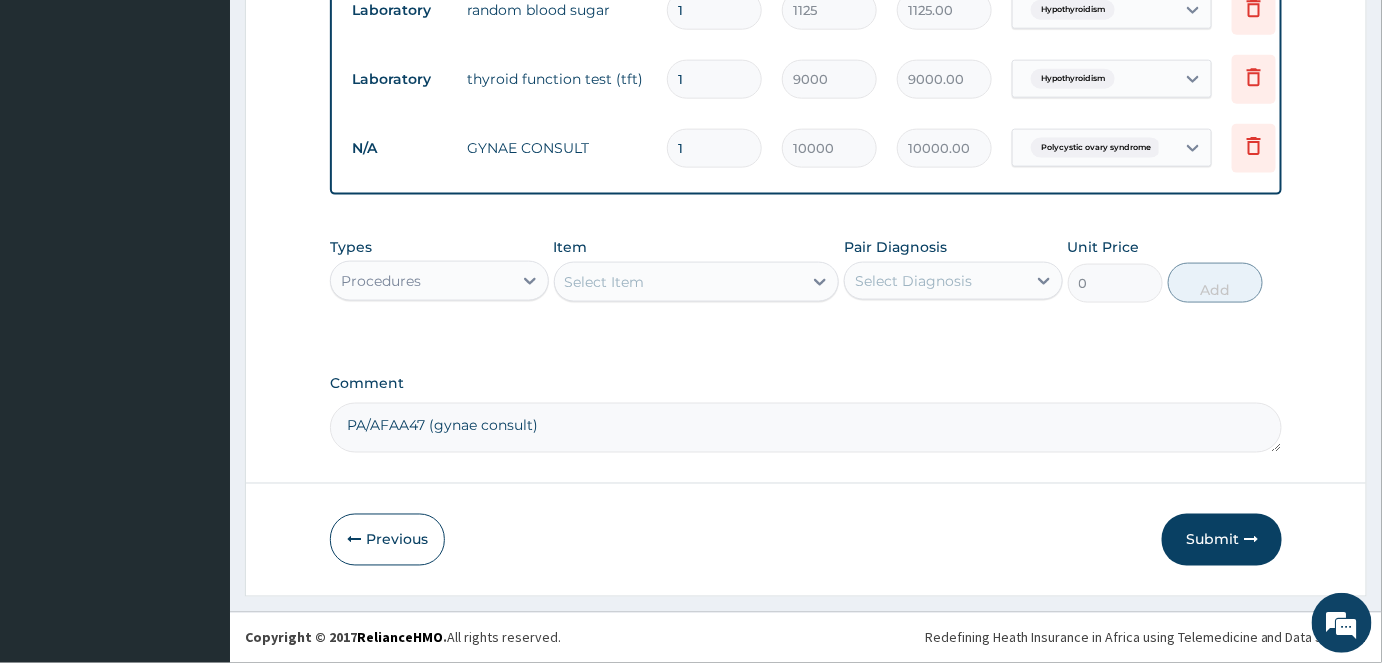 type on "PA/AFAA47 (gynae consult)" 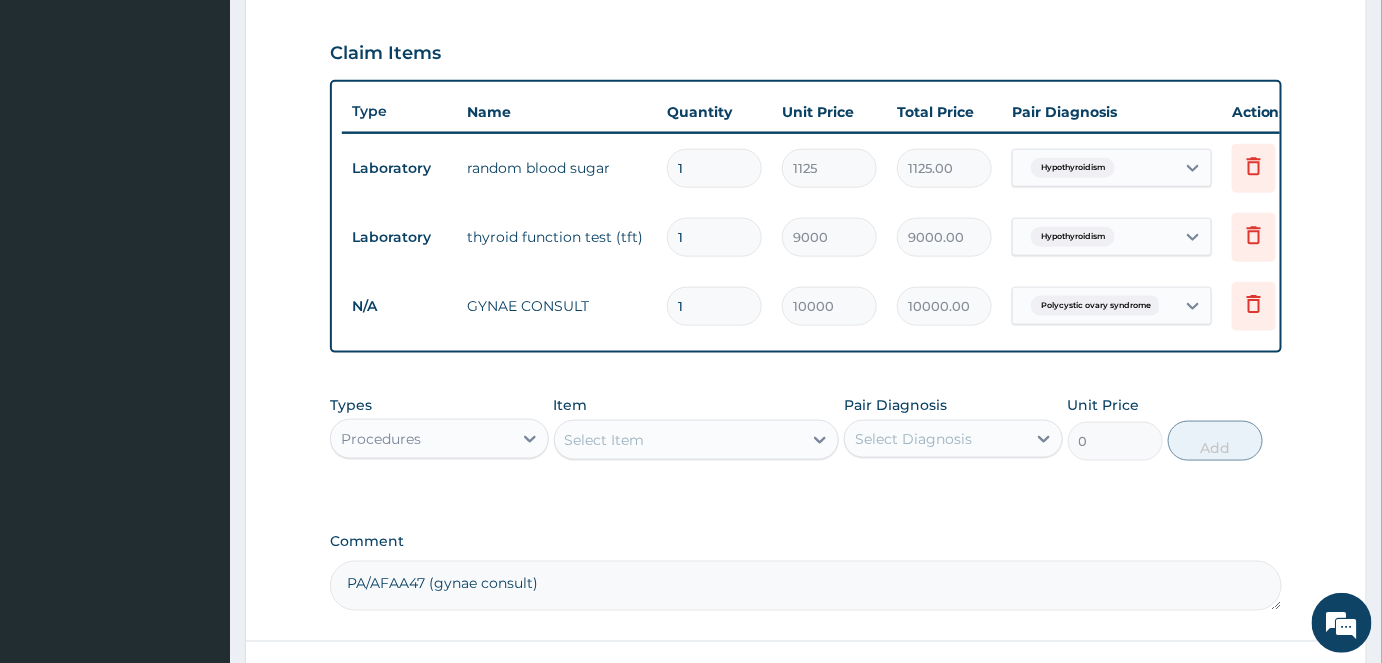 scroll, scrollTop: 832, scrollLeft: 0, axis: vertical 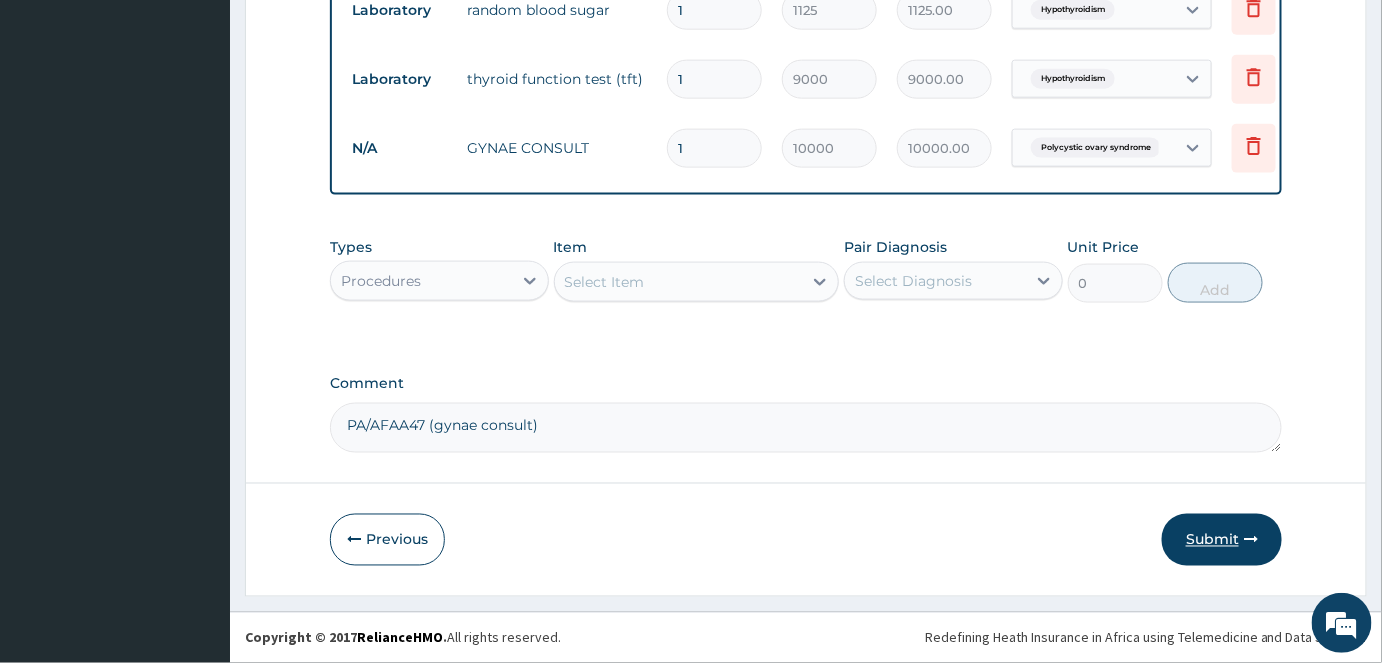 click on "Submit" at bounding box center (1222, 540) 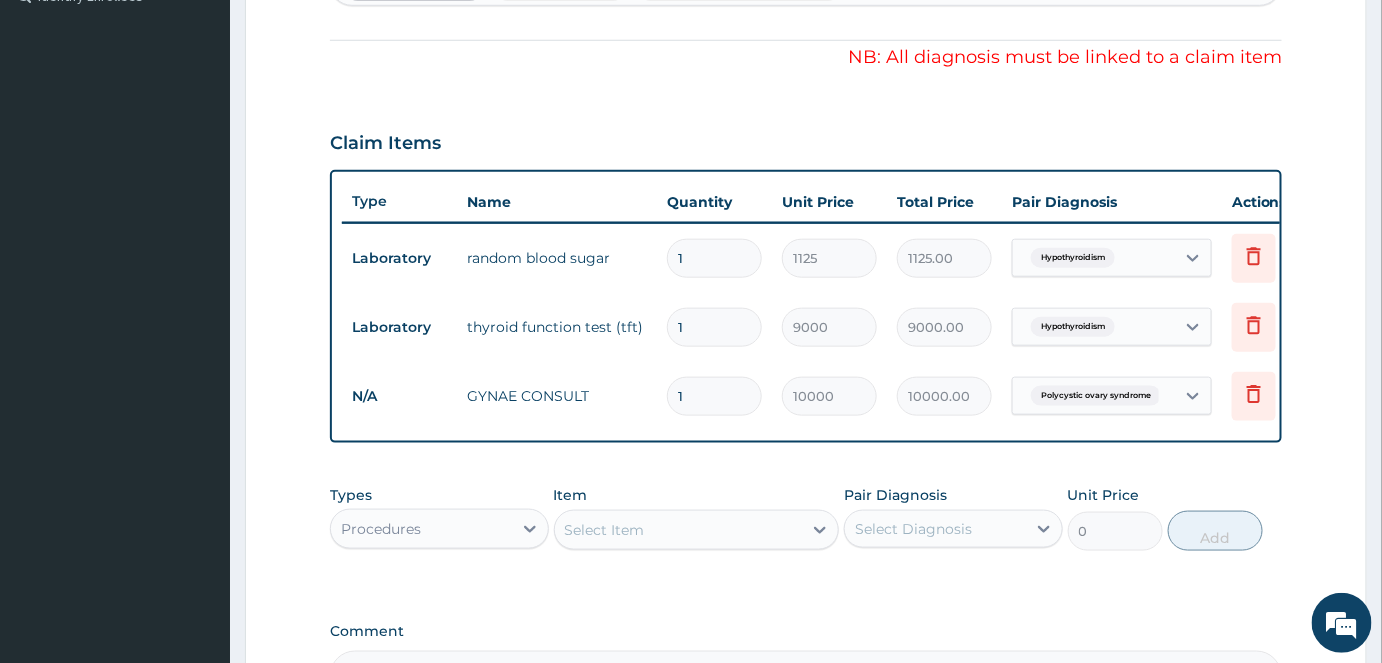 scroll, scrollTop: 650, scrollLeft: 0, axis: vertical 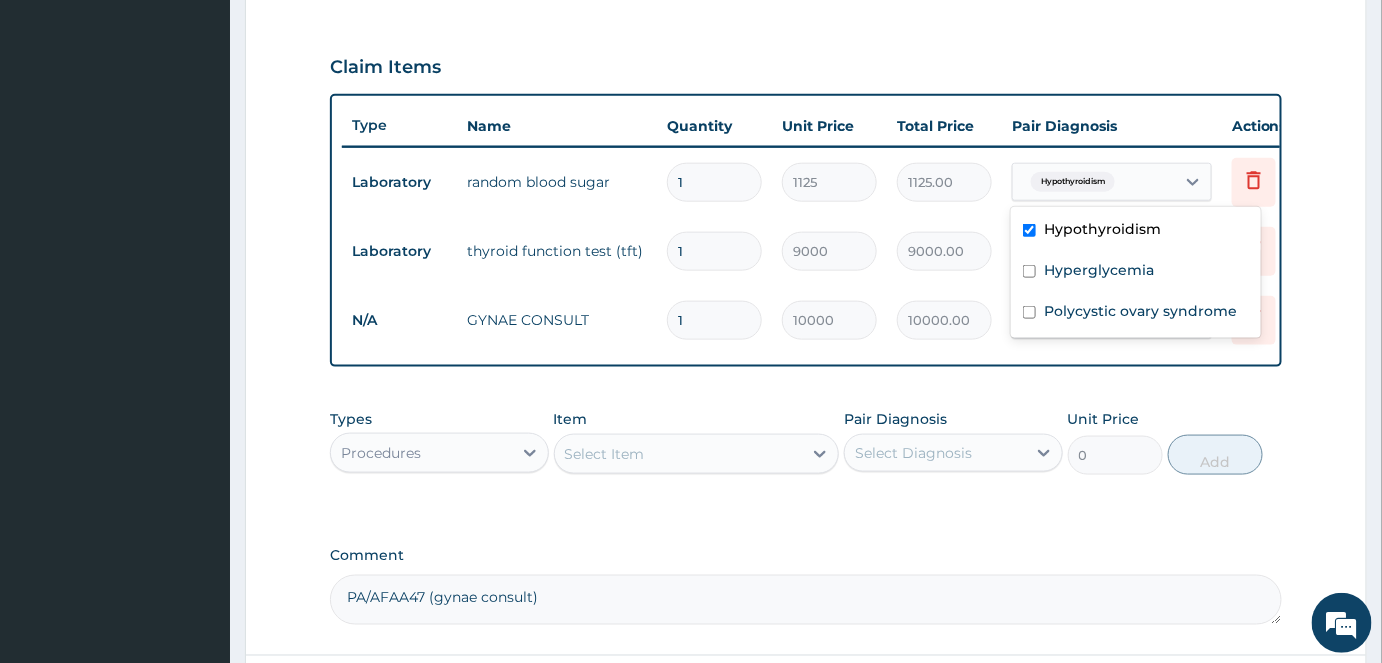 click on "Hypothyroidism" at bounding box center (1094, 182) 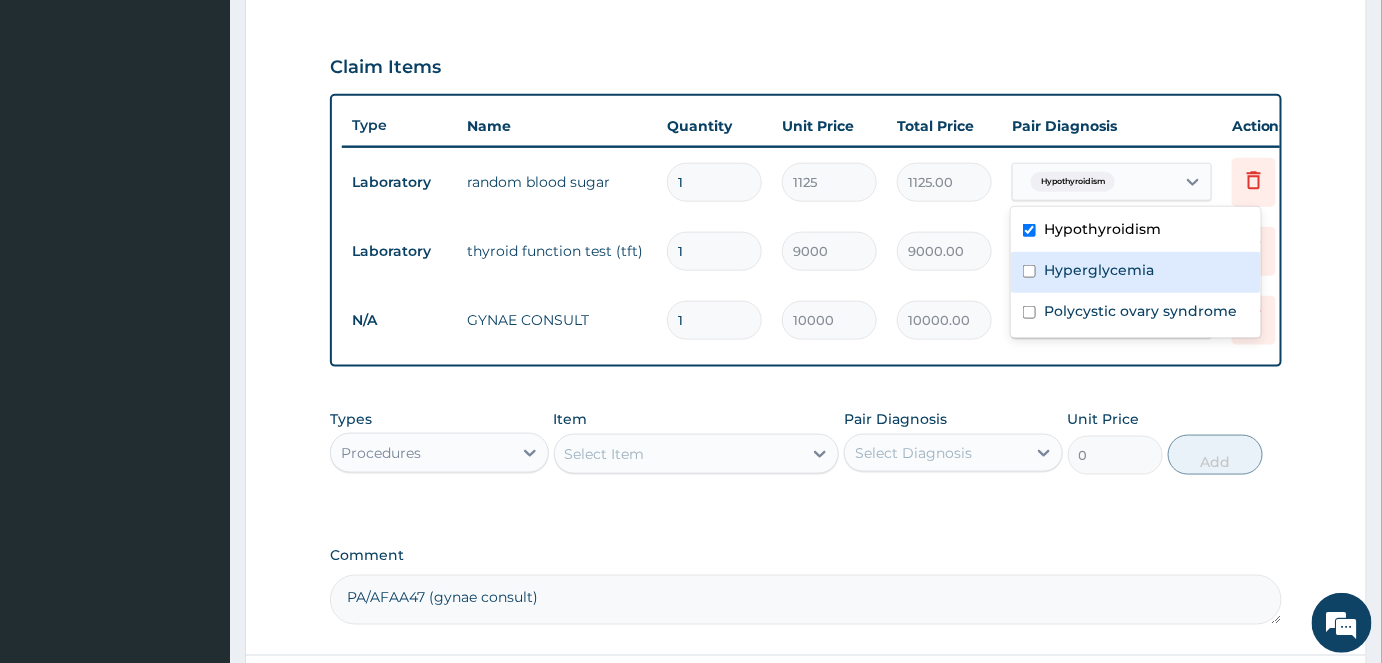 click on "Hyperglycemia" at bounding box center (1099, 270) 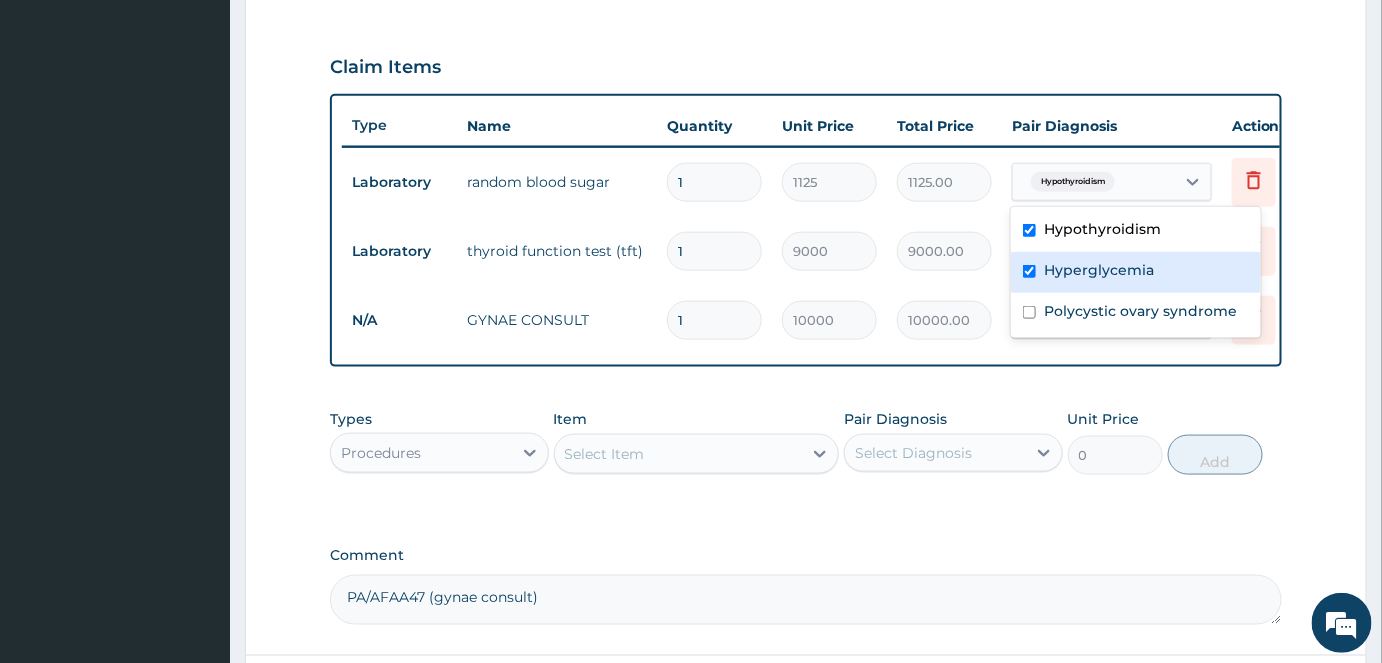 checkbox on "true" 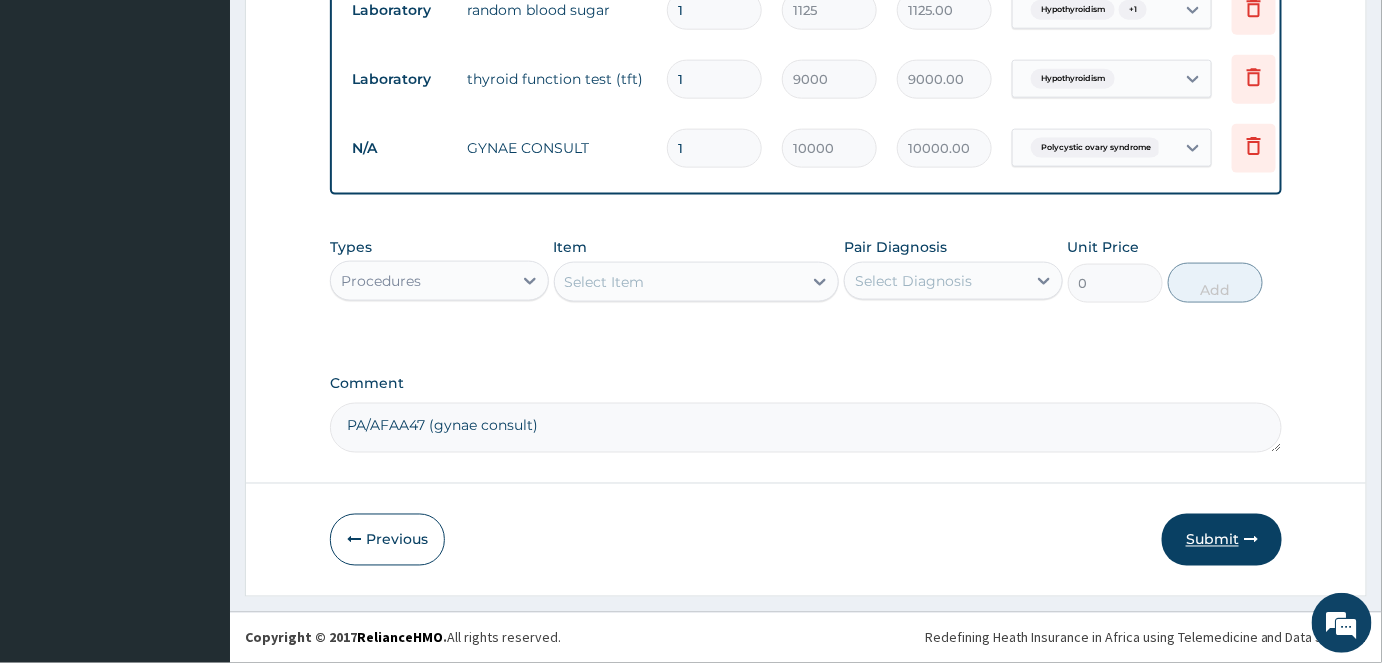 click on "Submit" at bounding box center (1222, 540) 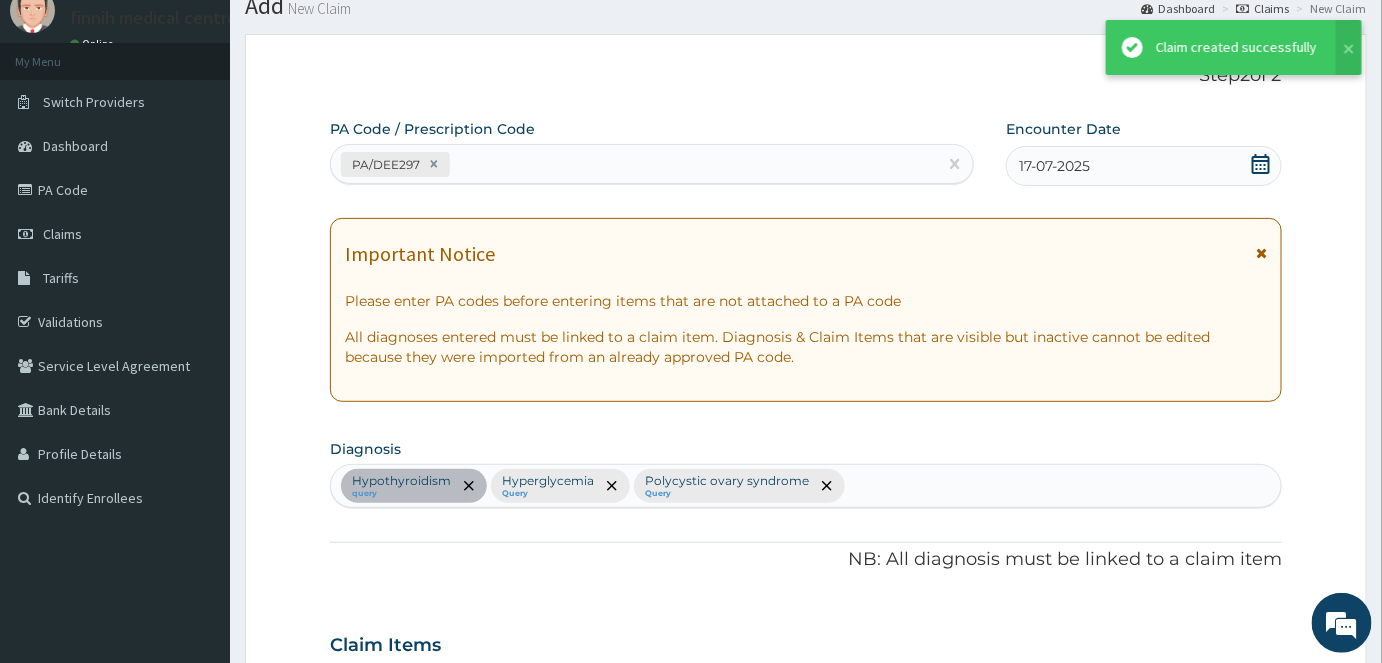 scroll, scrollTop: 832, scrollLeft: 0, axis: vertical 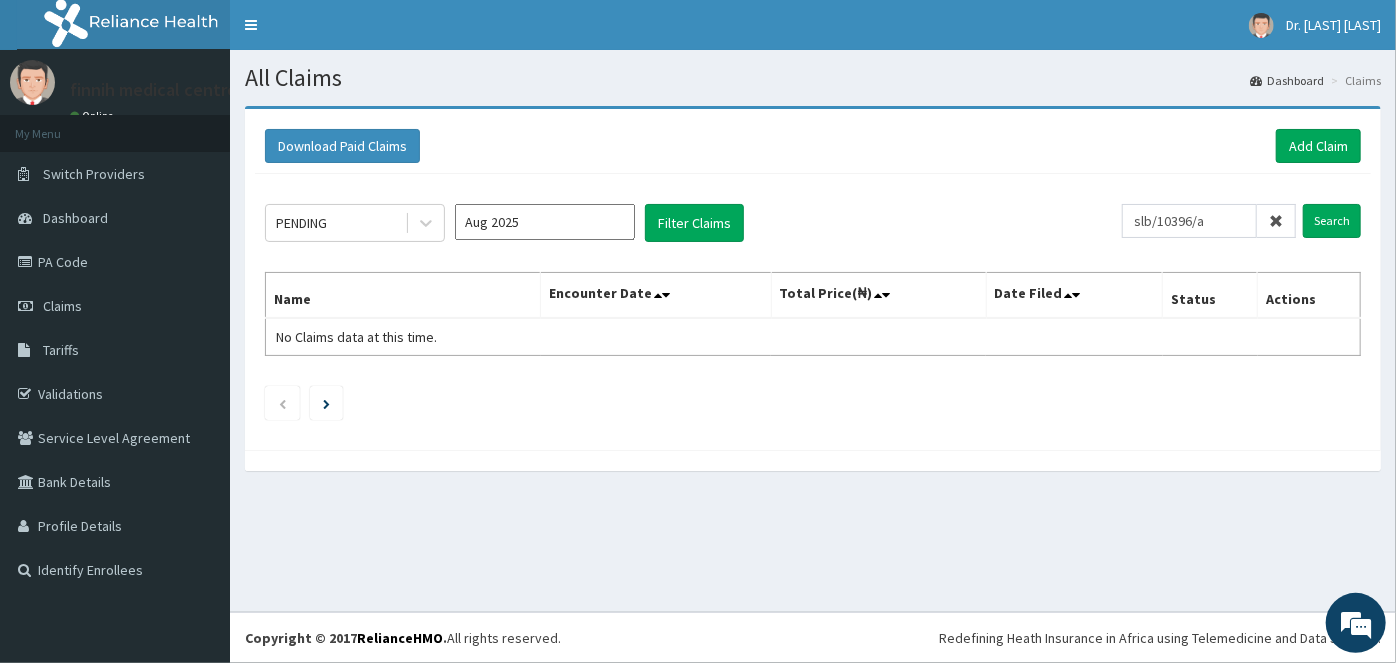 type on "slb/10396/a" 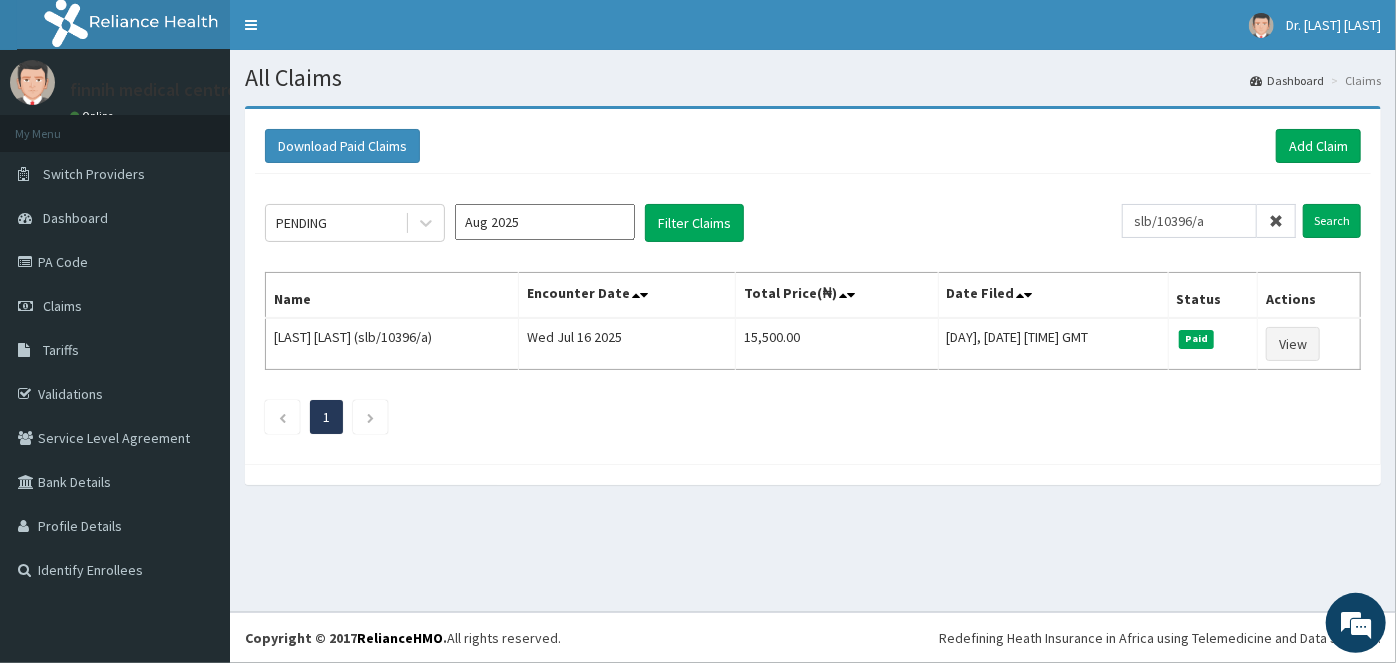 click on "slb/10396/a" at bounding box center (1189, 221) 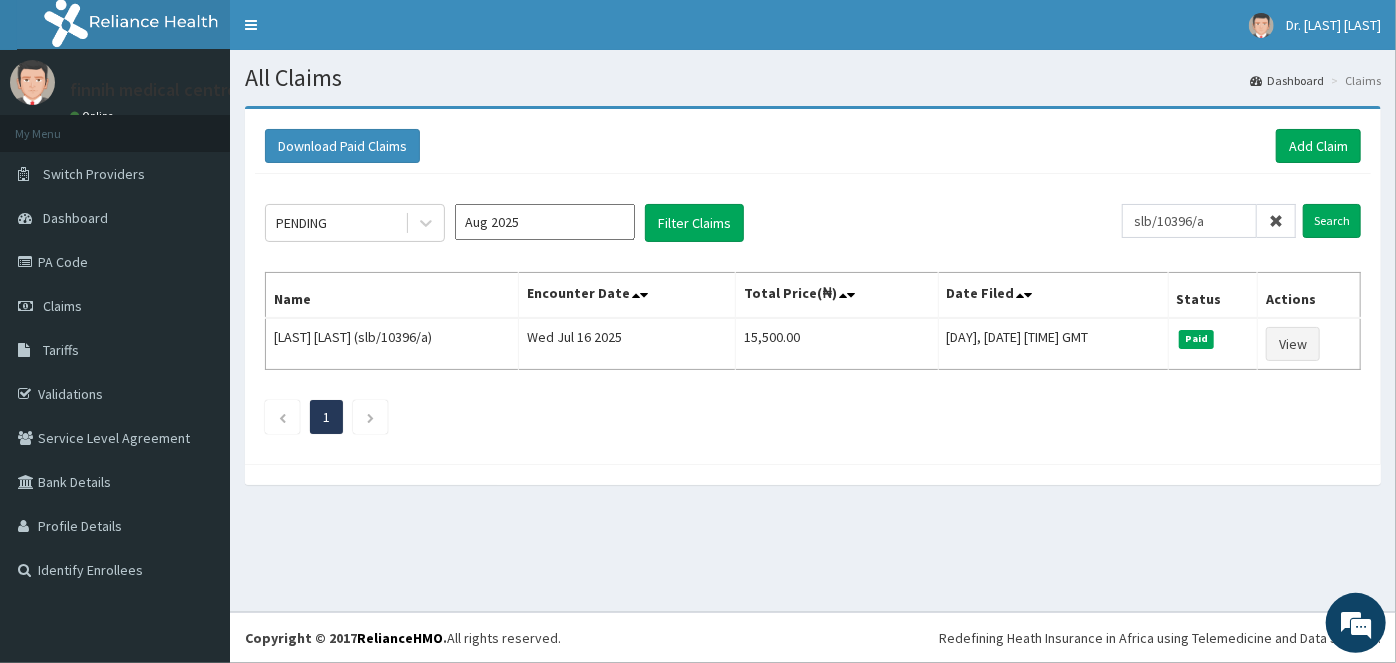 scroll, scrollTop: 0, scrollLeft: 0, axis: both 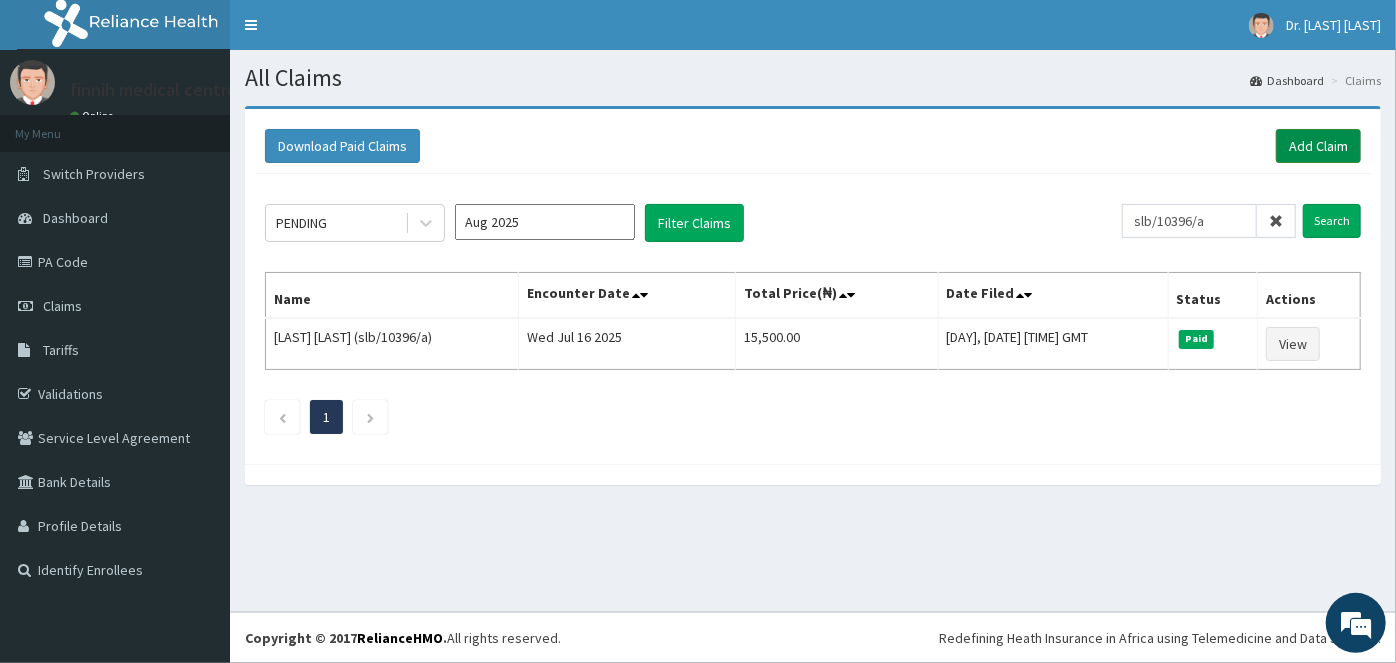 click on "Add Claim" at bounding box center (1318, 146) 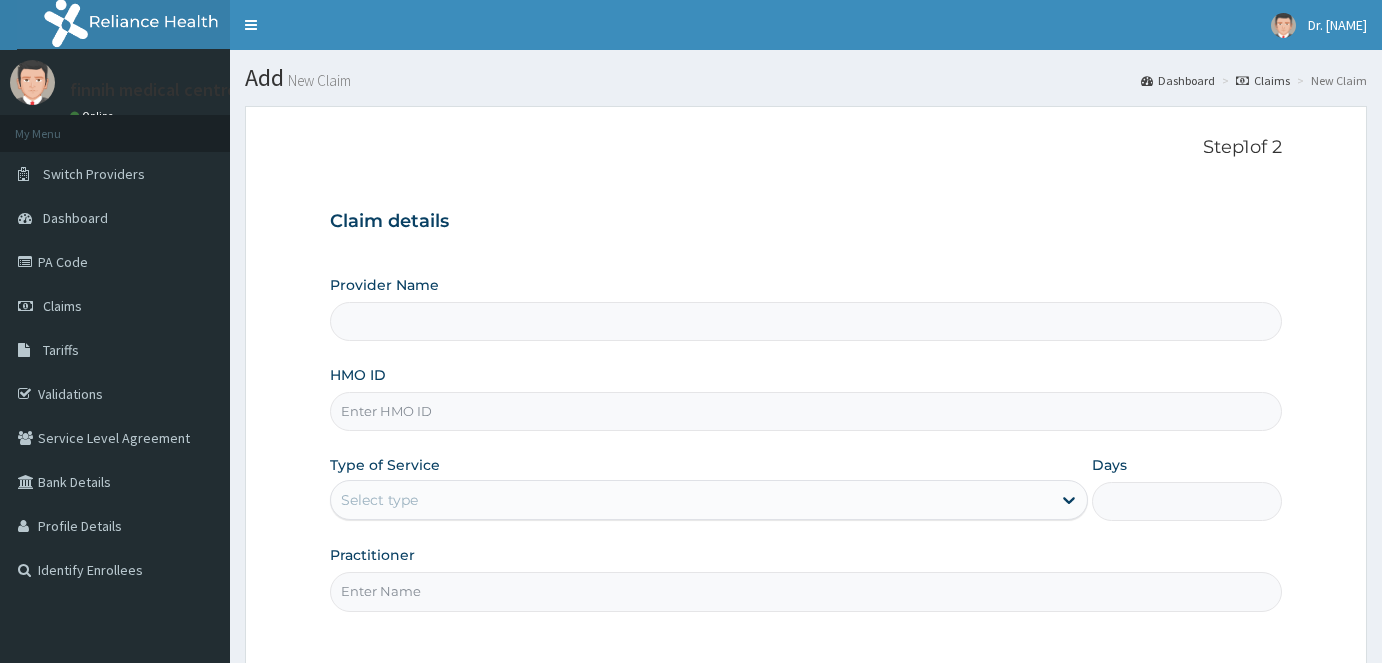scroll, scrollTop: 0, scrollLeft: 0, axis: both 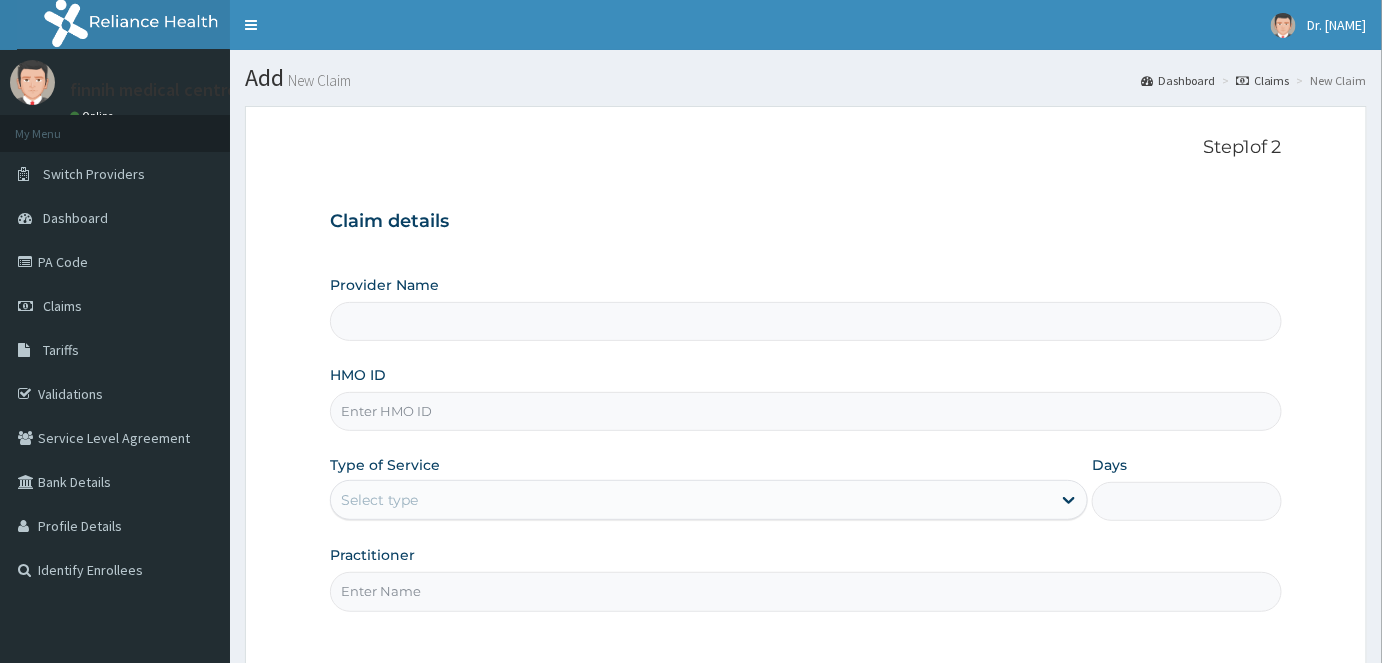 drag, startPoint x: 0, startPoint y: 0, endPoint x: 355, endPoint y: 411, distance: 543.0893 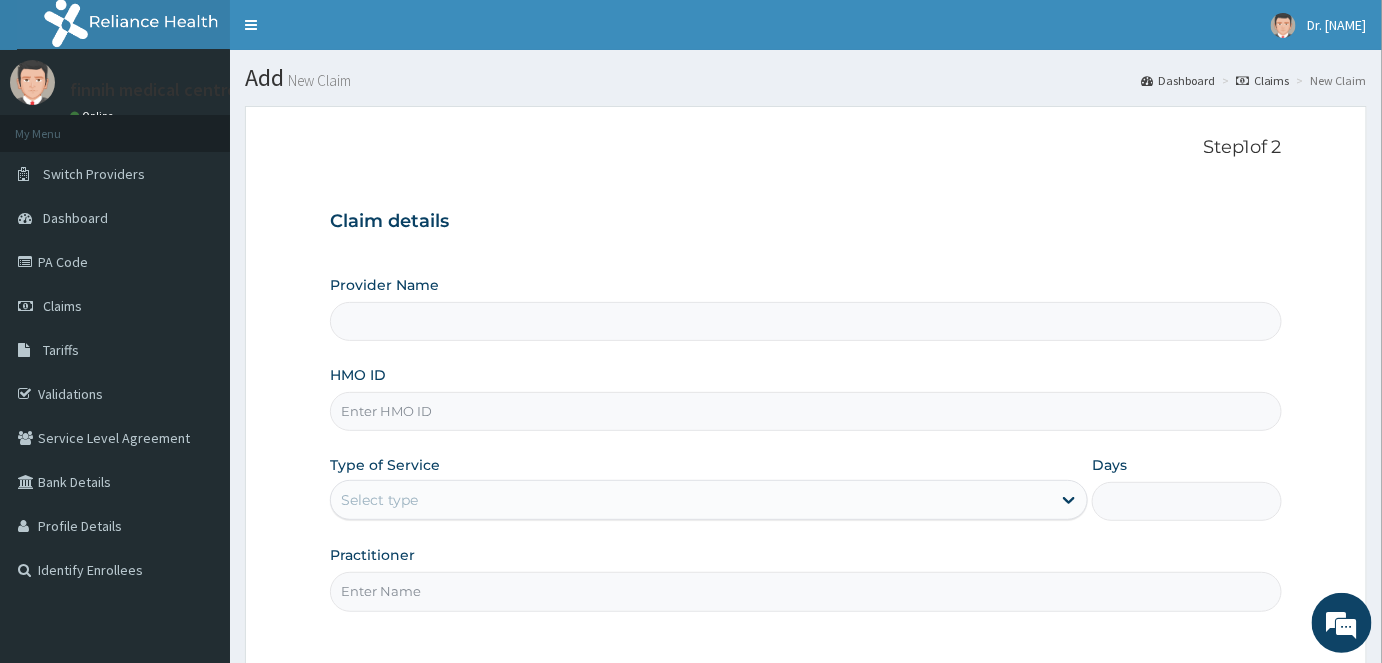 paste on "slb/10396/a" 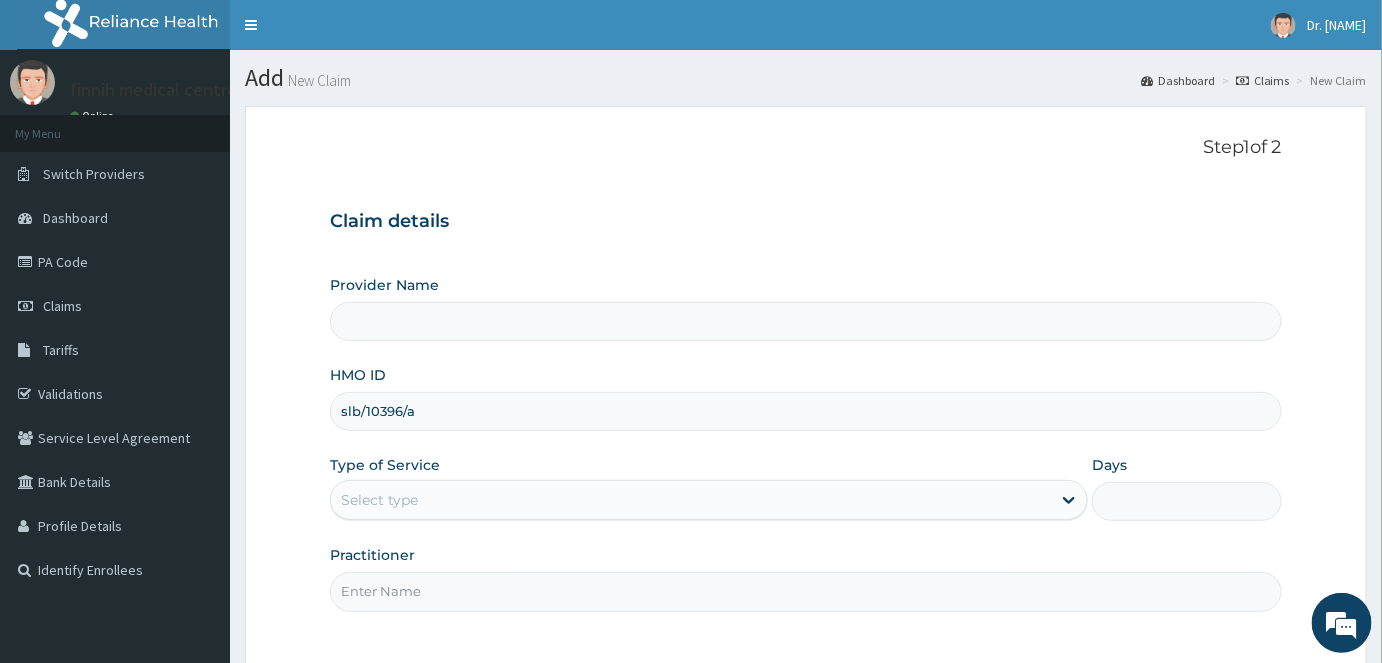 type on "Finnih Medical Centre" 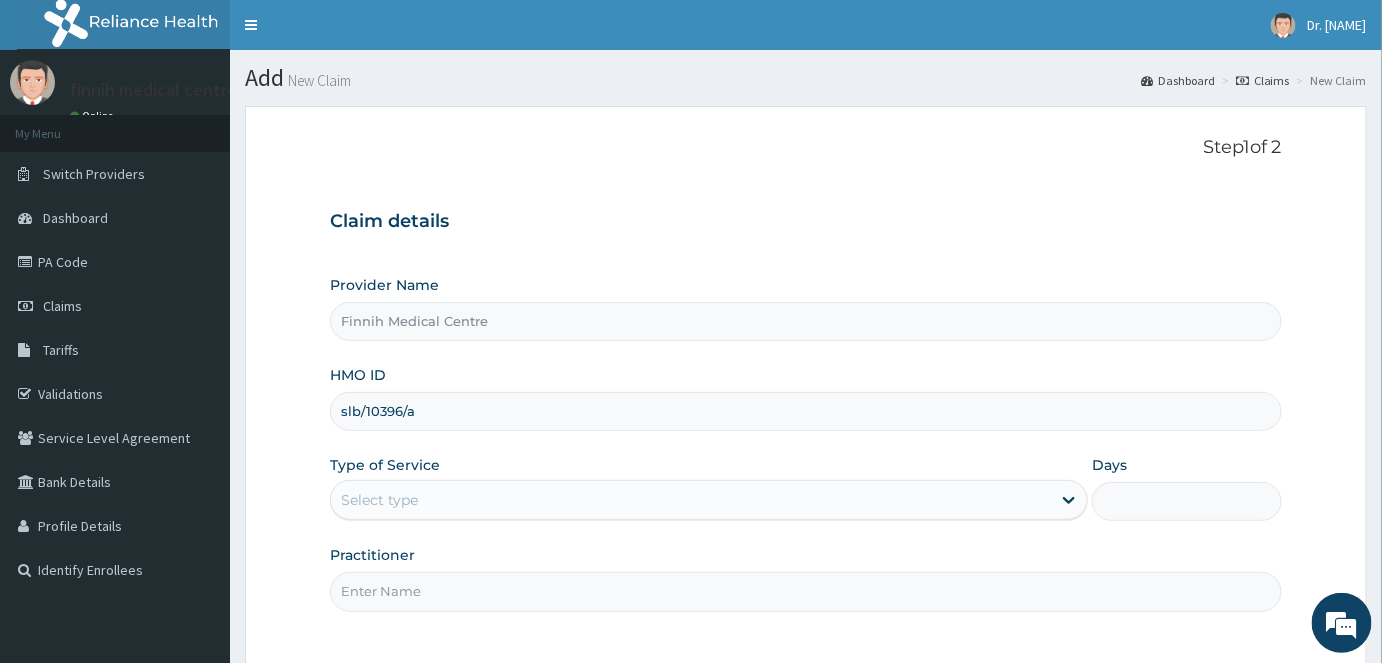 type on "slb/10396/a" 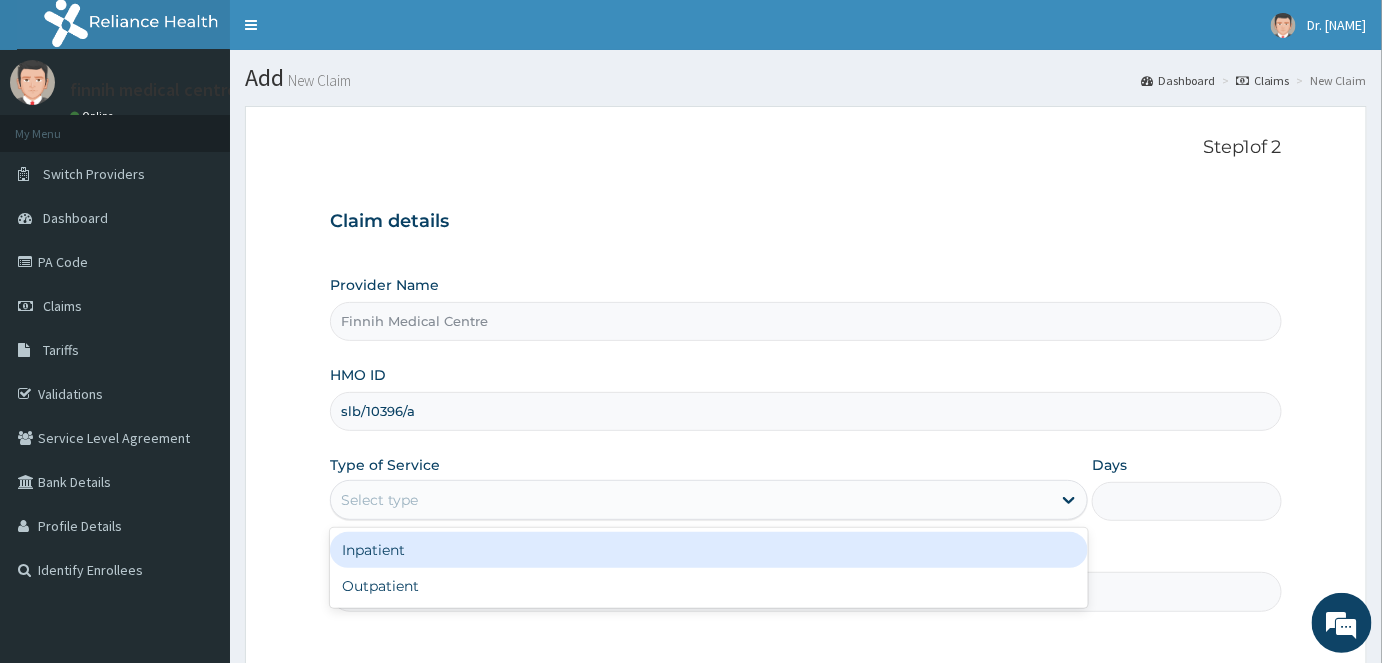 click on "Select type" at bounding box center [691, 500] 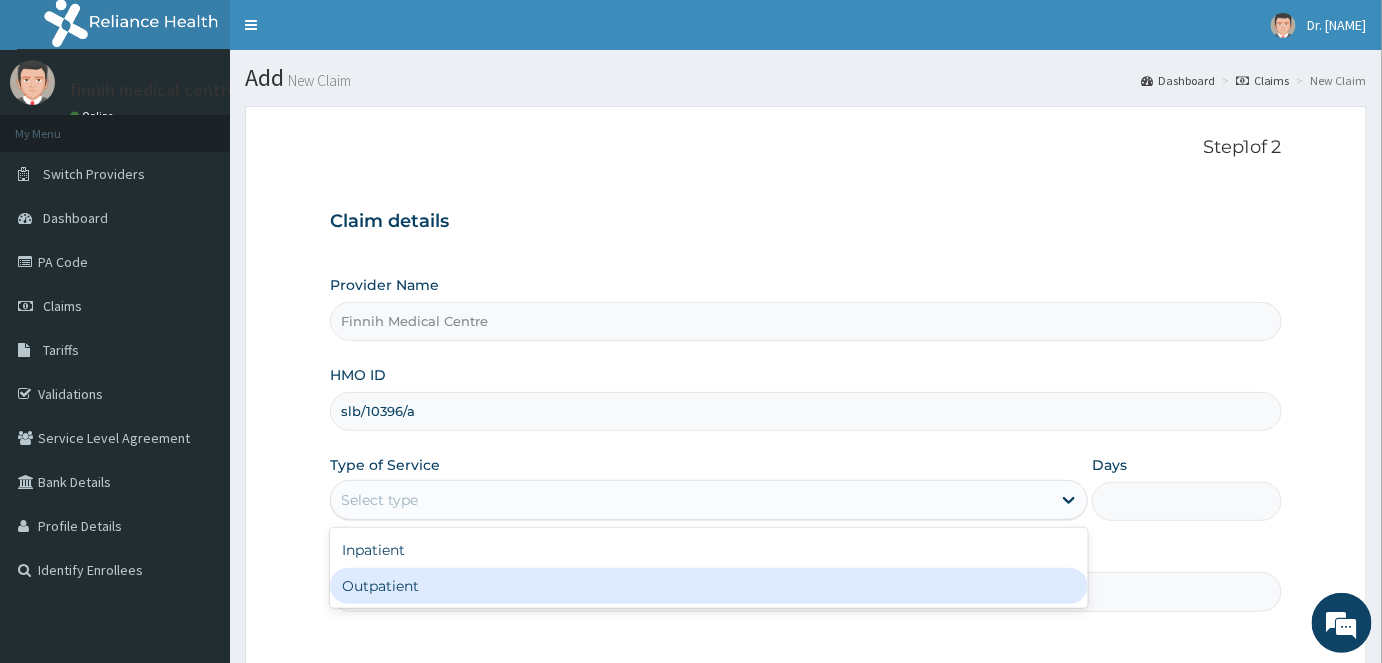 click on "Outpatient" at bounding box center (709, 586) 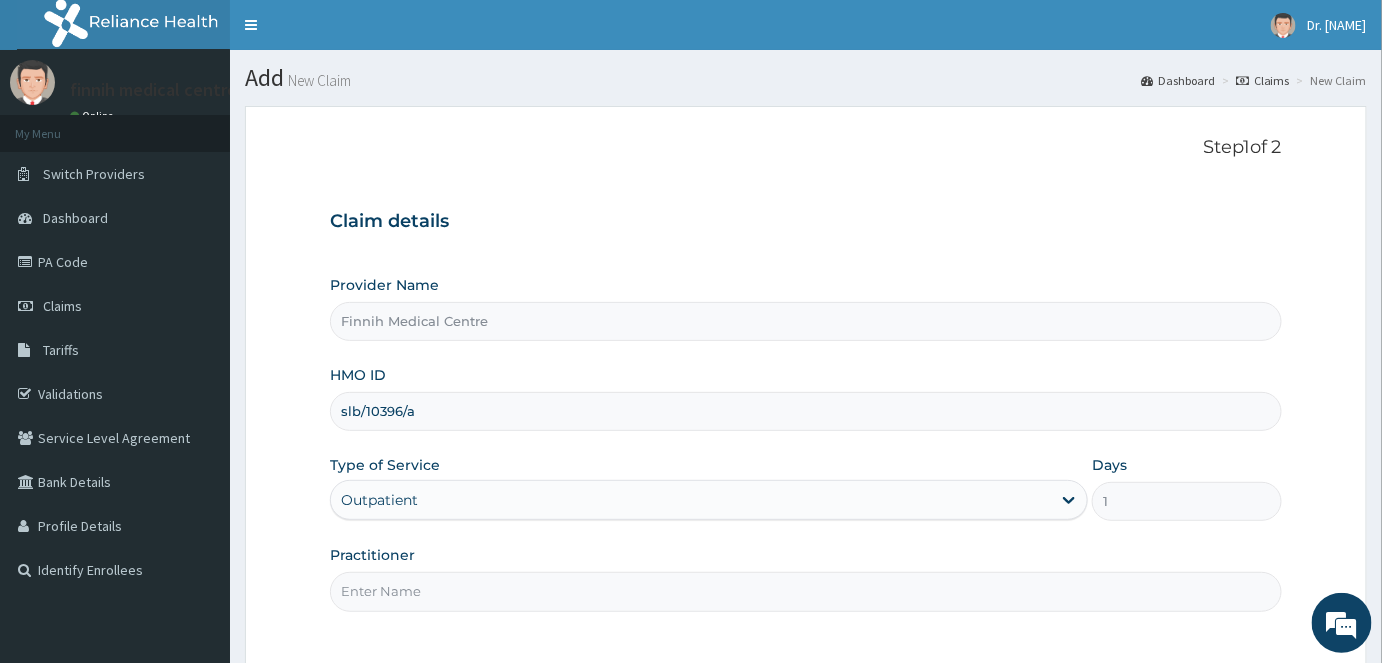 click on "Practitioner" at bounding box center [806, 591] 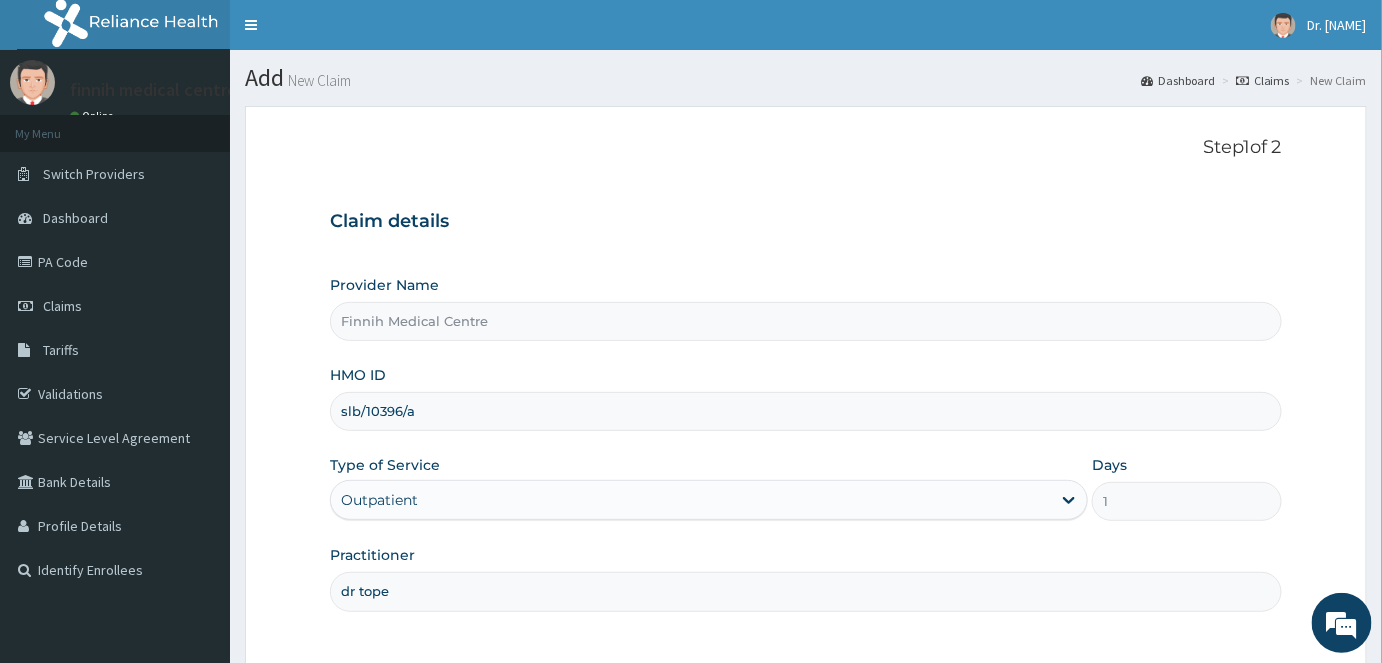 type on "DR TOPE" 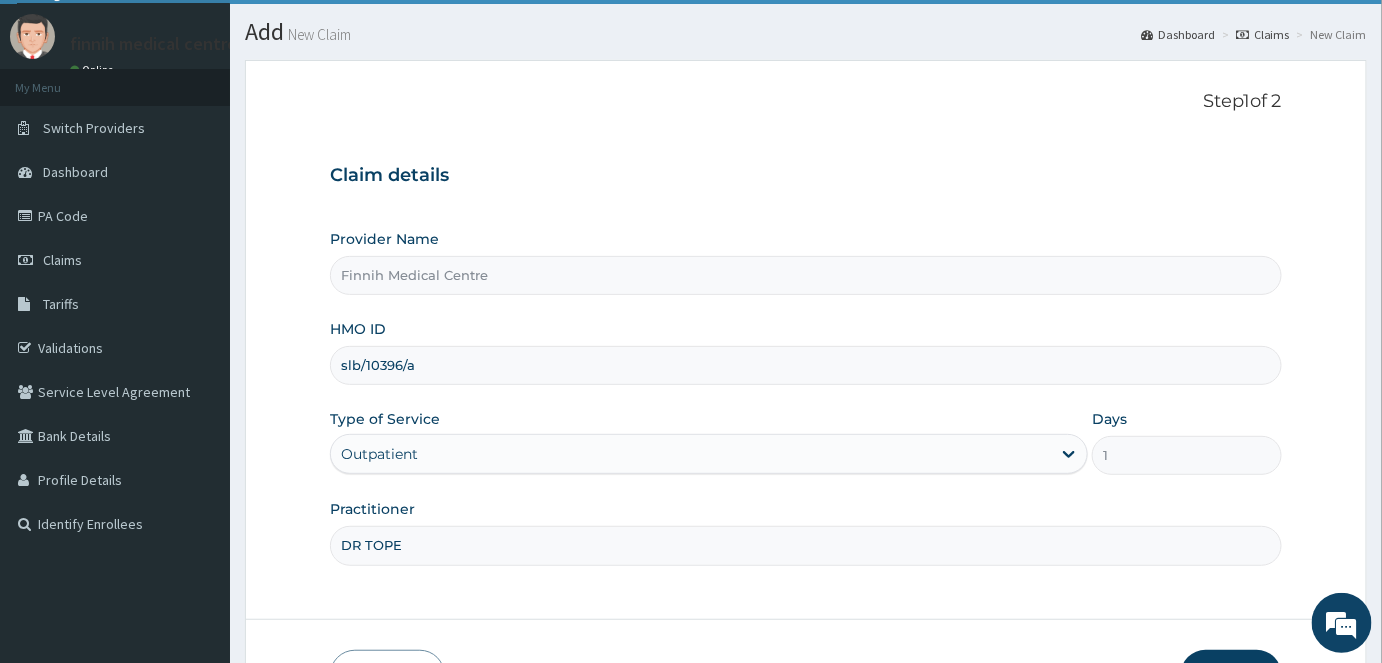 scroll, scrollTop: 181, scrollLeft: 0, axis: vertical 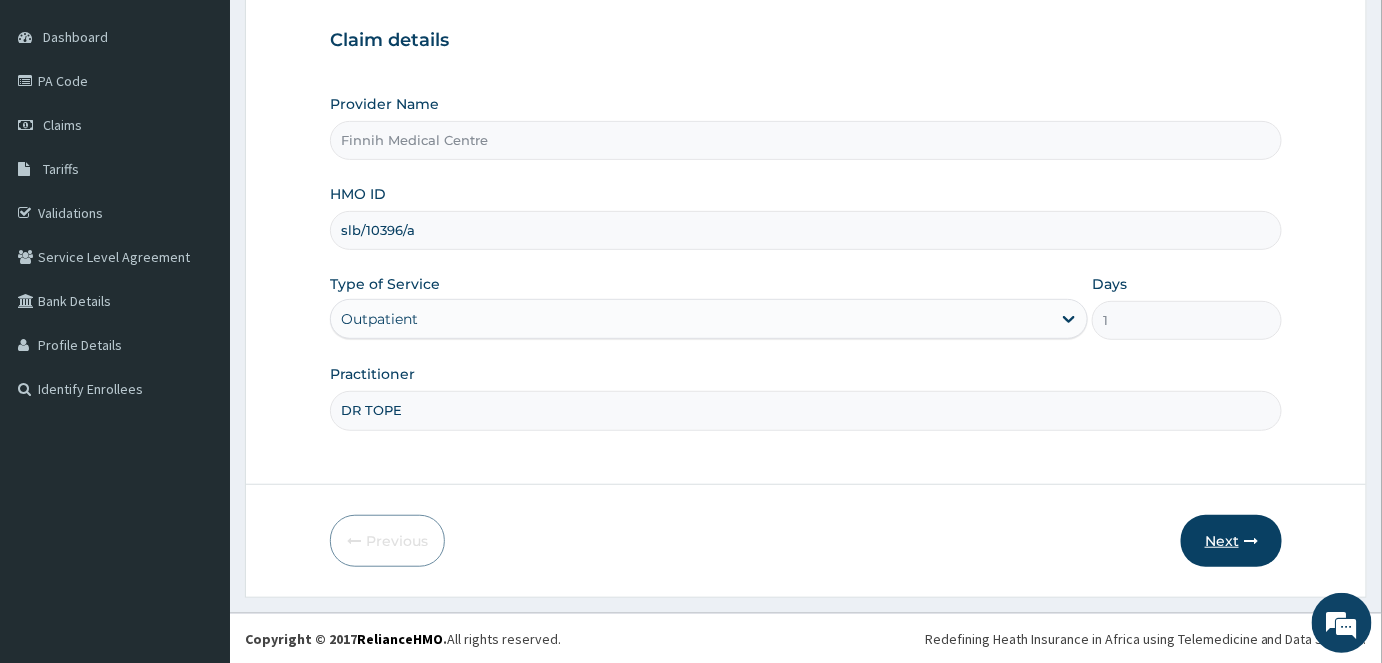 click on "Next" at bounding box center (1231, 541) 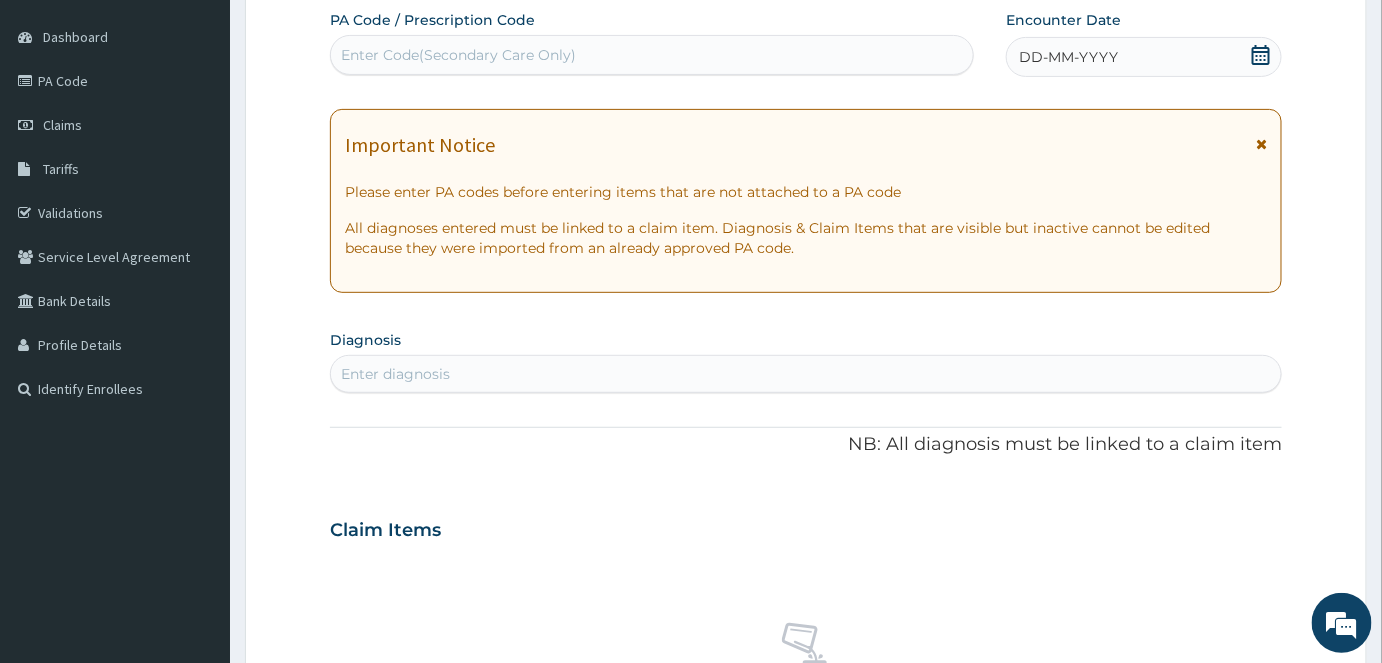 scroll, scrollTop: 0, scrollLeft: 0, axis: both 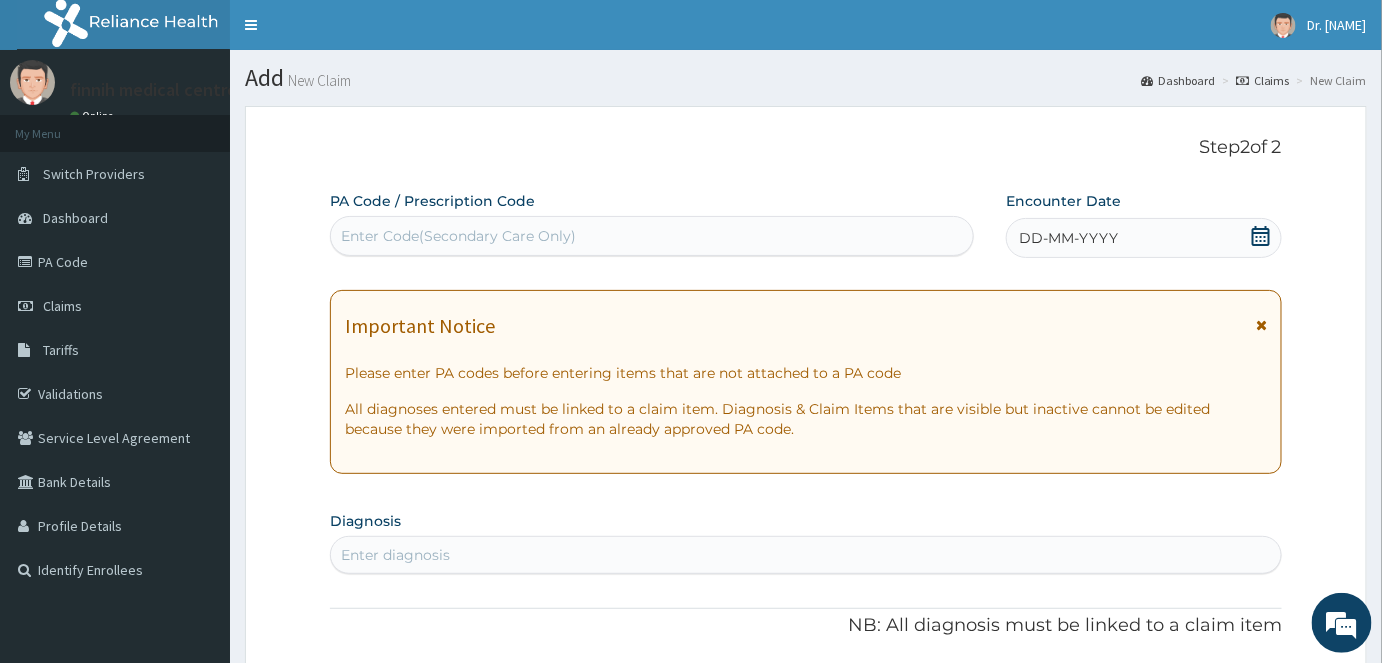 click on "DD-MM-YYYY" at bounding box center (1068, 238) 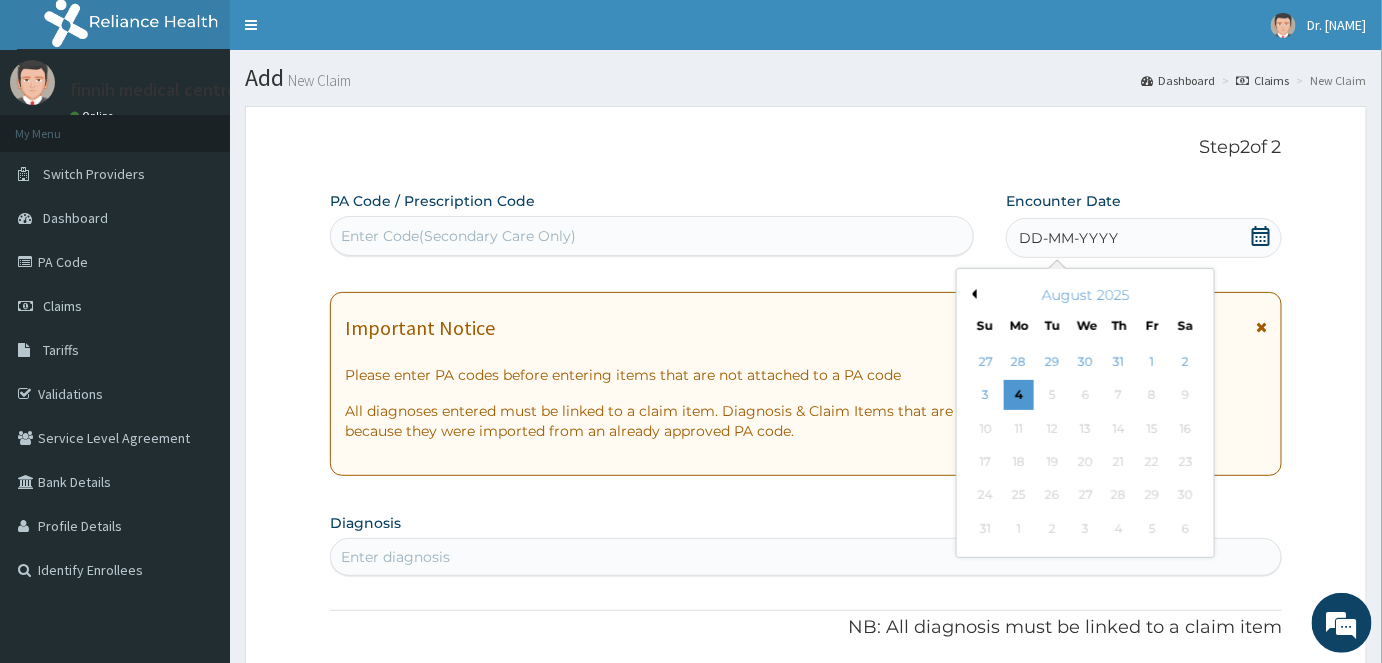 click on "Previous Month" at bounding box center (972, 294) 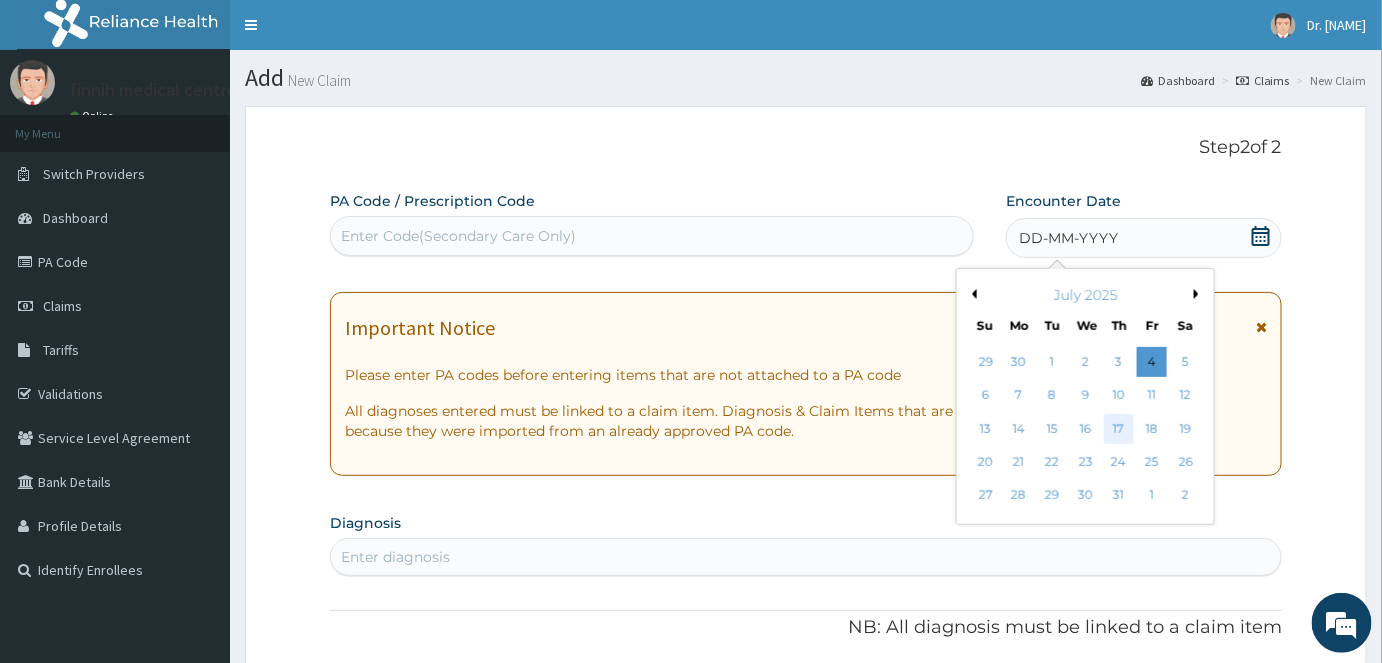 click on "17" at bounding box center (1119, 429) 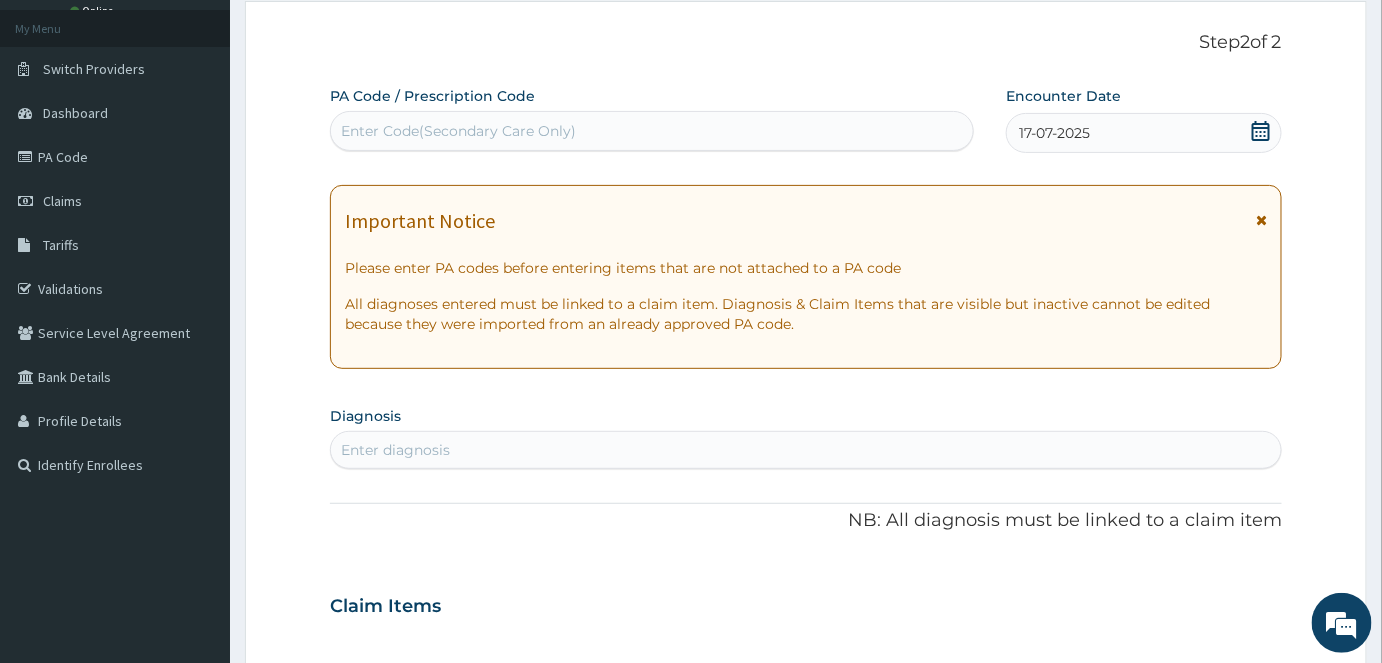 scroll, scrollTop: 181, scrollLeft: 0, axis: vertical 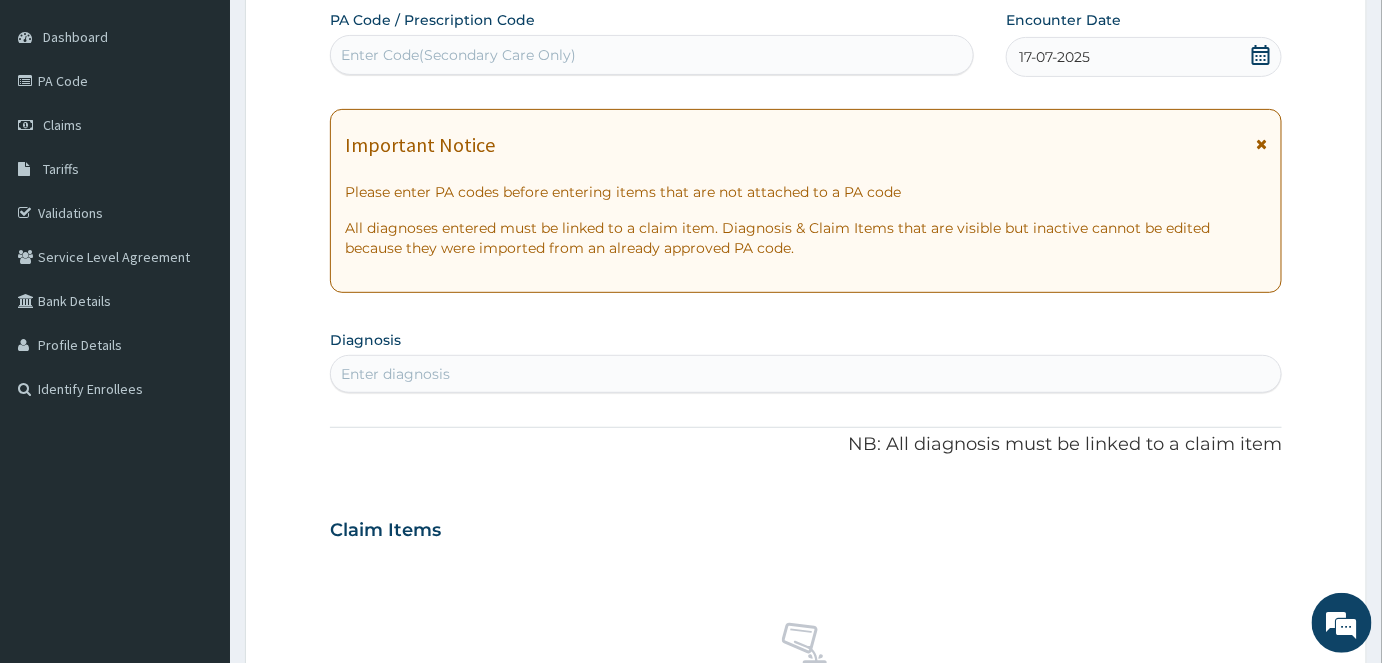 click on "Diagnosis" at bounding box center [365, 340] 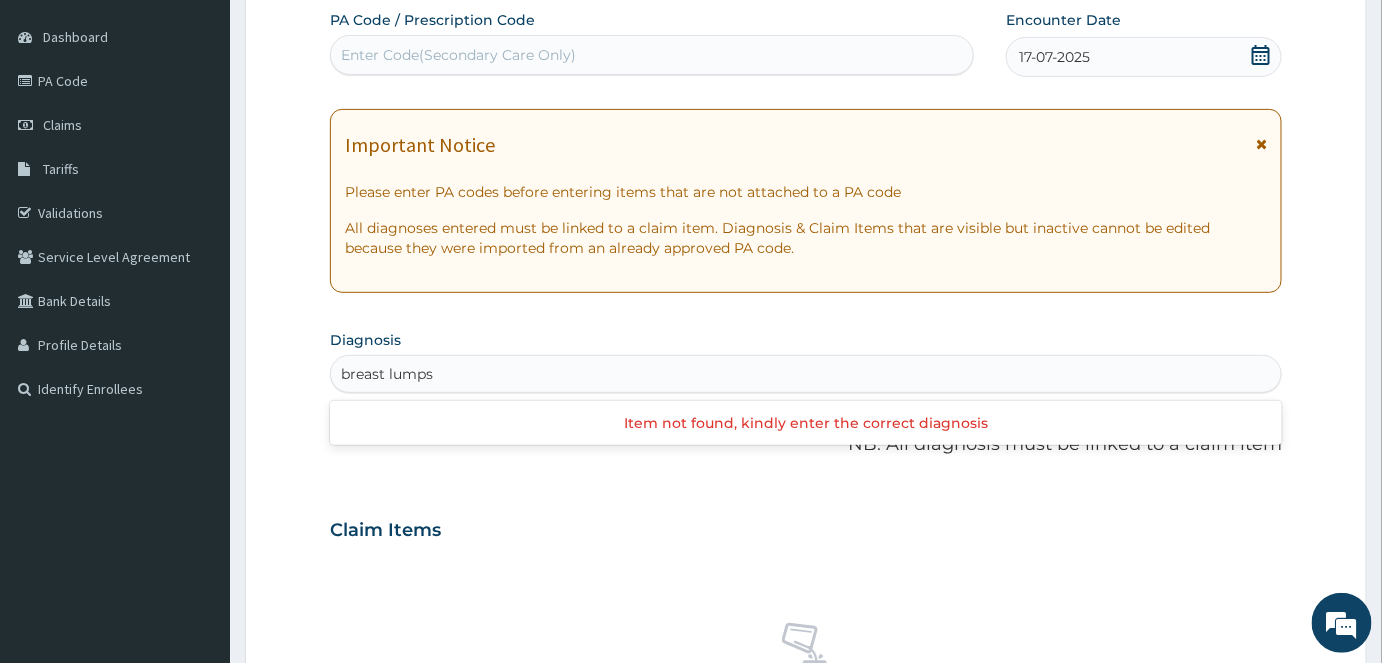 type on "breast lump" 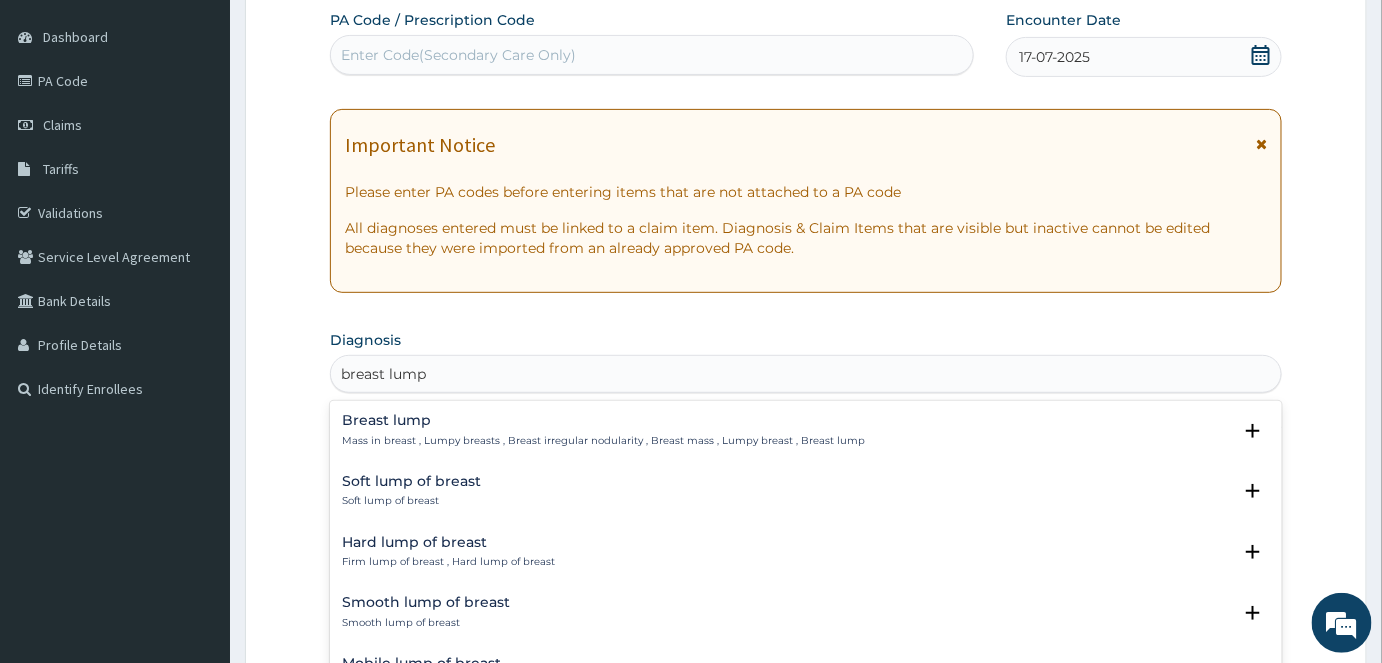 click on "Breast lump" at bounding box center [603, 420] 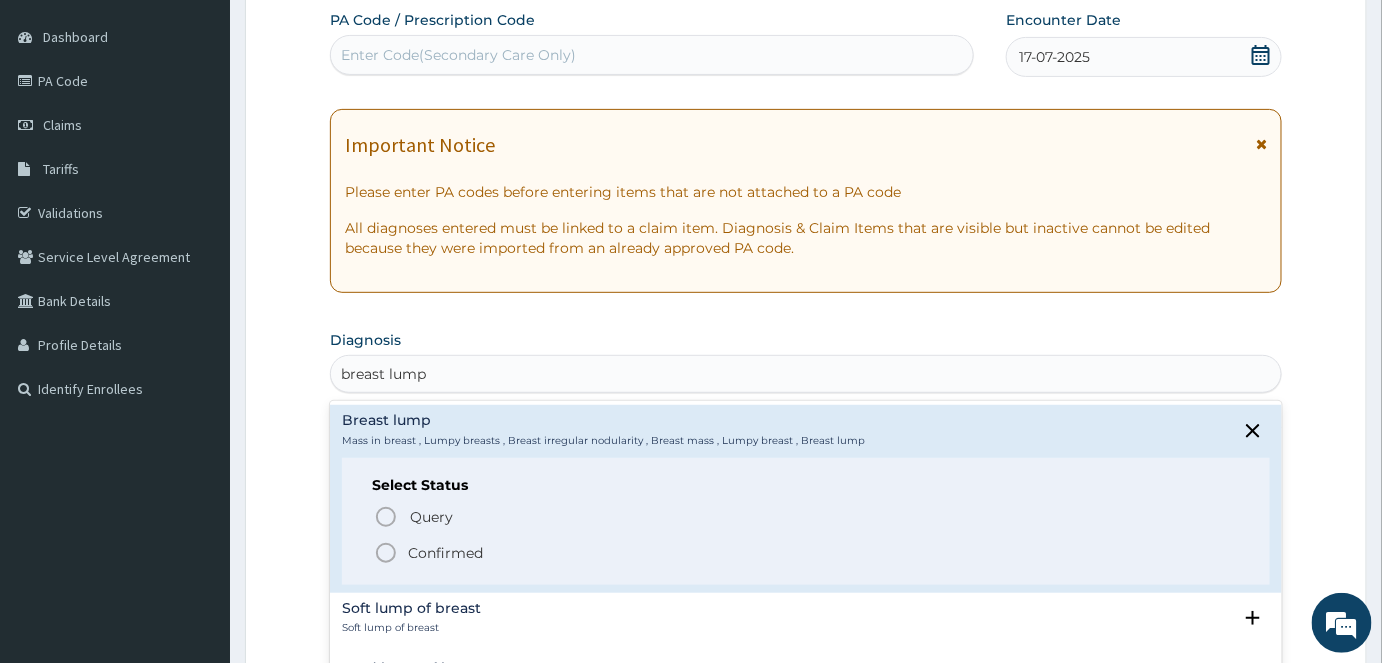 click on "Confirmed" at bounding box center (445, 553) 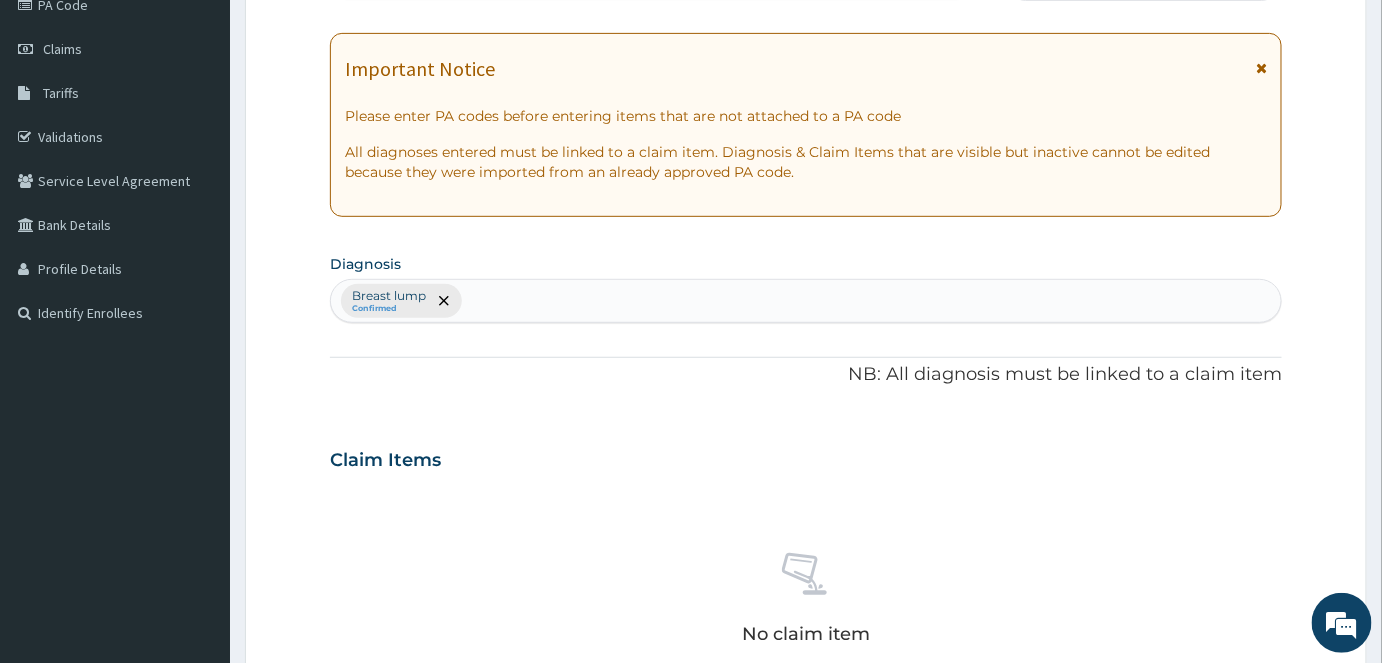scroll, scrollTop: 545, scrollLeft: 0, axis: vertical 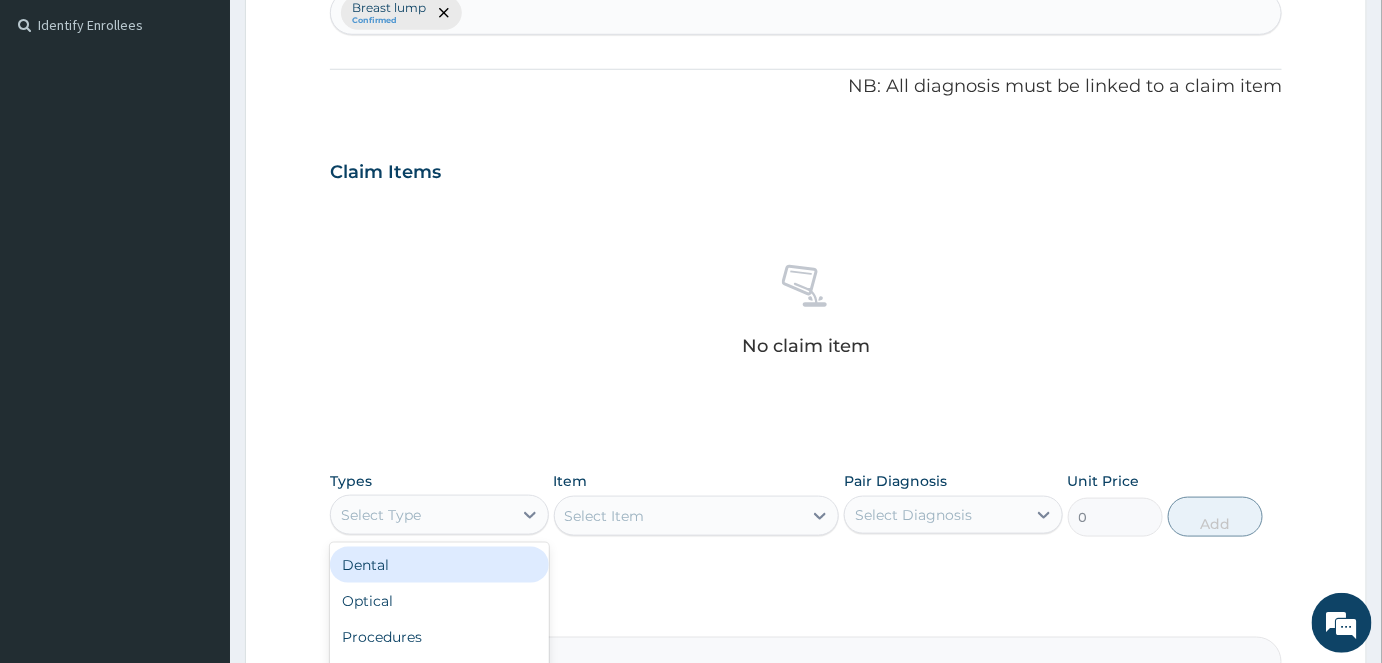 click on "Select Type" at bounding box center [421, 515] 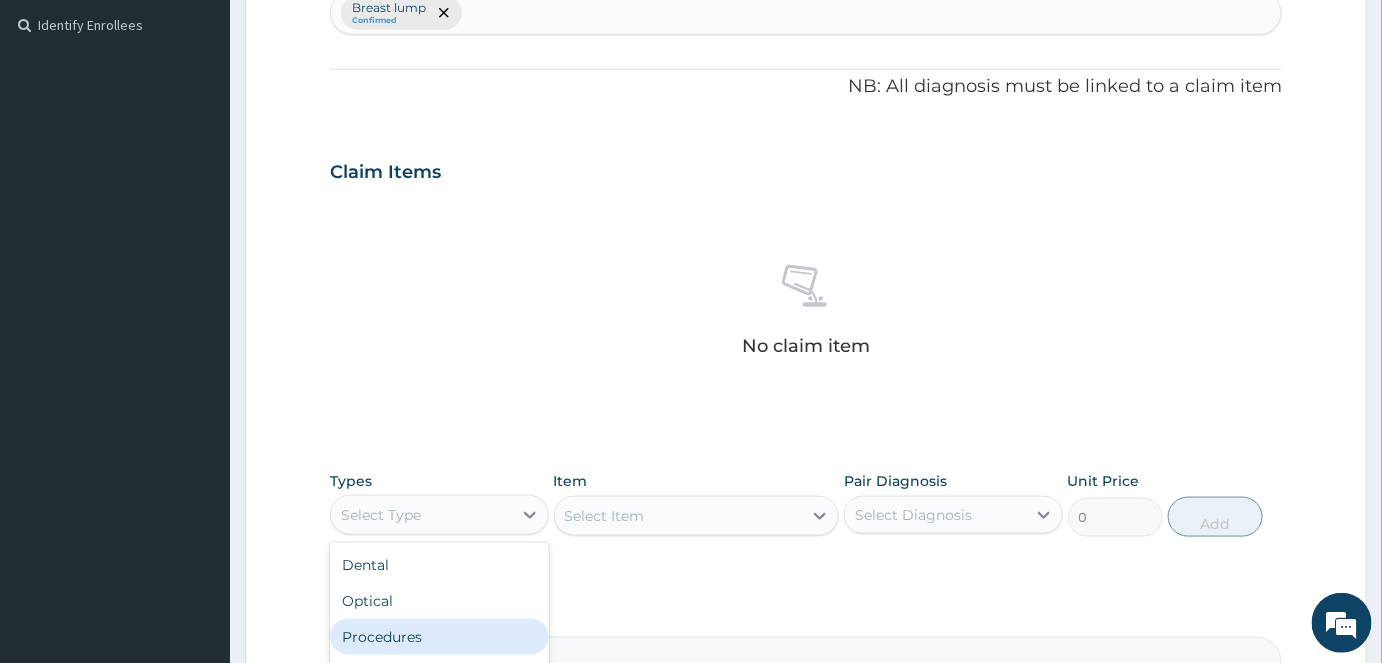 click on "Procedures" at bounding box center [439, 637] 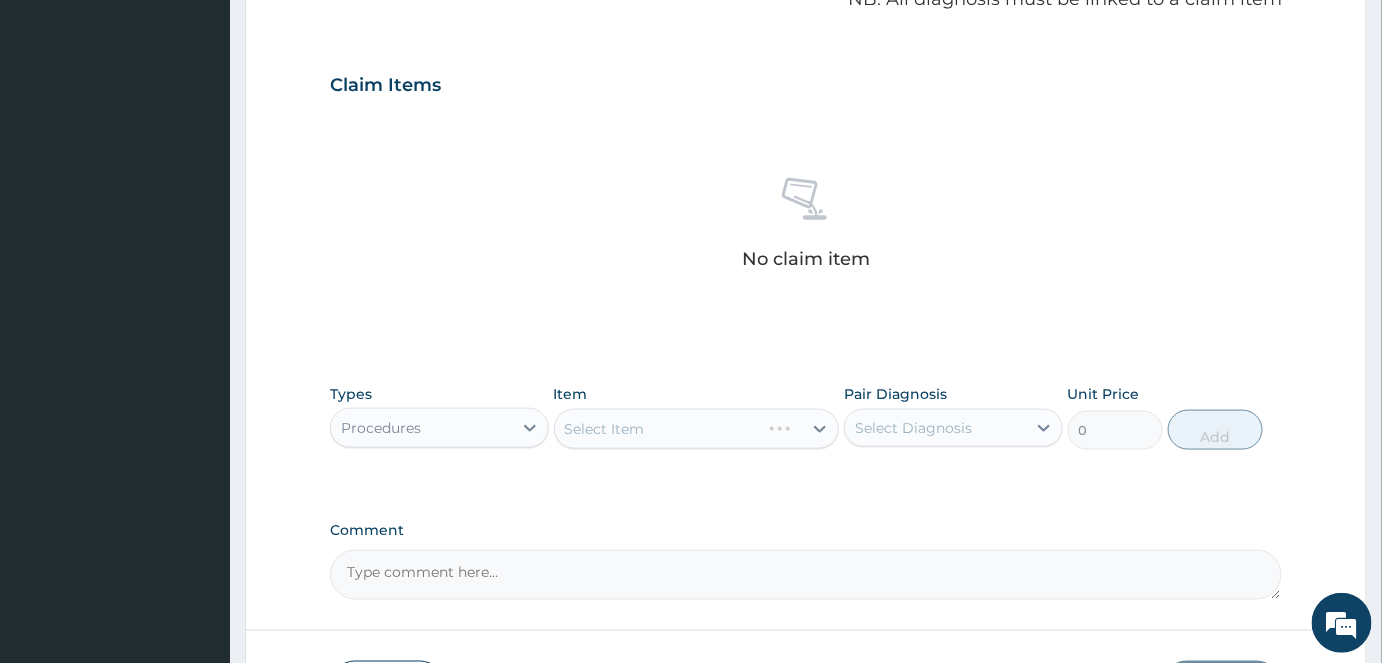 scroll, scrollTop: 727, scrollLeft: 0, axis: vertical 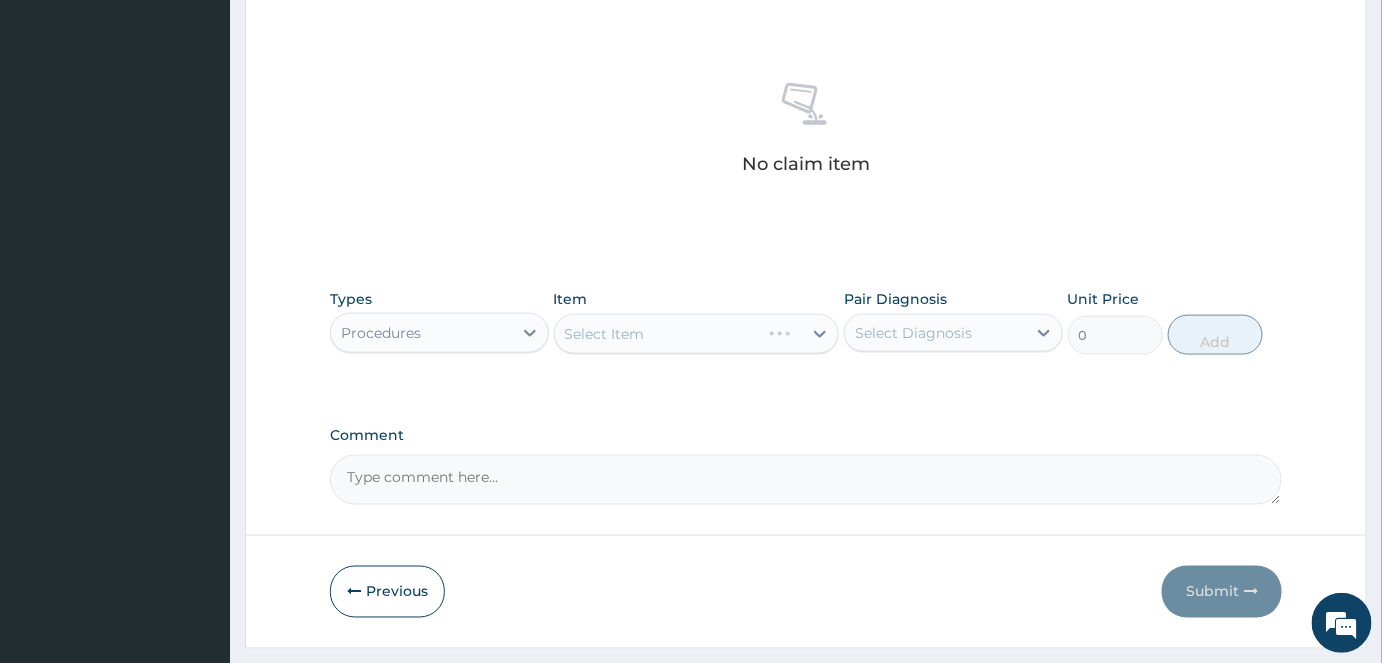 click on "Select Item" at bounding box center (697, 334) 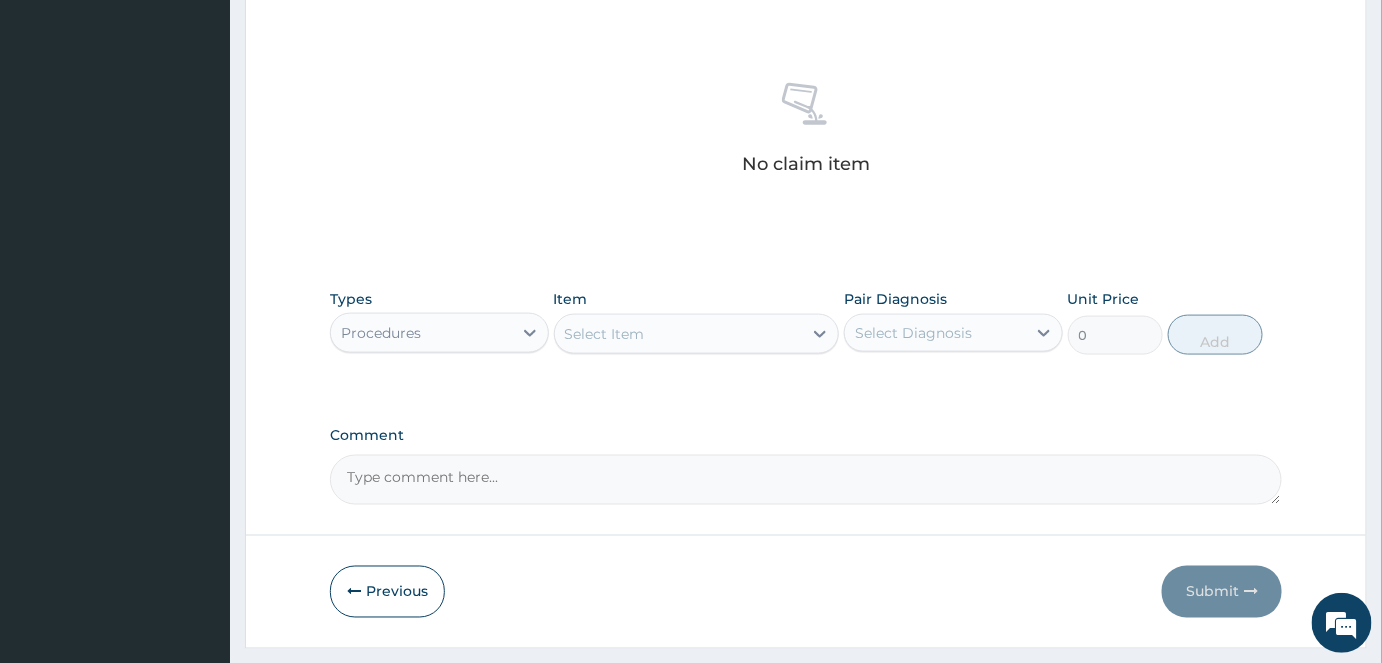 click on "Select Item" at bounding box center [605, 334] 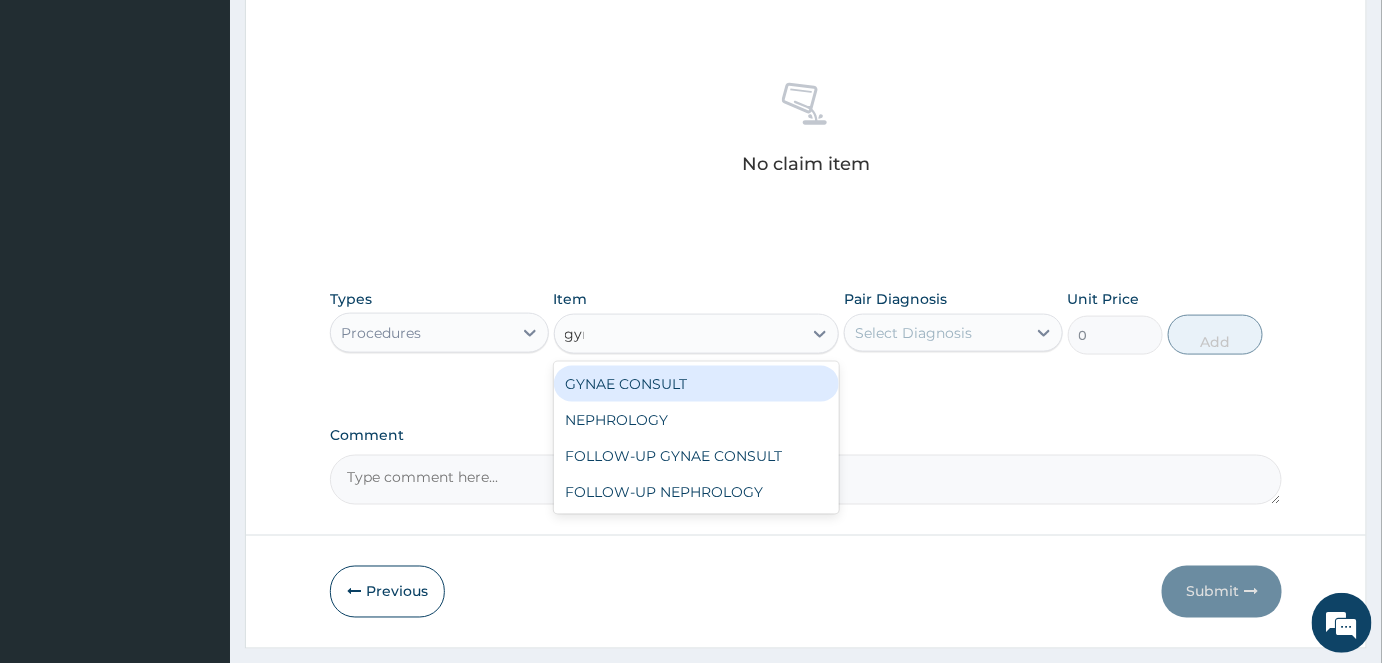type on "gyna" 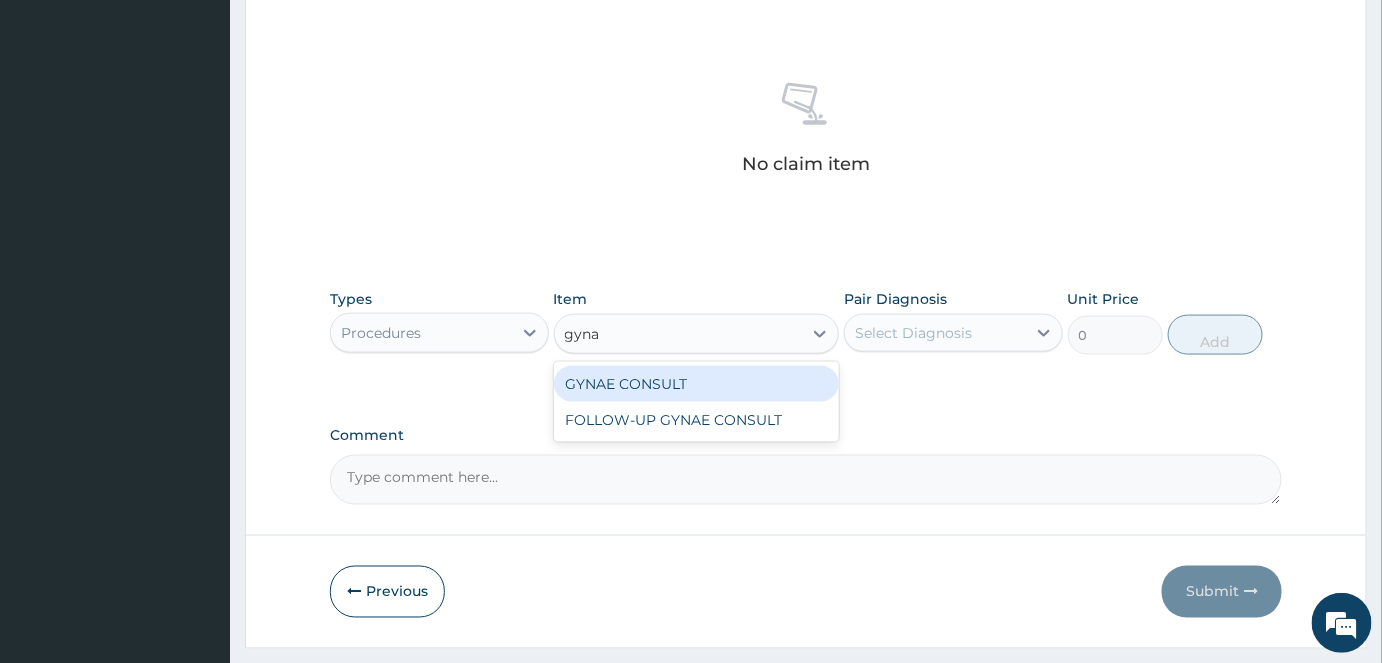 type 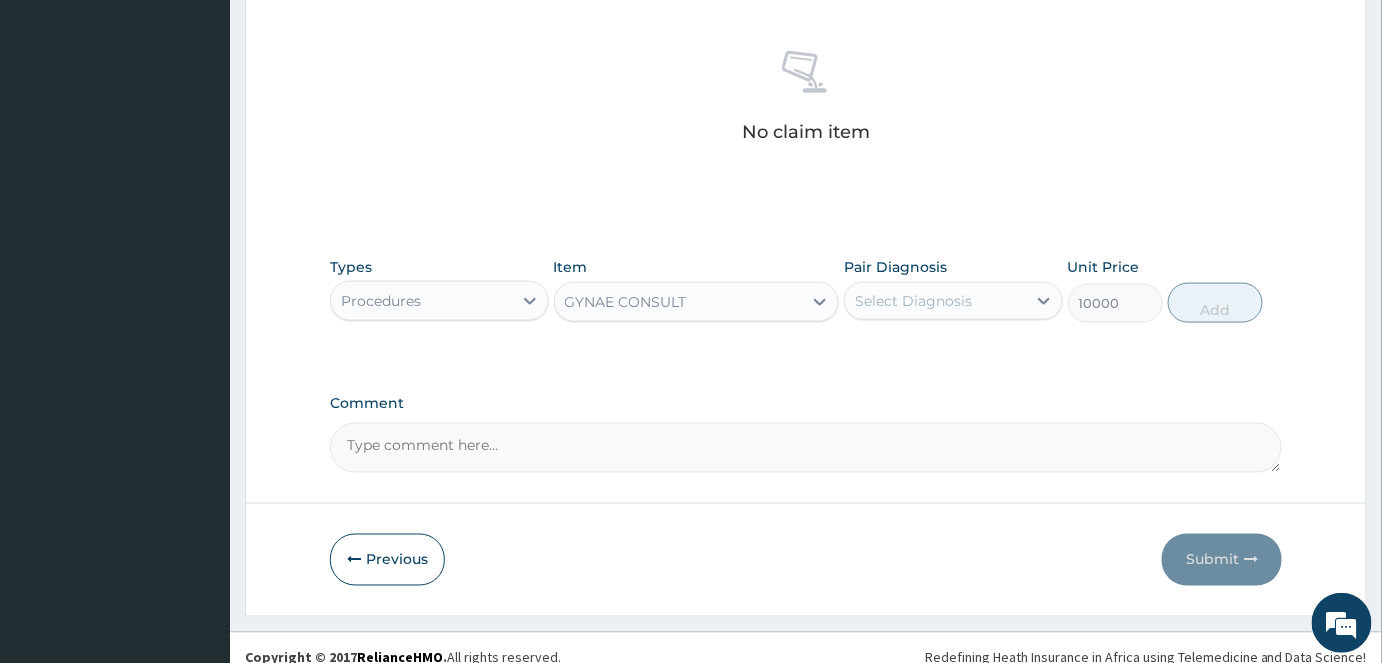 scroll, scrollTop: 776, scrollLeft: 0, axis: vertical 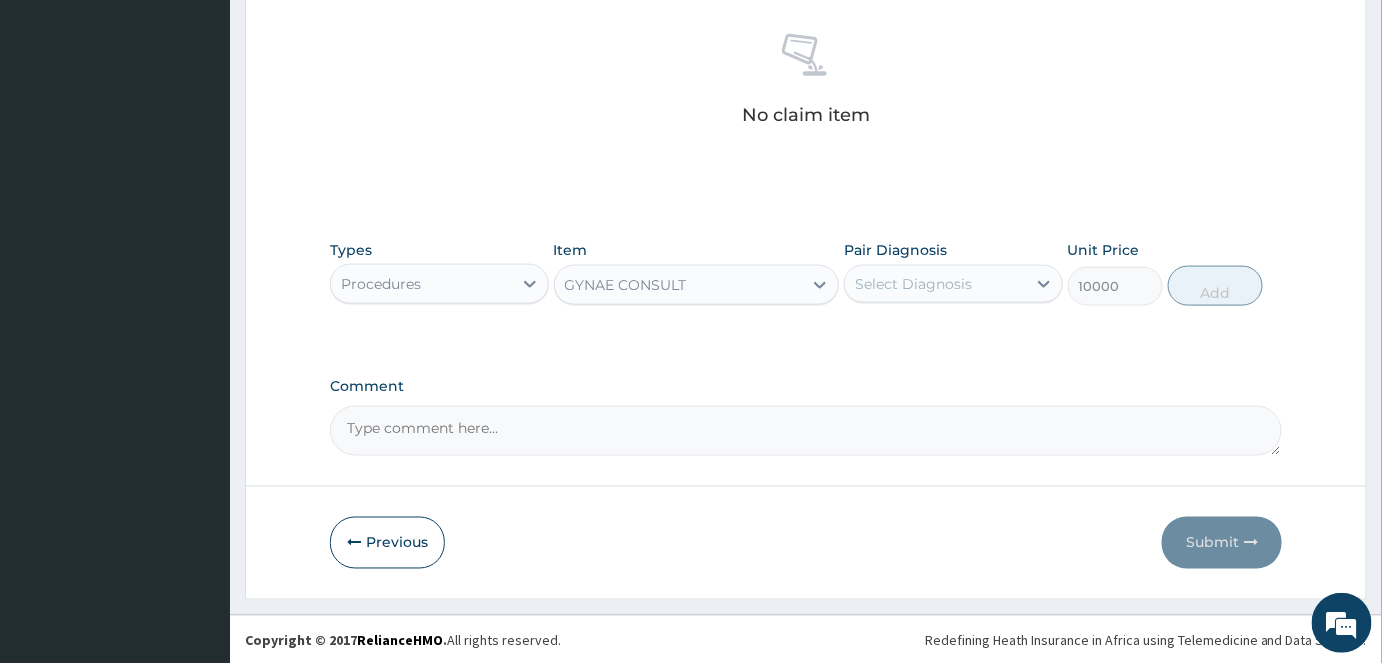 click on "Comment" at bounding box center [806, 431] 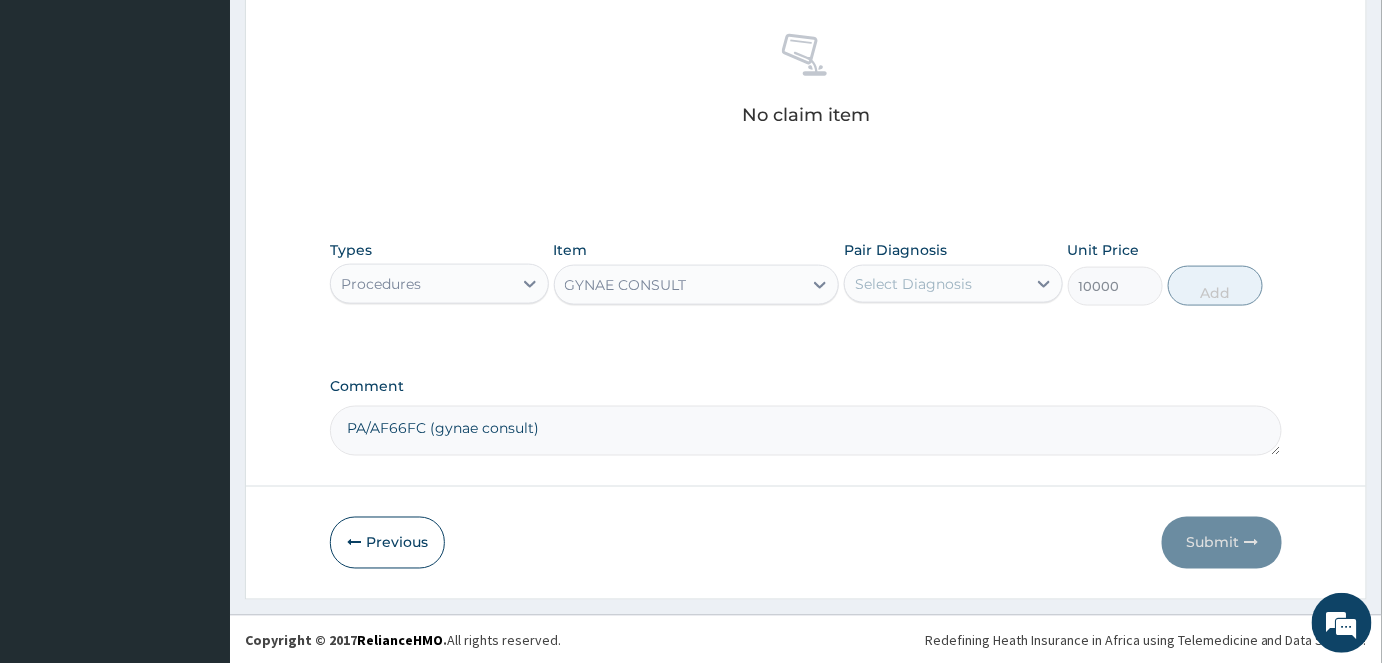 type on "PA/AF66FC (gynae consult)" 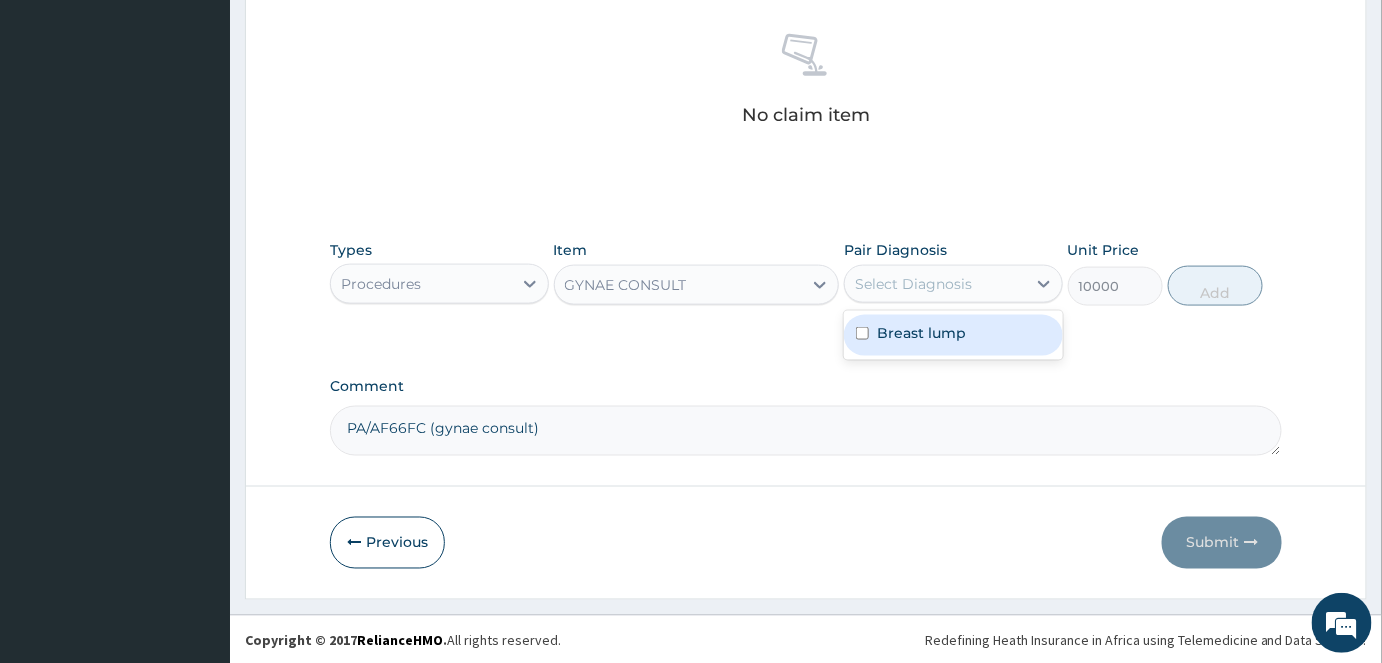 click on "Breast lump" at bounding box center (921, 333) 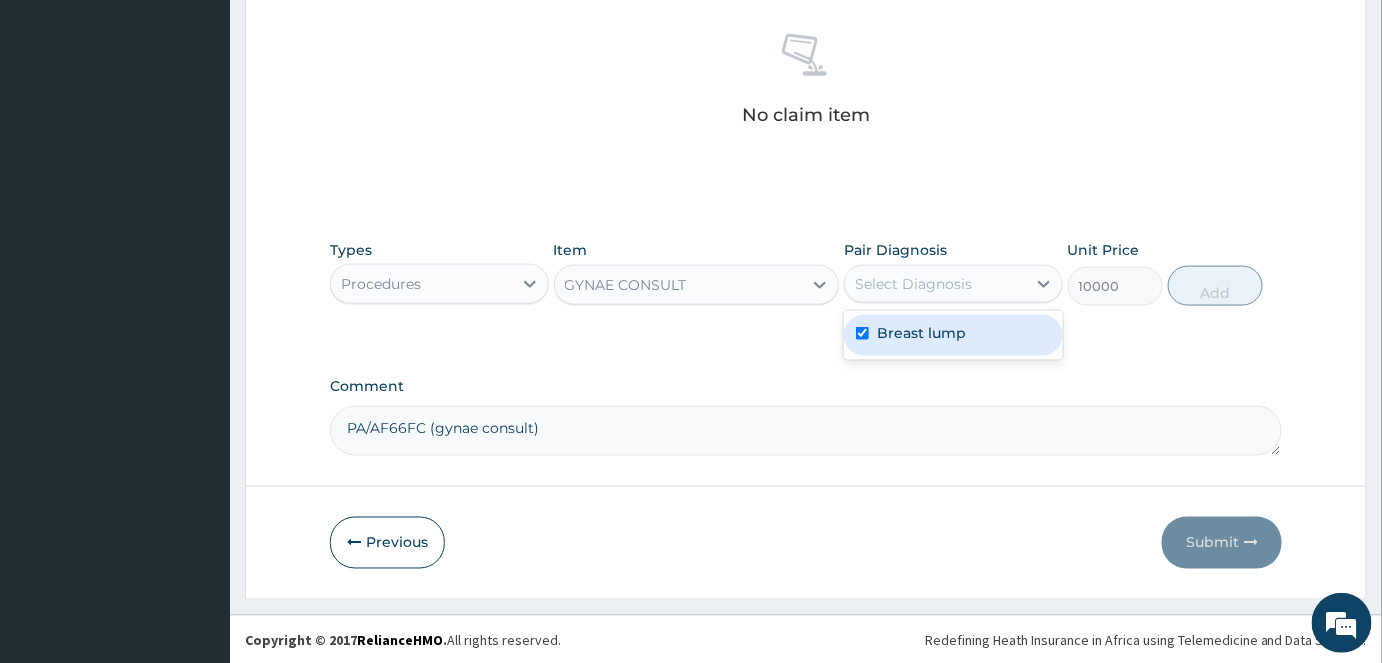 checkbox on "true" 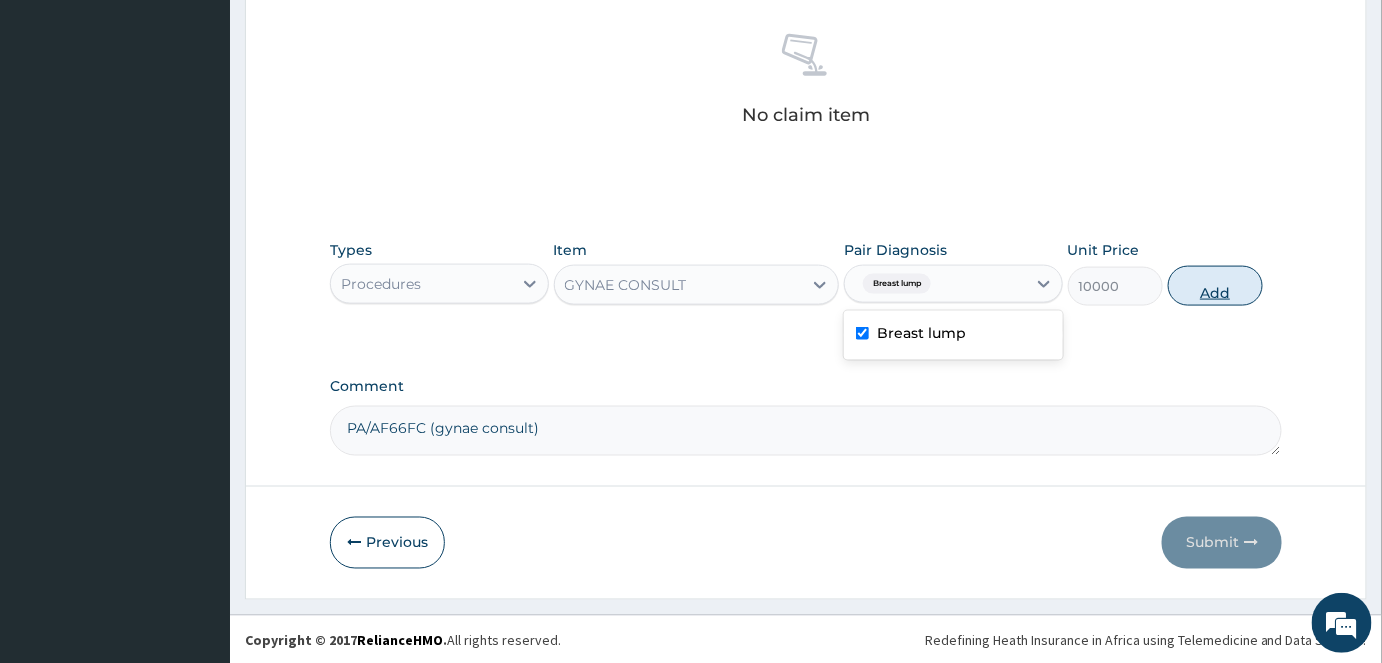 click on "Add" at bounding box center [1215, 286] 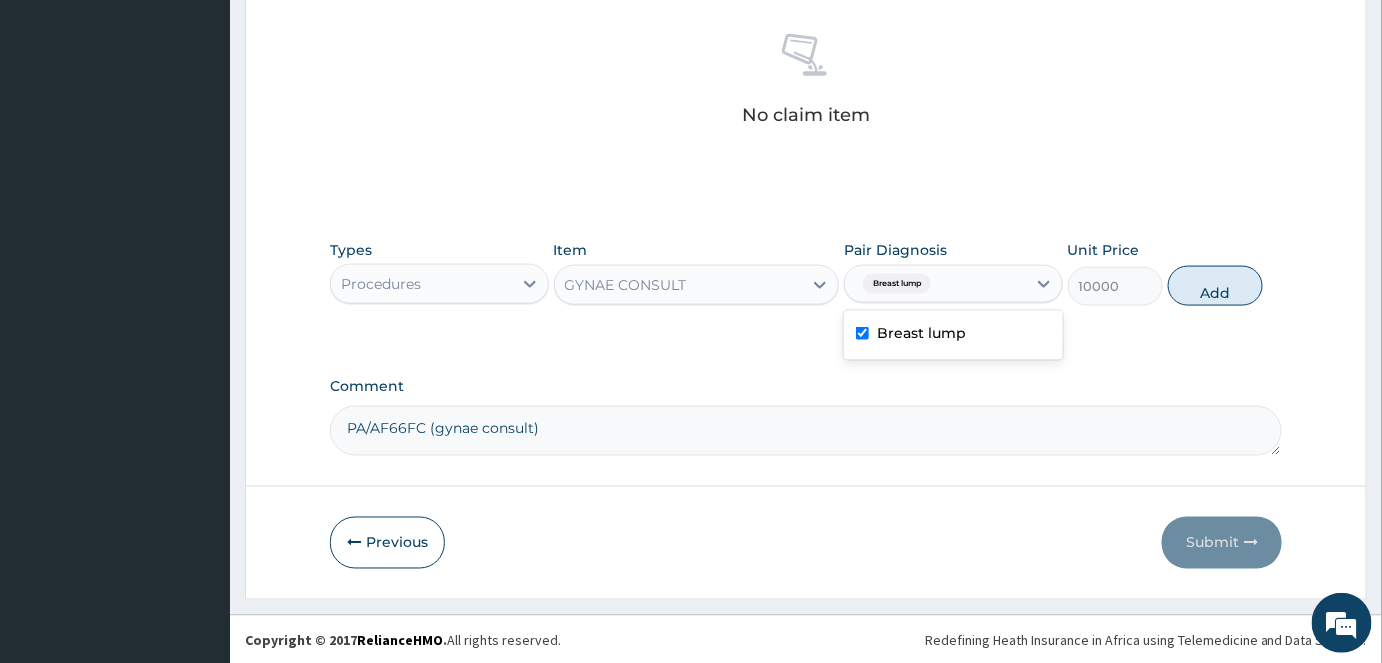 type on "0" 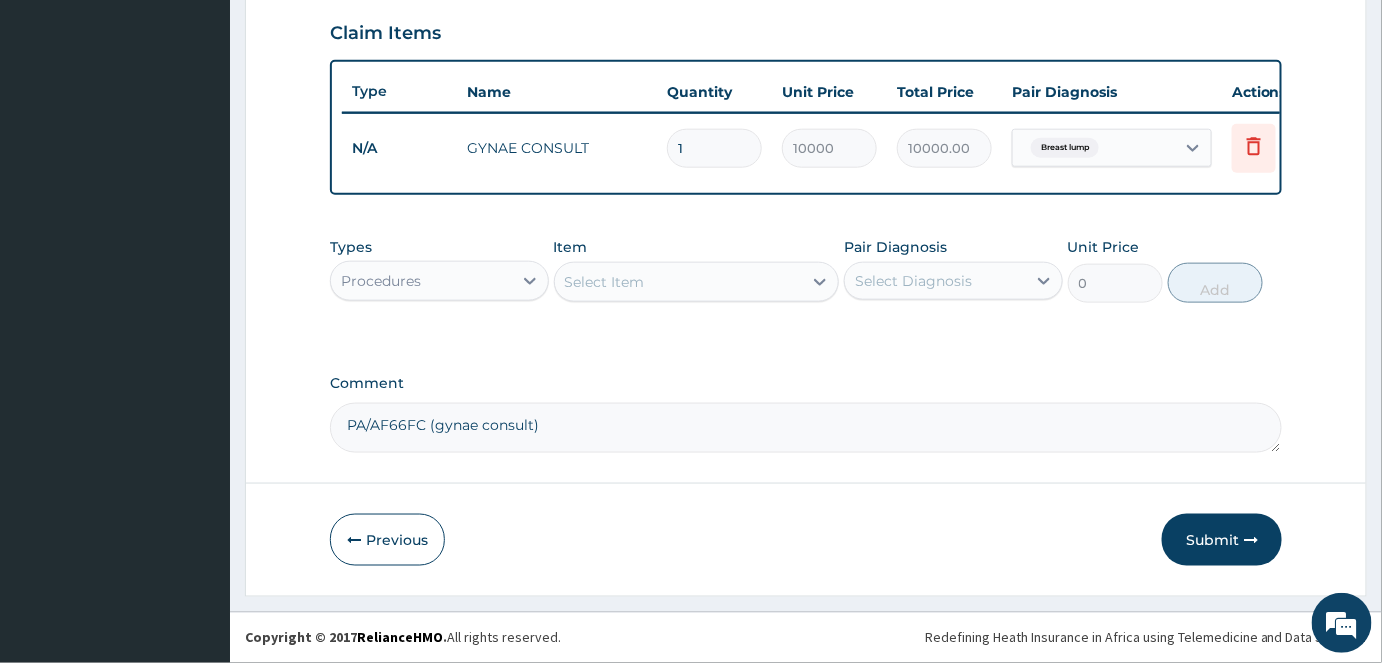 scroll, scrollTop: 693, scrollLeft: 0, axis: vertical 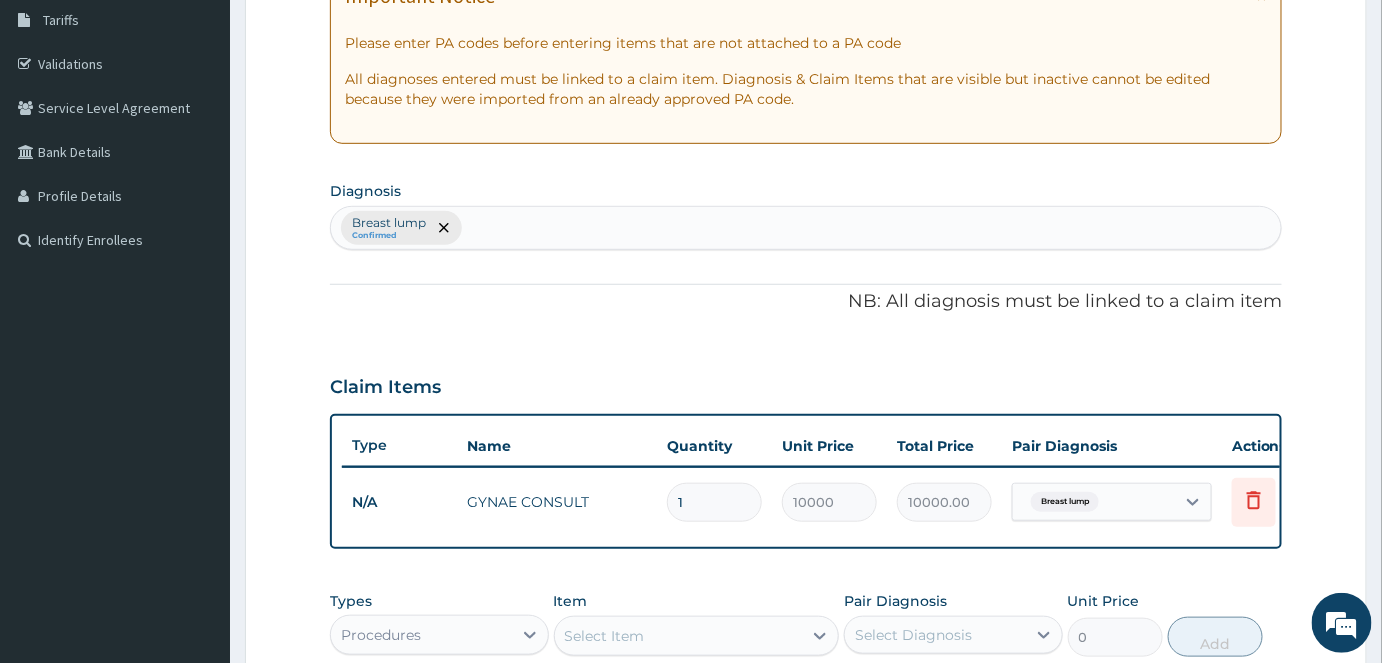 click on "Breast lump Confirmed" at bounding box center [806, 228] 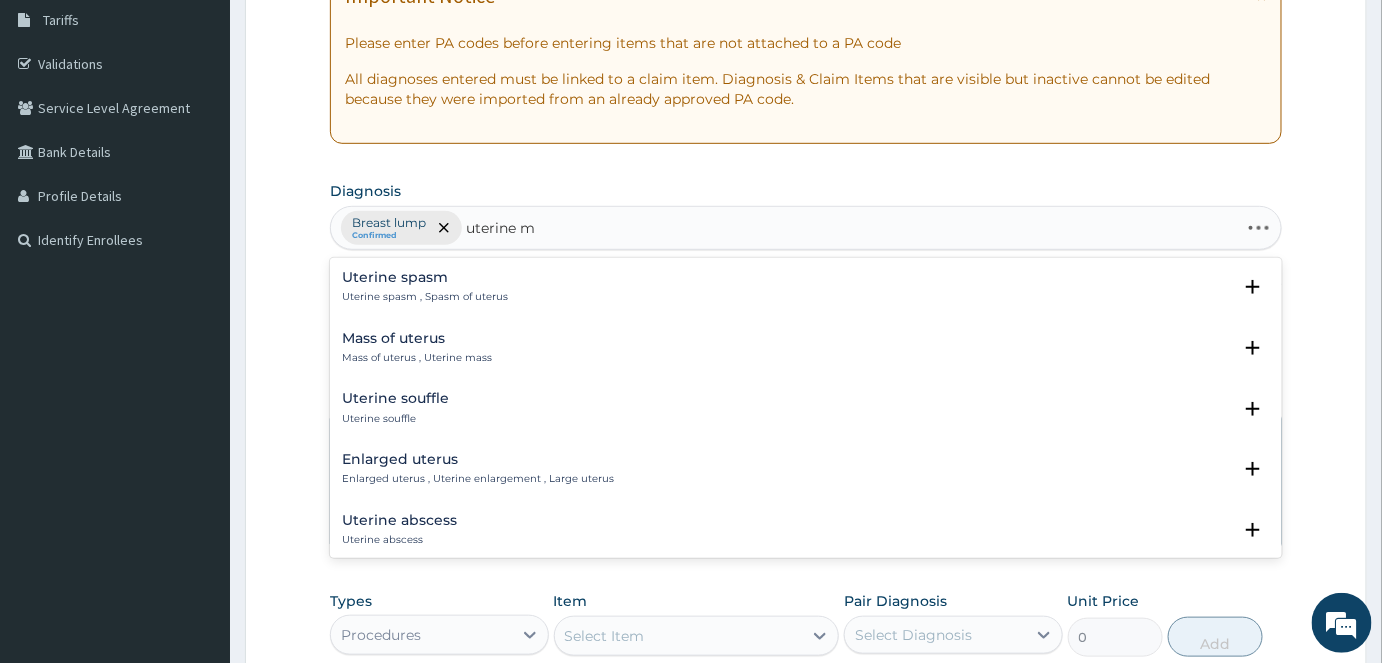 type on "uterine my" 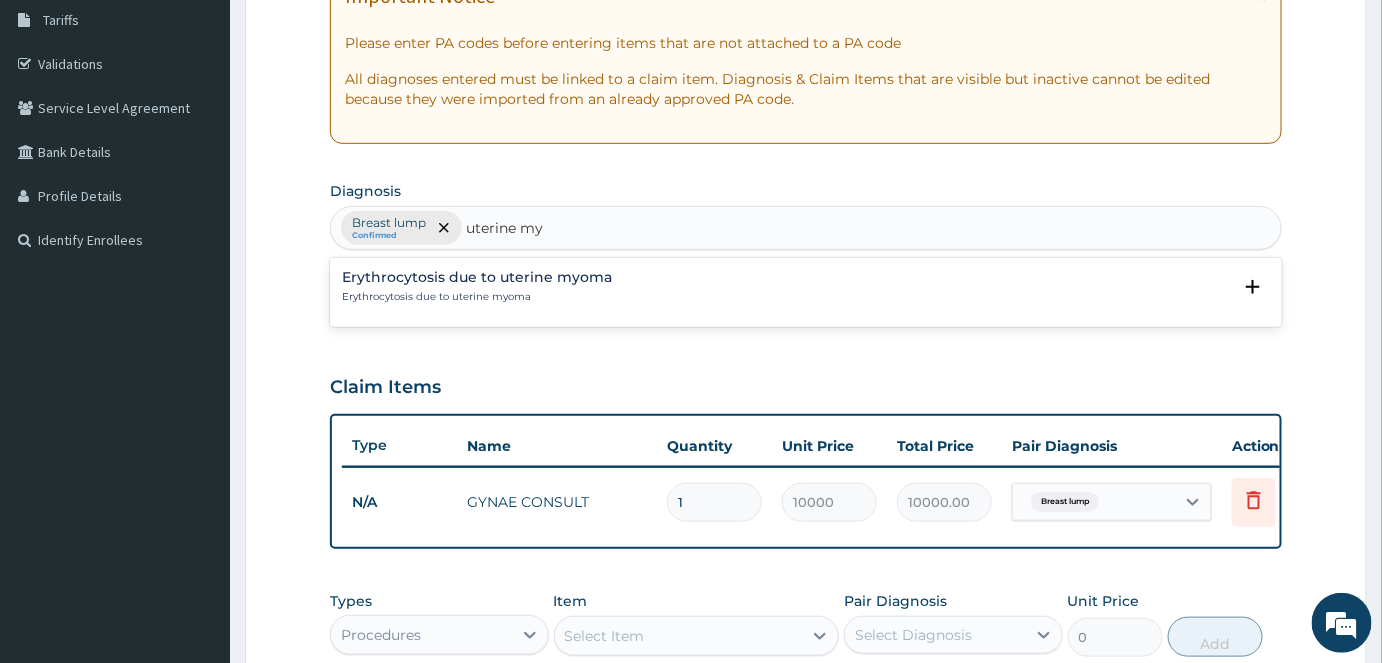 click on "Erythrocytosis due to uterine myoma Erythrocytosis due to uterine myoma" at bounding box center [477, 287] 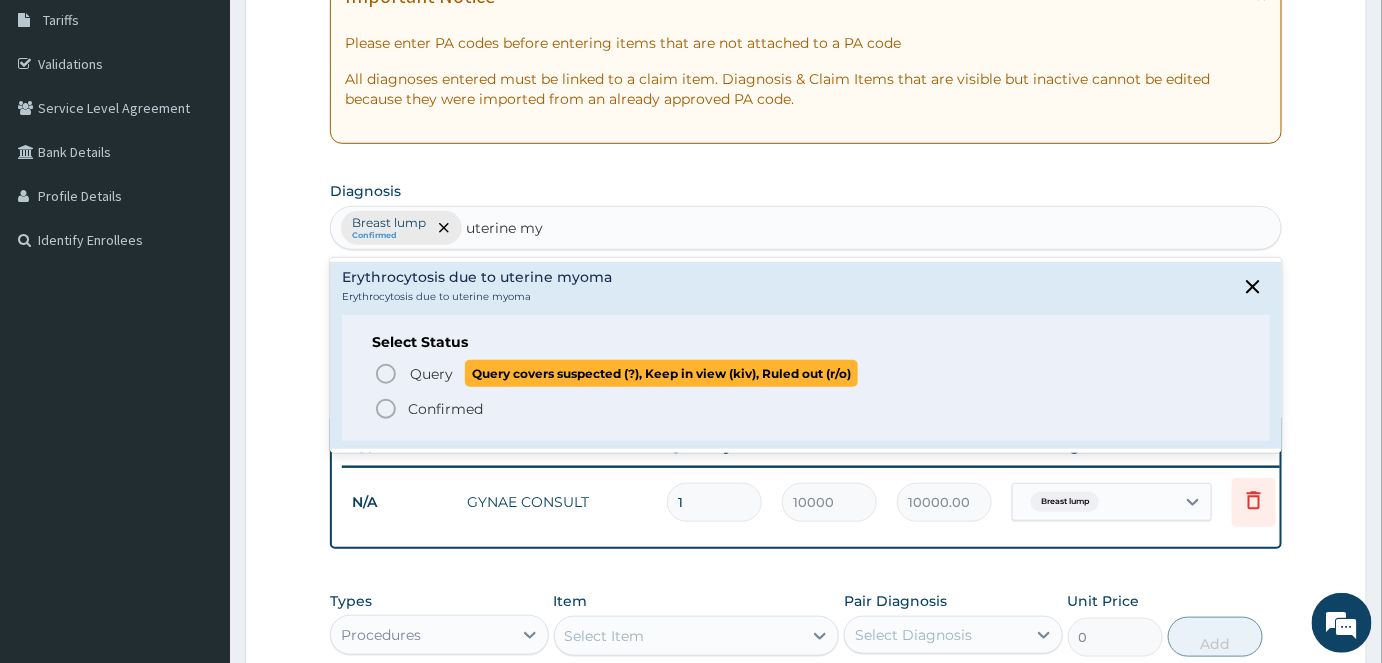 click on "Query" at bounding box center [431, 374] 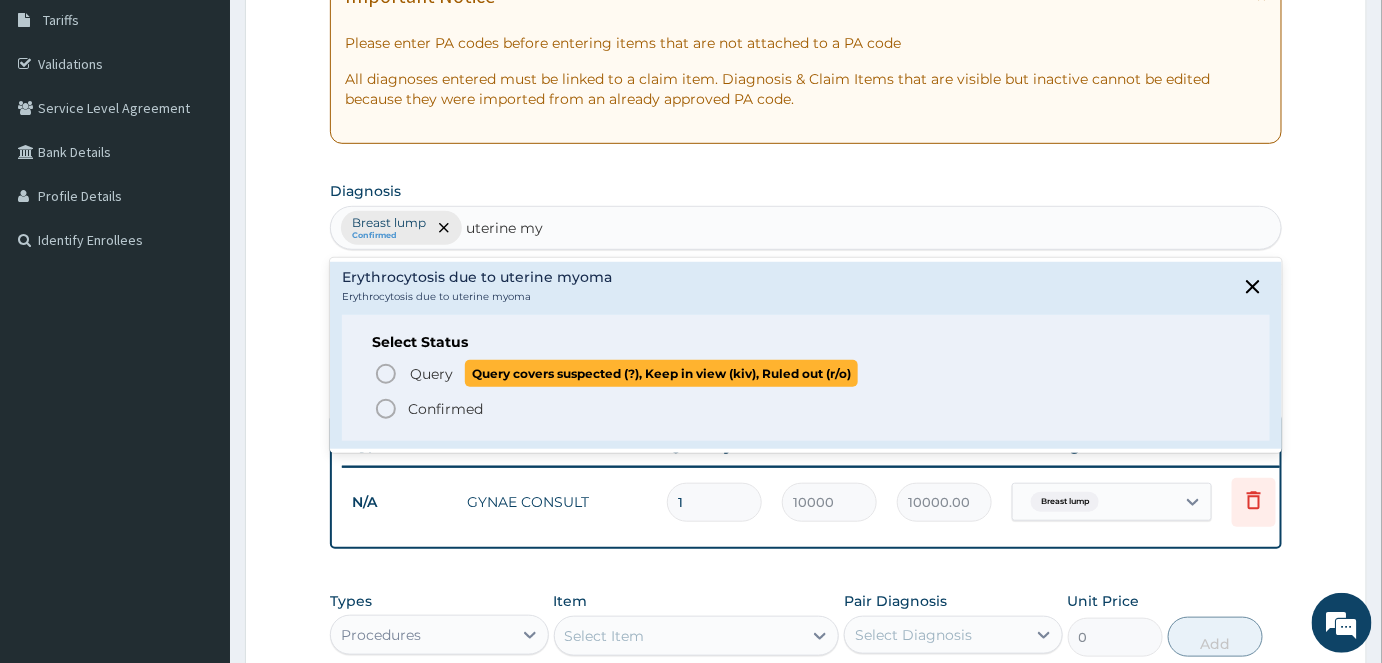 type 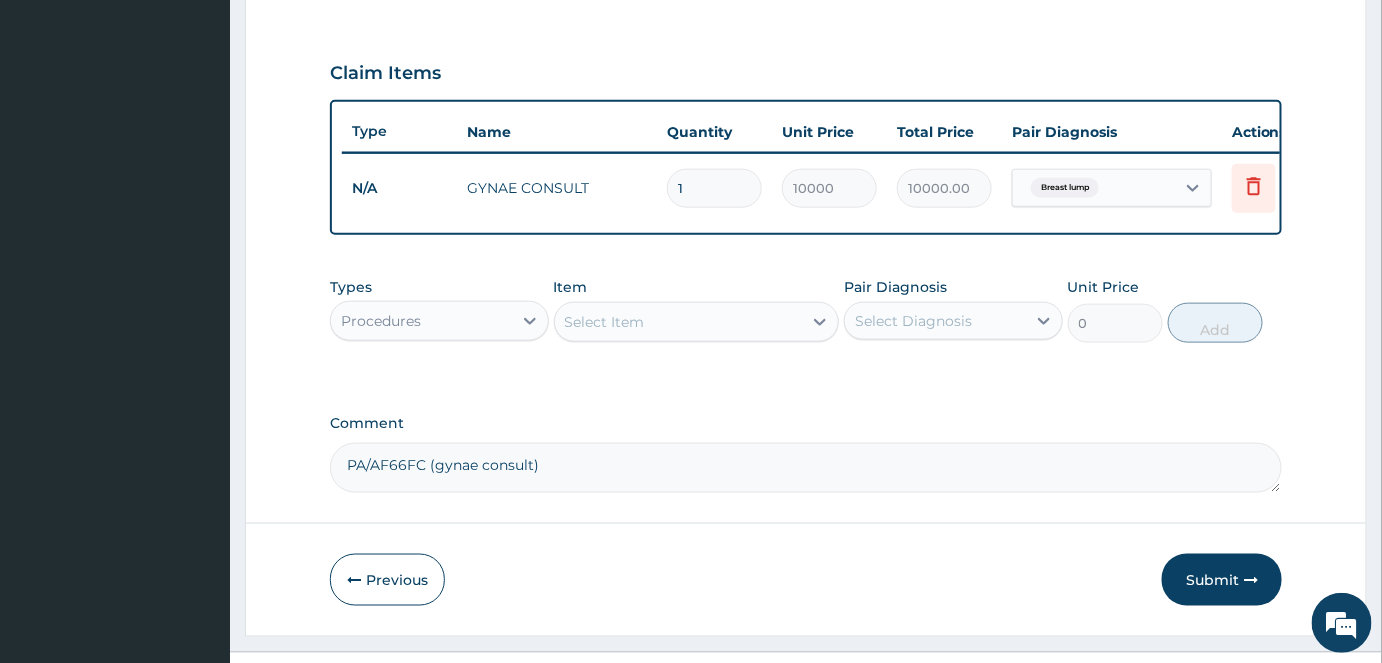 scroll, scrollTop: 693, scrollLeft: 0, axis: vertical 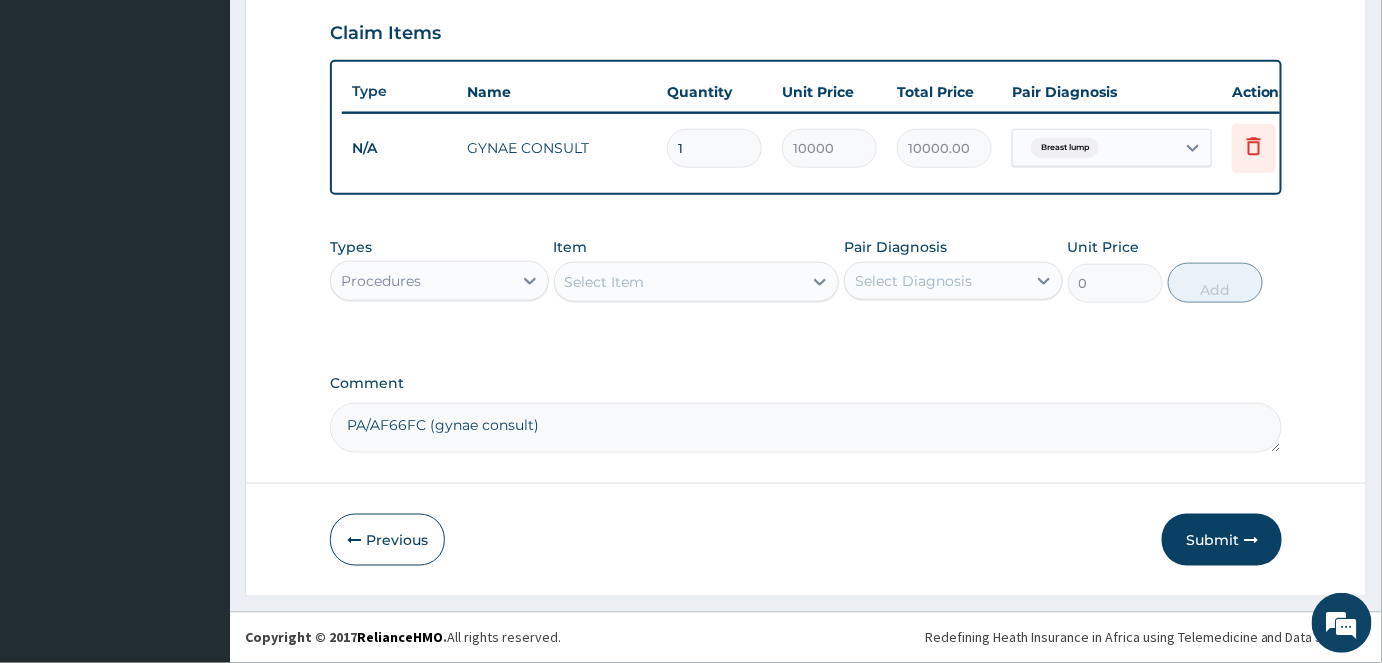 click on "Breast lump" at bounding box center (1094, 148) 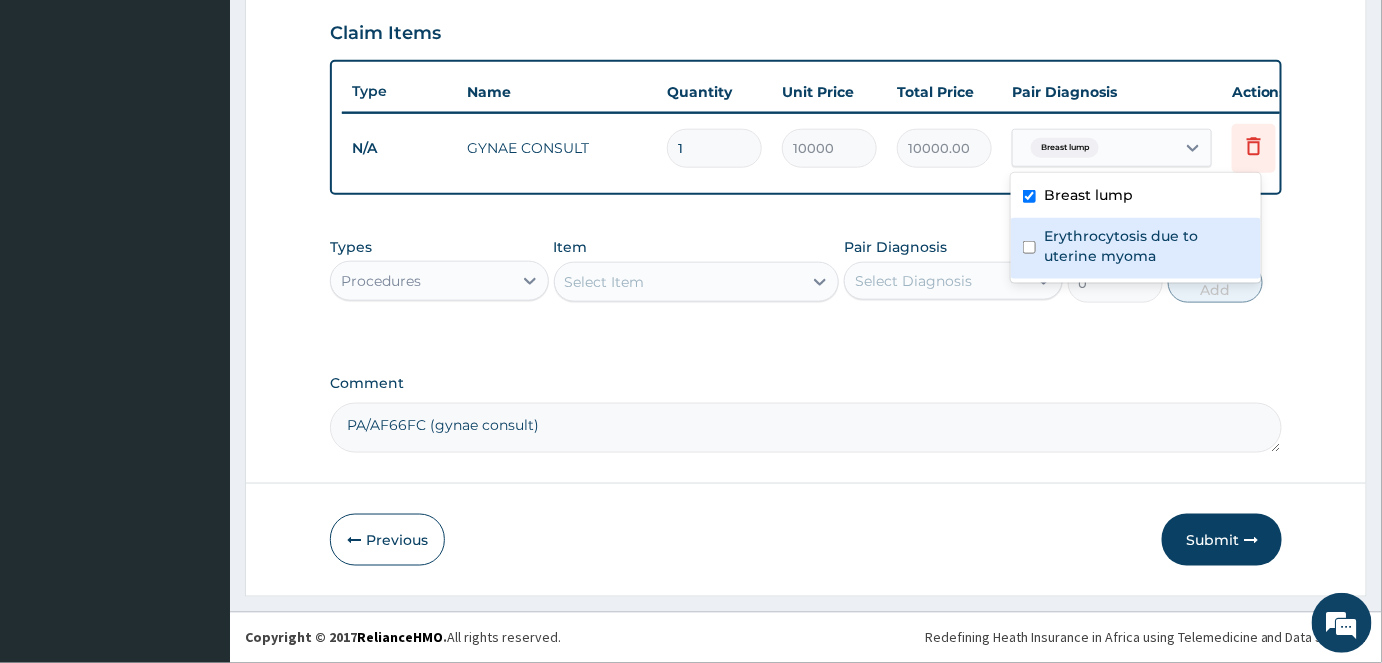 click on "Erythrocytosis due to uterine myoma" at bounding box center [1146, 246] 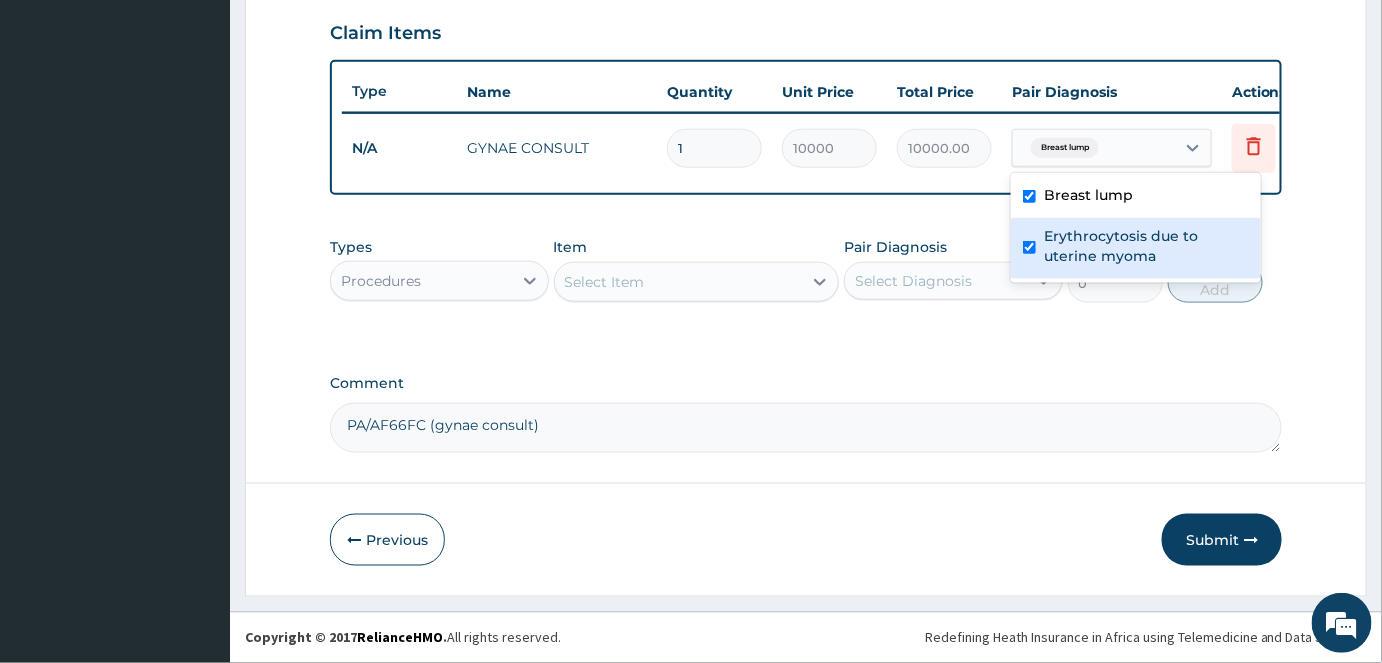 checkbox on "true" 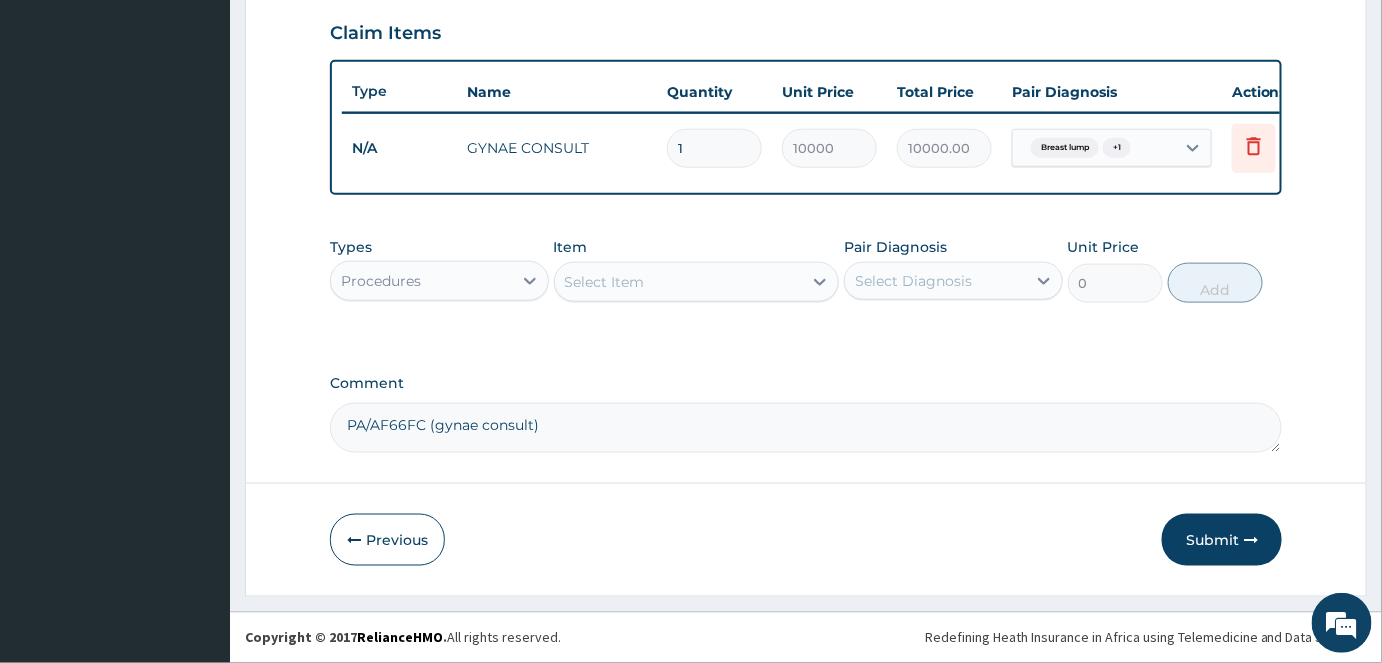 click on "Comment PA/AF66FC (gynae consult)" at bounding box center (806, 414) 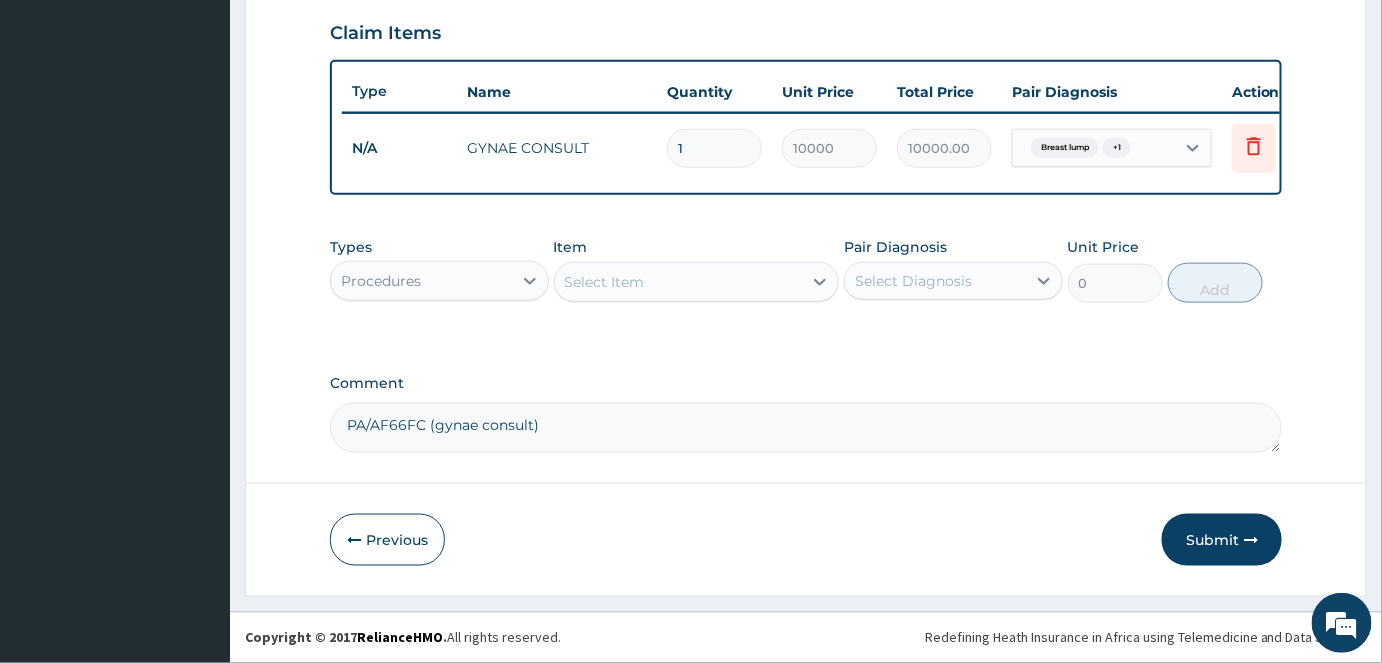 click on "Submit" at bounding box center [1222, 540] 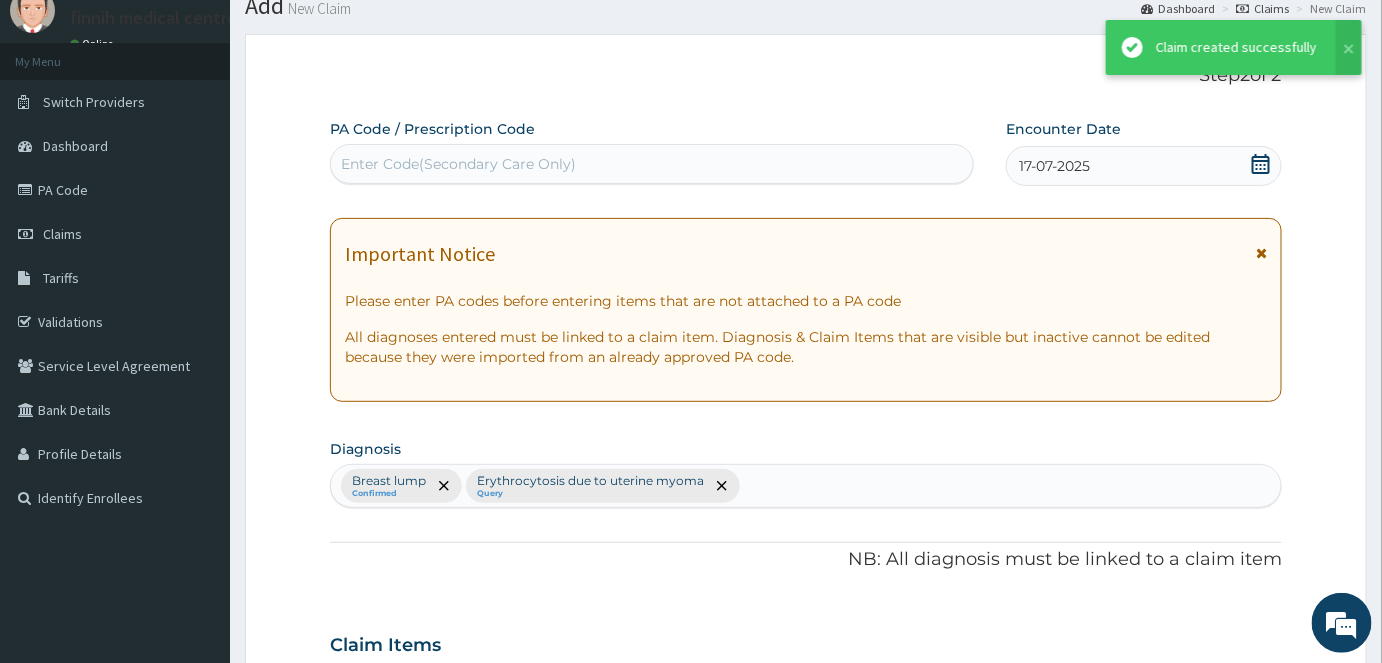 scroll, scrollTop: 693, scrollLeft: 0, axis: vertical 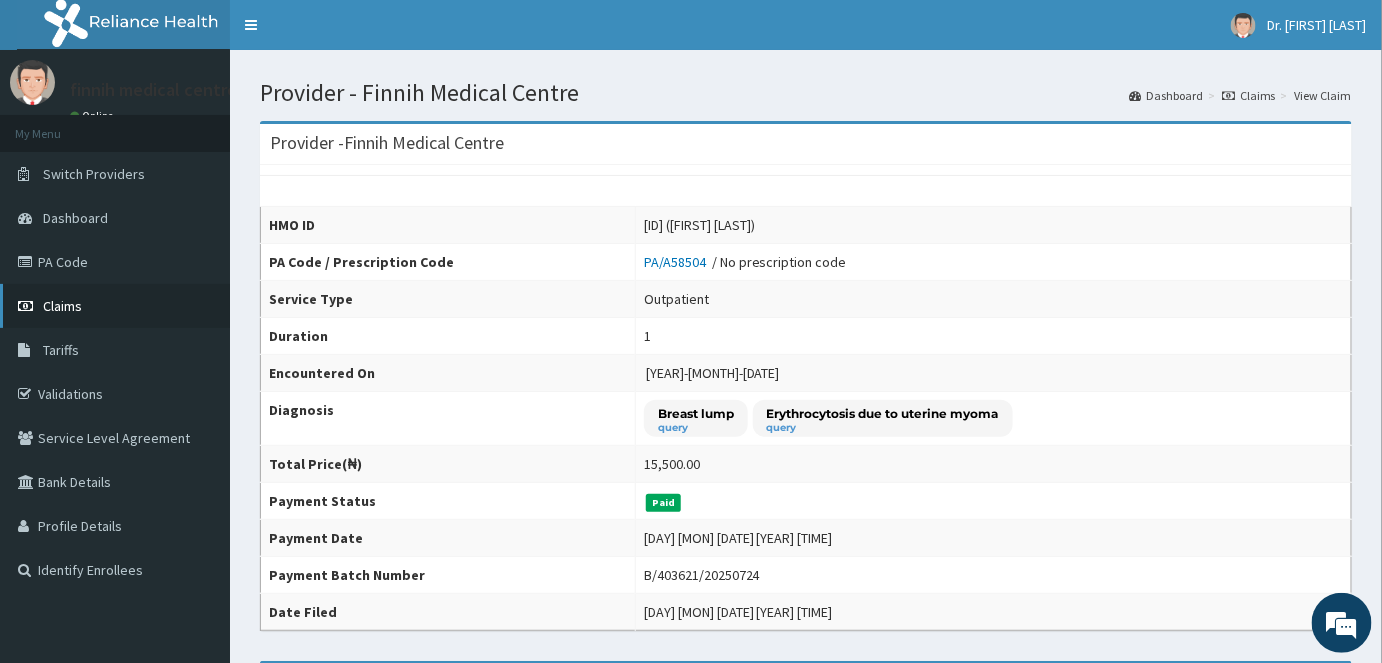 click on "Claims" at bounding box center [62, 306] 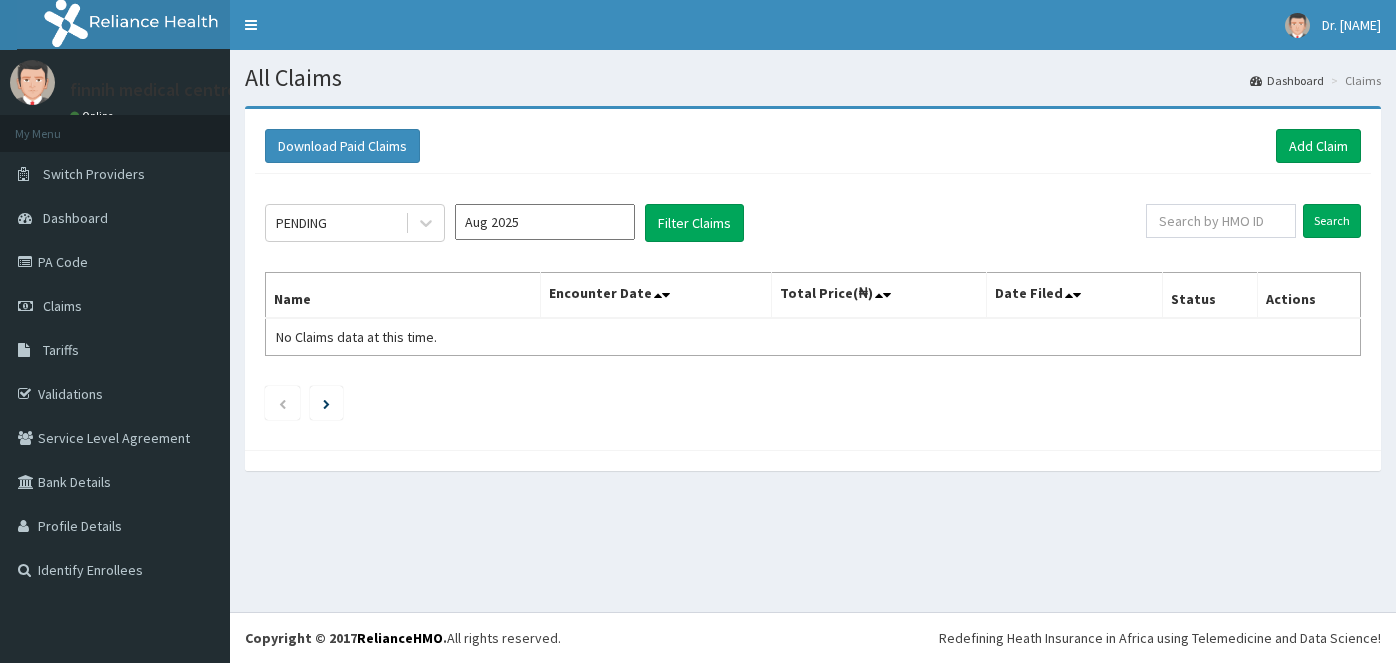 scroll, scrollTop: 0, scrollLeft: 0, axis: both 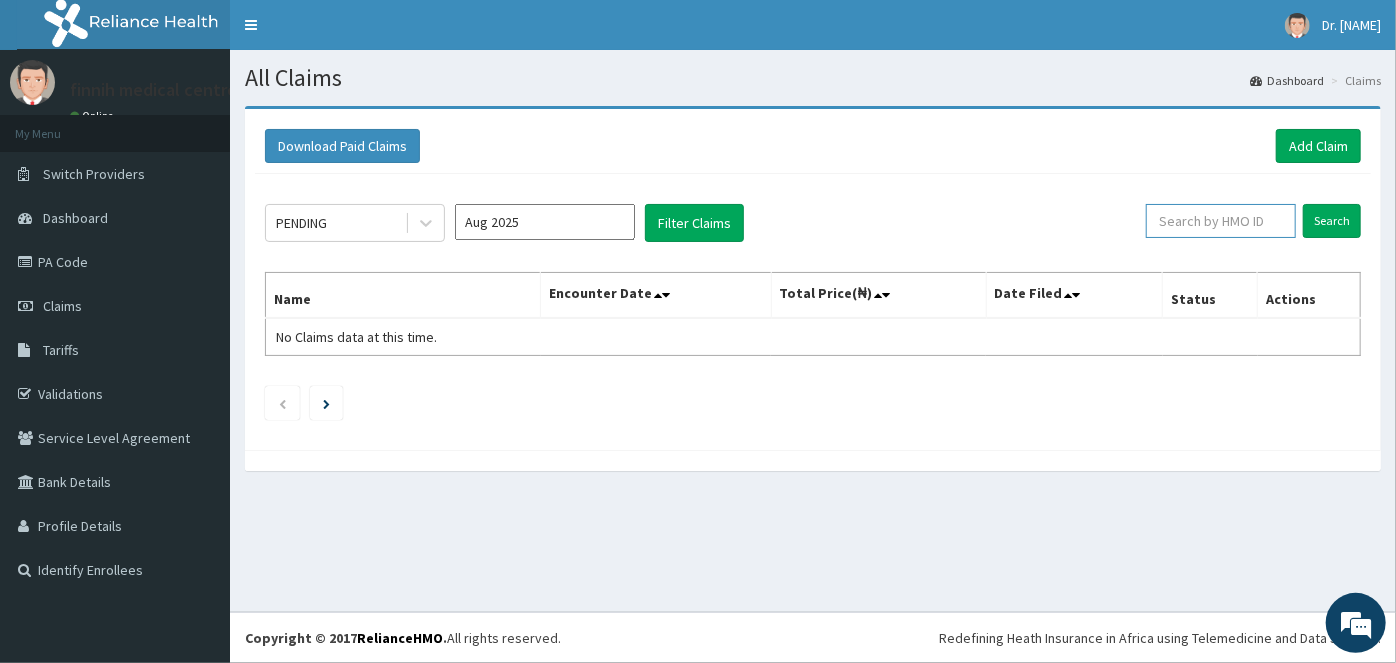 click at bounding box center (1221, 221) 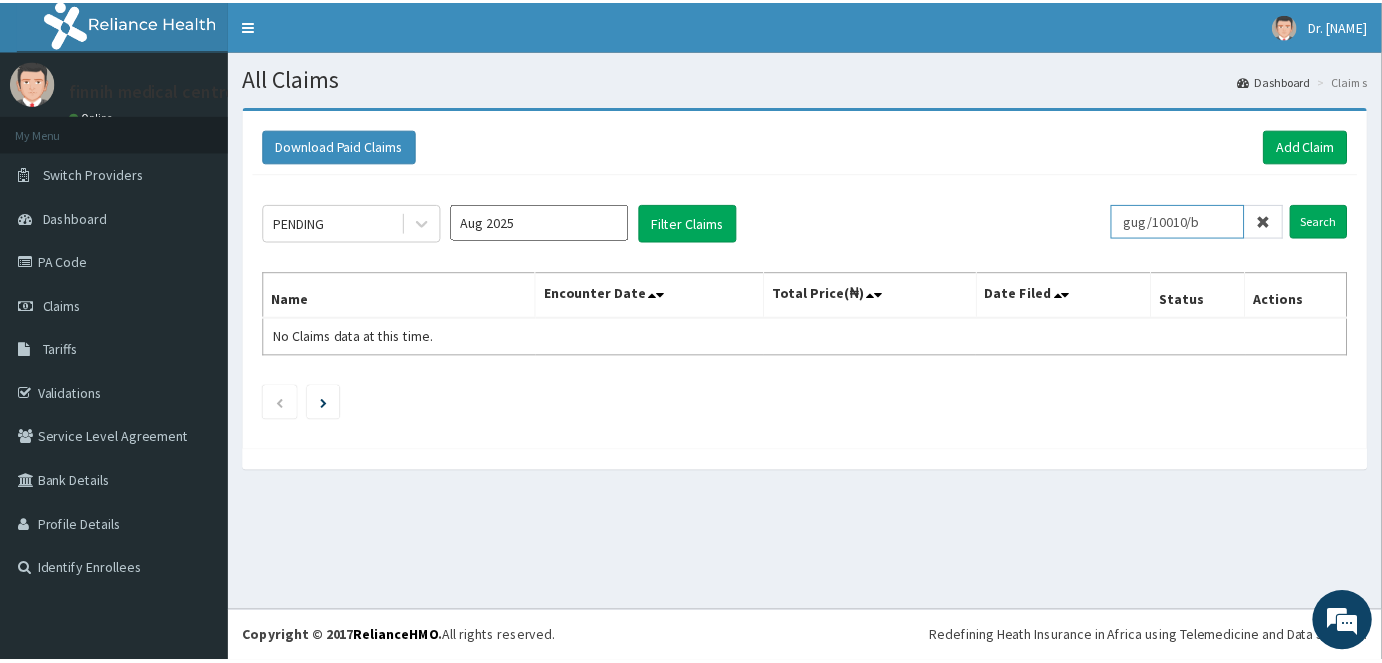 scroll, scrollTop: 0, scrollLeft: 0, axis: both 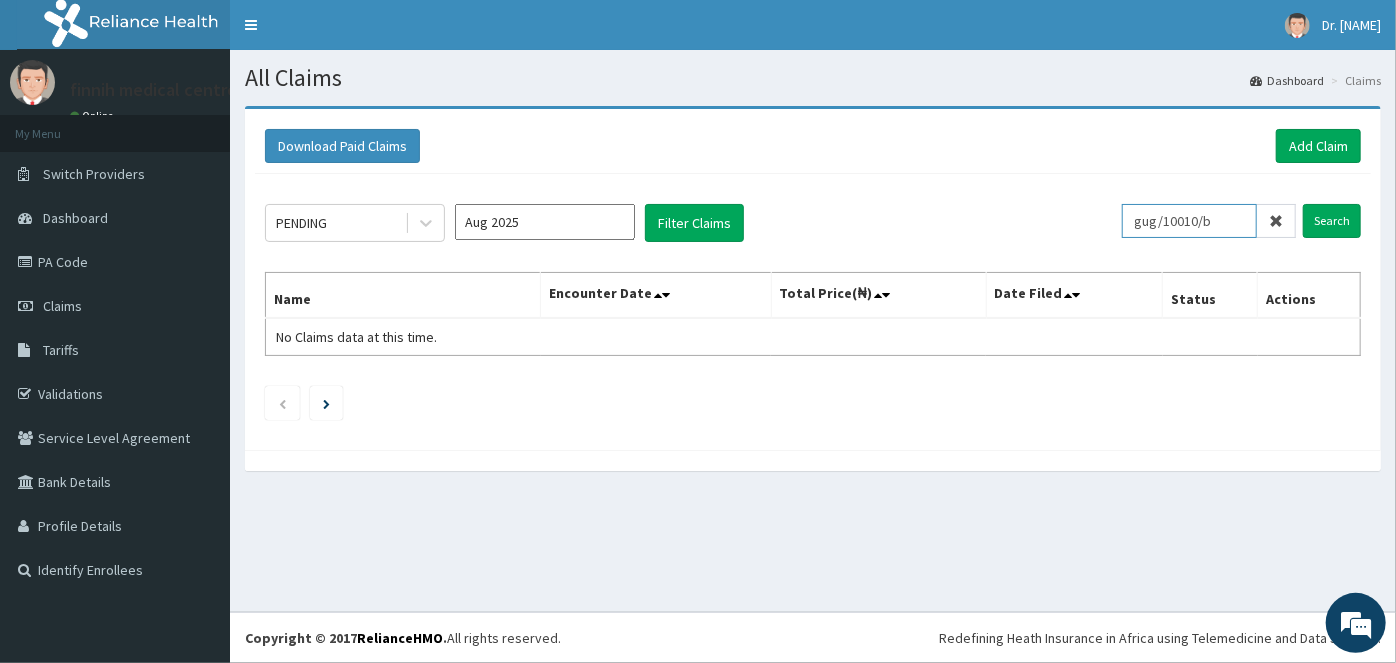 type on "gug/10010/b" 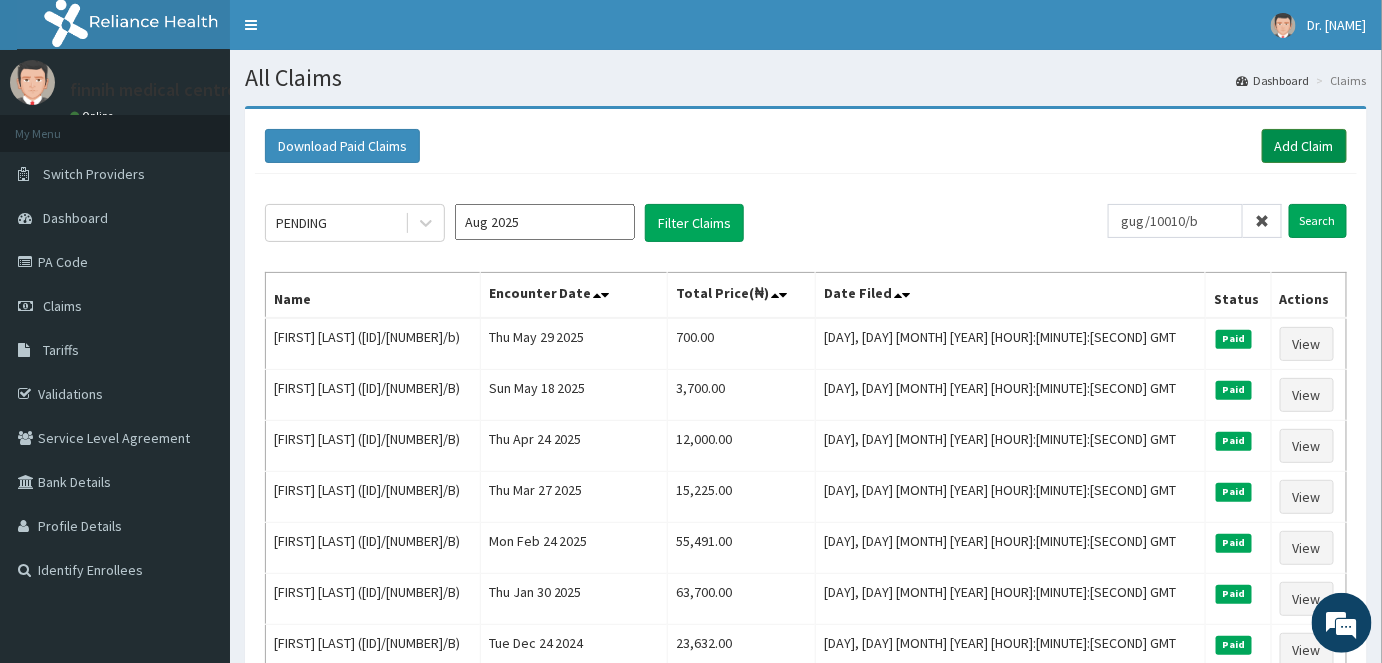 click on "Add Claim" at bounding box center [1304, 146] 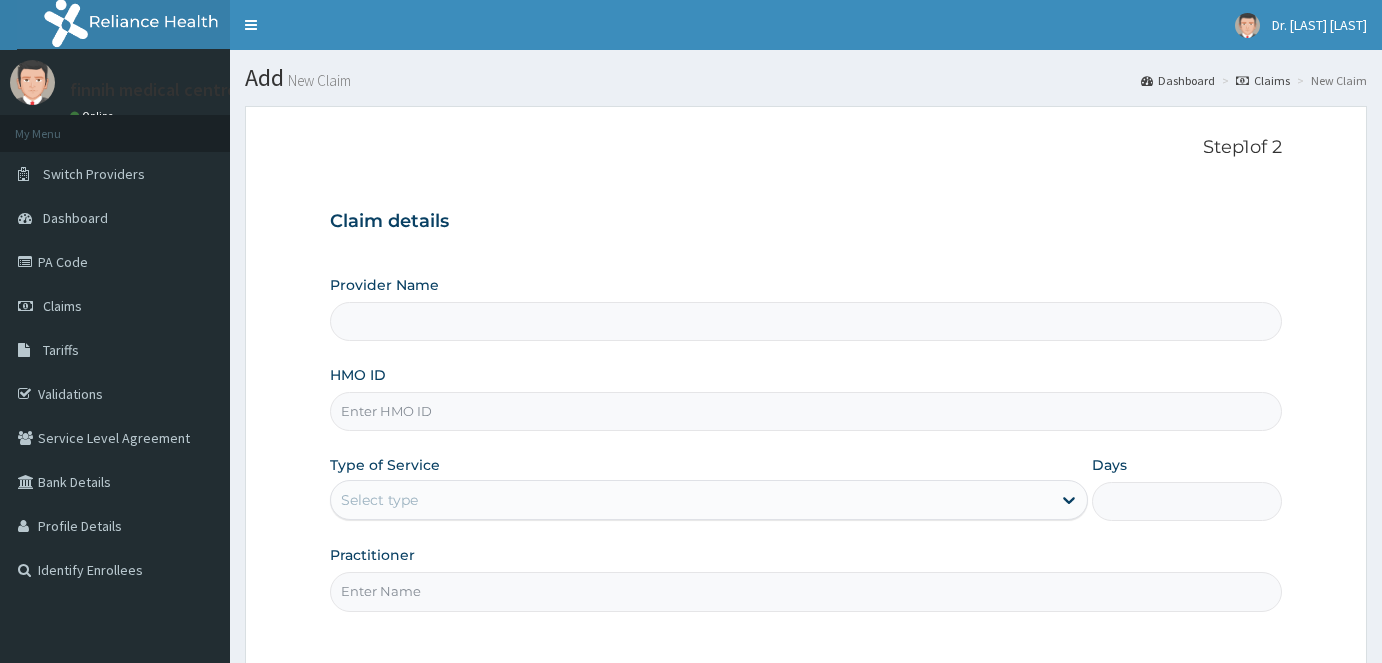 scroll, scrollTop: 0, scrollLeft: 0, axis: both 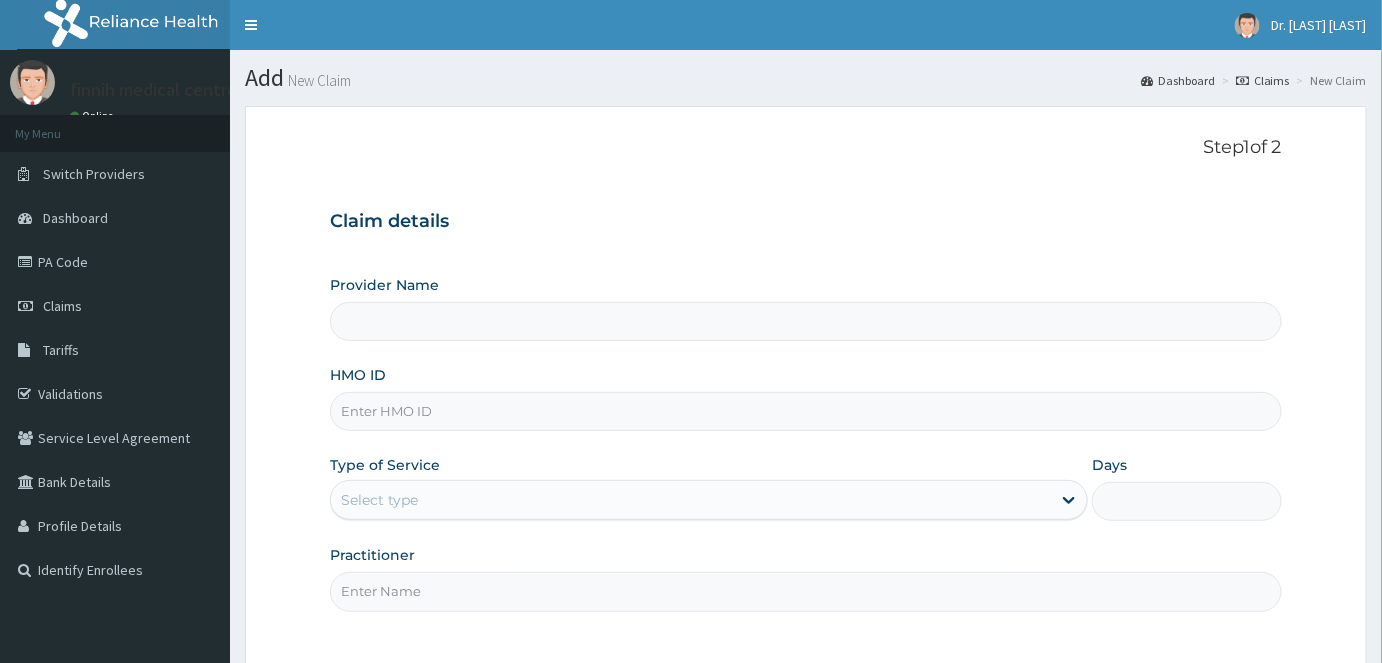 click on "HMO ID" at bounding box center (806, 411) 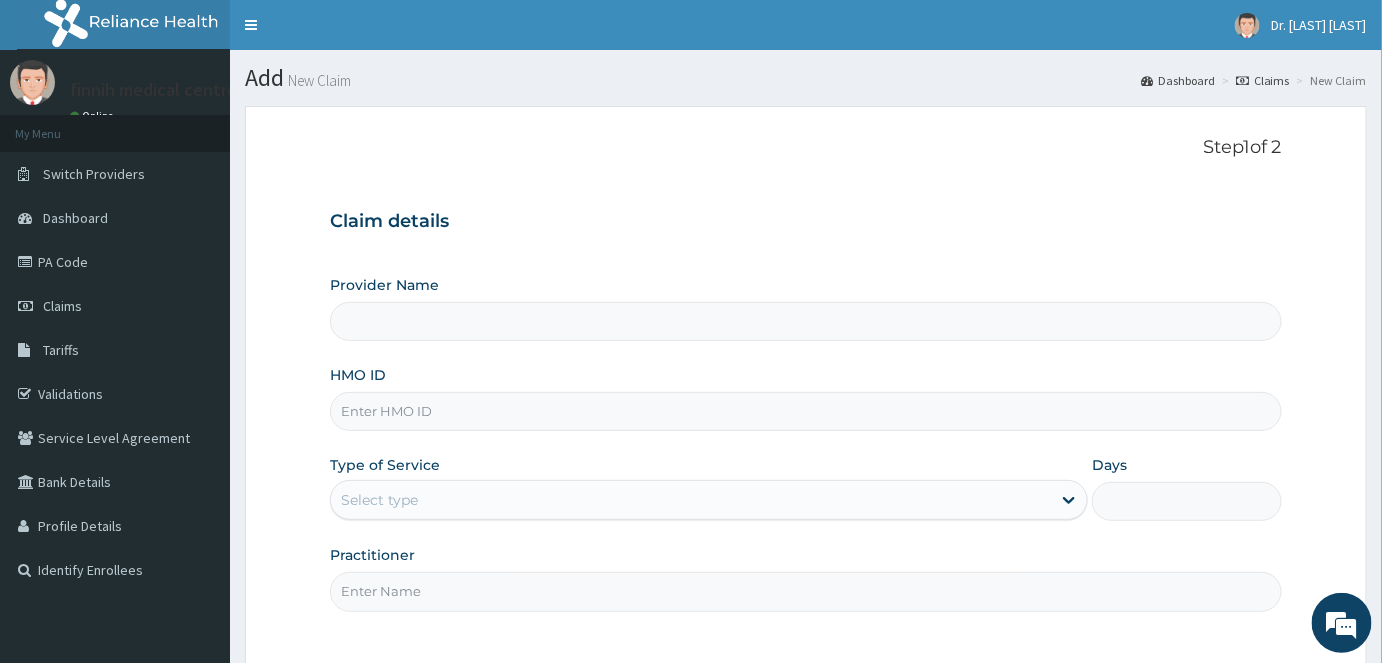 type on "Finnih Medical Centre" 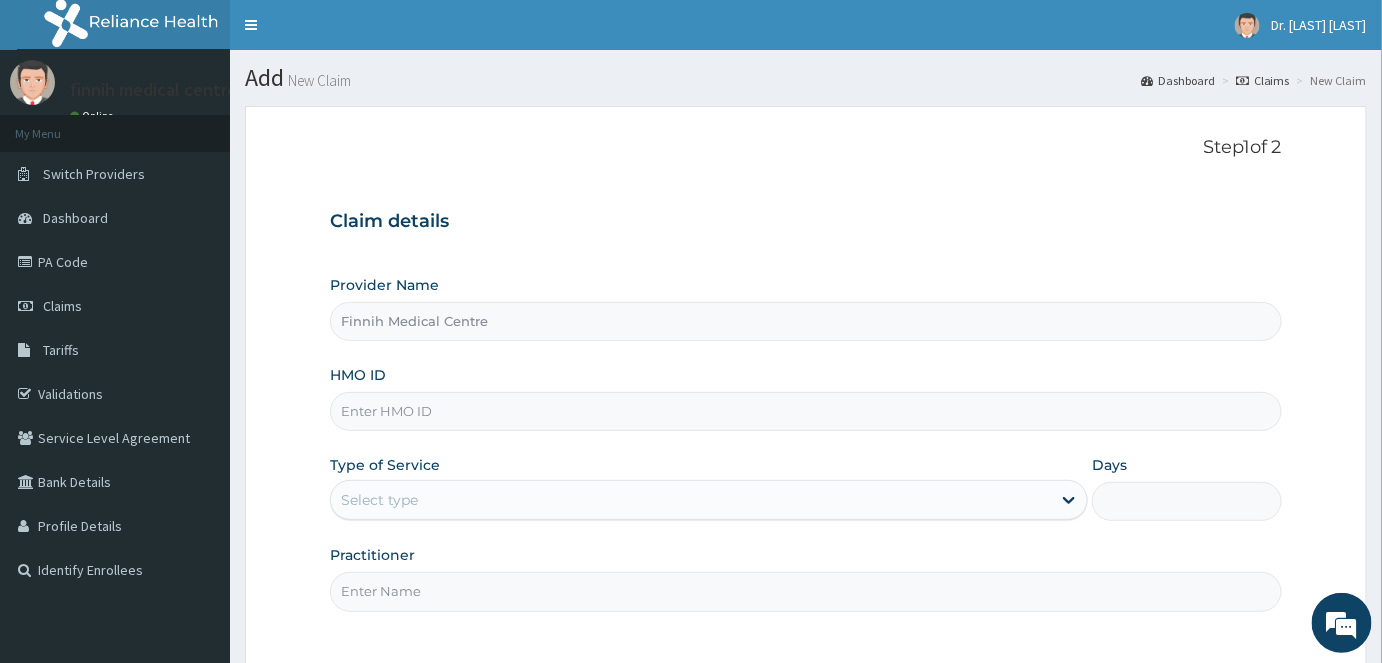 paste on "gug/10010/b" 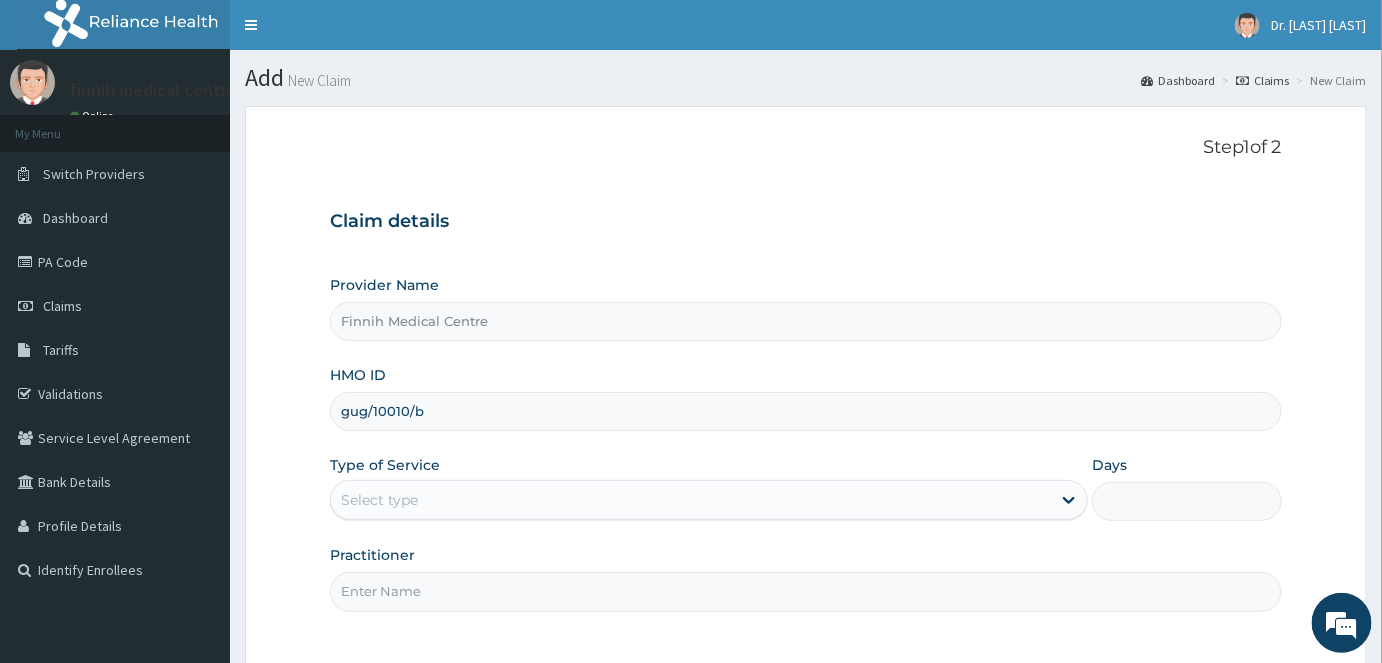 type on "gug/10010/b" 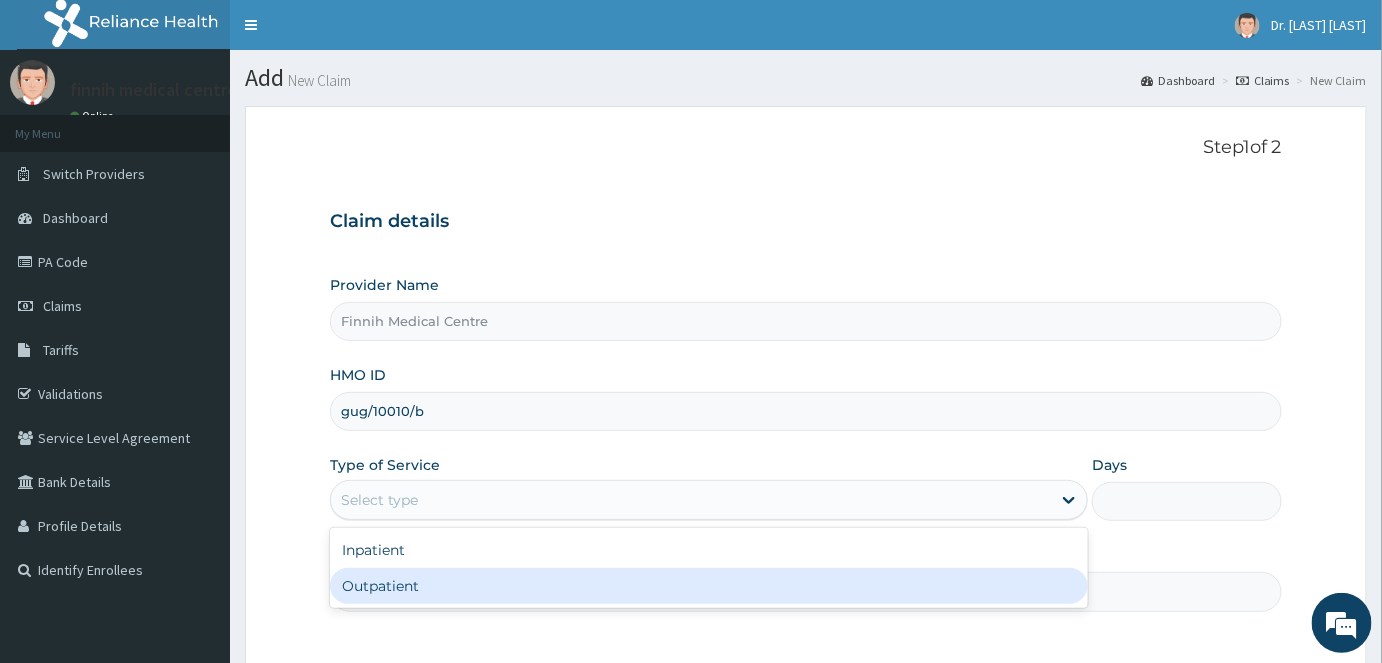 drag, startPoint x: 371, startPoint y: 576, endPoint x: 378, endPoint y: 556, distance: 21.189621 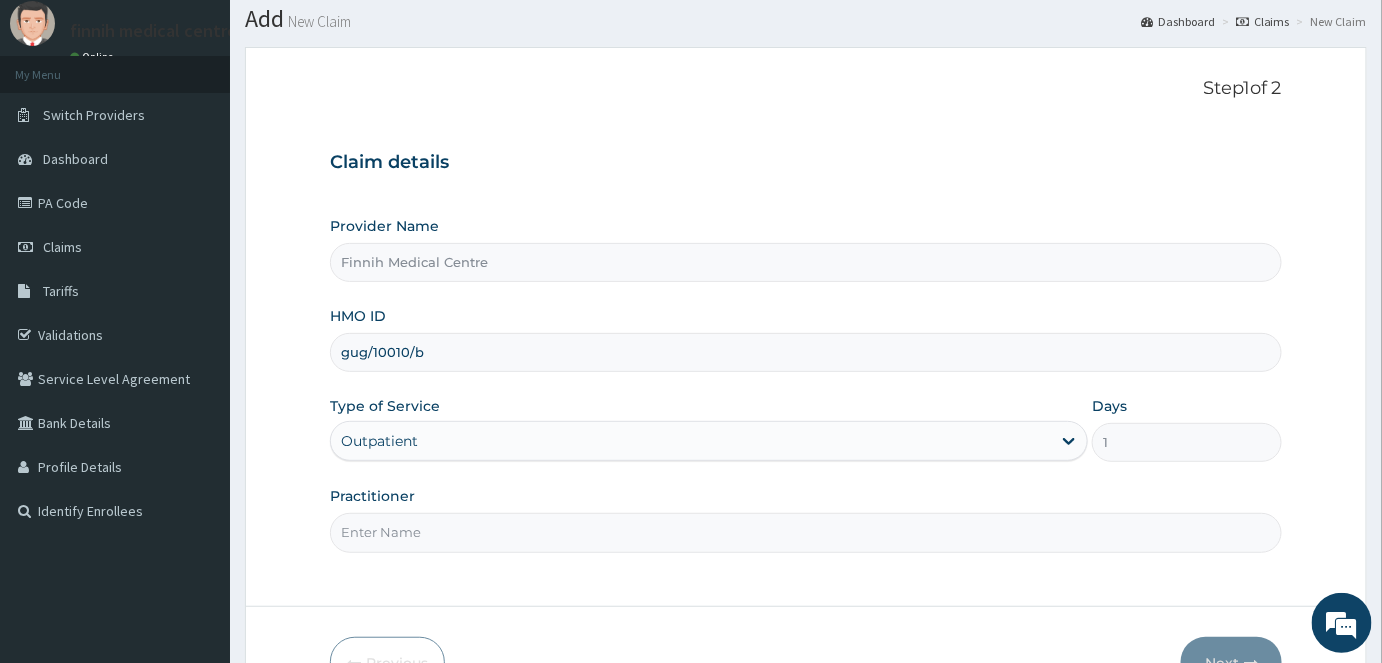 scroll, scrollTop: 90, scrollLeft: 0, axis: vertical 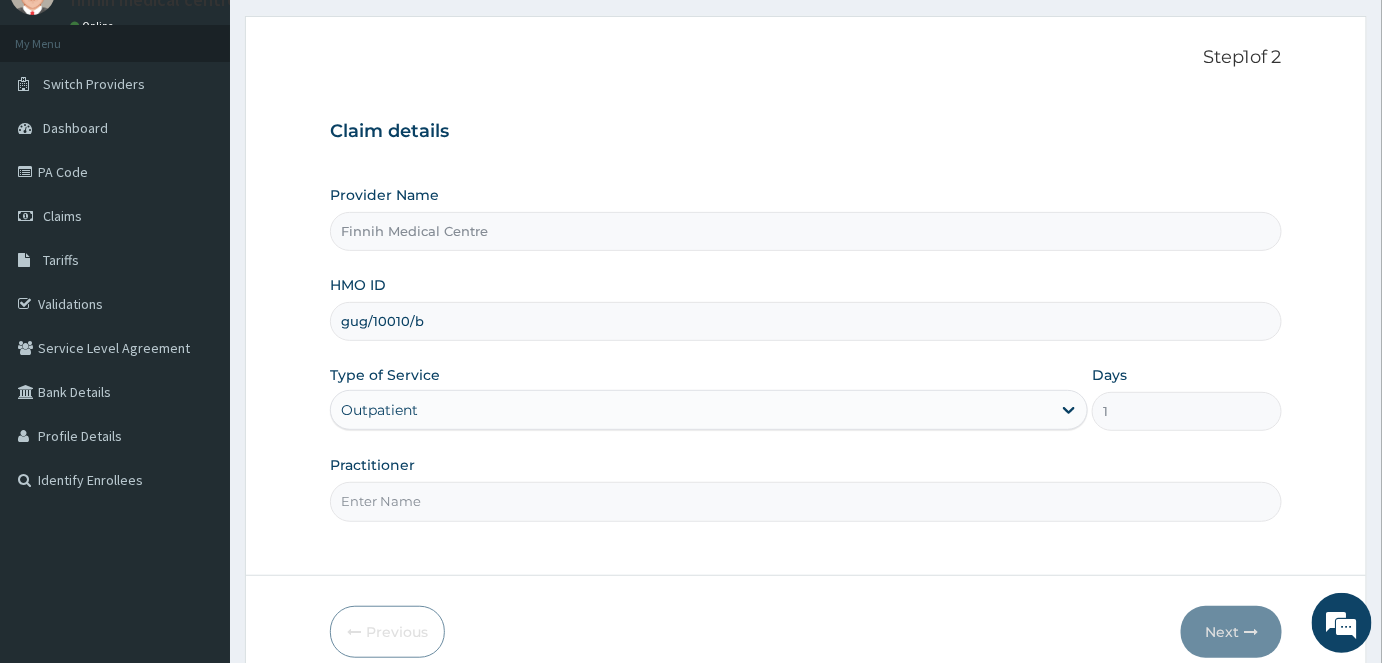 click on "Practitioner" at bounding box center [806, 501] 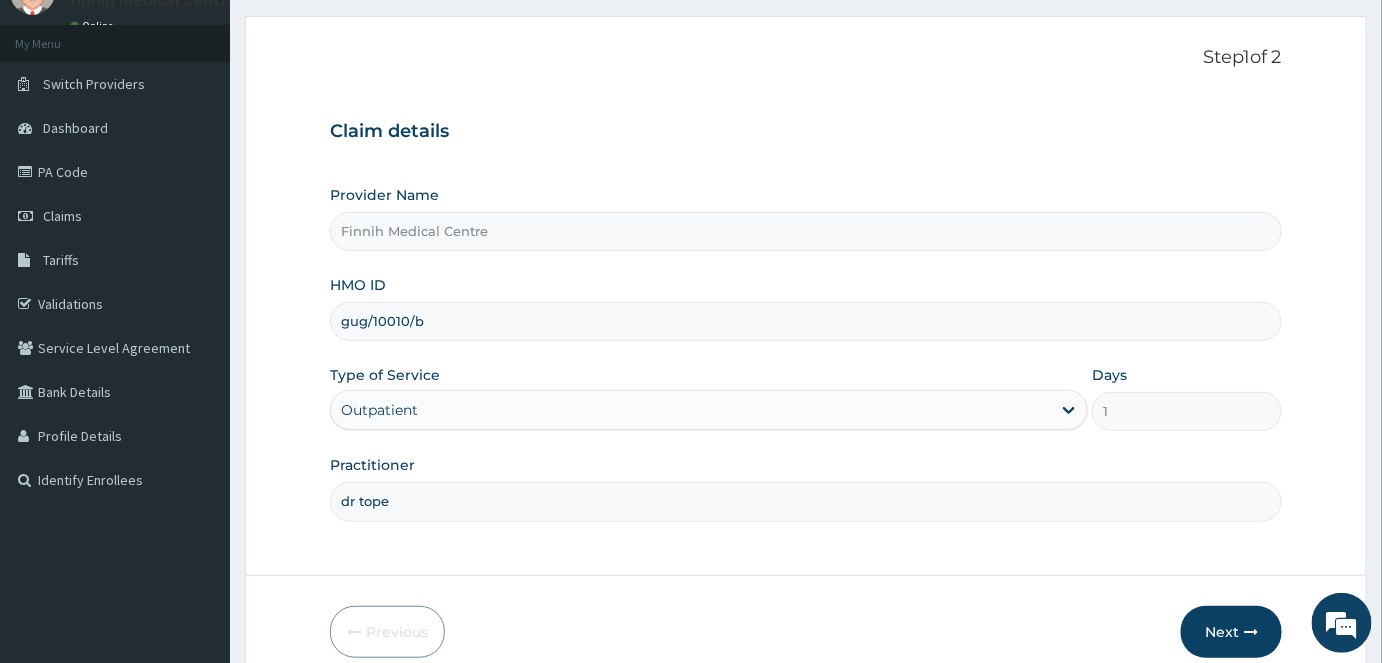 scroll, scrollTop: 0, scrollLeft: 0, axis: both 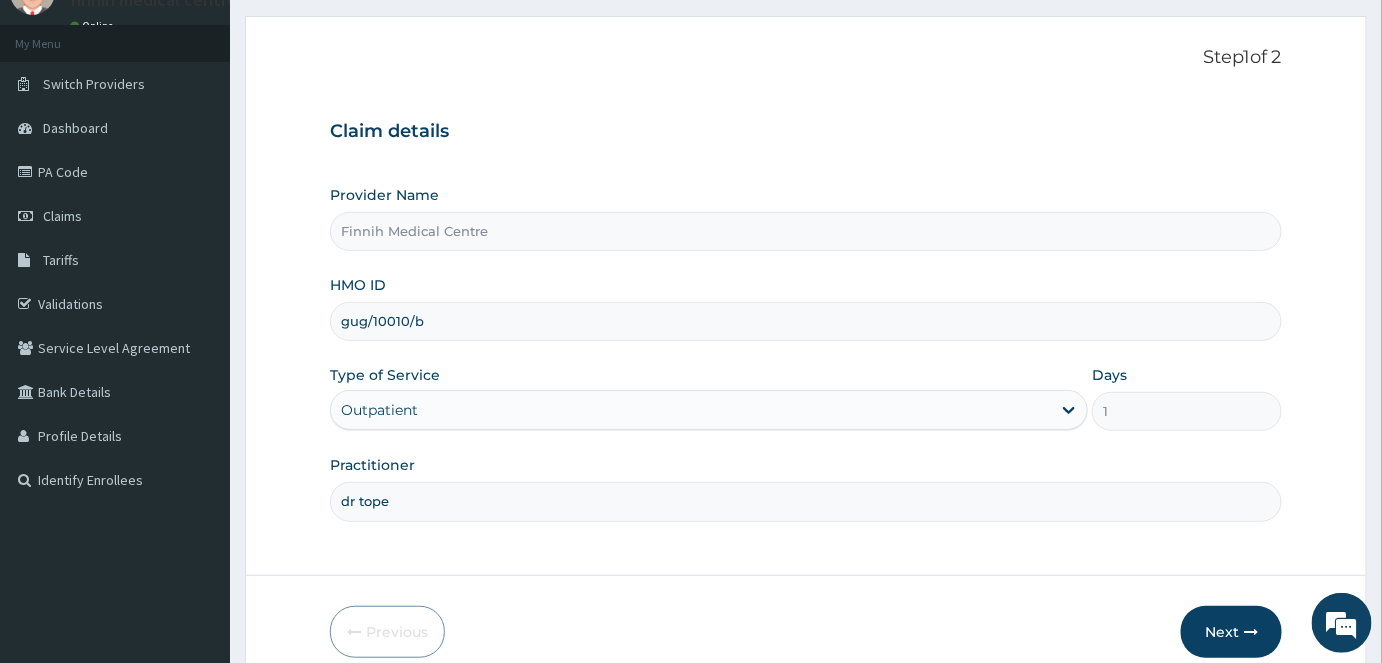 type on "DR TOPE" 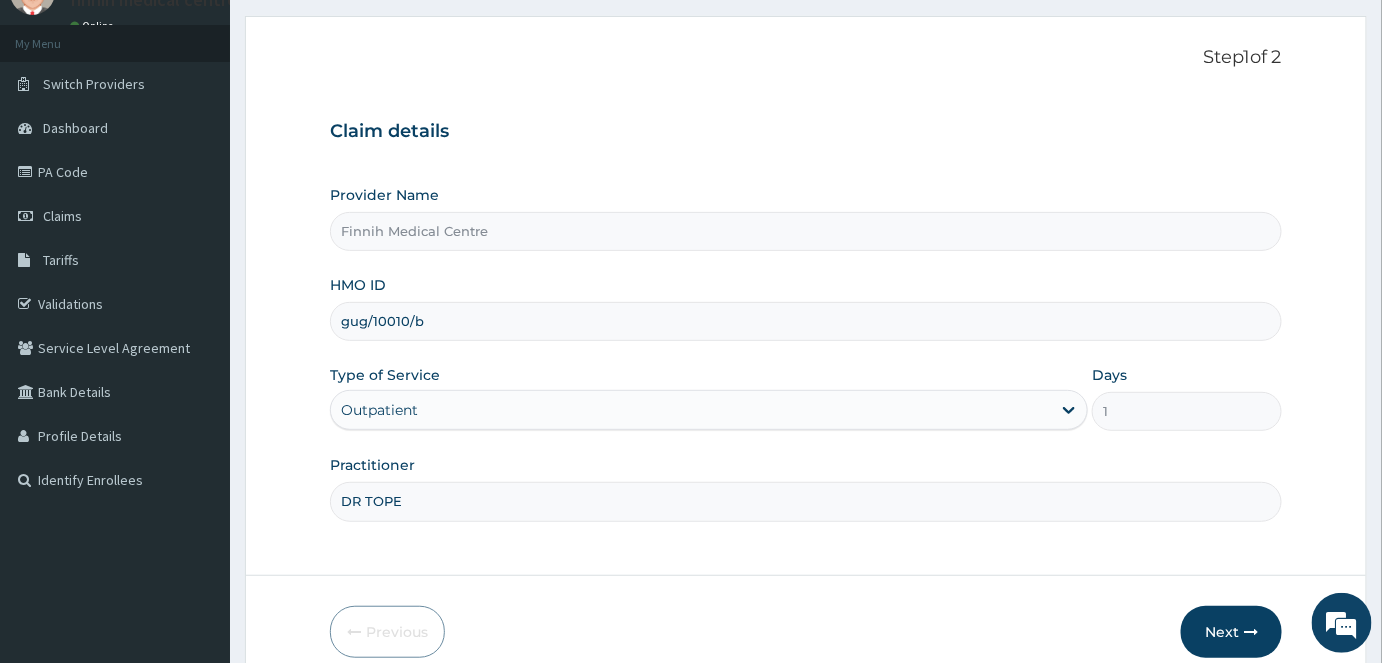 scroll, scrollTop: 181, scrollLeft: 0, axis: vertical 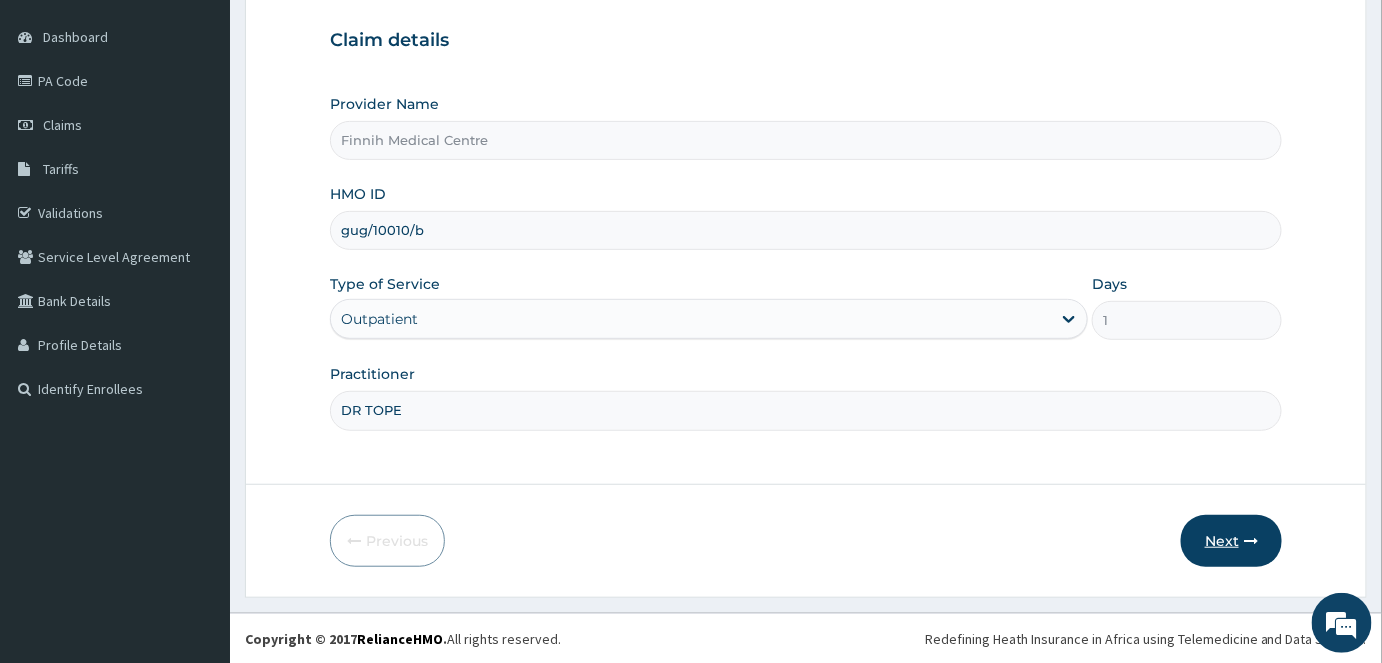 click on "Next" at bounding box center [1231, 541] 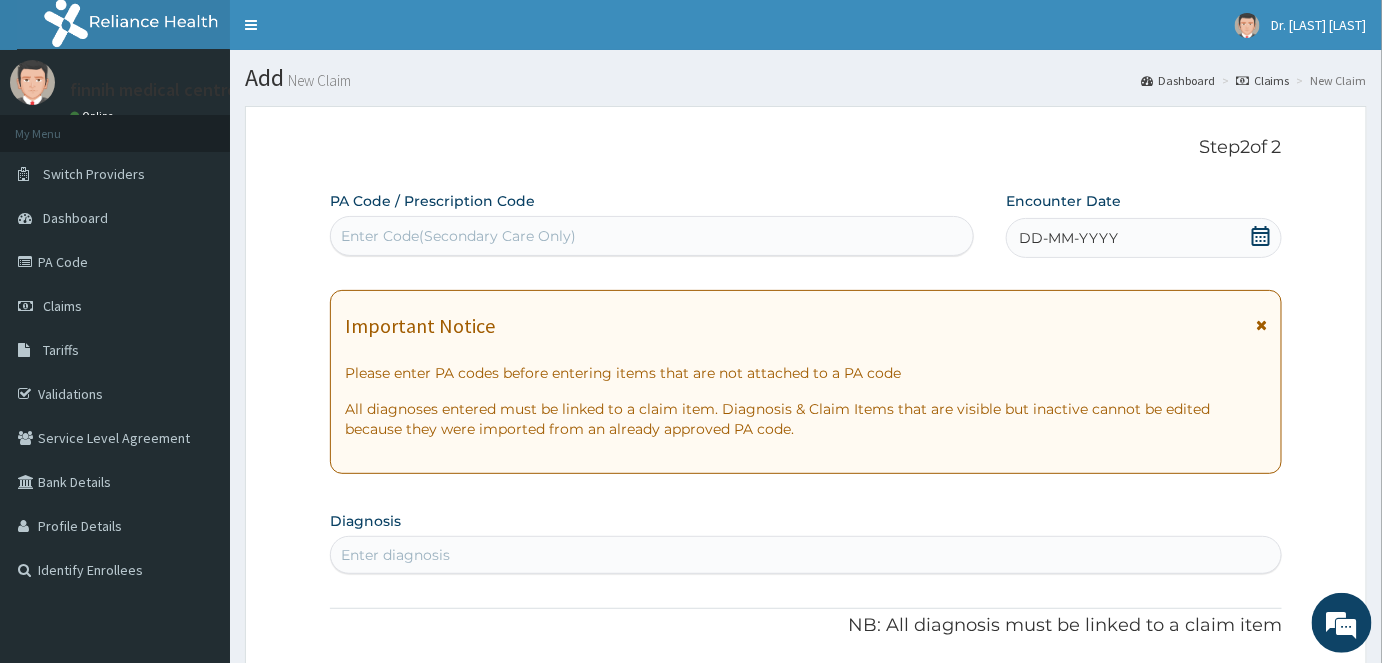 scroll, scrollTop: 0, scrollLeft: 0, axis: both 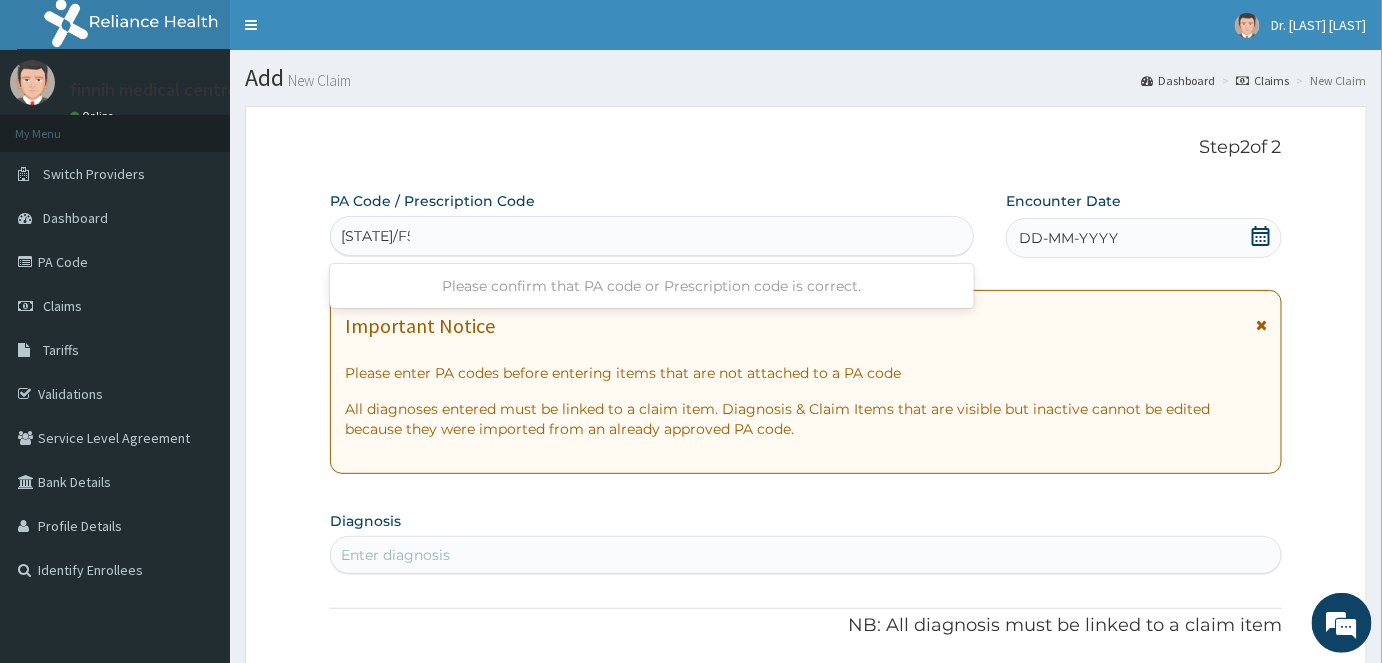type on "PA/F52FA6" 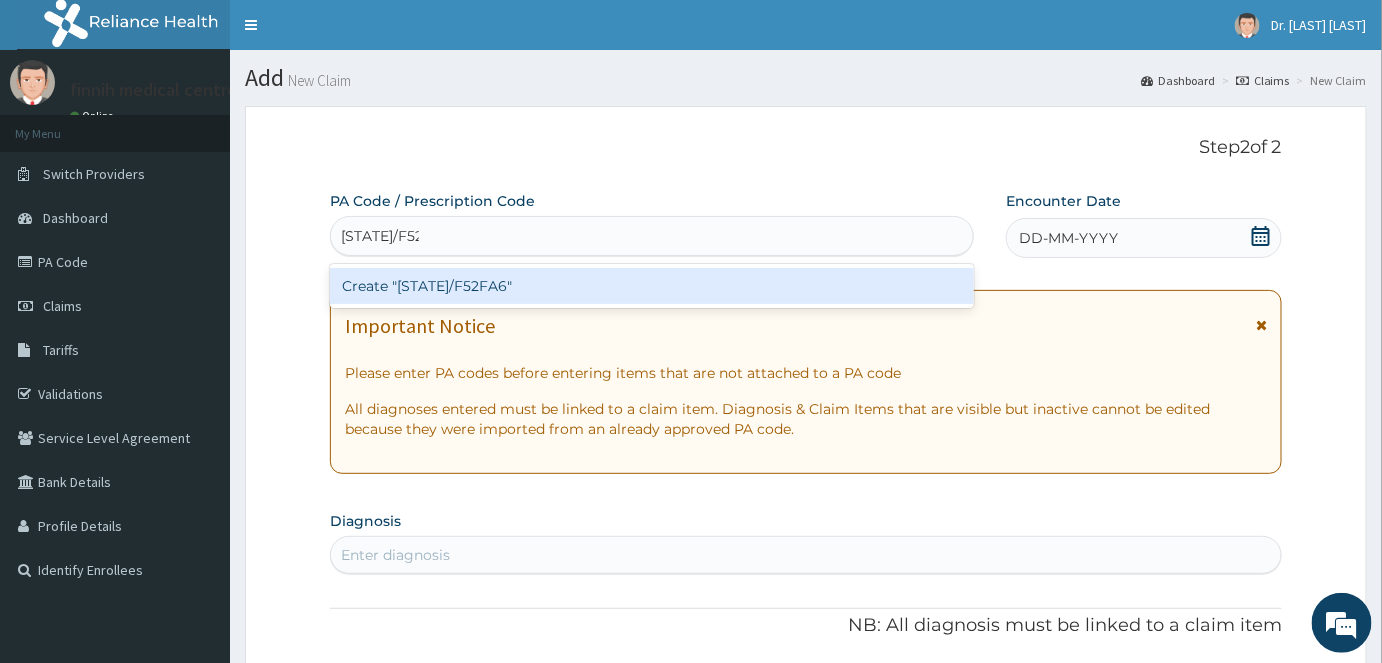 click on "Create "PA/F52FA6"" at bounding box center (652, 286) 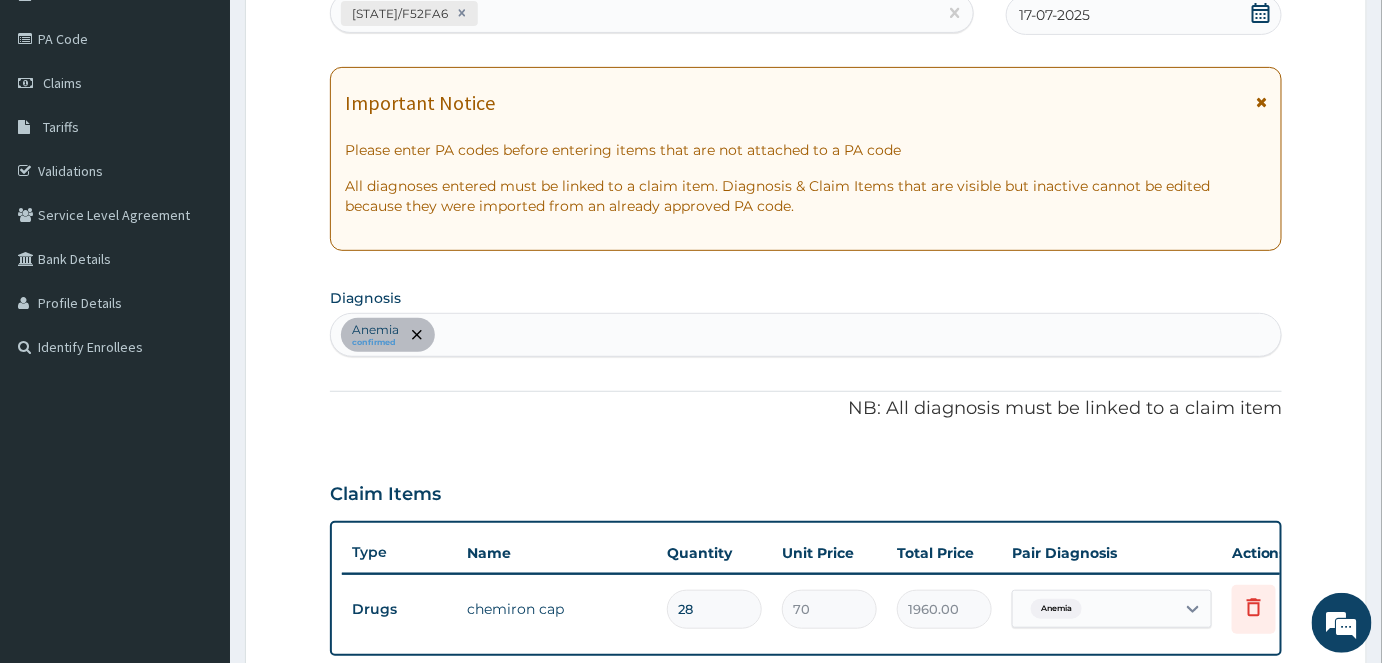 scroll, scrollTop: 498, scrollLeft: 0, axis: vertical 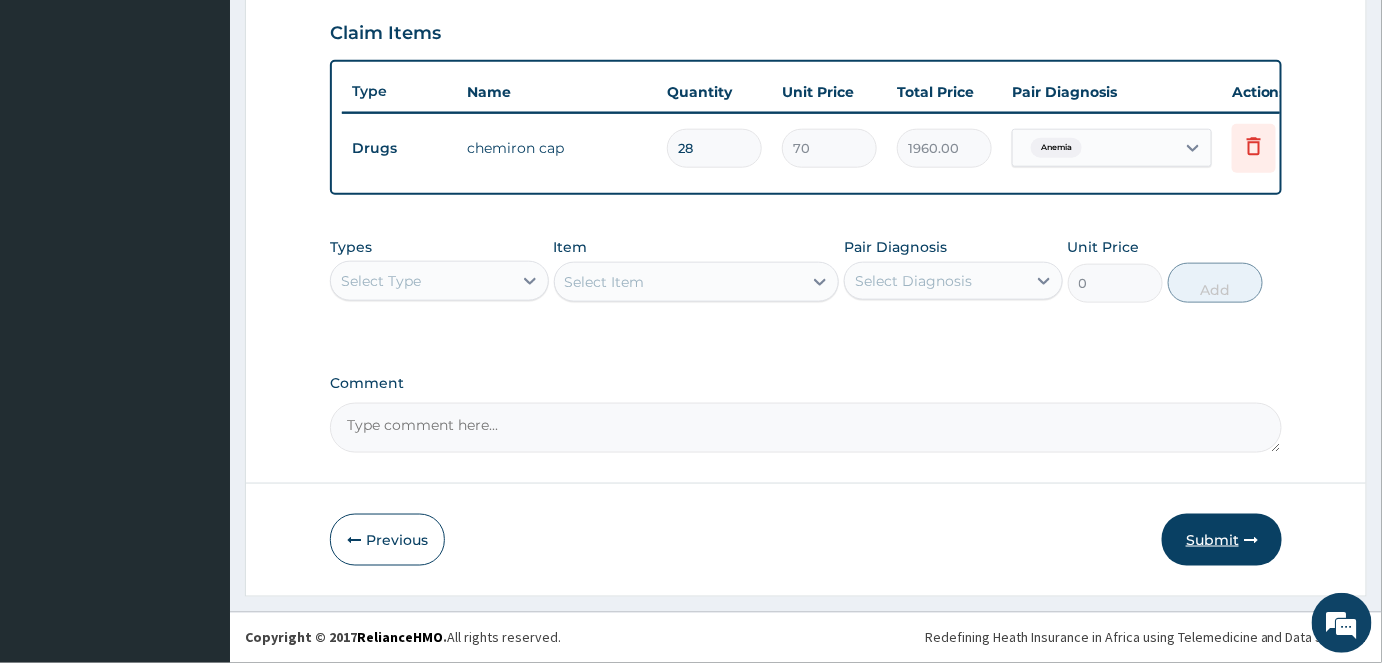 click on "Submit" at bounding box center (1222, 540) 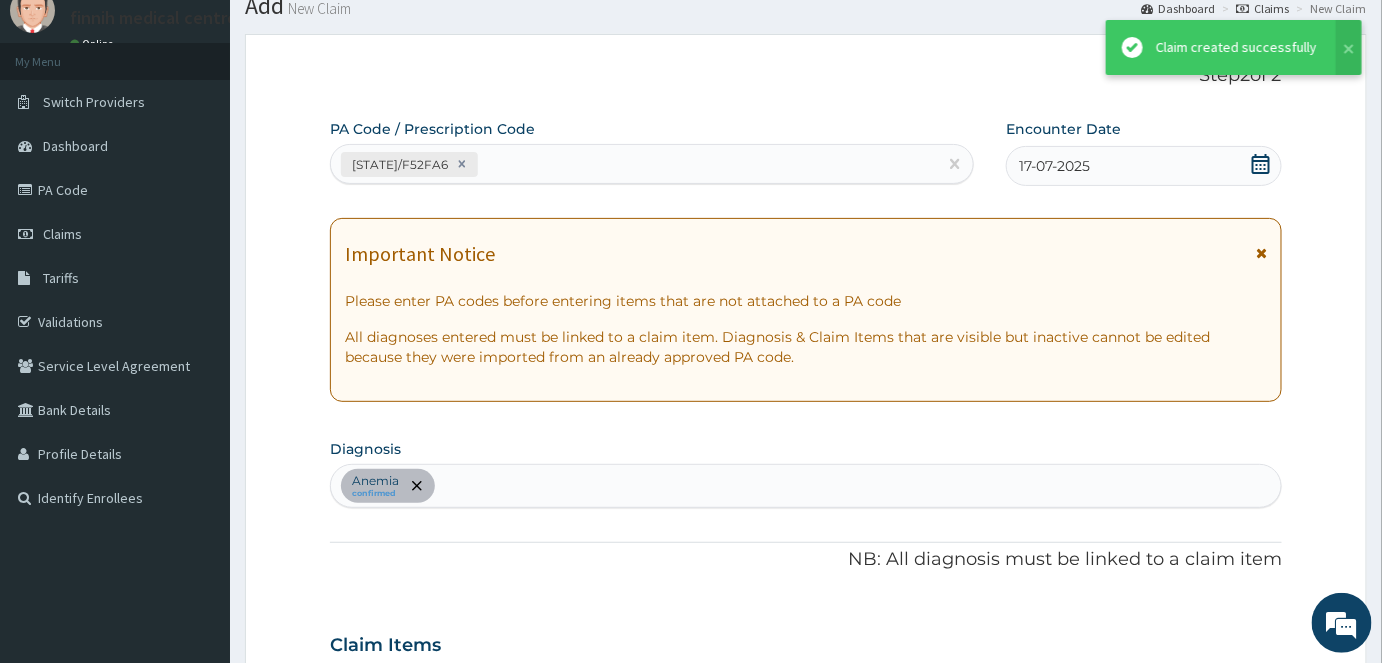 scroll, scrollTop: 693, scrollLeft: 0, axis: vertical 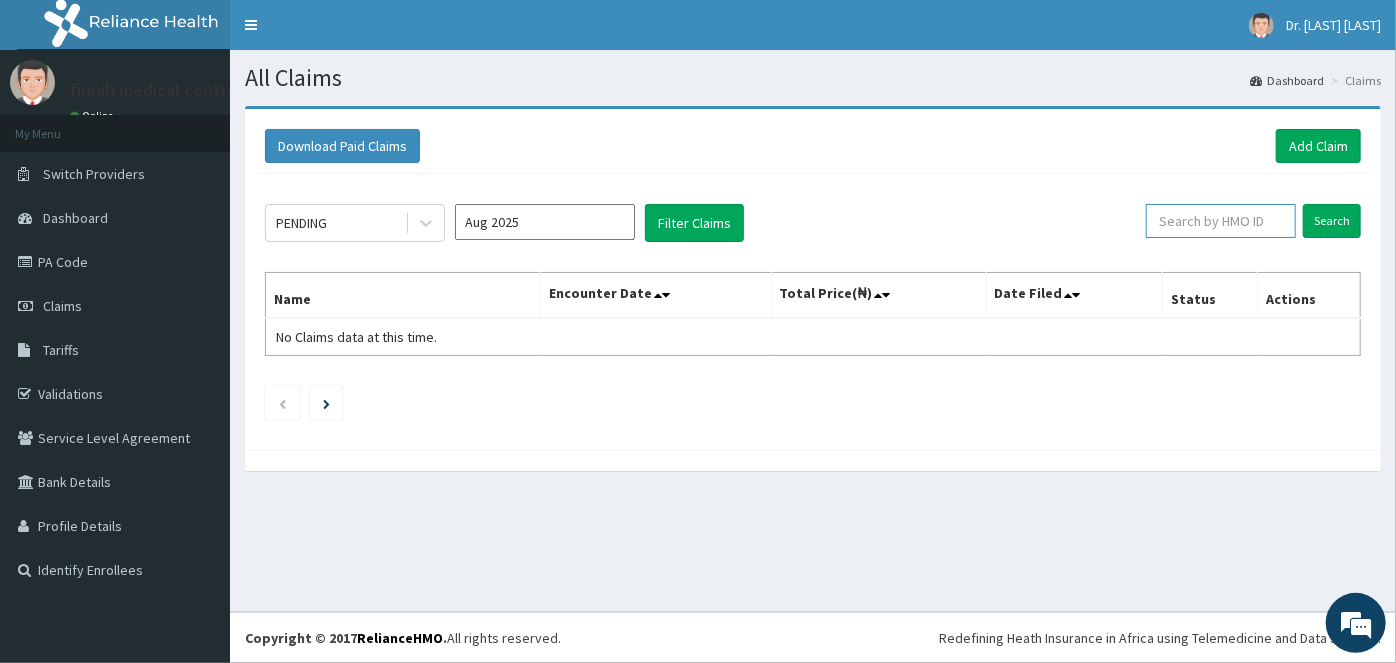 click at bounding box center [1221, 221] 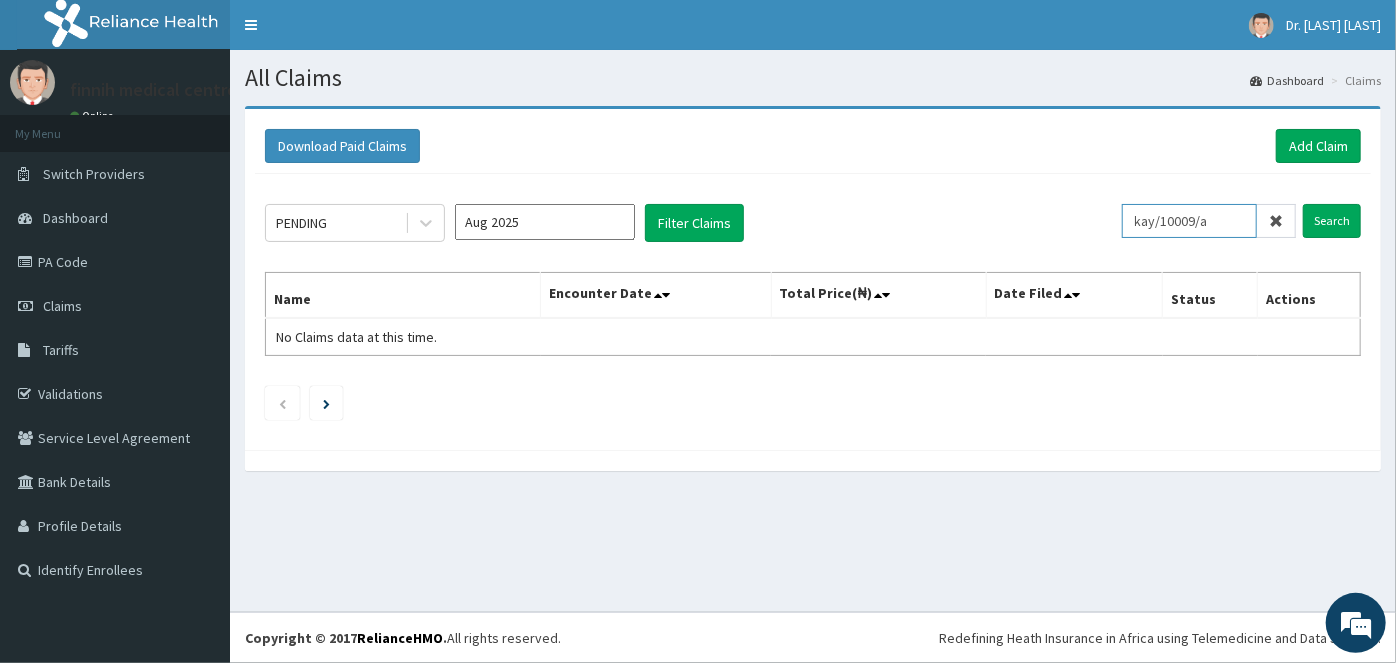 click on "Search" at bounding box center (1332, 221) 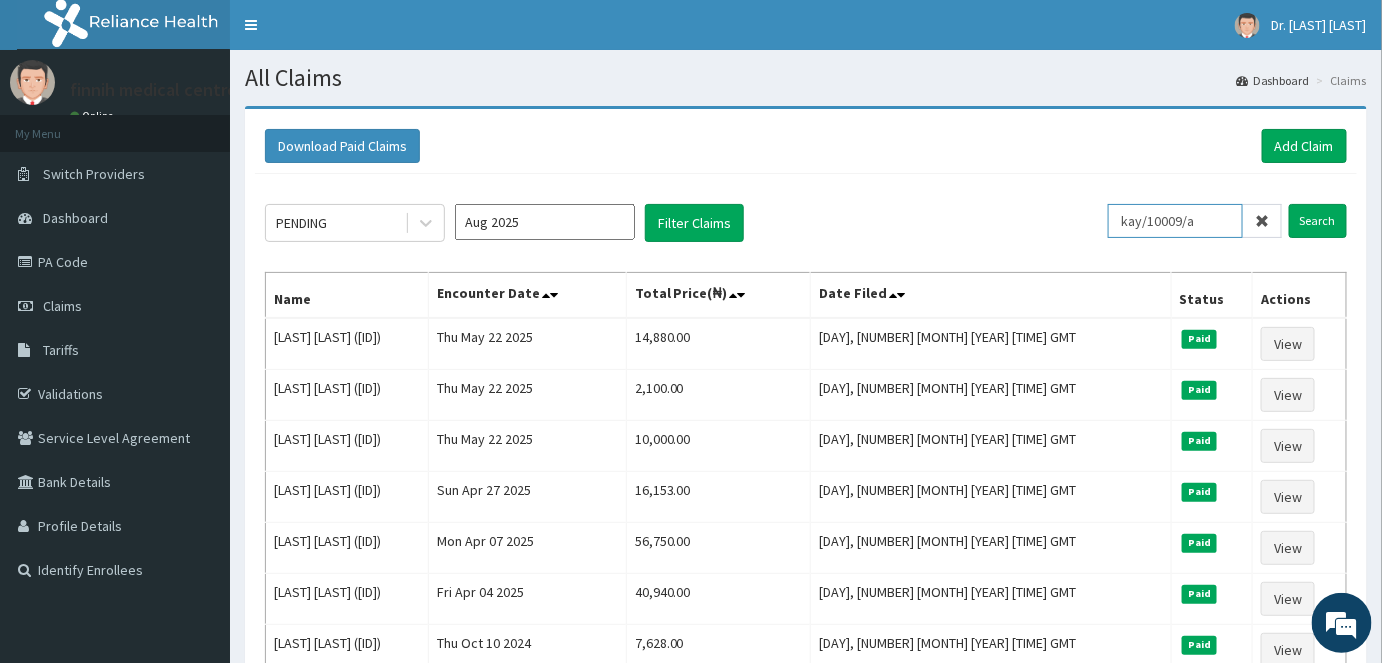 click on "kay/10009/a" at bounding box center [1175, 221] 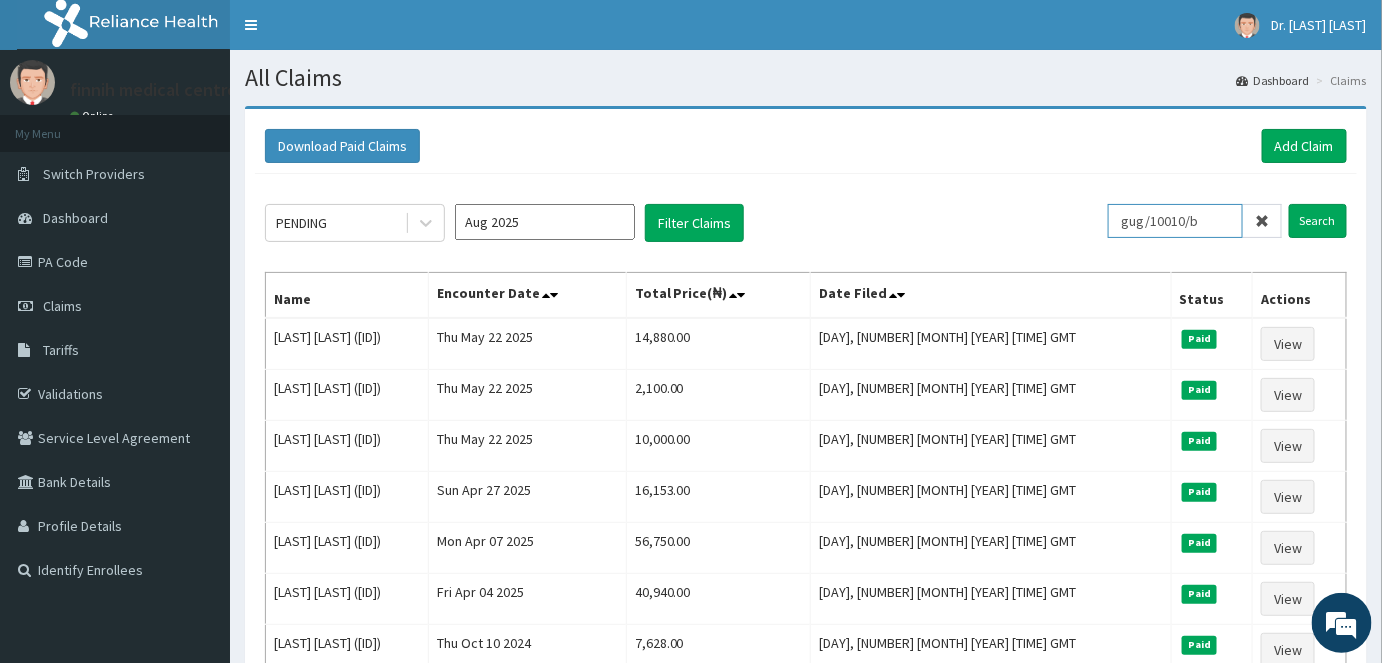 type on "kay/10009/a" 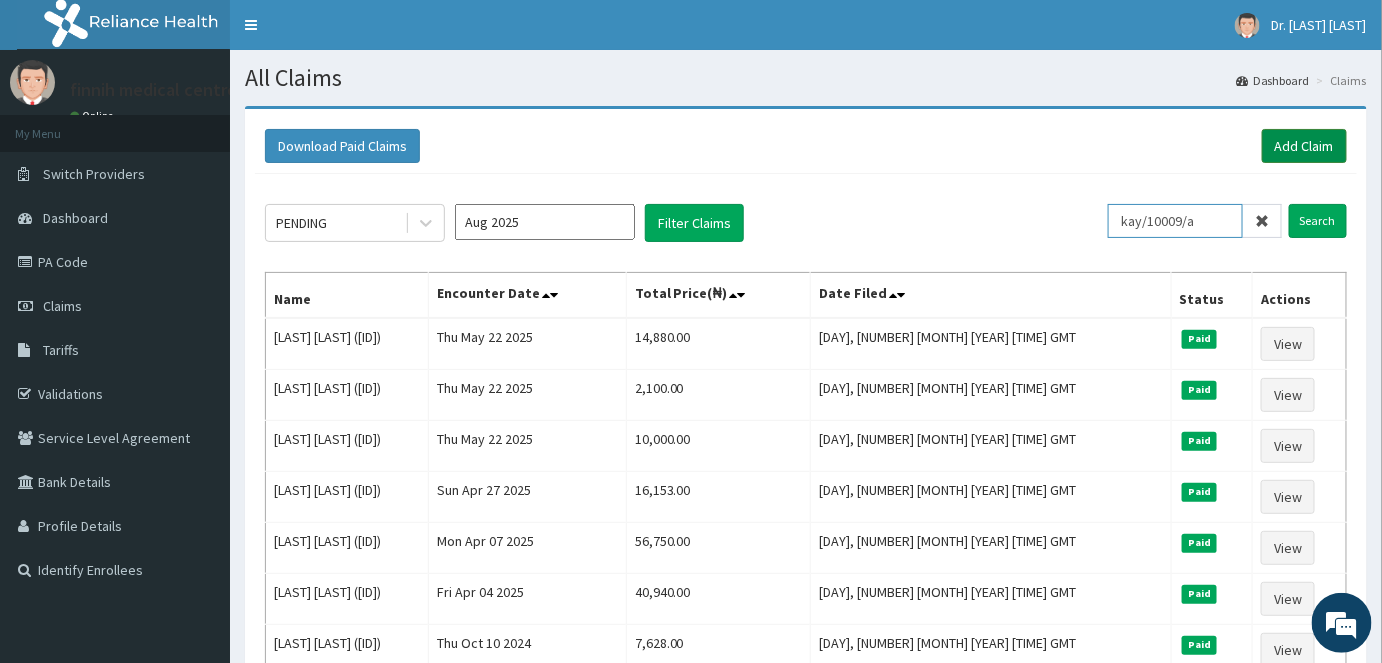 scroll, scrollTop: 0, scrollLeft: 0, axis: both 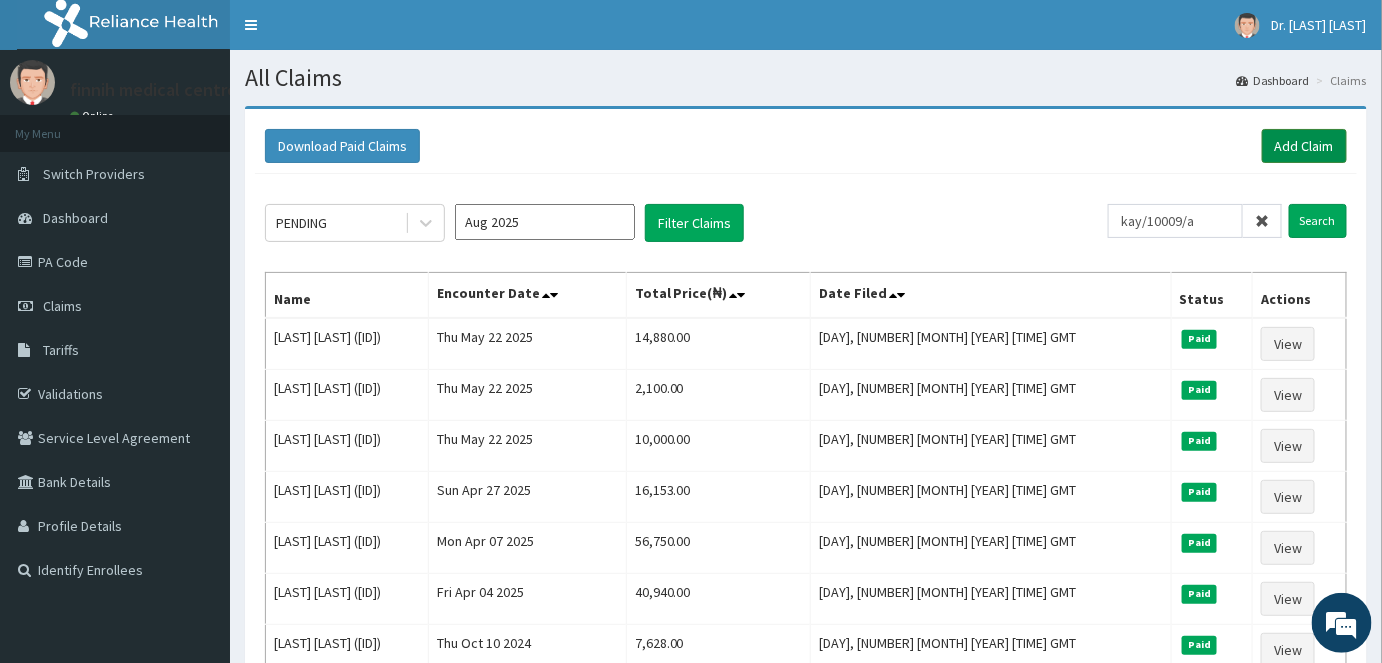 click on "Add Claim" at bounding box center [1304, 146] 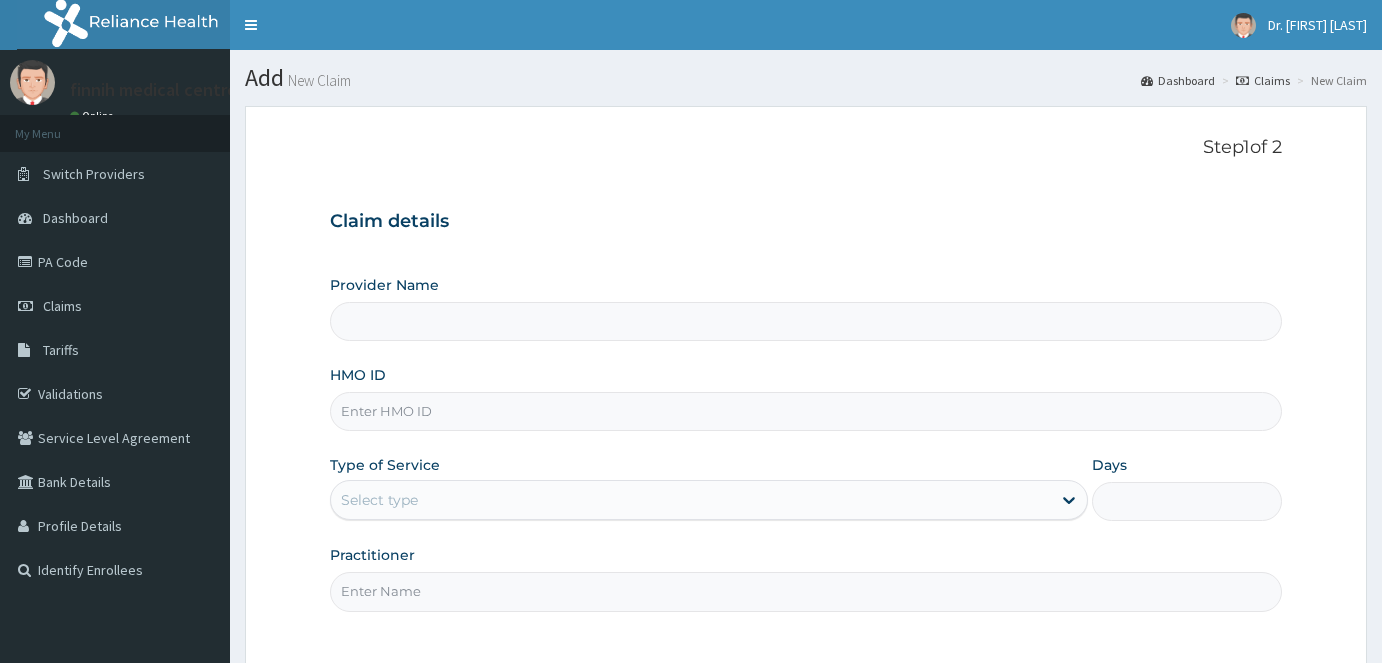 scroll, scrollTop: 0, scrollLeft: 0, axis: both 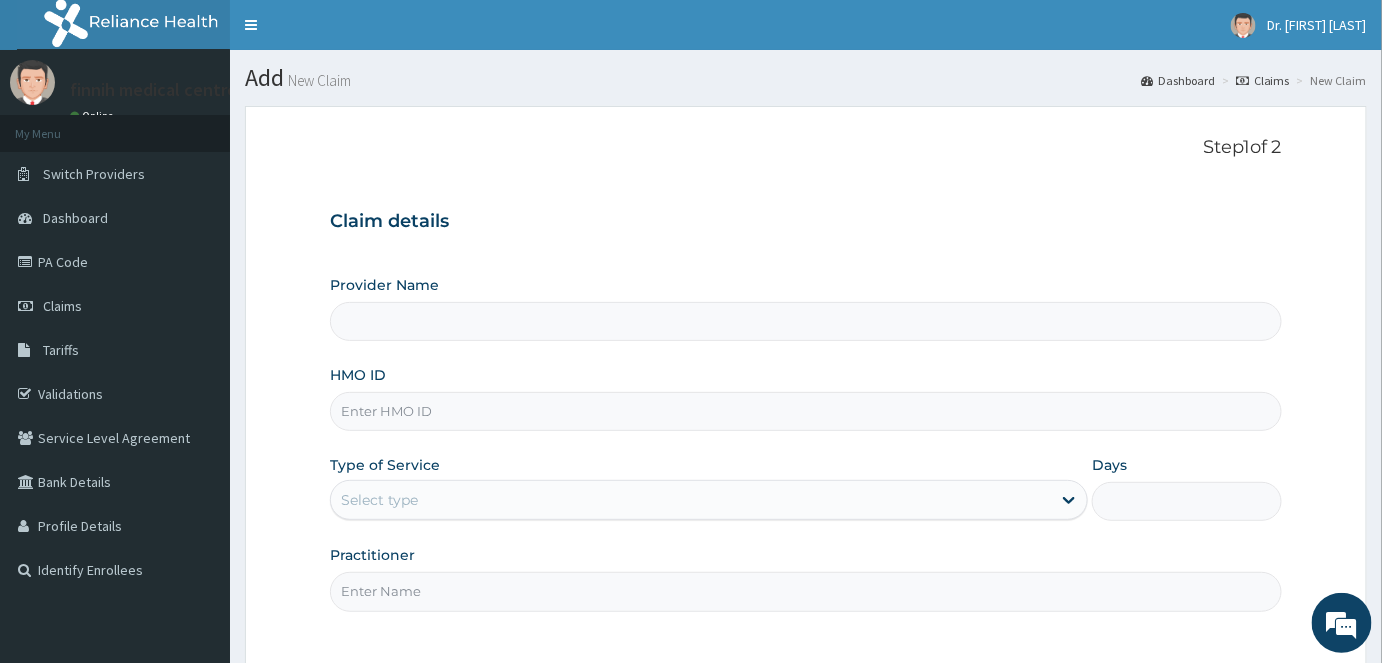 type on "Finnih Medical Centre" 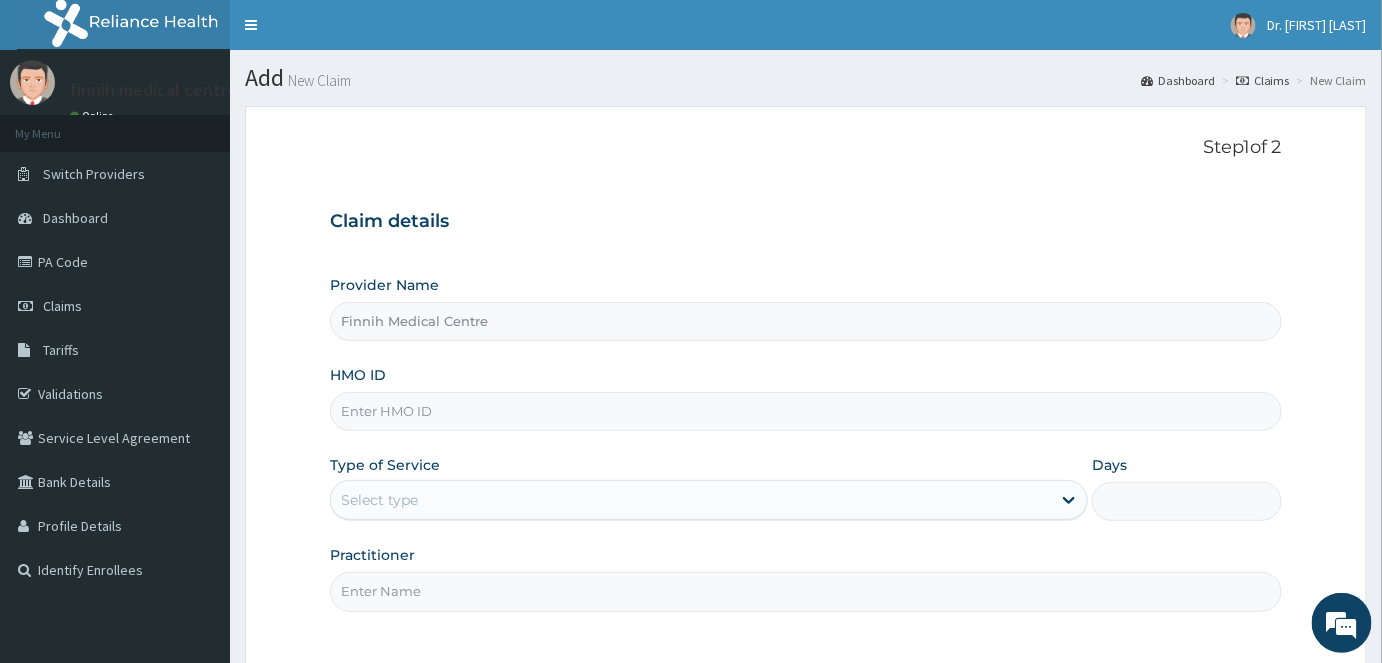 click on "HMO ID" at bounding box center [806, 411] 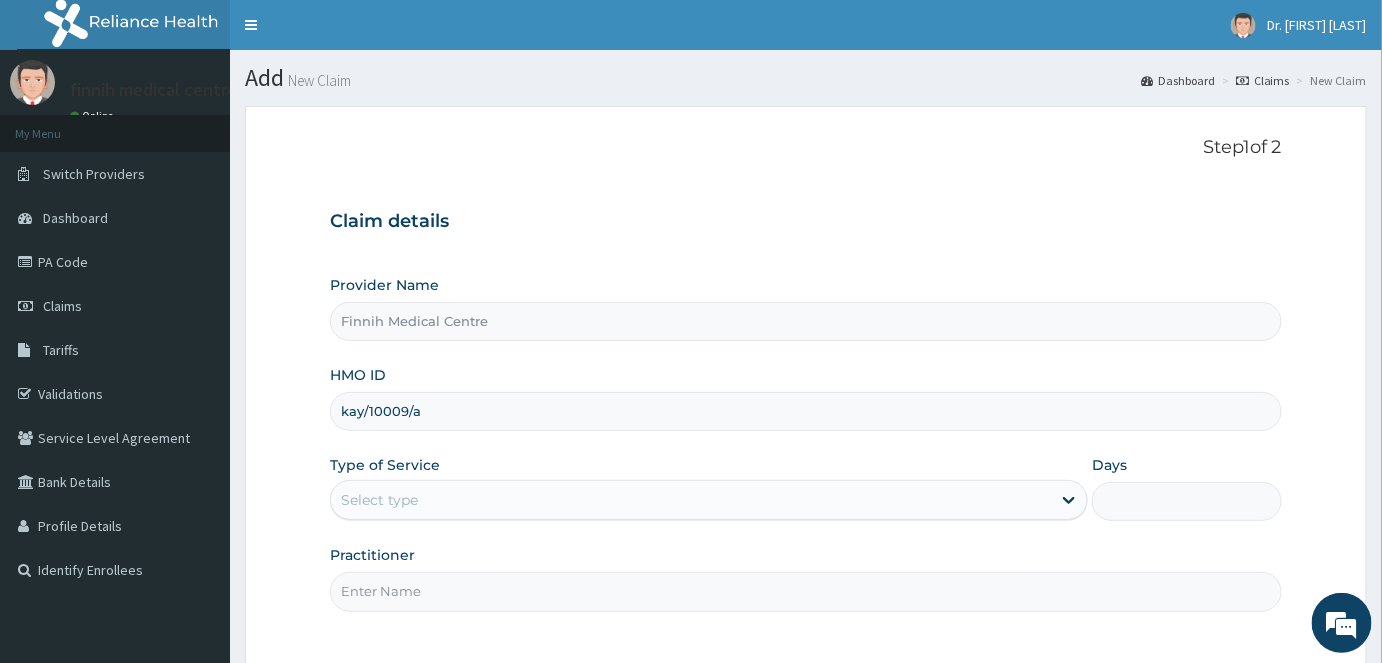 type on "kay/10009/a" 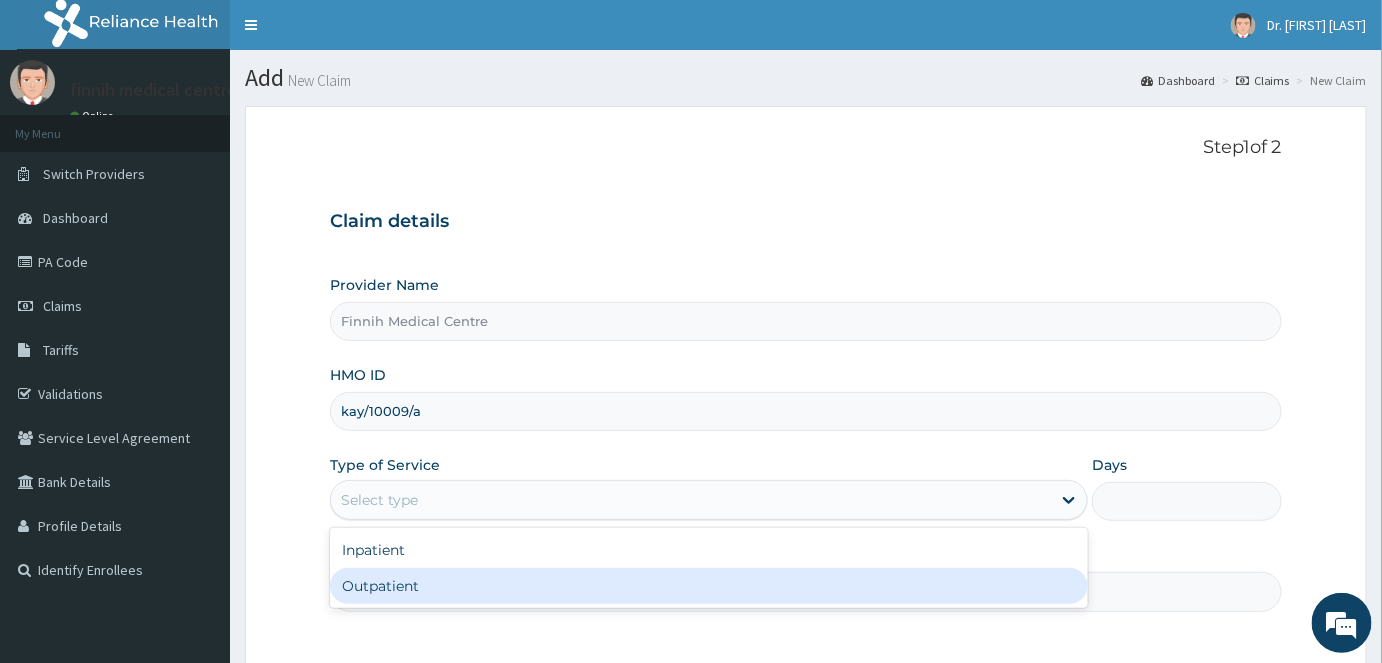click on "Outpatient" at bounding box center (709, 586) 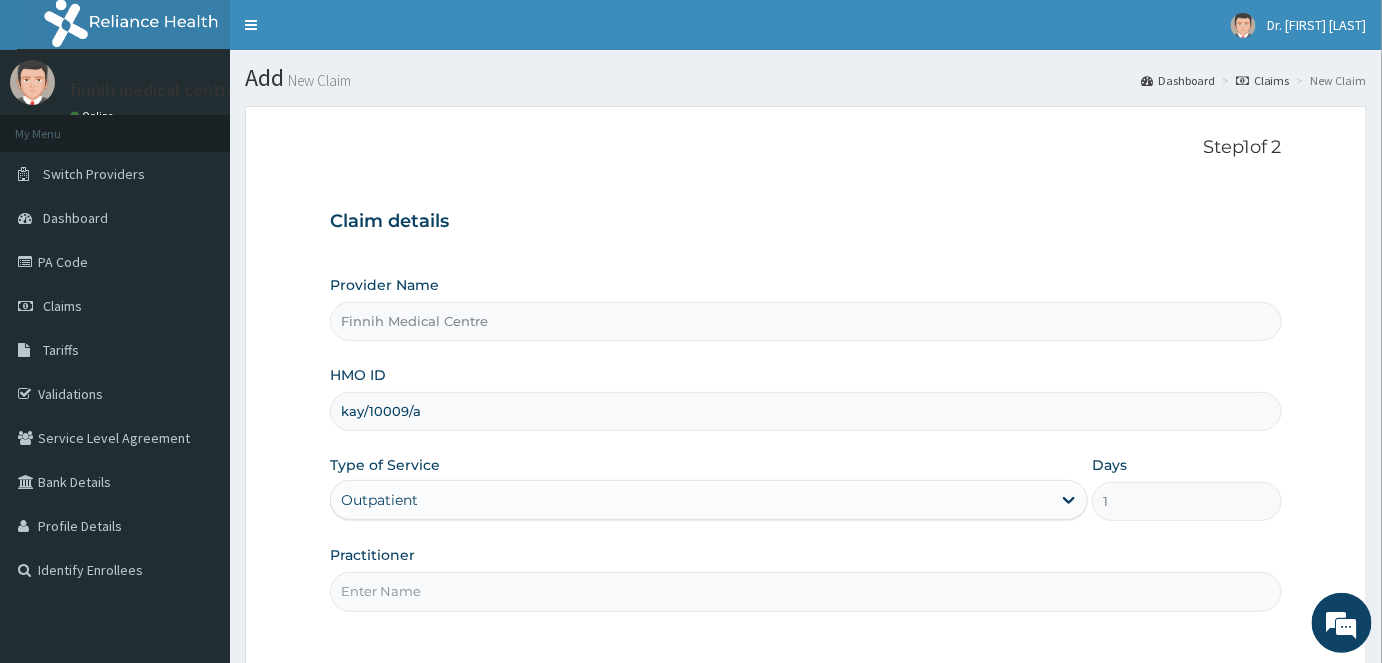 click on "Practitioner" at bounding box center (806, 591) 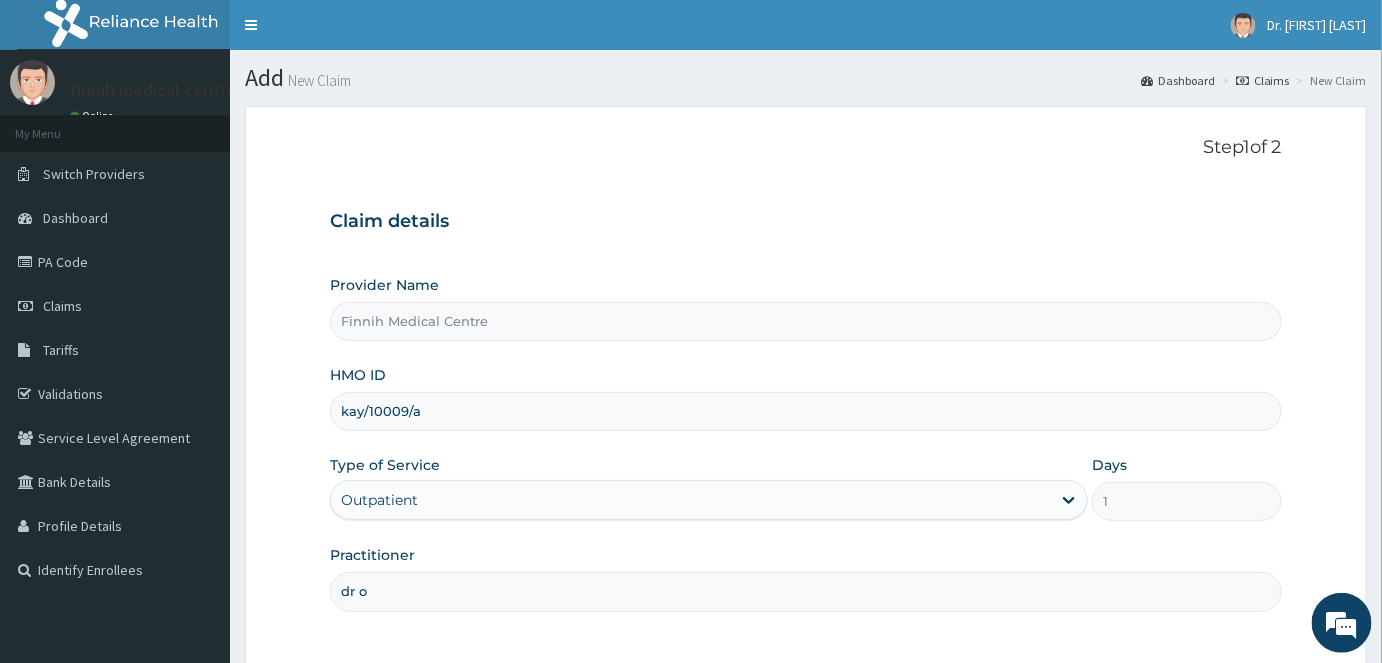 scroll, scrollTop: 0, scrollLeft: 0, axis: both 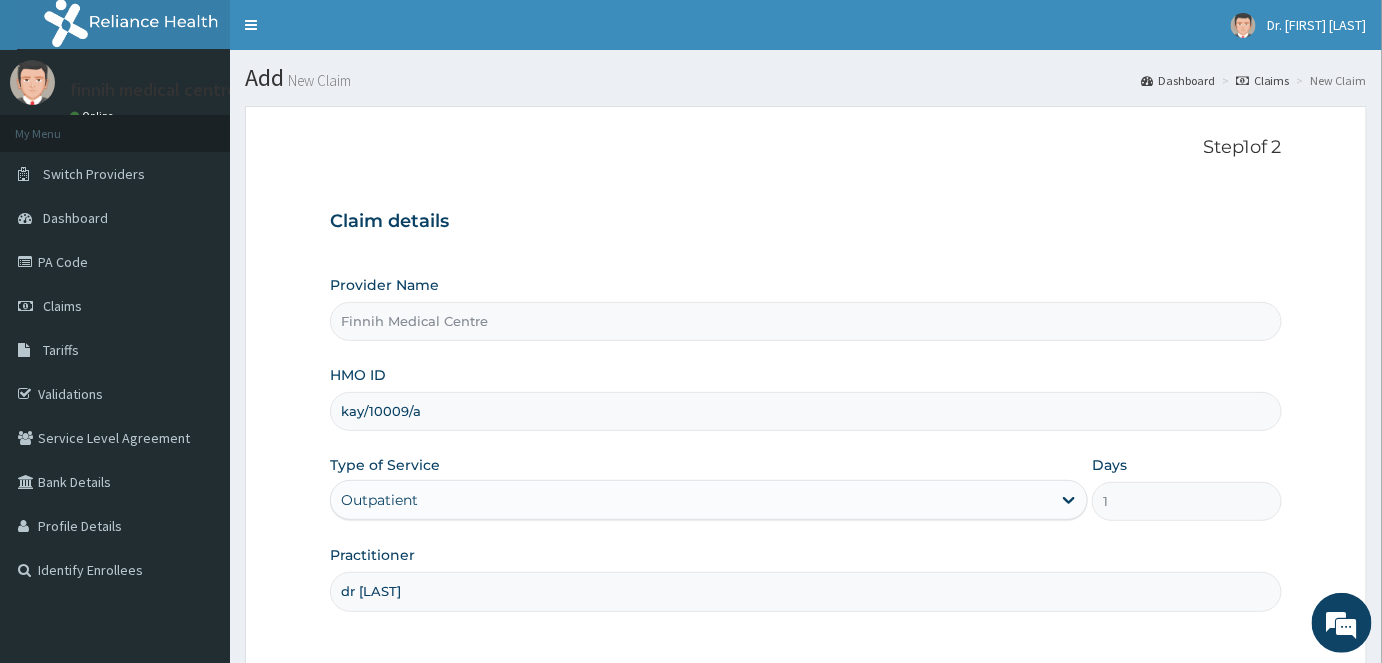 type on "dr kehinde" 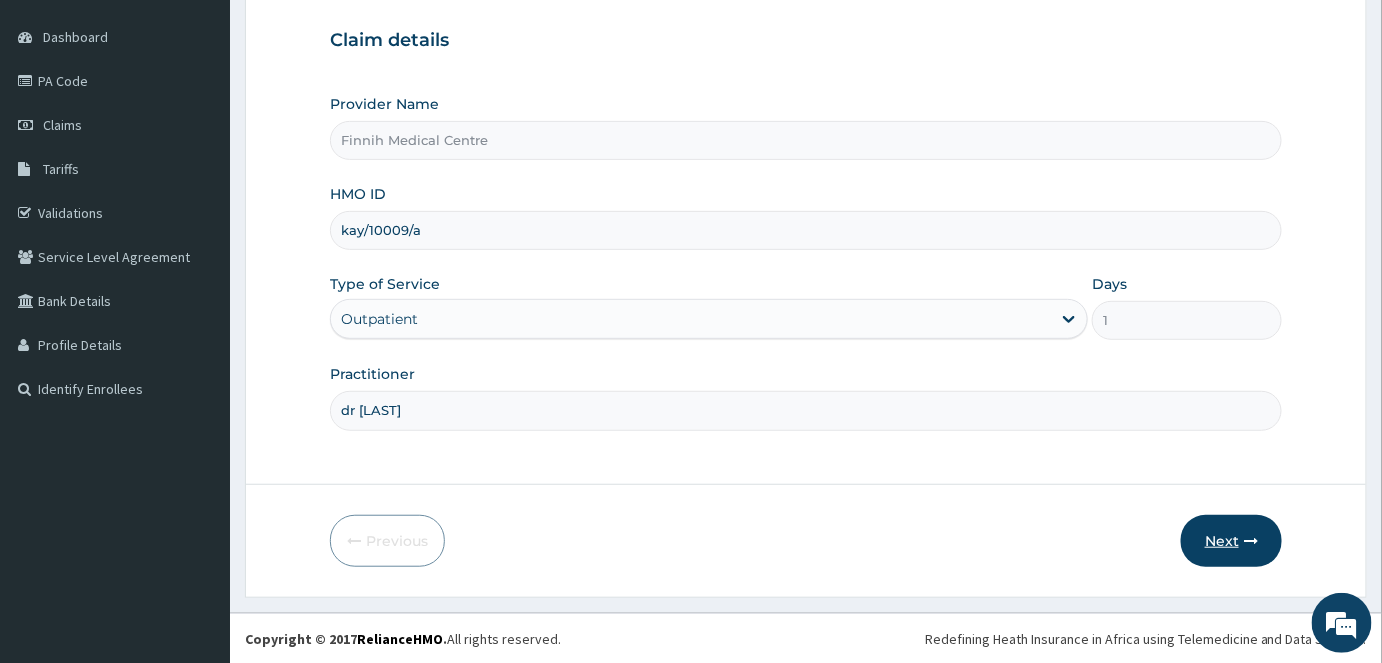 click on "Next" at bounding box center [1231, 541] 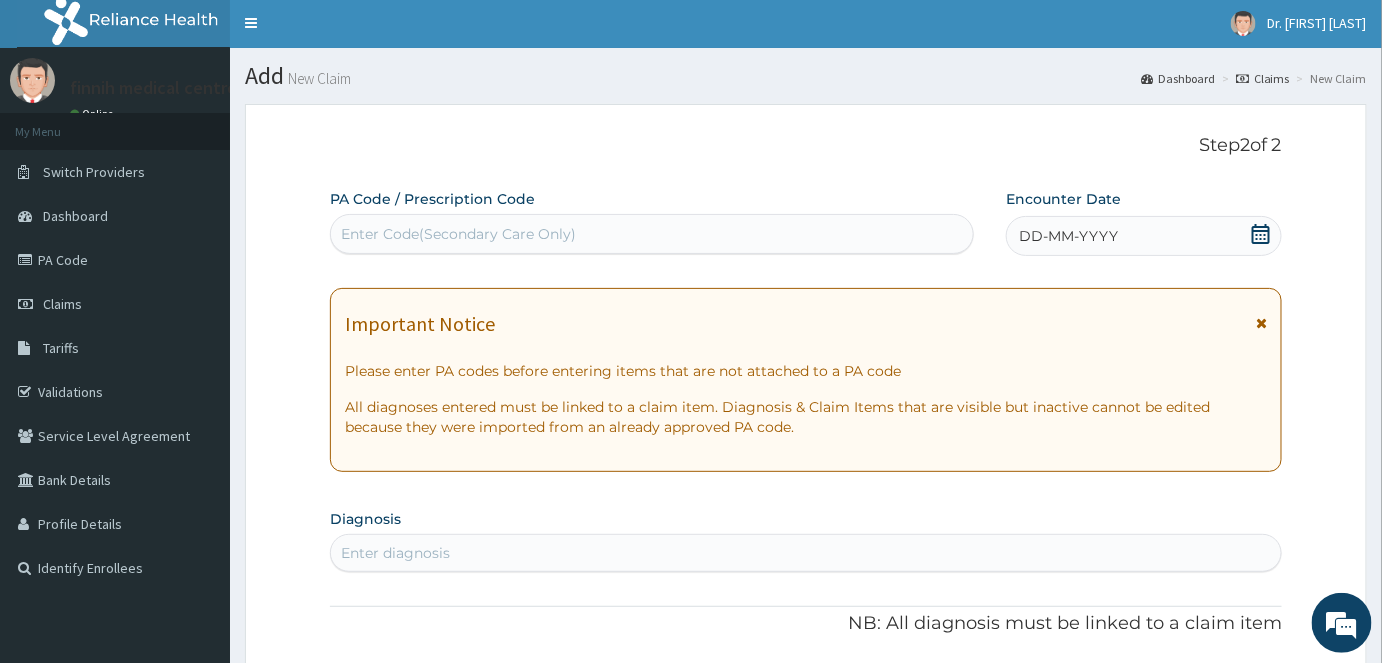 scroll, scrollTop: 0, scrollLeft: 0, axis: both 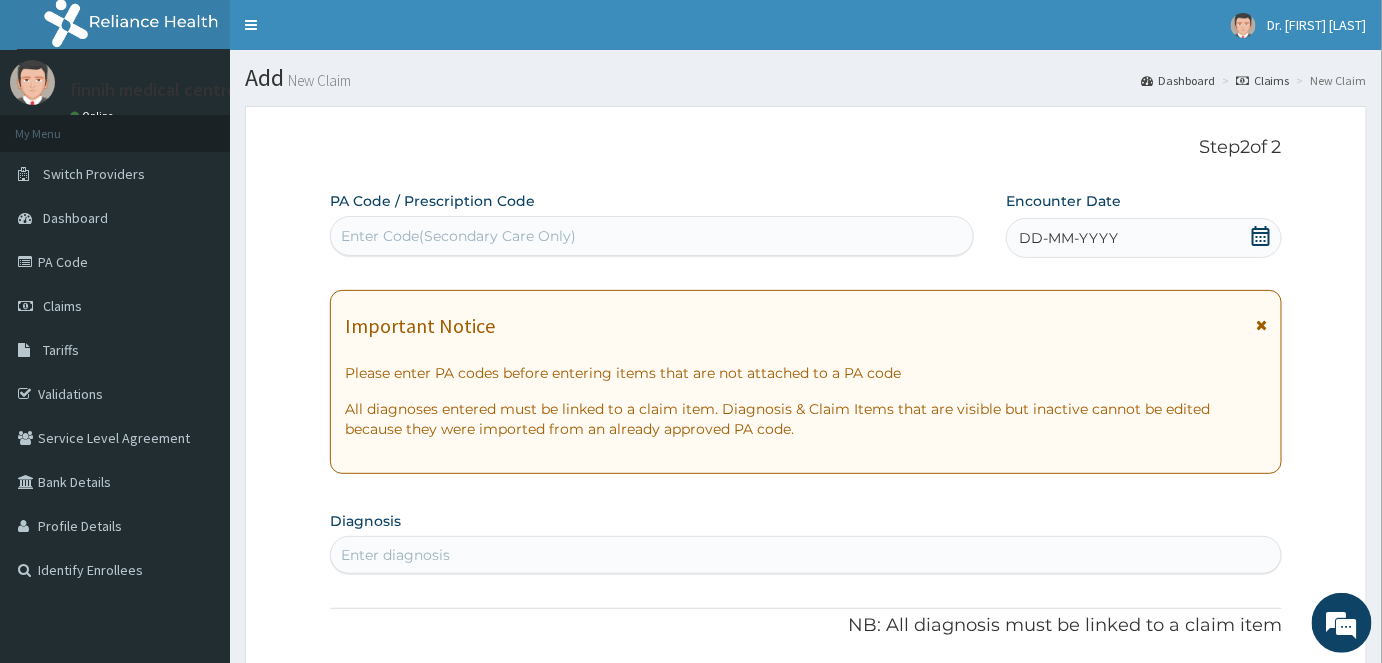 click on "Enter Code(Secondary Care Only)" at bounding box center (652, 236) 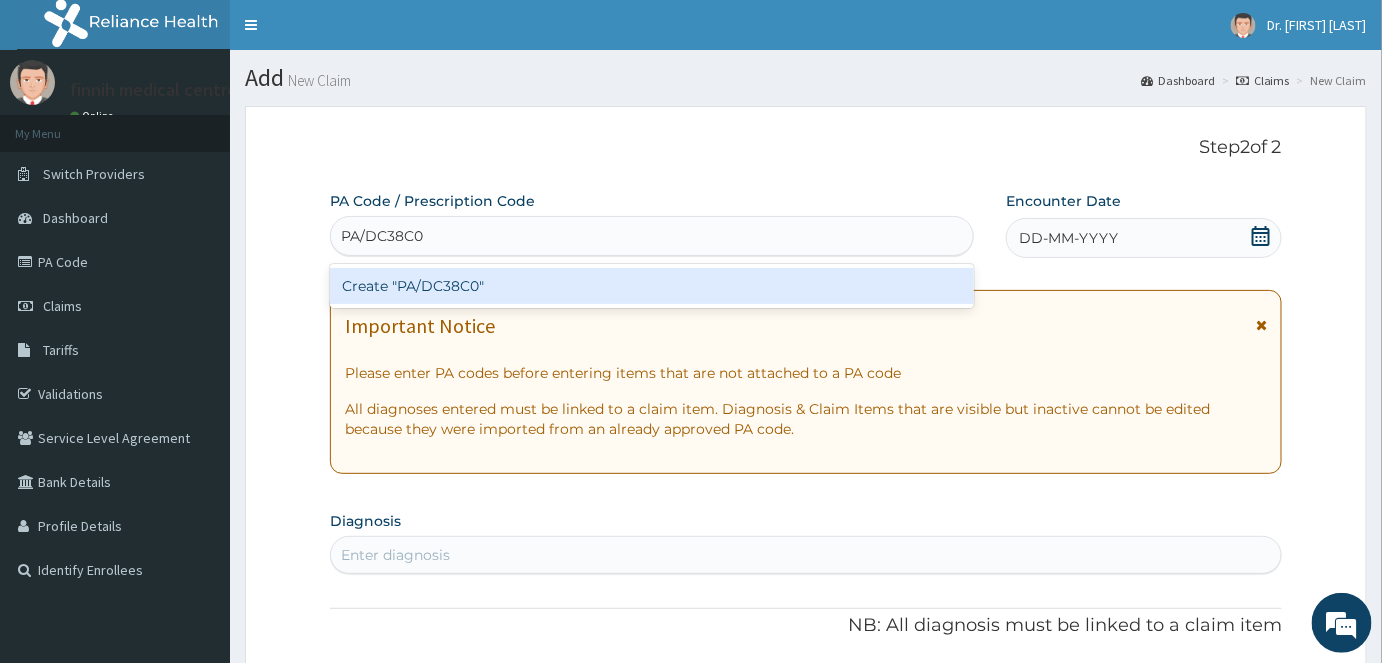 click on "Create "PA/DC38C0"" at bounding box center [652, 286] 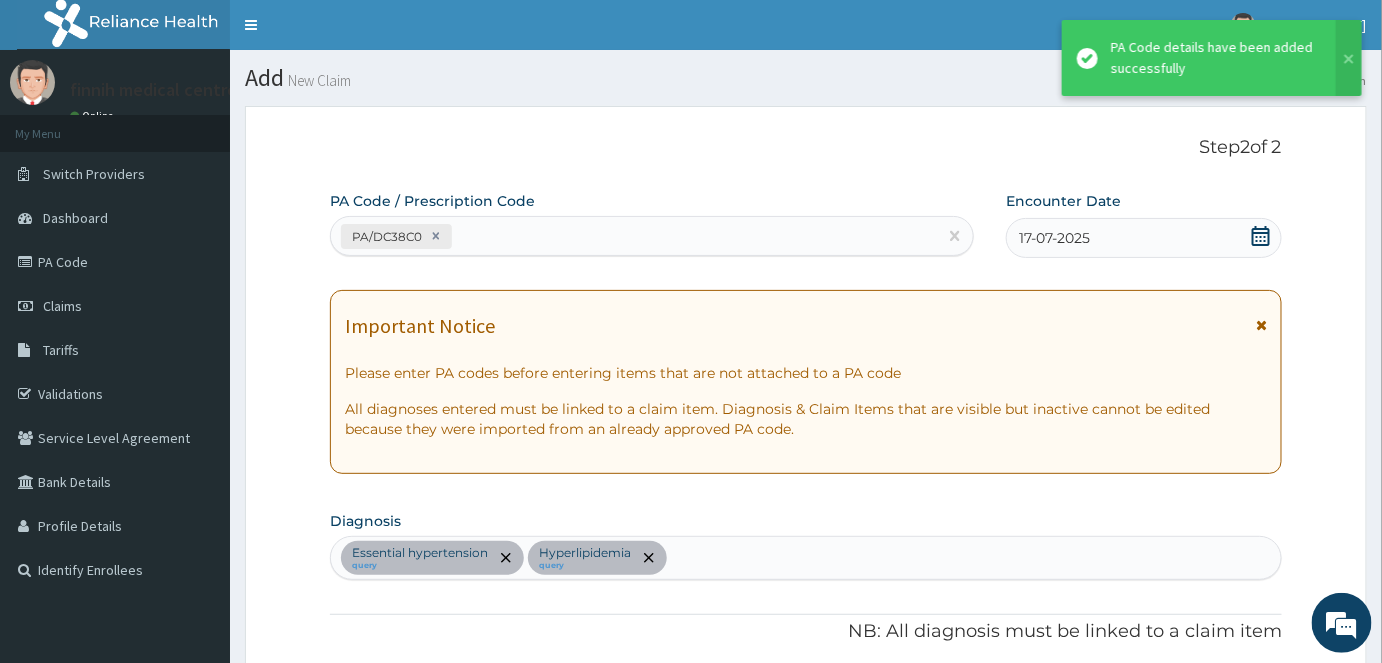 scroll, scrollTop: 575, scrollLeft: 0, axis: vertical 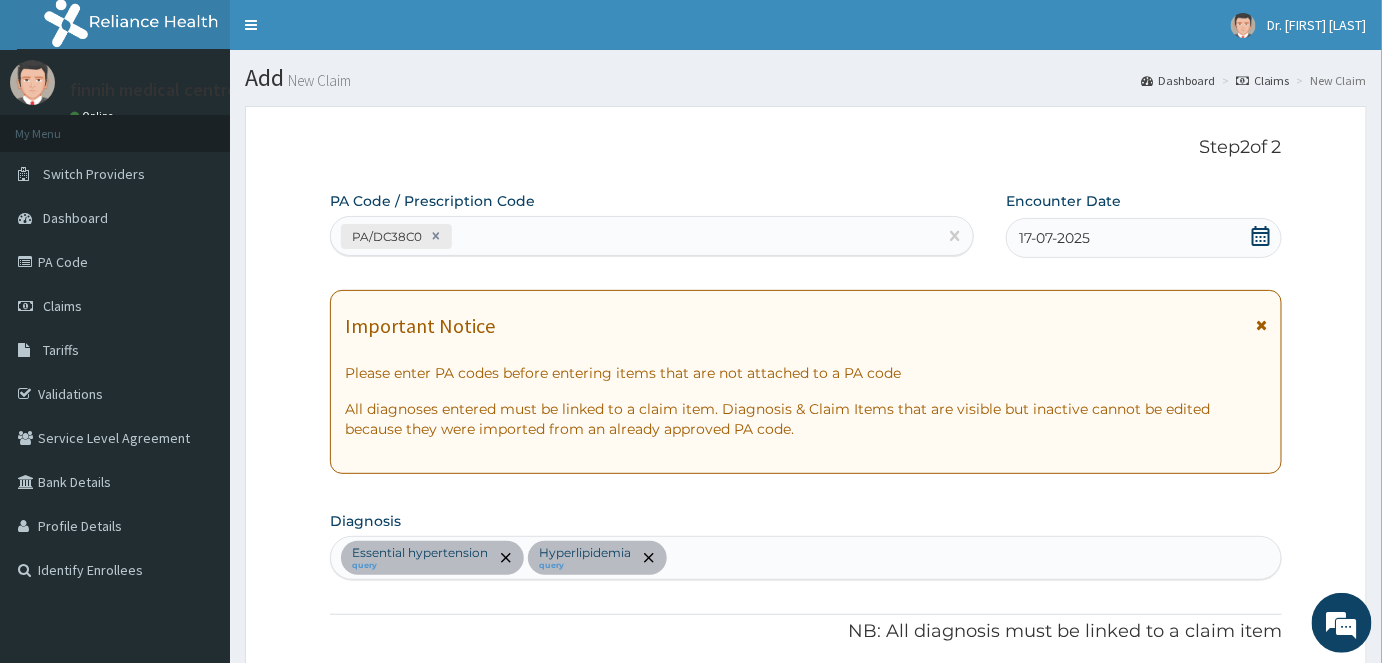 click on "PA/DC38C0" at bounding box center [634, 236] 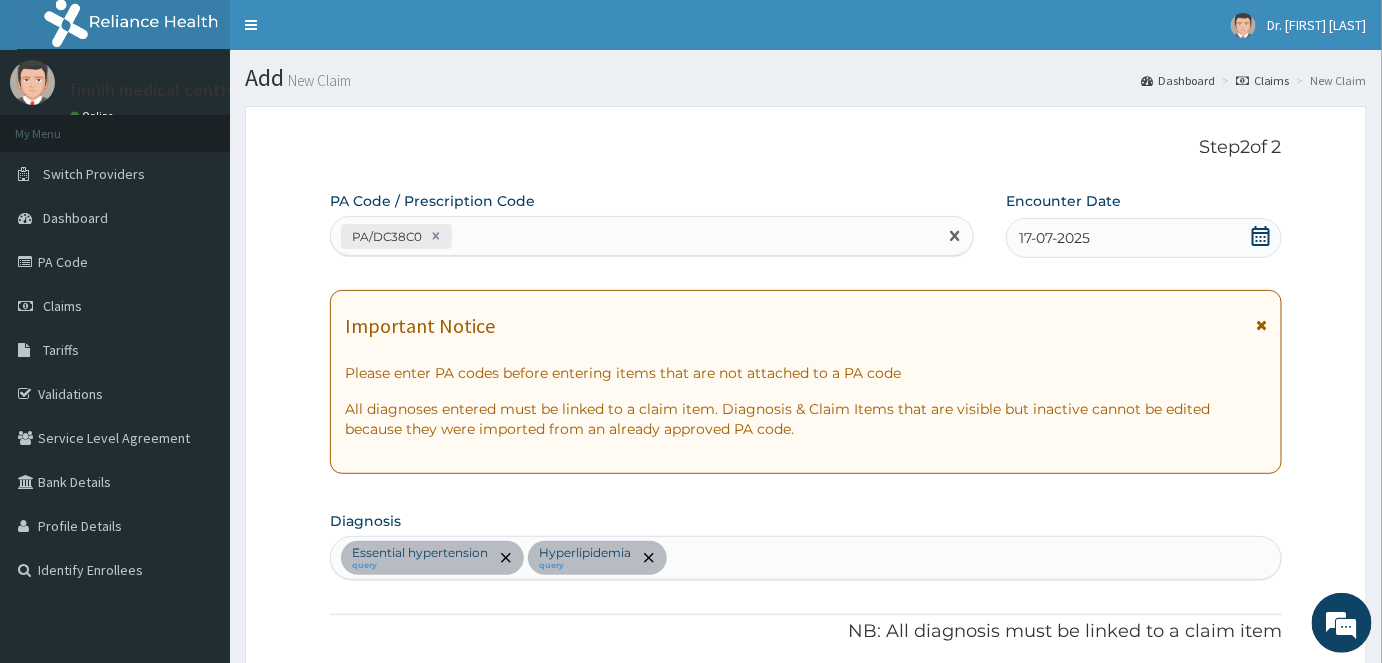 paste on "PA/A017CA" 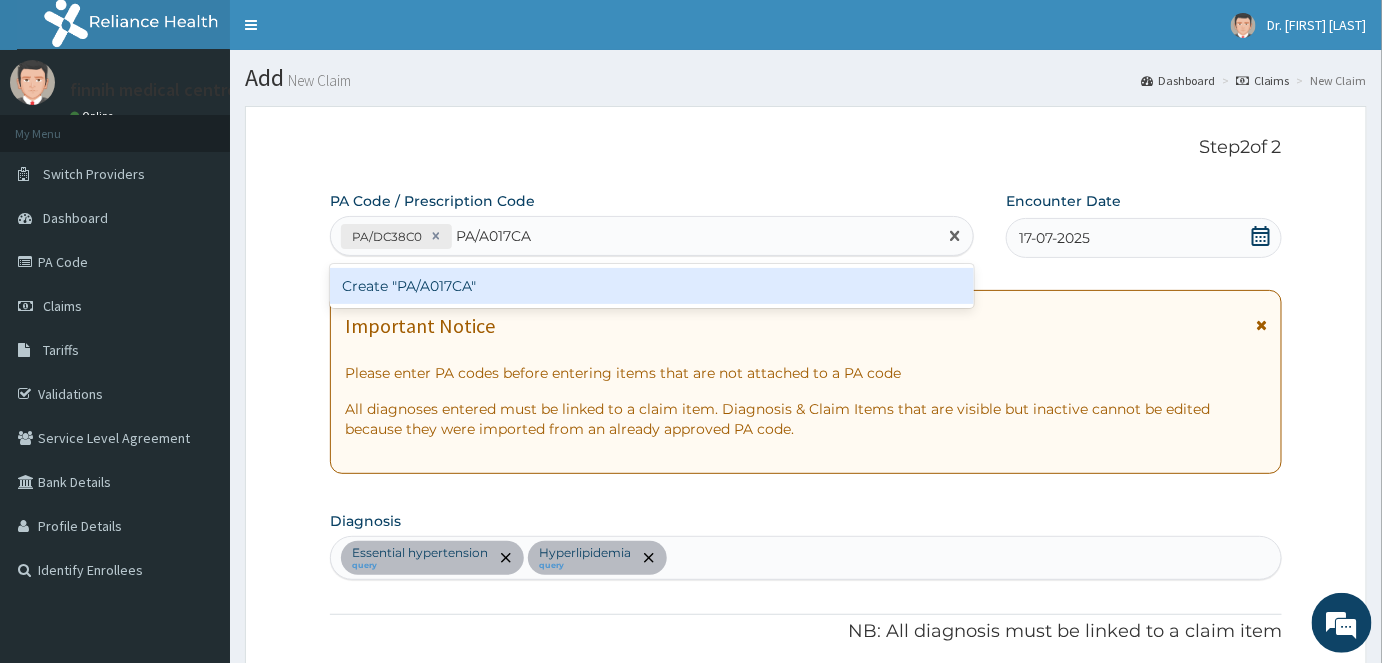 click on "Create "PA/A017CA"" at bounding box center (652, 286) 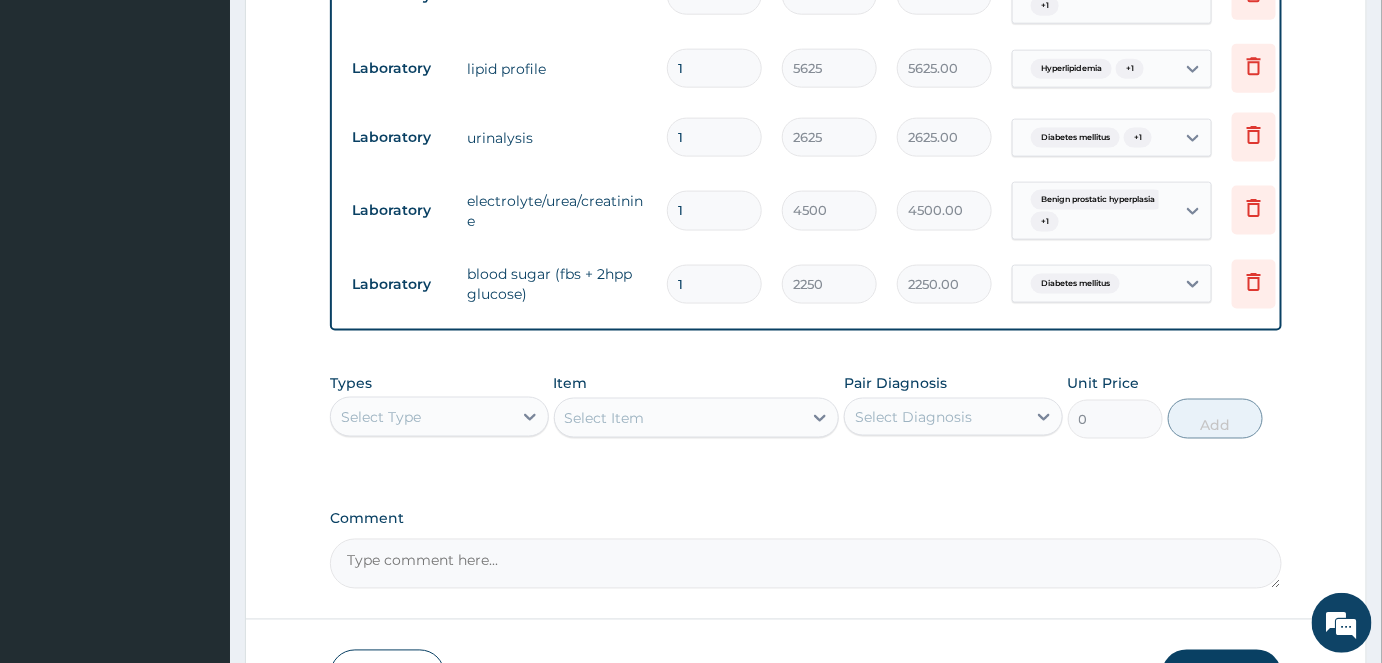 scroll, scrollTop: 882, scrollLeft: 0, axis: vertical 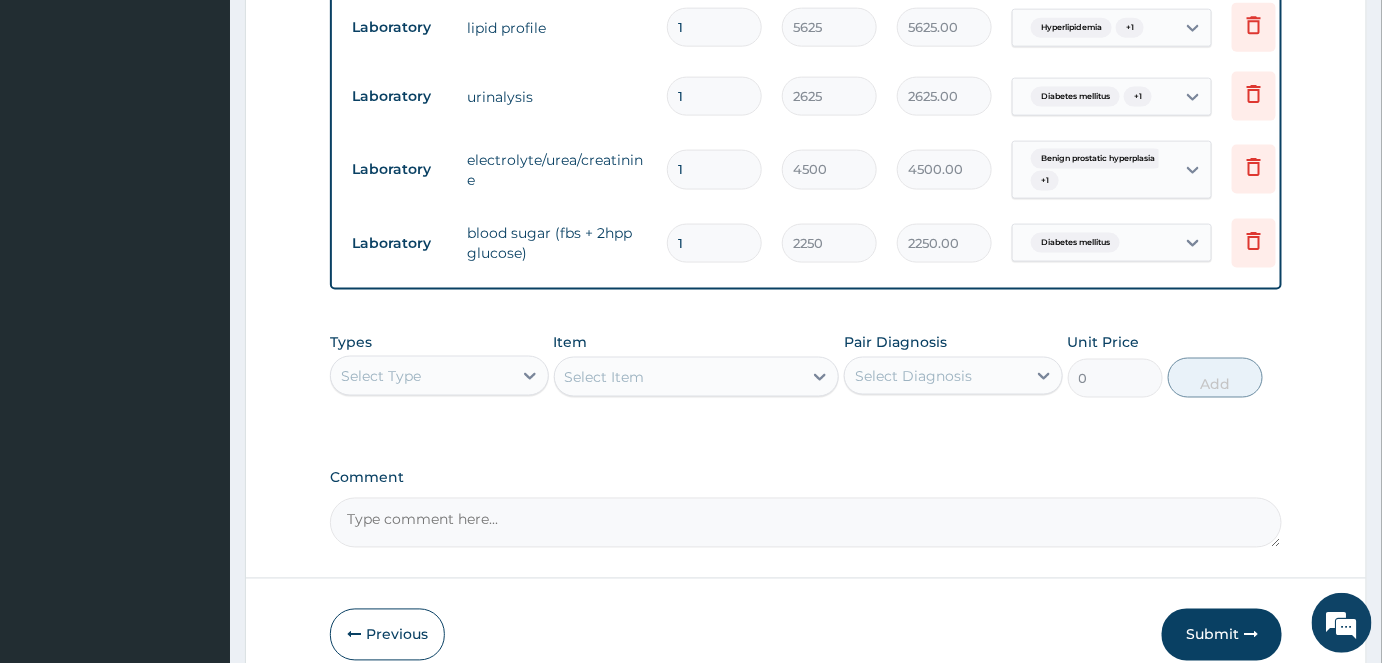 click on "Types Select Type" at bounding box center (439, 365) 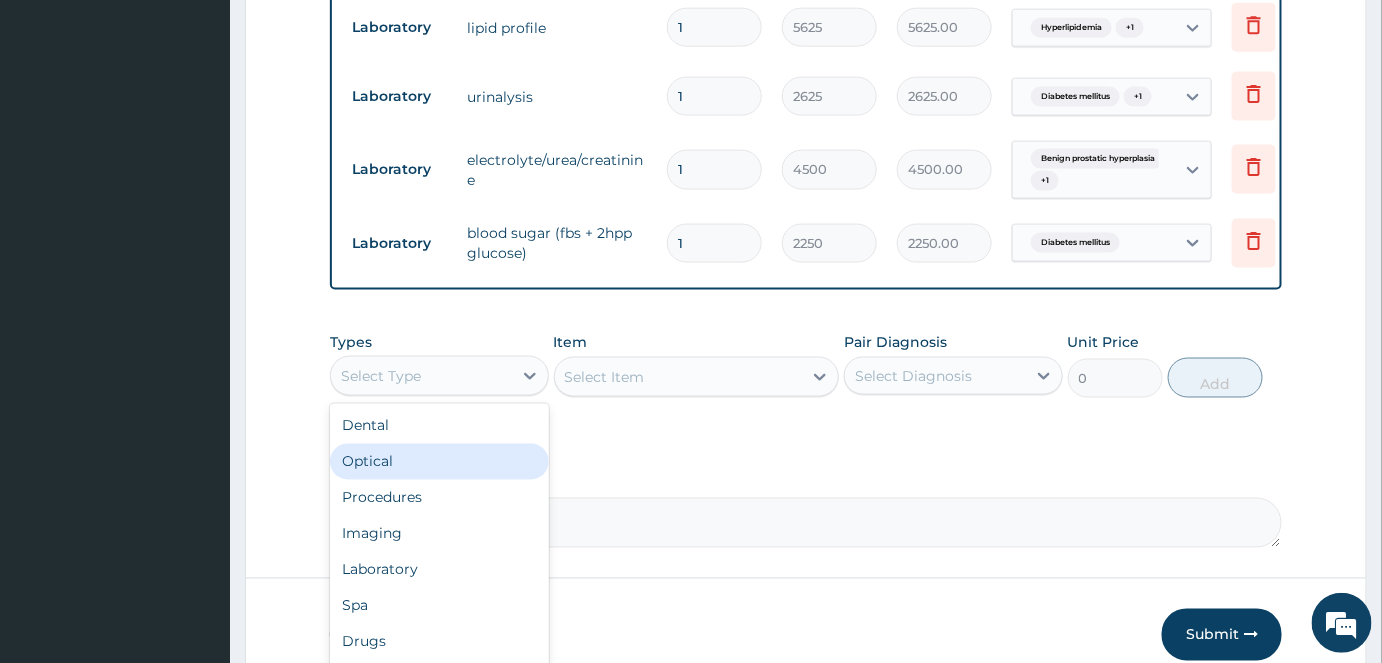 click on "Procedures" at bounding box center [439, 498] 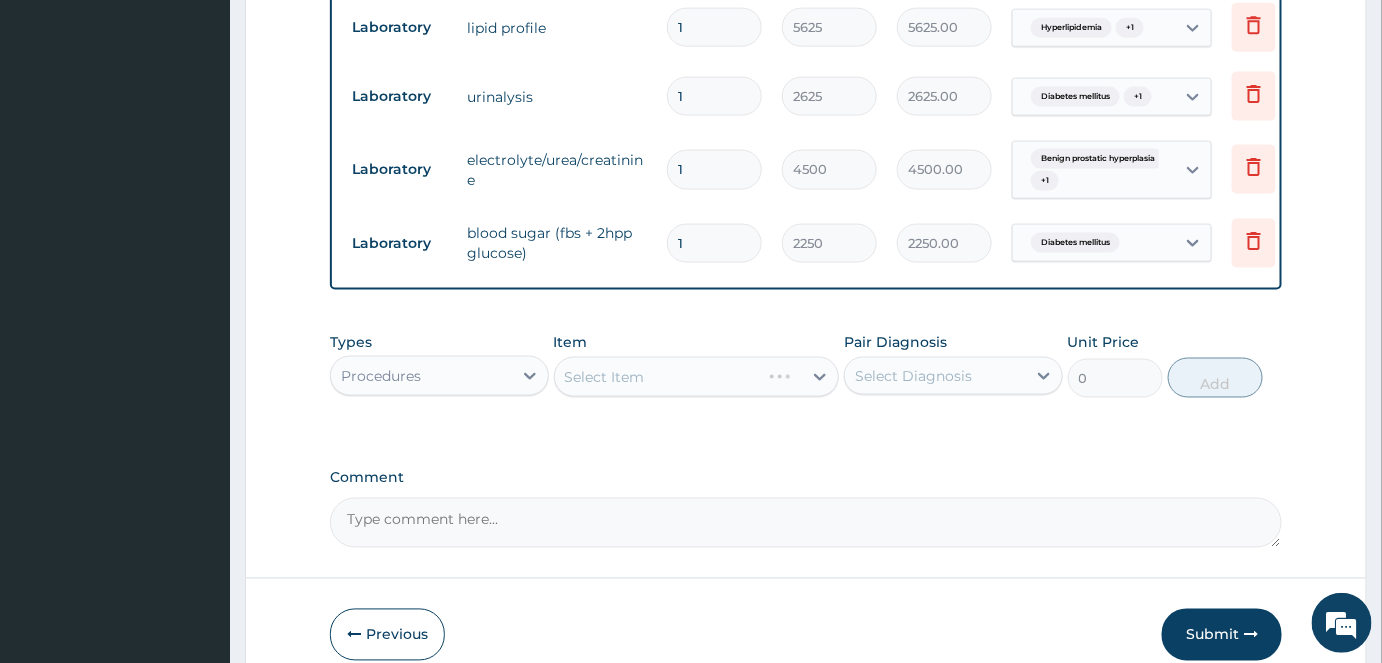 click on "Select Item" at bounding box center (697, 377) 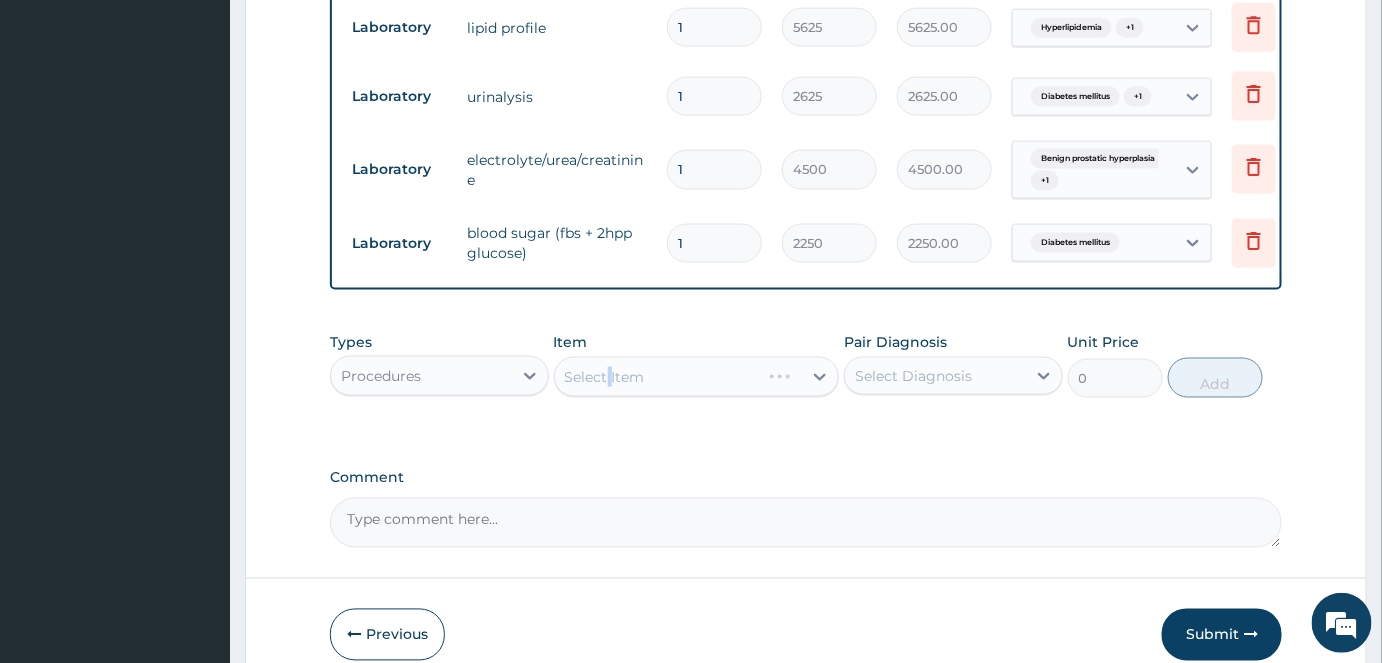 click on "Select Item" at bounding box center [697, 377] 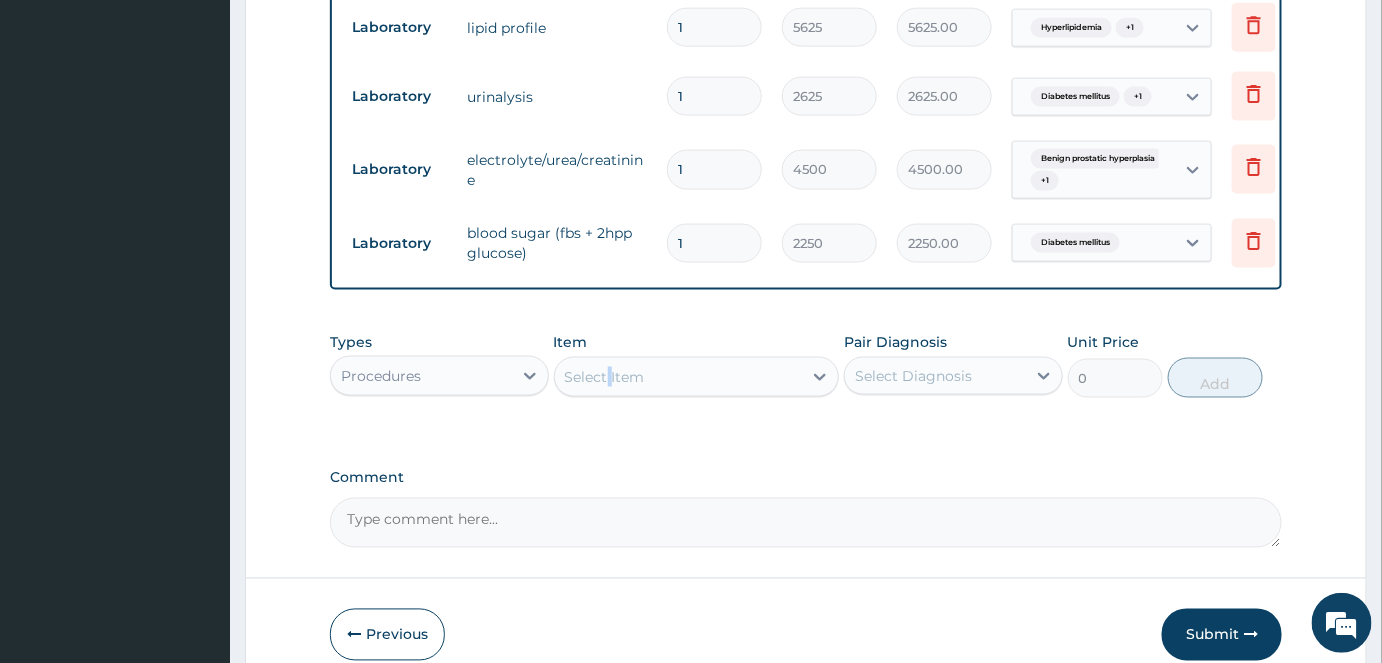 click on "Select Item" at bounding box center (679, 377) 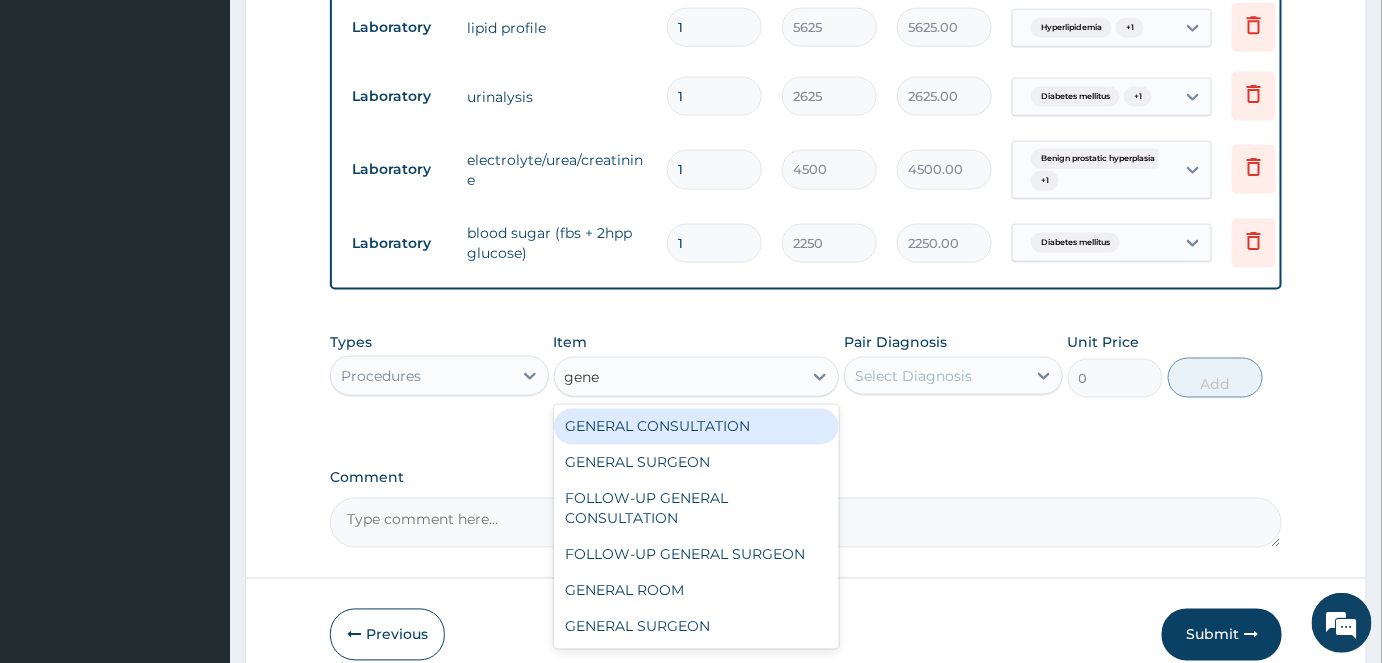type on "gener" 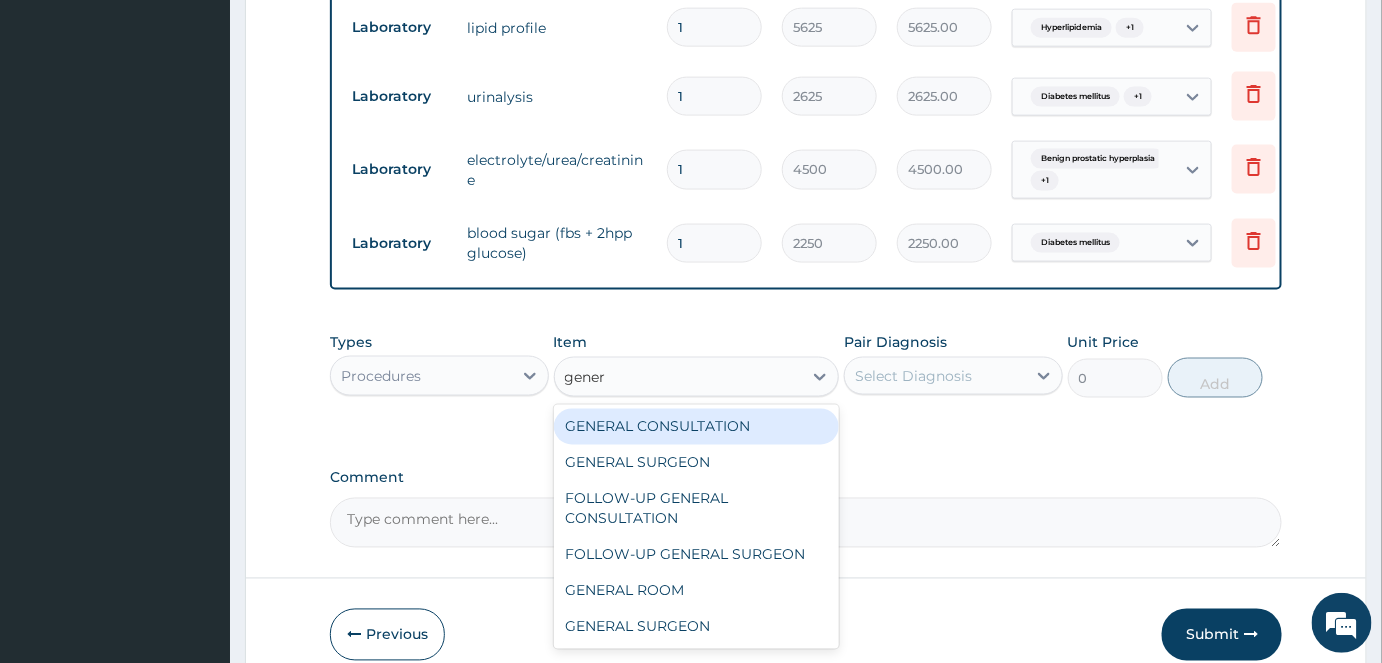 type 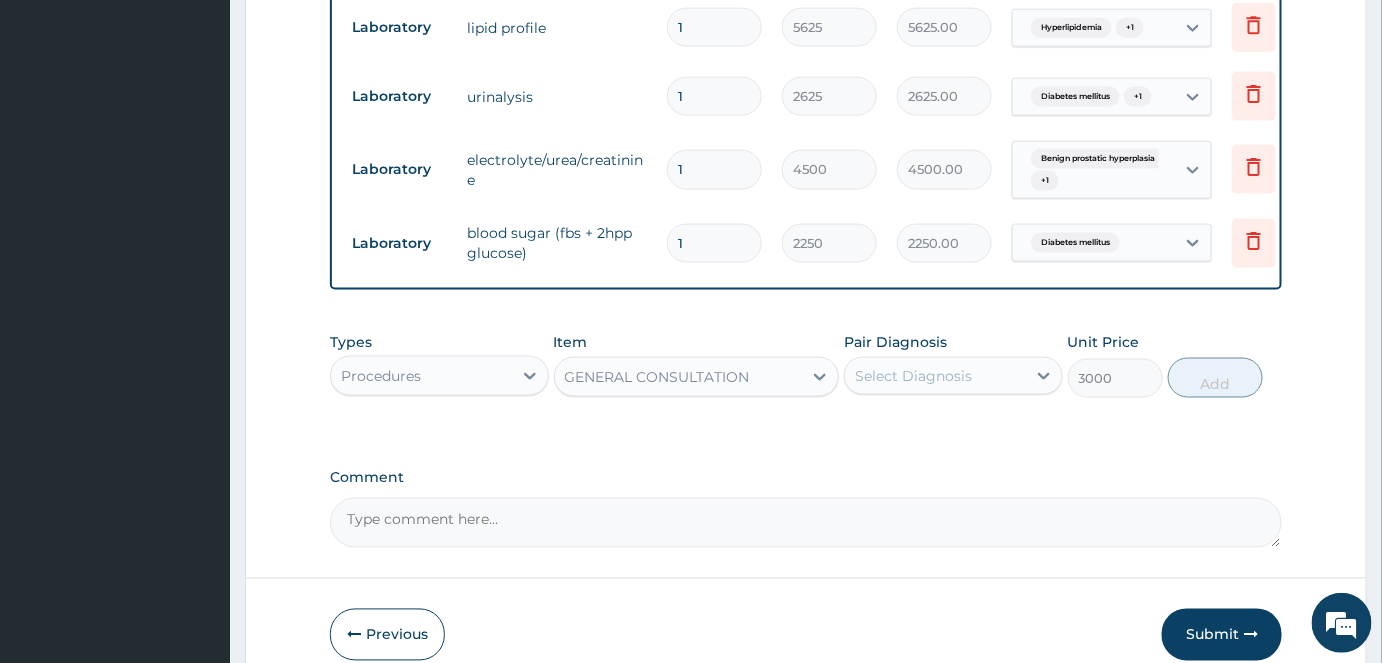click on "Select Diagnosis" at bounding box center [913, 376] 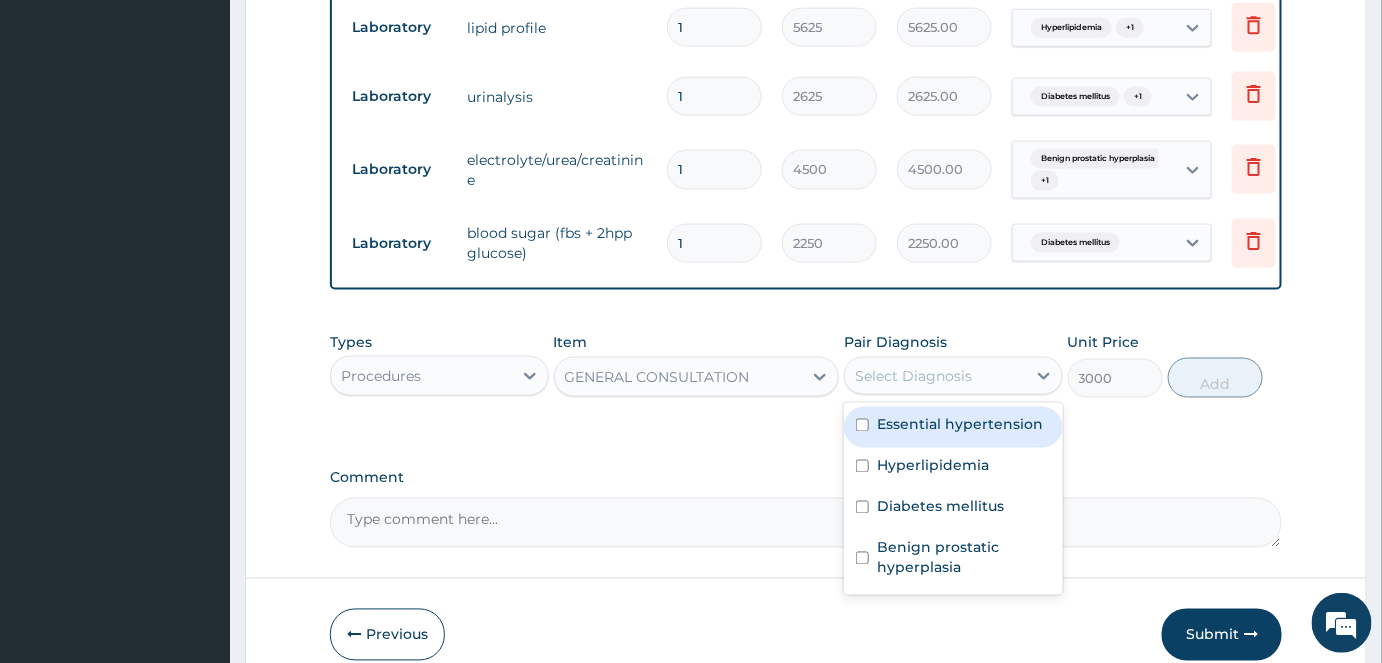 click on "Essential hypertension" at bounding box center (953, 427) 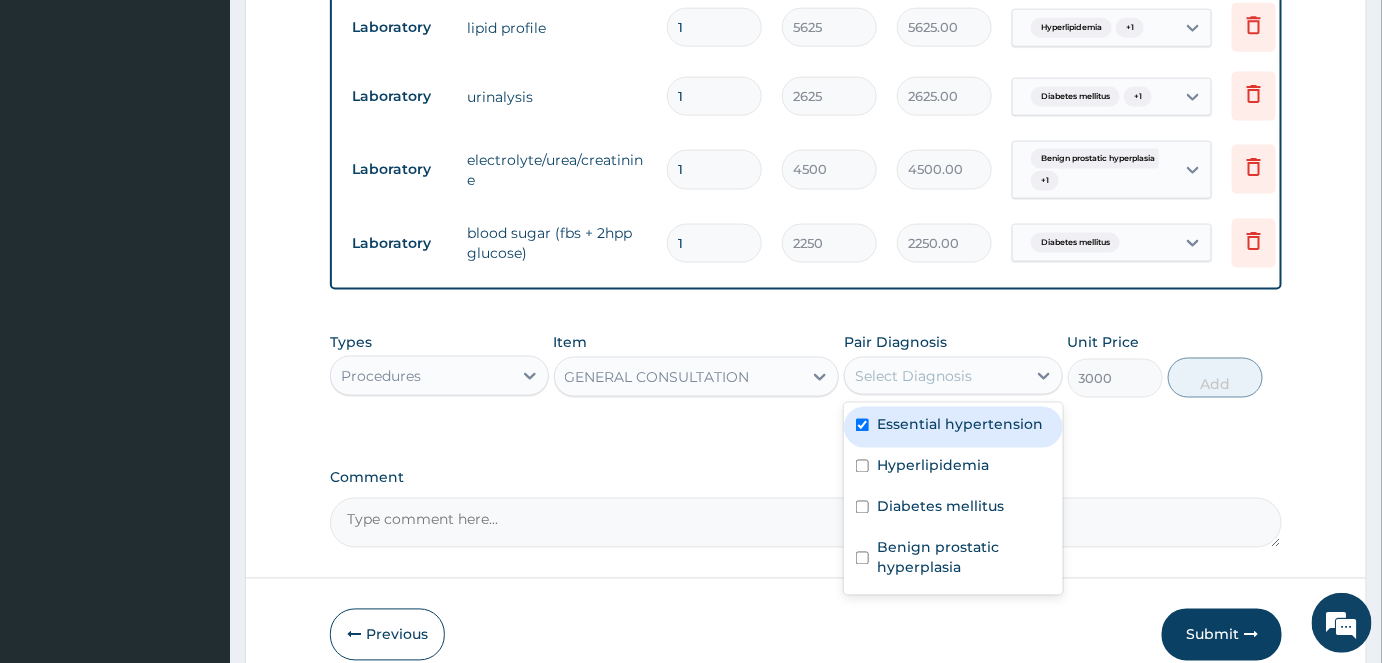 checkbox on "true" 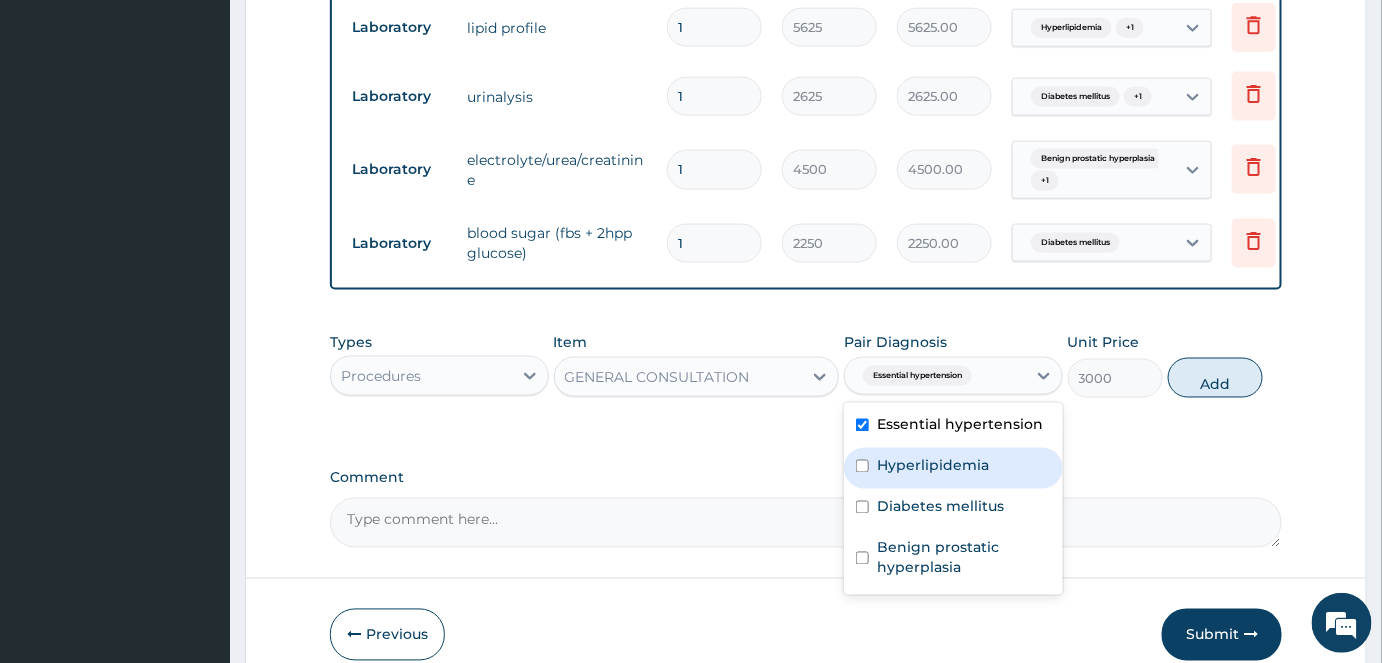 drag, startPoint x: 899, startPoint y: 472, endPoint x: 898, endPoint y: 491, distance: 19.026299 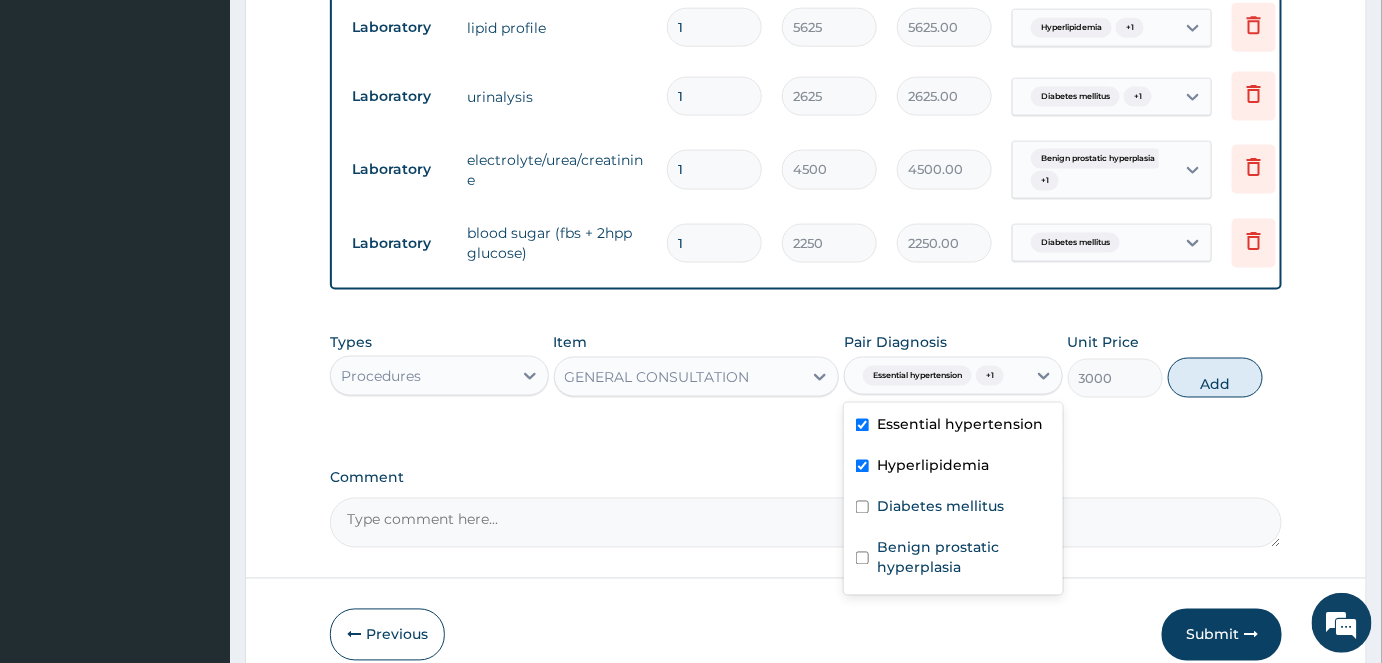 click on "Hyperlipidemia" at bounding box center [933, 466] 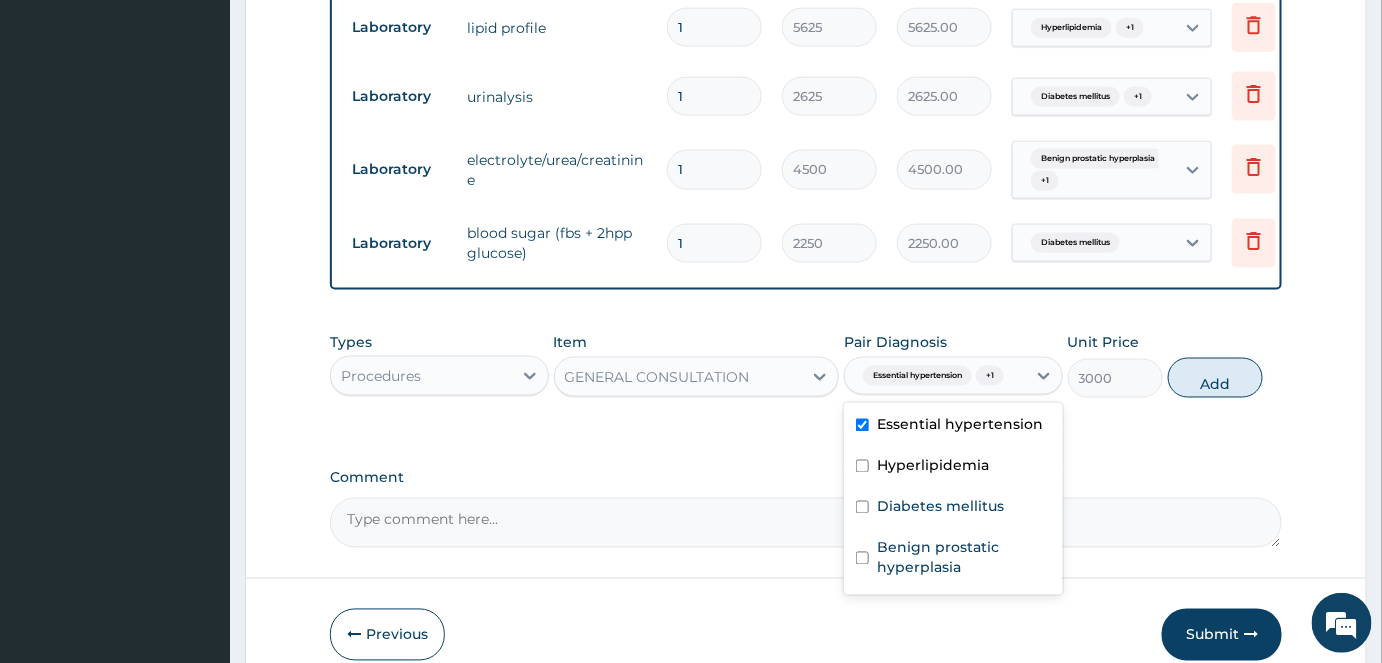 checkbox on "false" 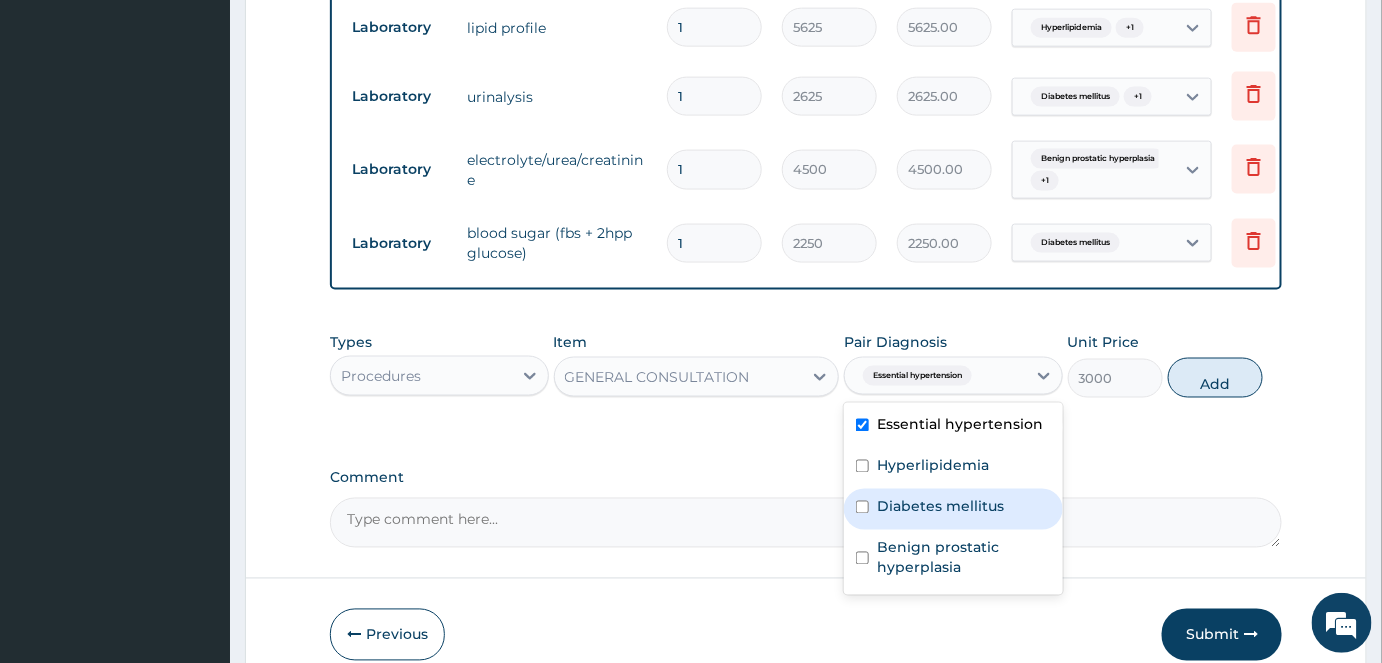 click on "Diabetes mellitus" at bounding box center [953, 509] 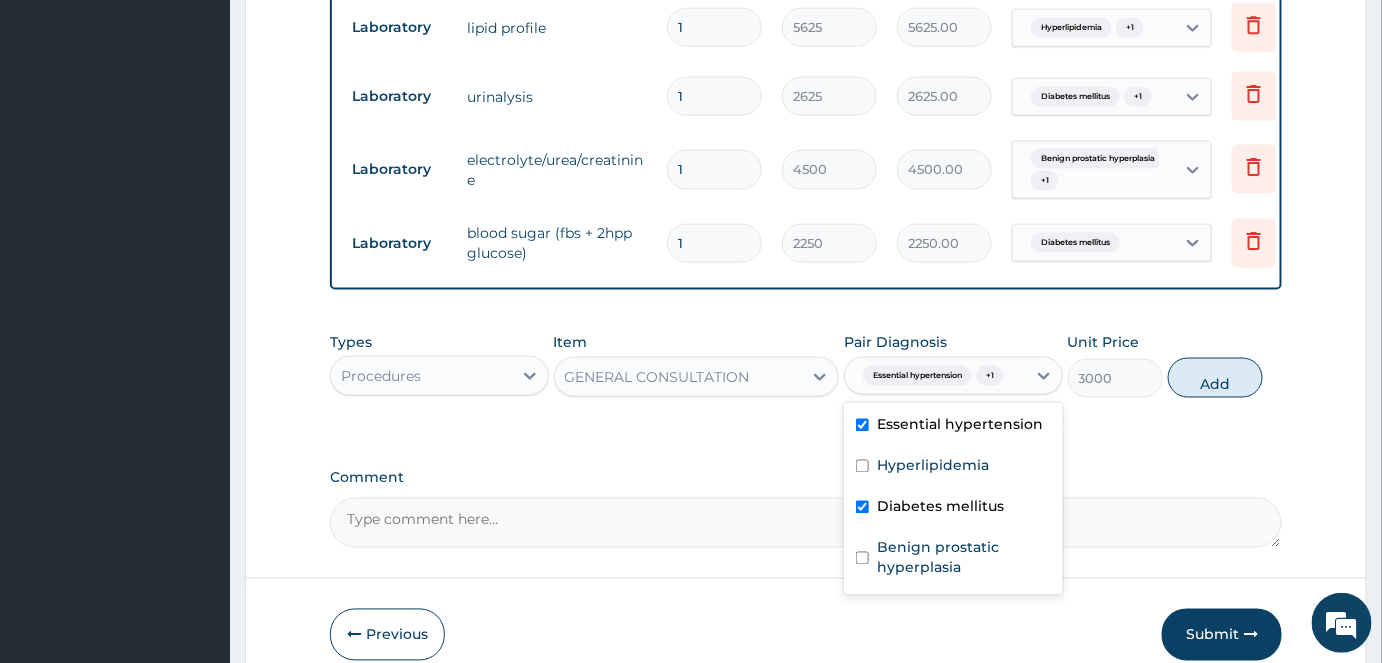 click on "Diabetes mellitus" at bounding box center [953, 509] 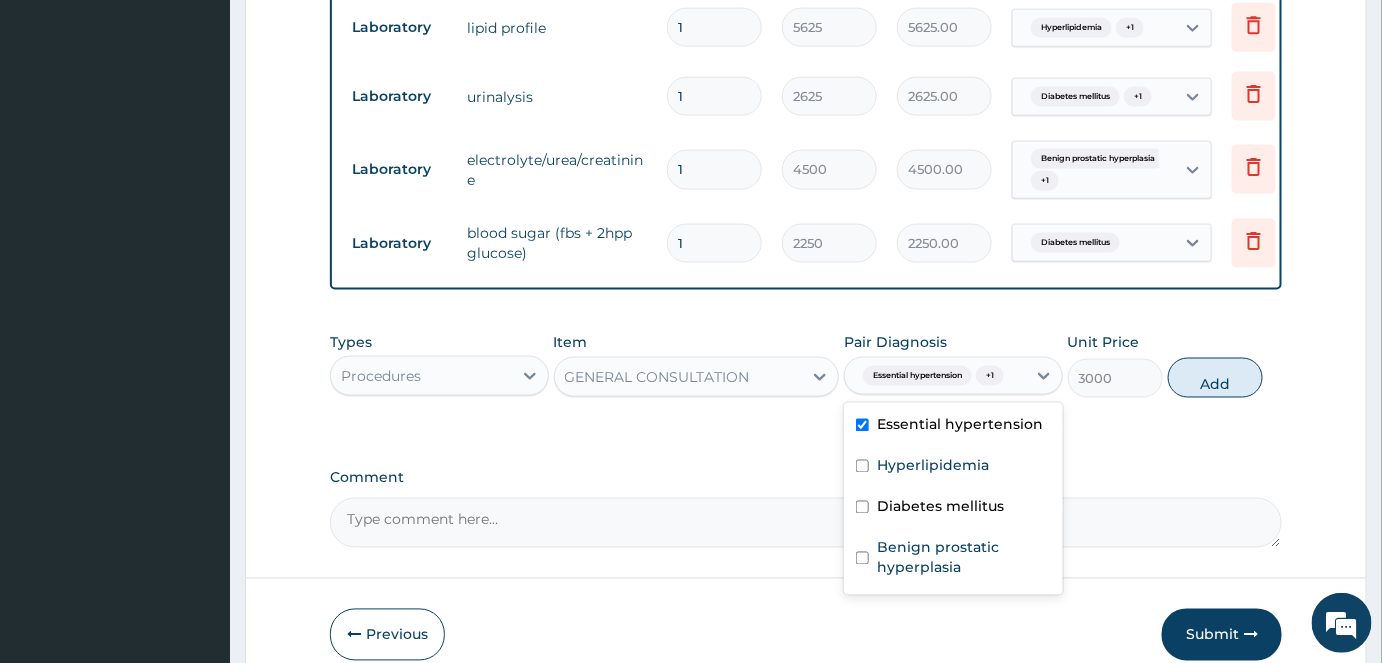 checkbox on "false" 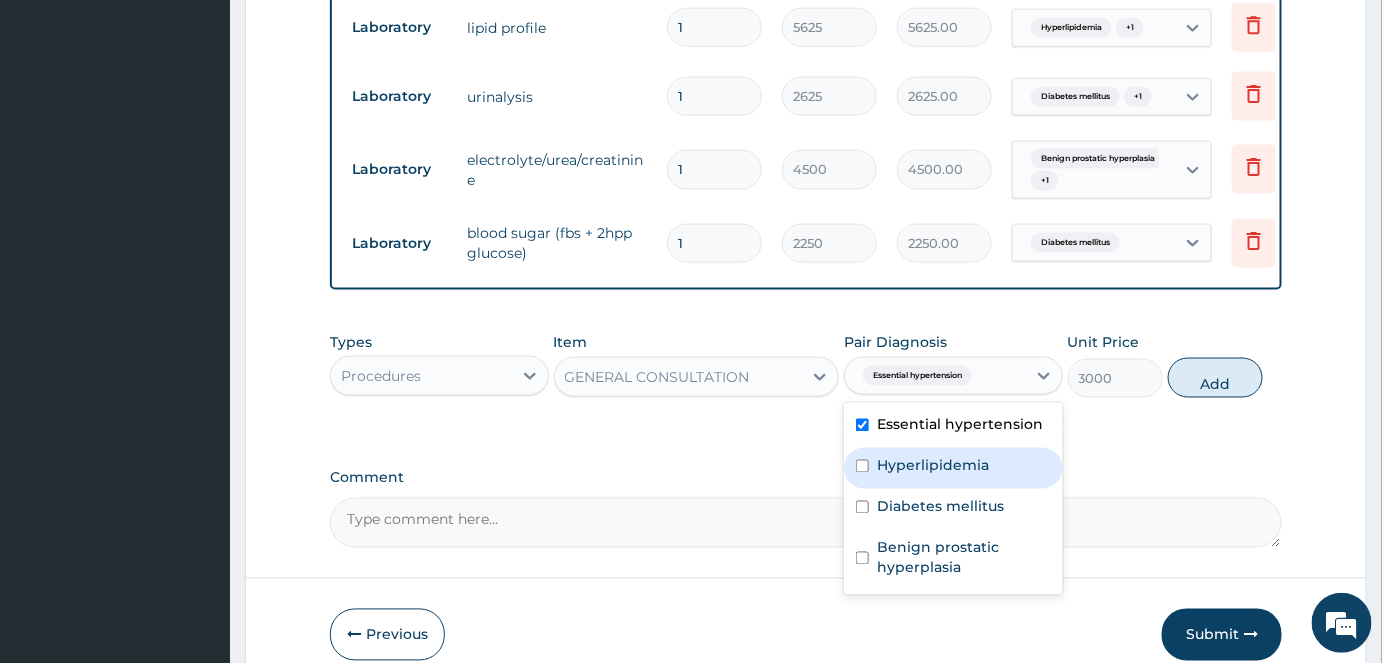 click on "Hyperlipidemia" at bounding box center [933, 466] 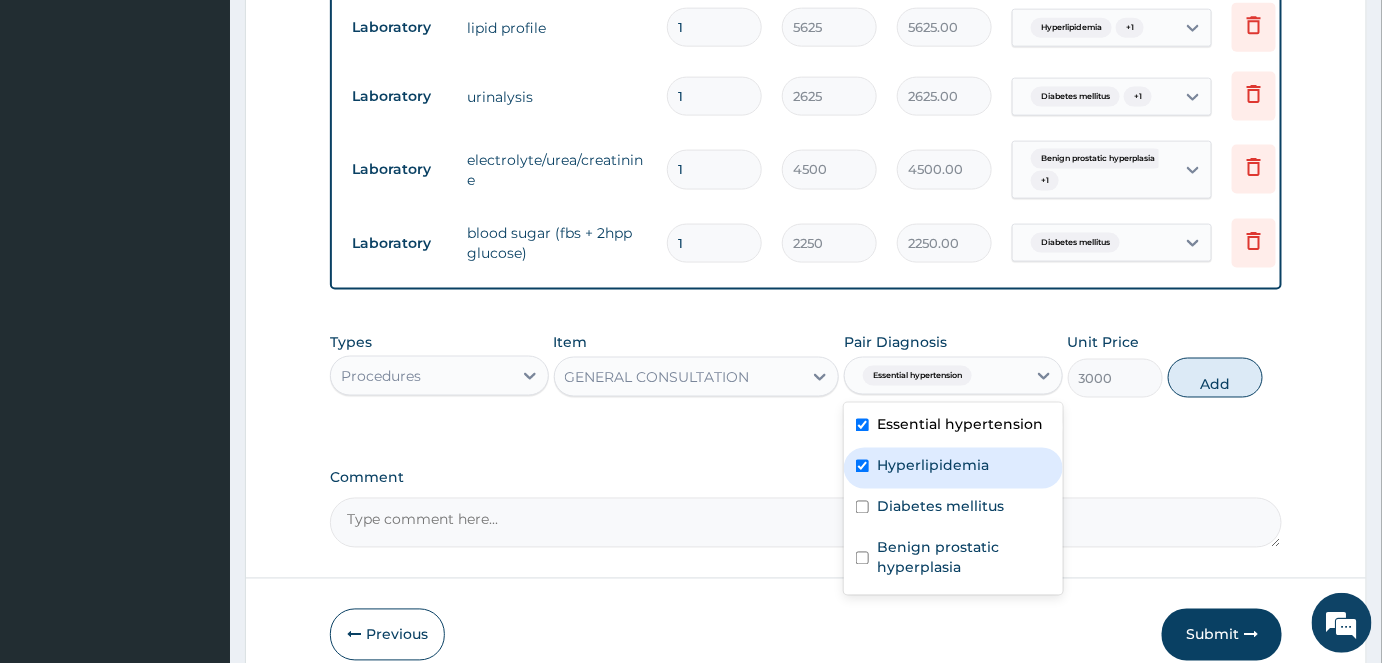 checkbox on "true" 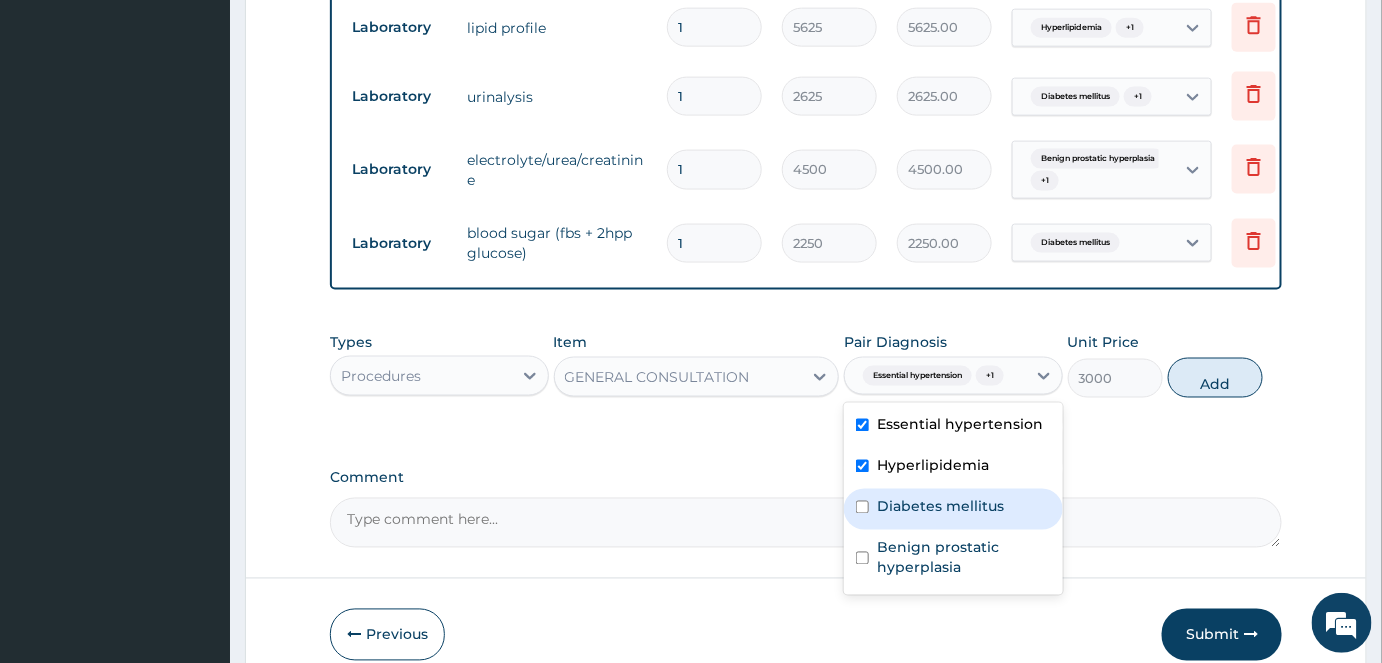 click on "Diabetes mellitus" at bounding box center (953, 509) 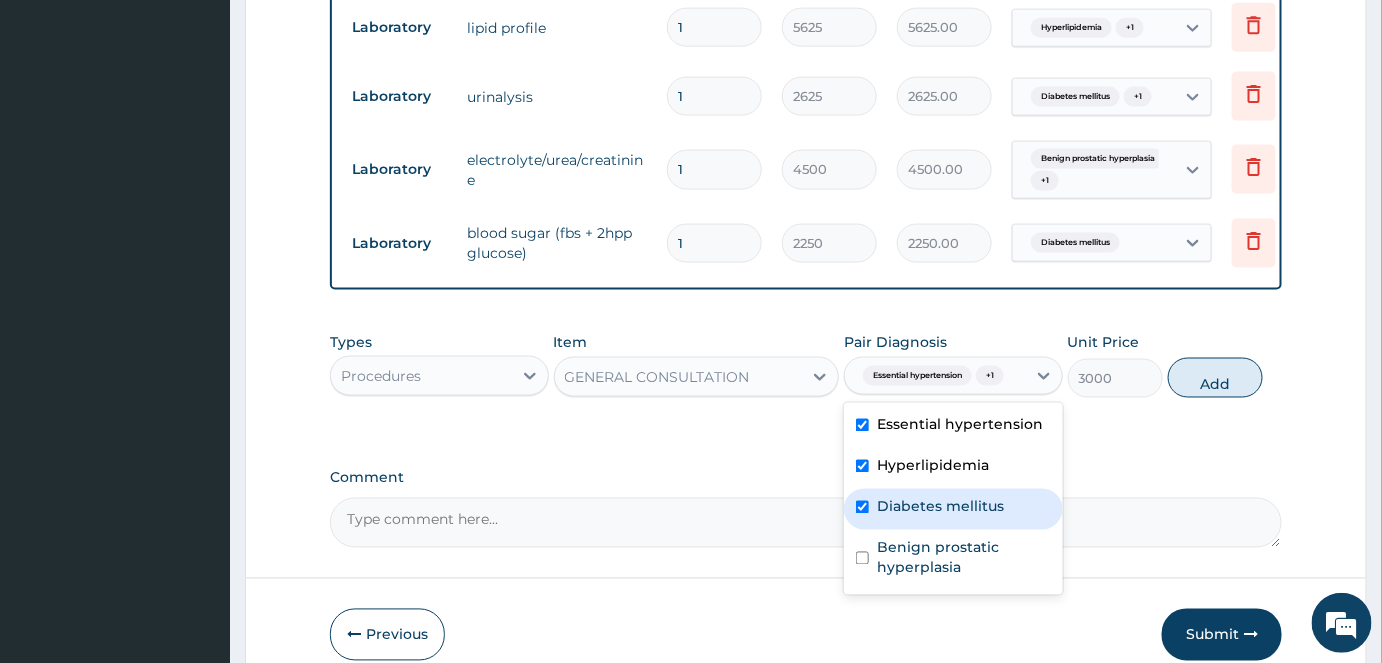 checkbox on "true" 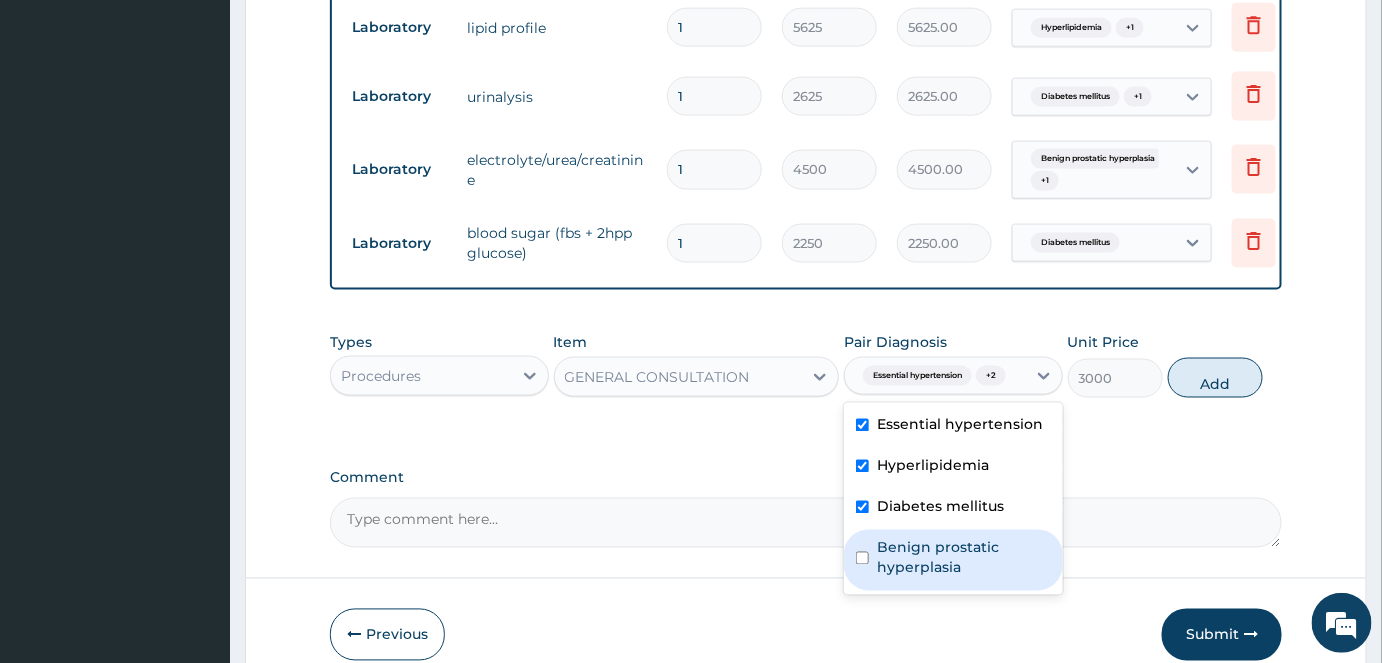 click on "Benign prostatic hyperplasia" at bounding box center [964, 558] 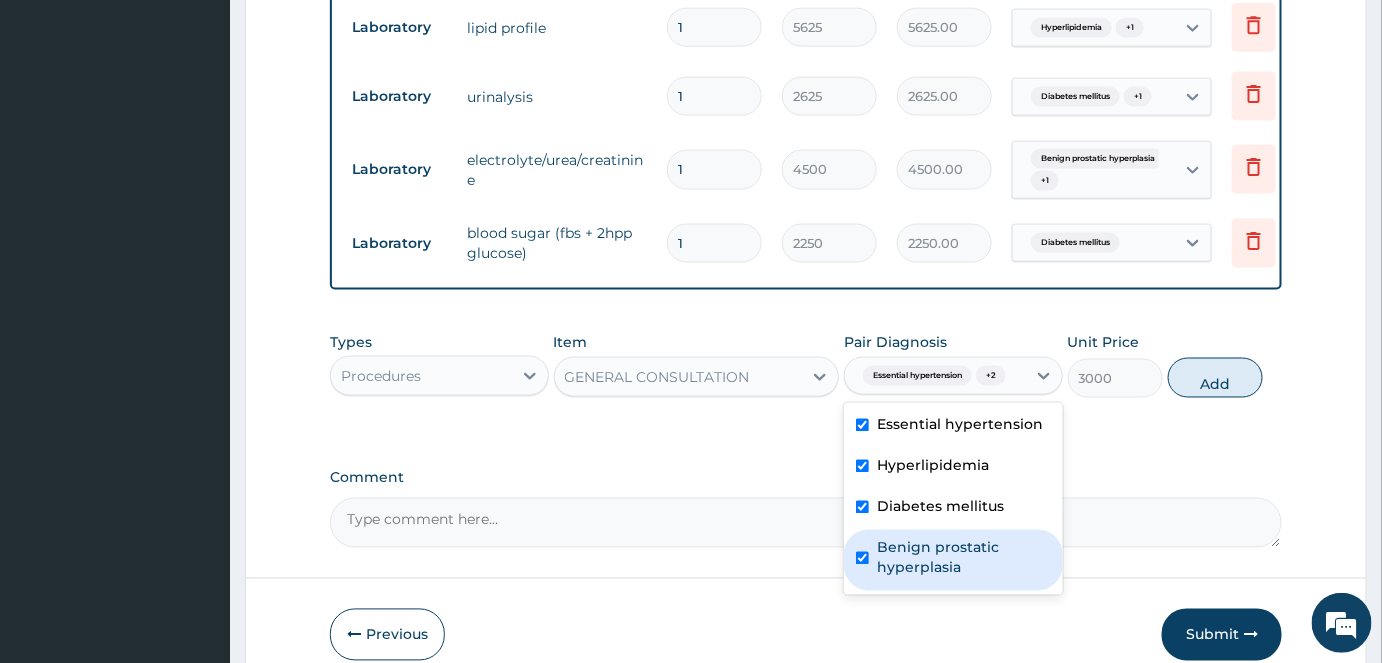 checkbox on "true" 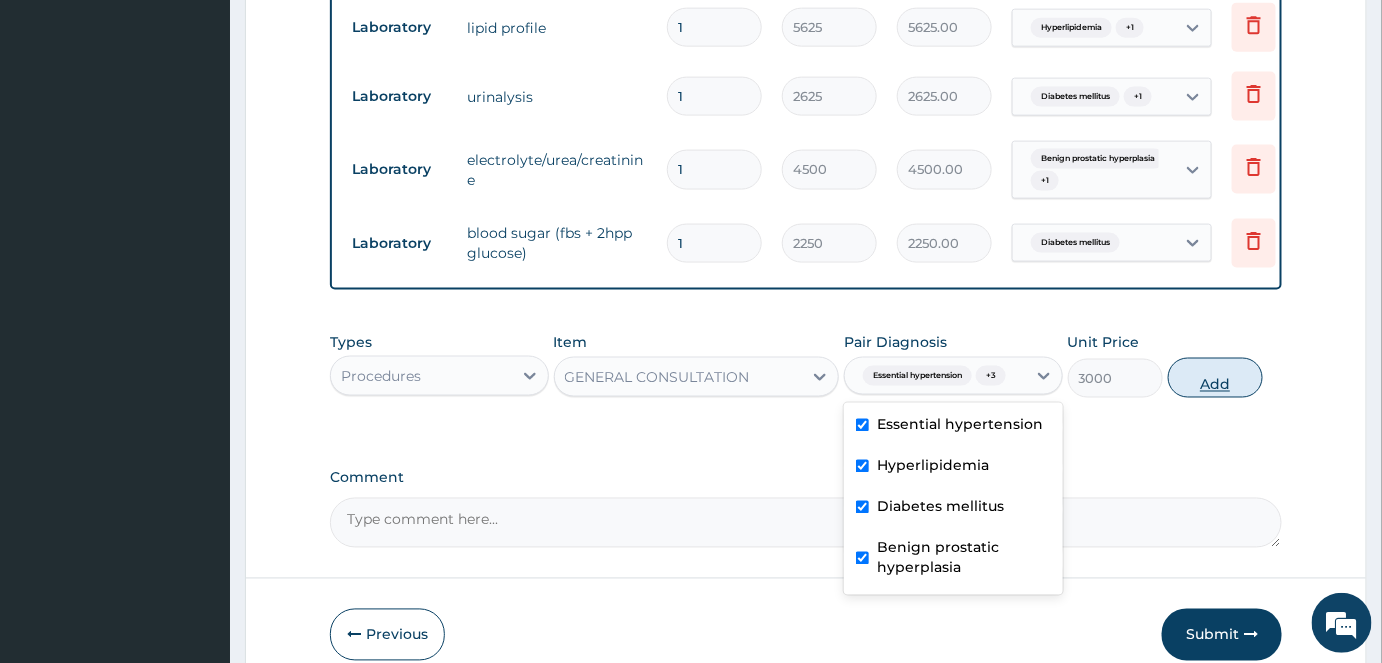 click on "Add" at bounding box center [1215, 378] 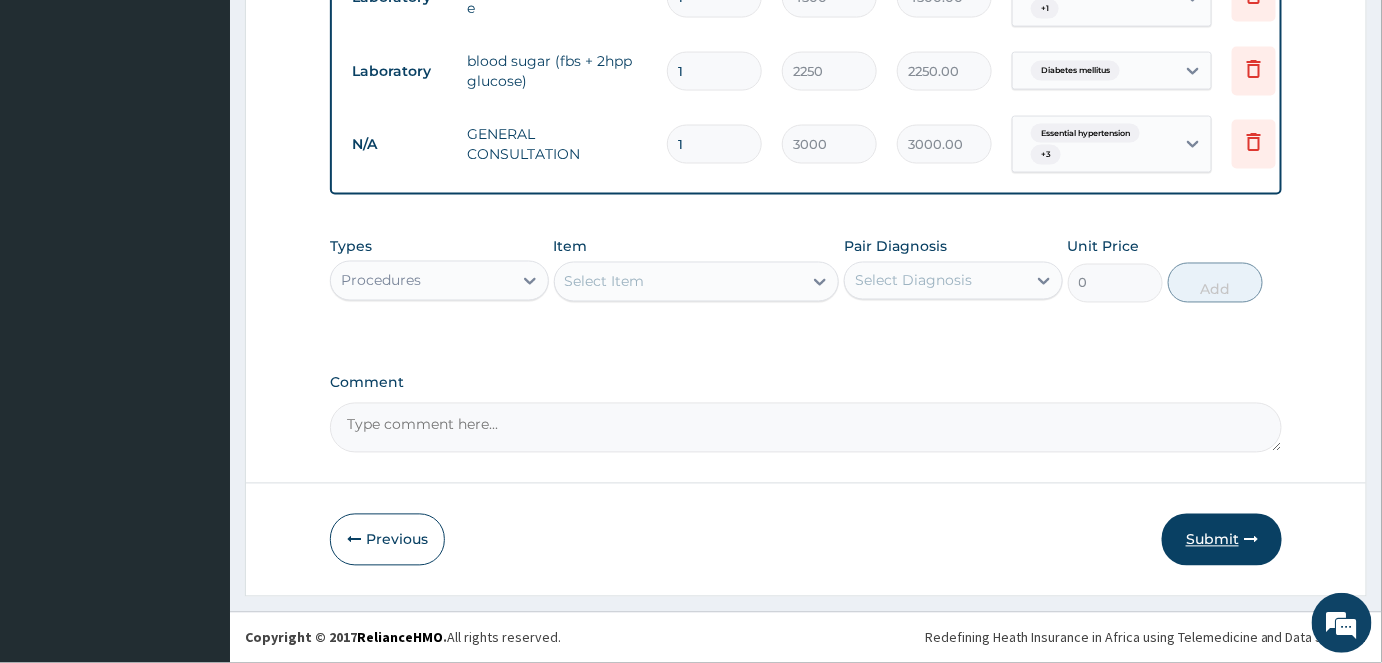 click on "Submit" at bounding box center [1222, 540] 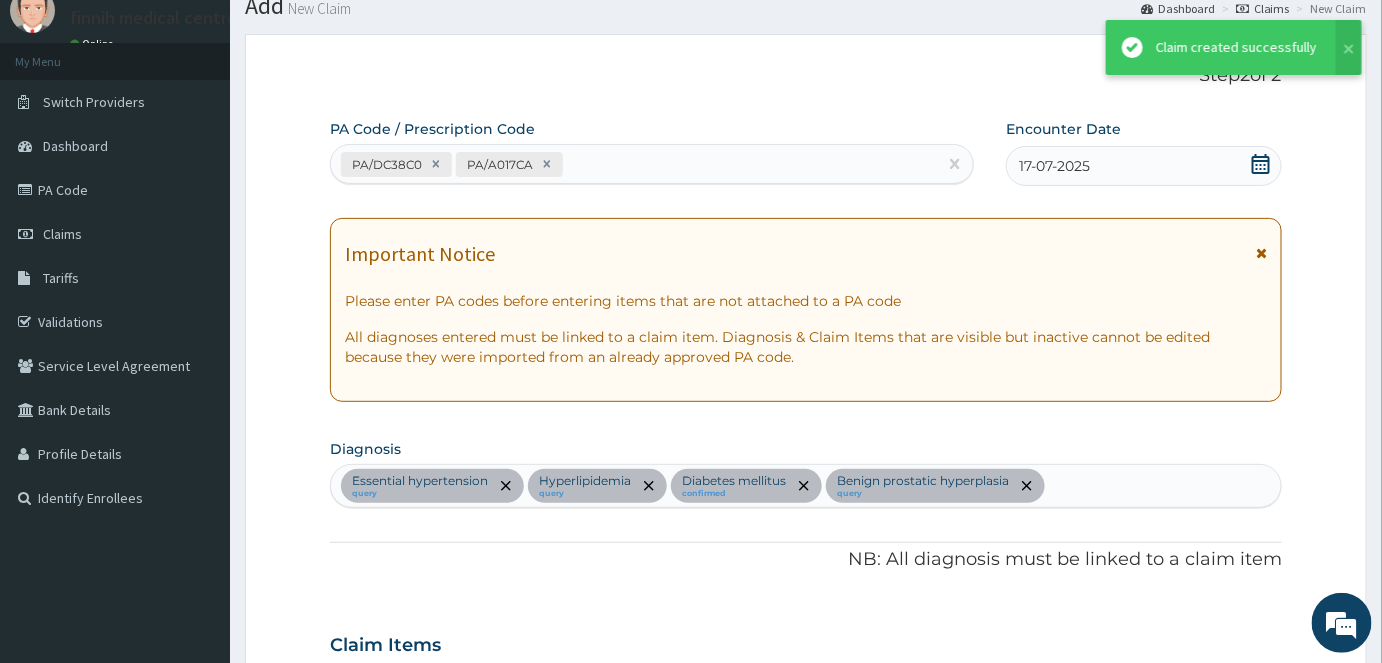 scroll, scrollTop: 1063, scrollLeft: 0, axis: vertical 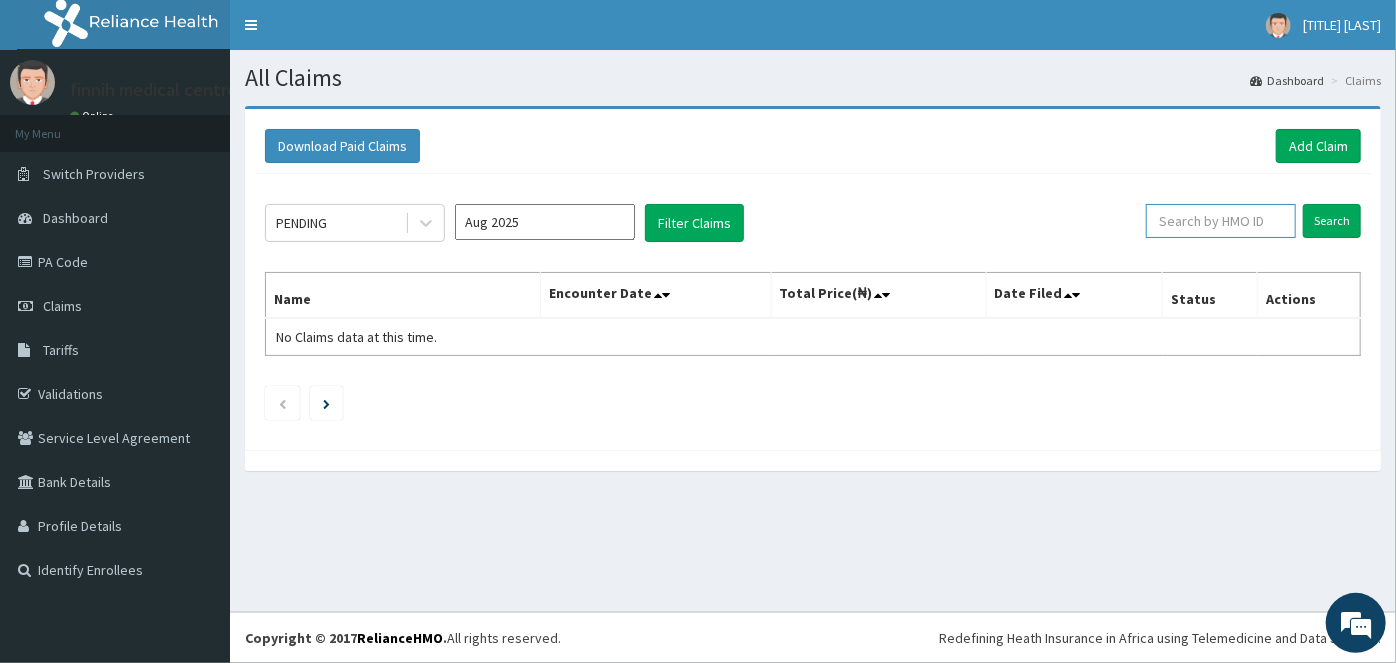 click at bounding box center [1221, 221] 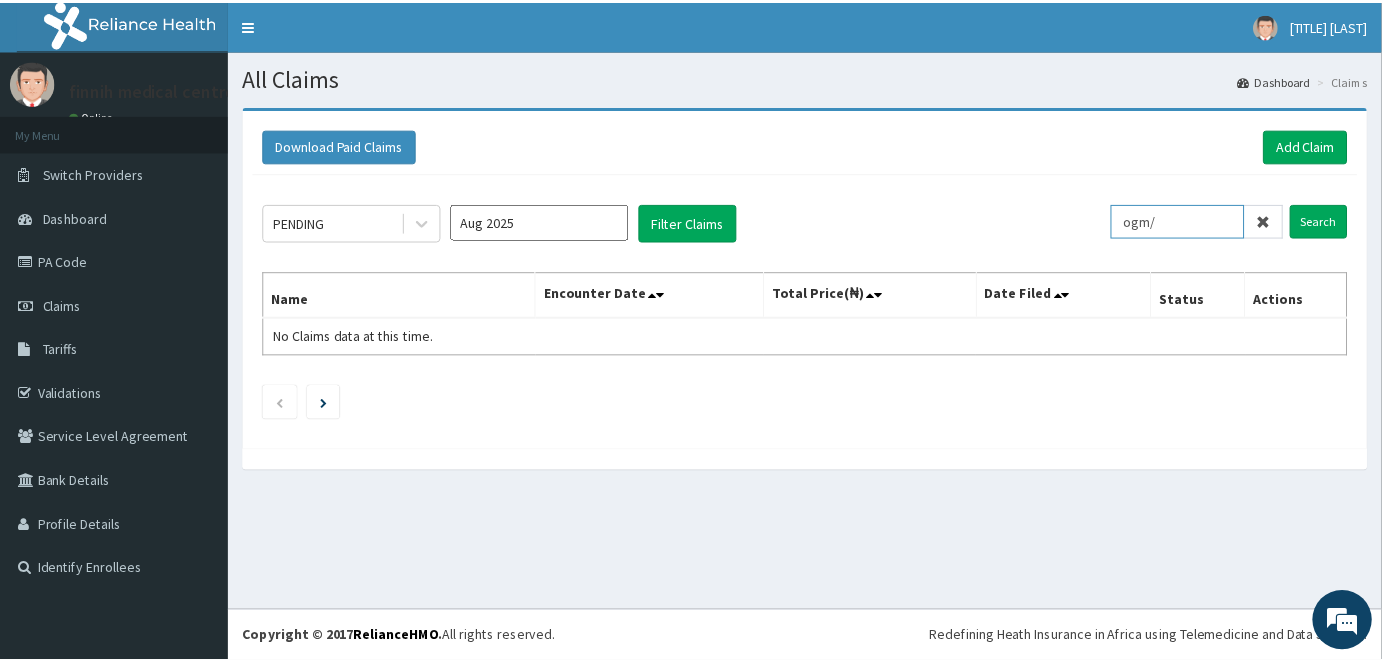 scroll, scrollTop: 0, scrollLeft: 0, axis: both 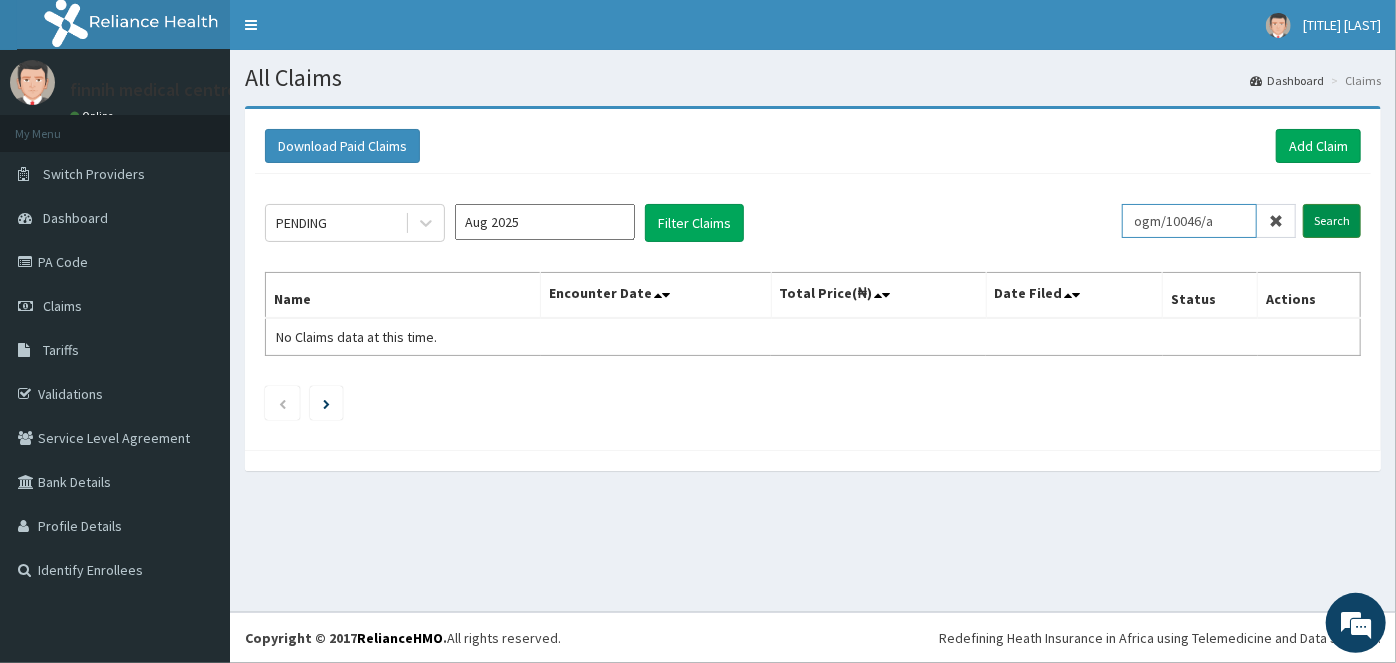 type on "ogm/10046/a" 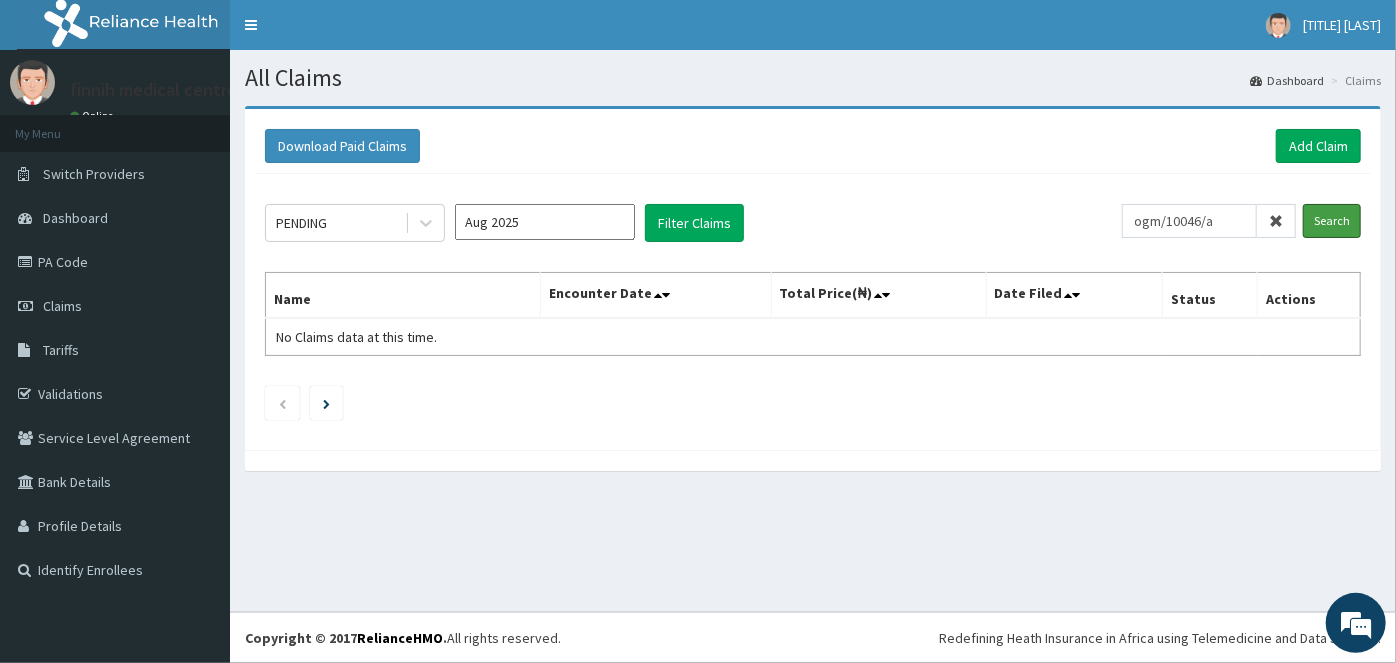 drag, startPoint x: 1312, startPoint y: 222, endPoint x: 1269, endPoint y: 161, distance: 74.63243 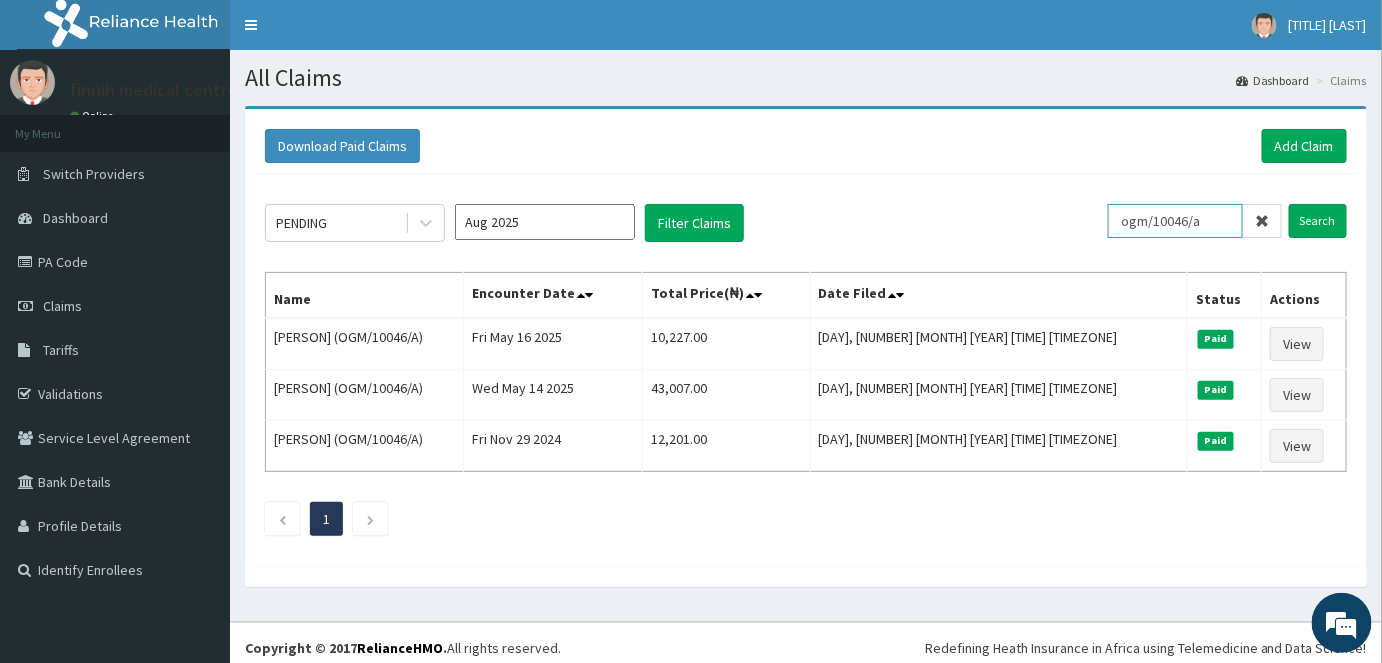 click on "ogm/10046/a" at bounding box center (1175, 221) 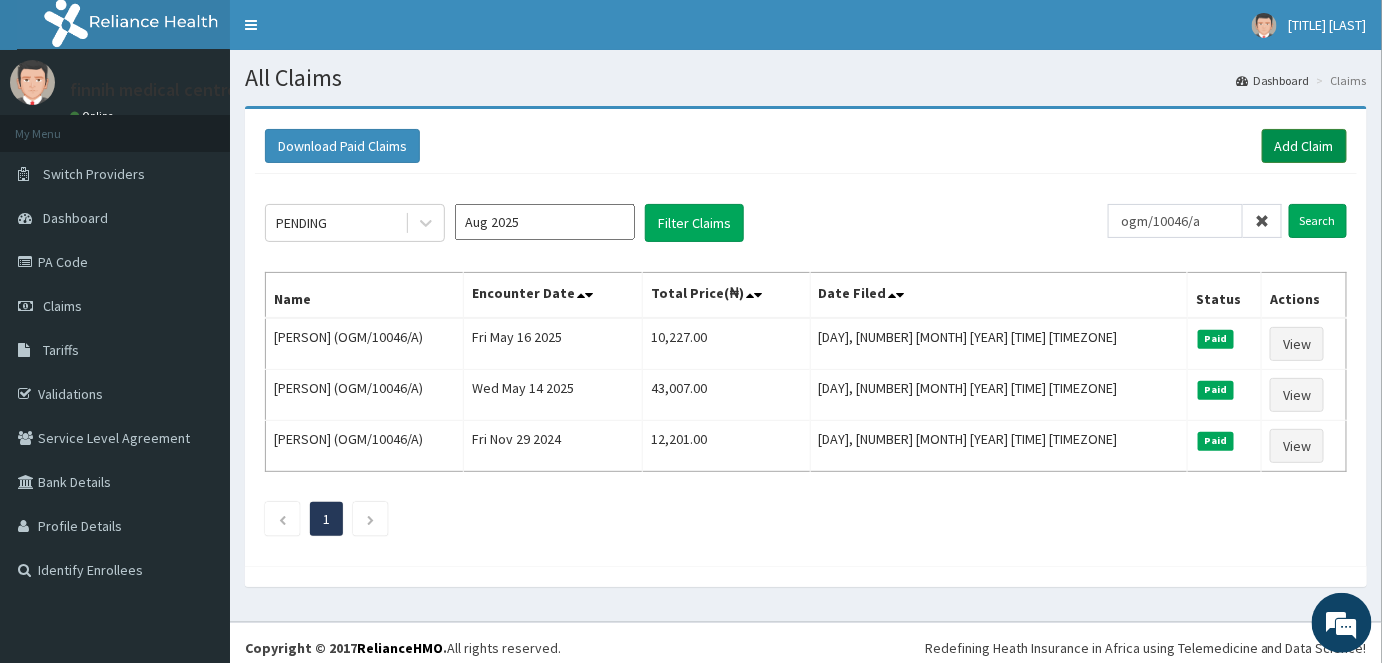 click on "Add Claim" at bounding box center (1304, 146) 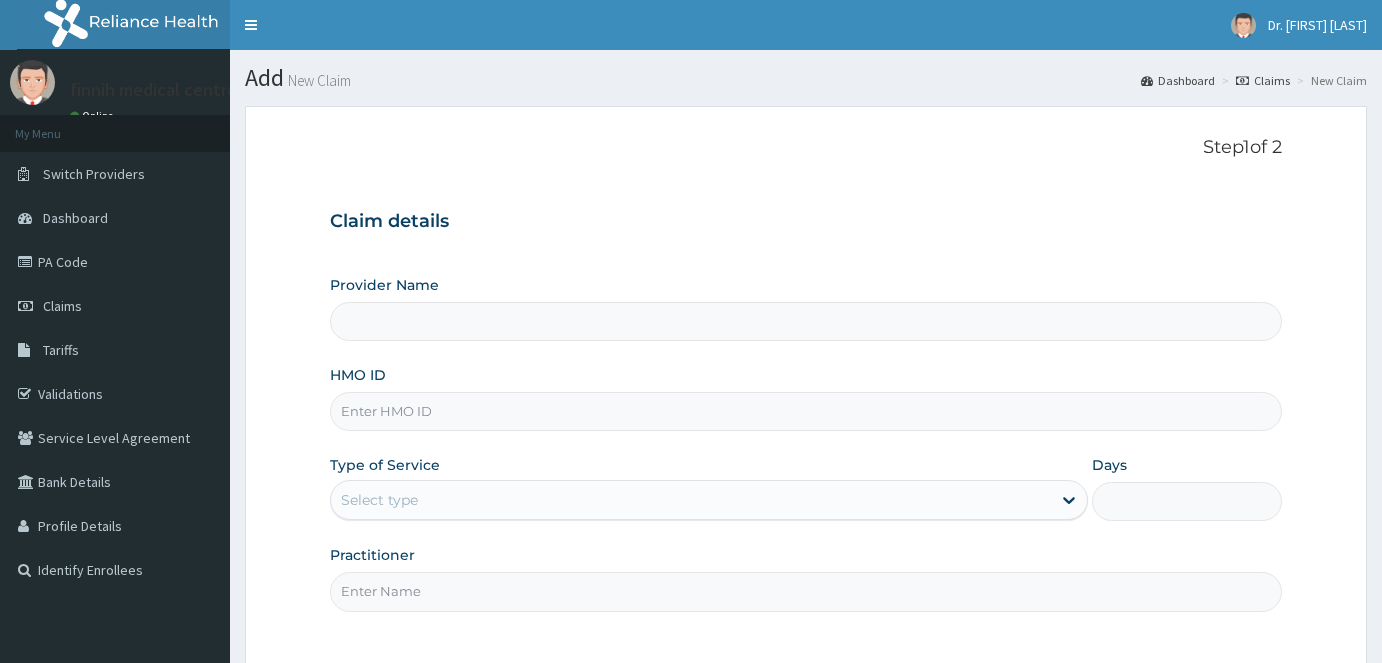 scroll, scrollTop: 0, scrollLeft: 0, axis: both 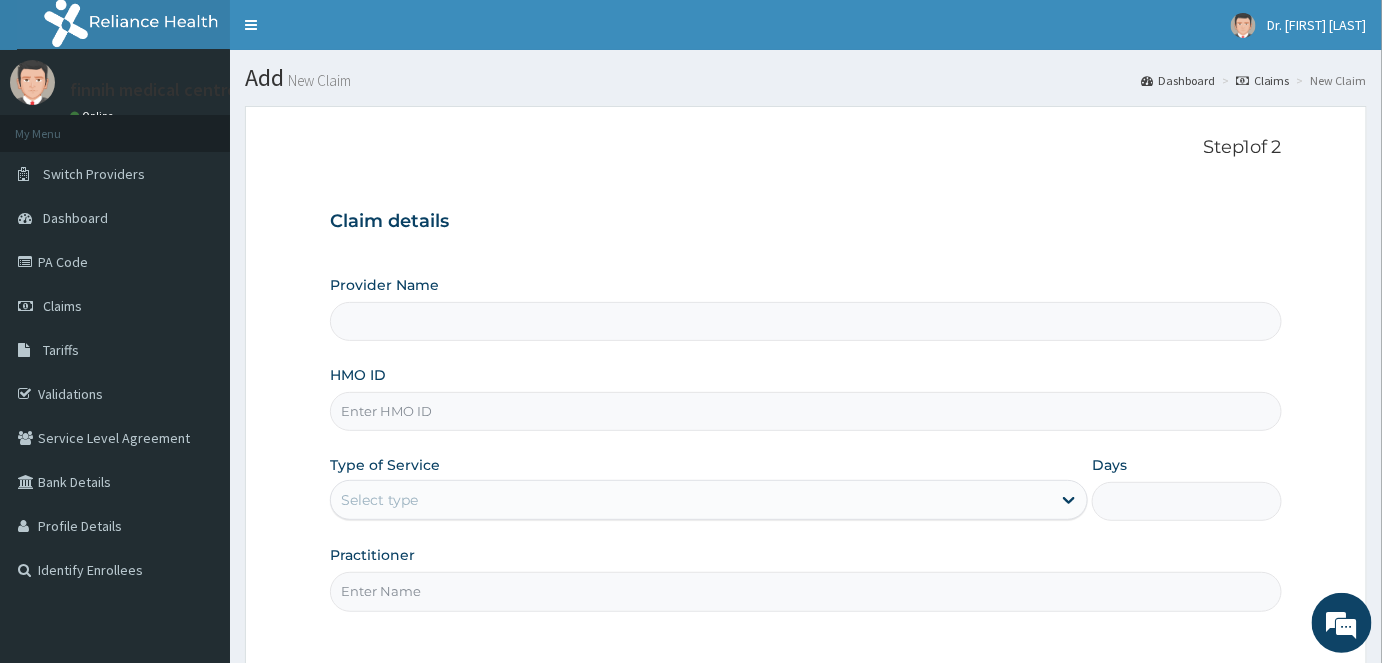 type on "Finnih Medical Centre" 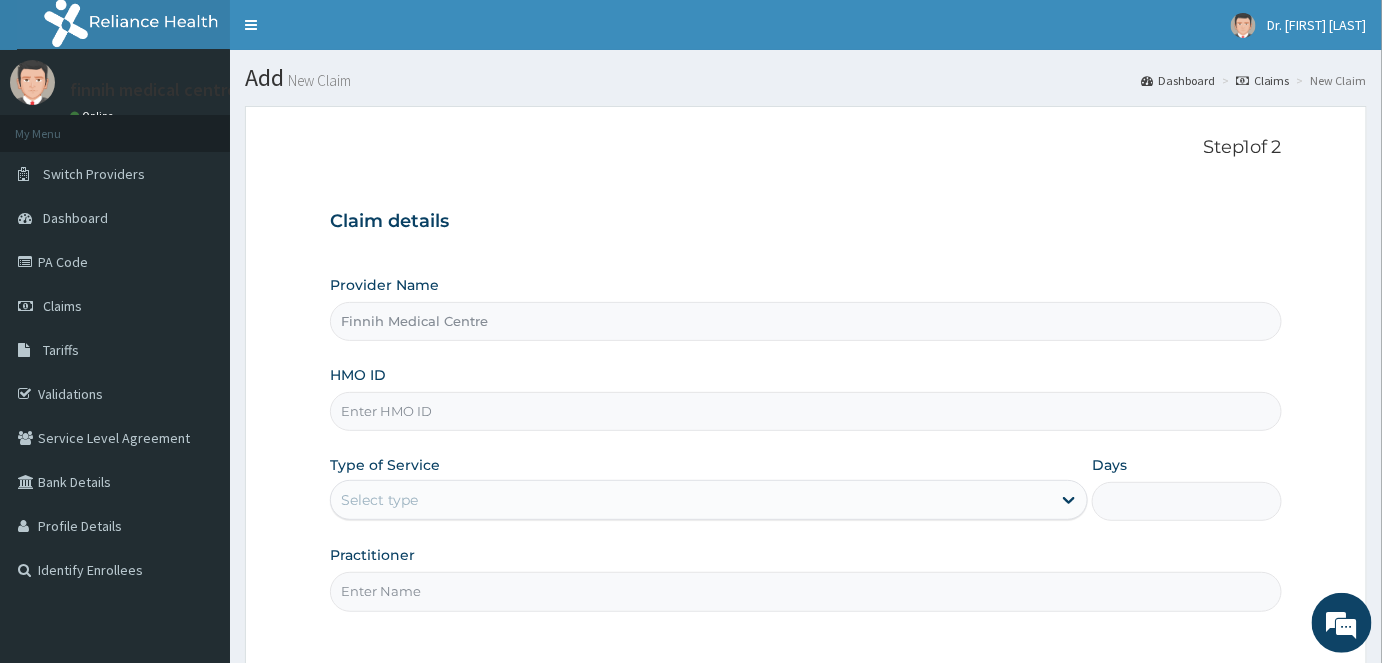 scroll, scrollTop: 0, scrollLeft: 0, axis: both 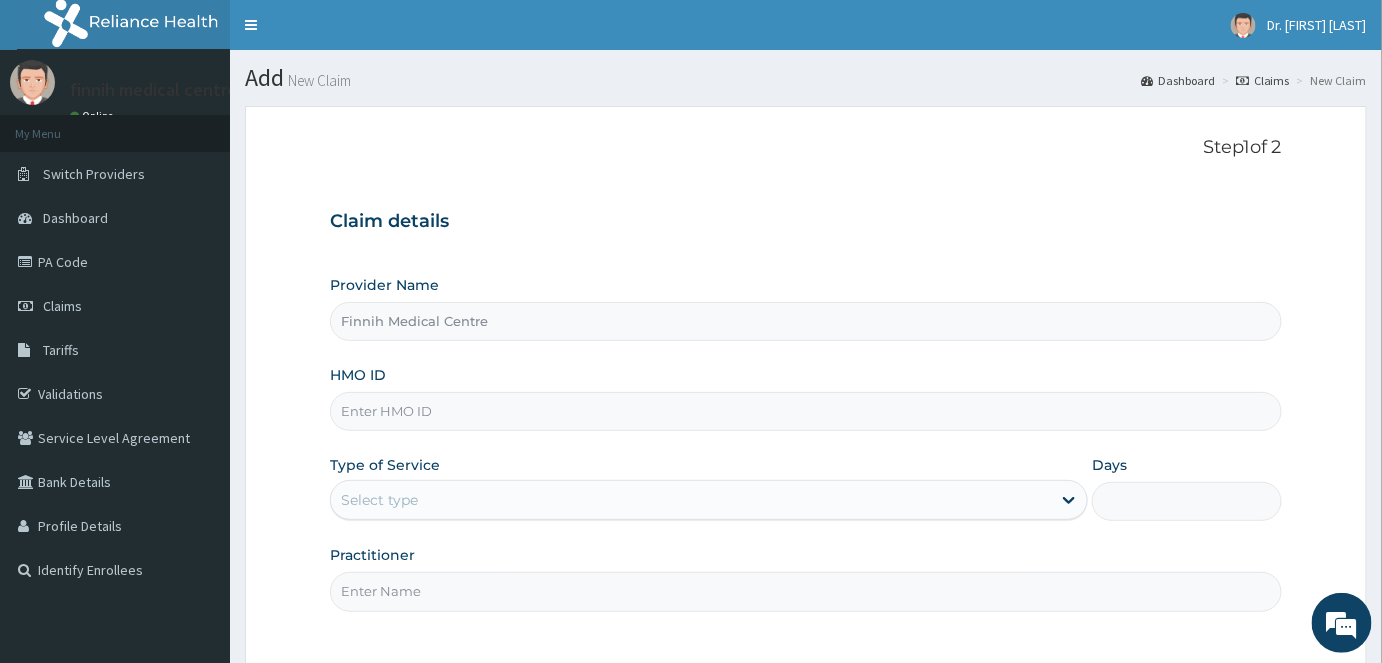 click on "HMO ID" at bounding box center [806, 411] 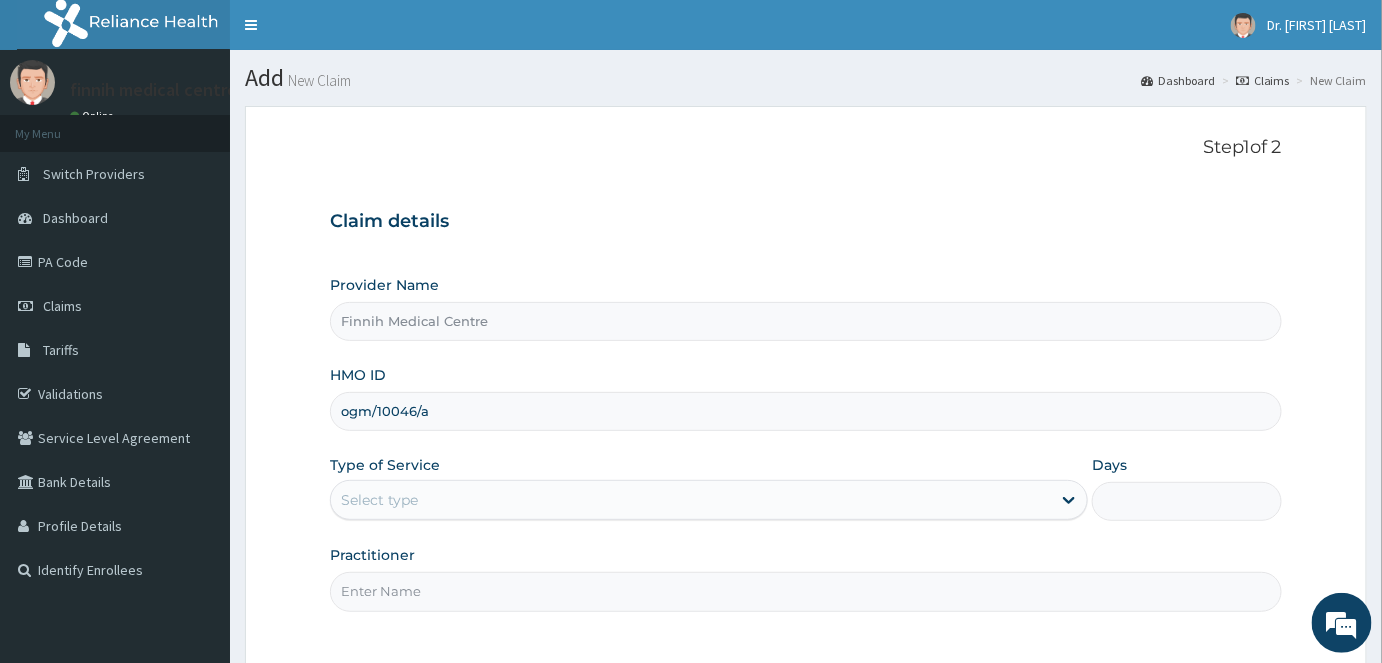type on "ogm/10046/a" 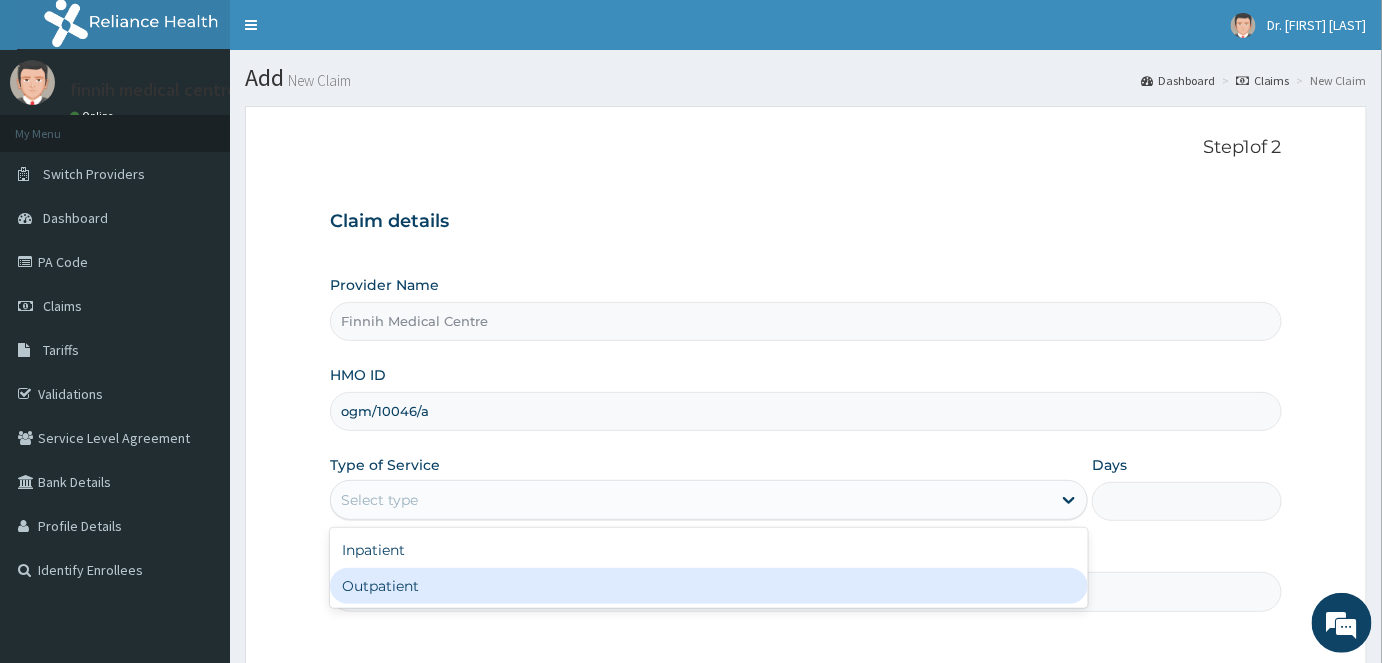 click on "Outpatient" at bounding box center [709, 586] 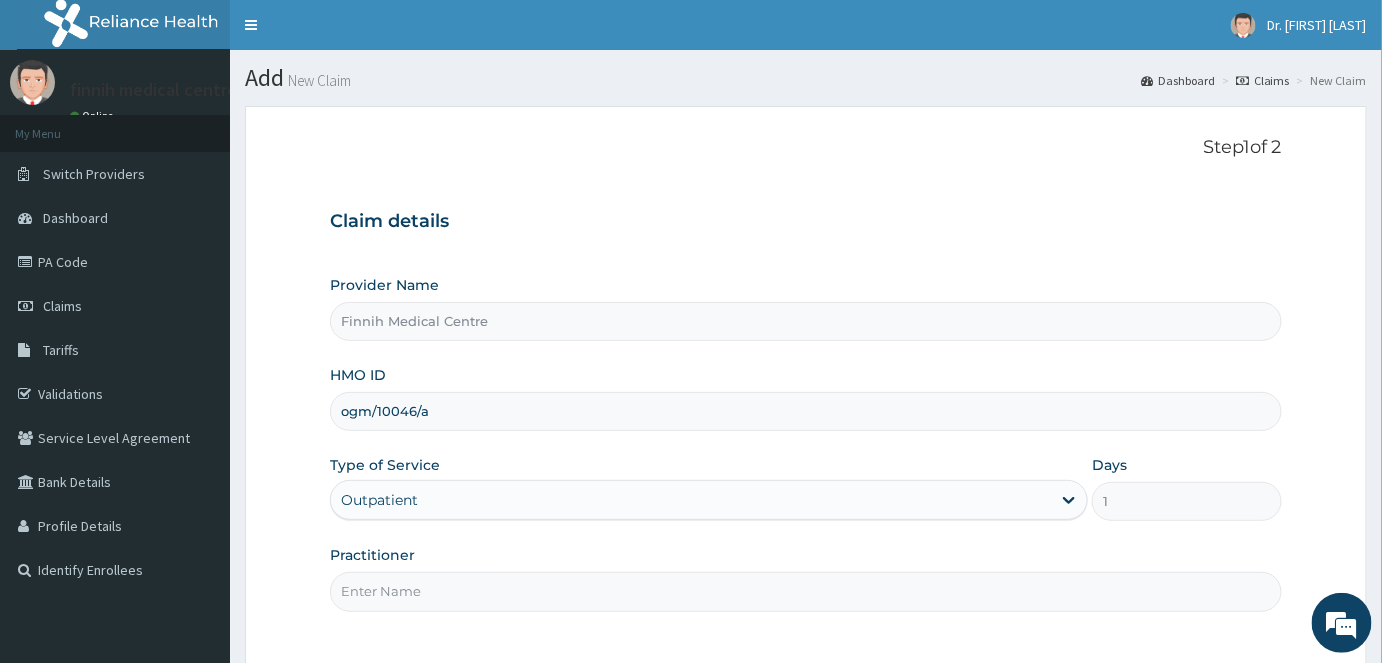 click on "Practitioner" at bounding box center (806, 591) 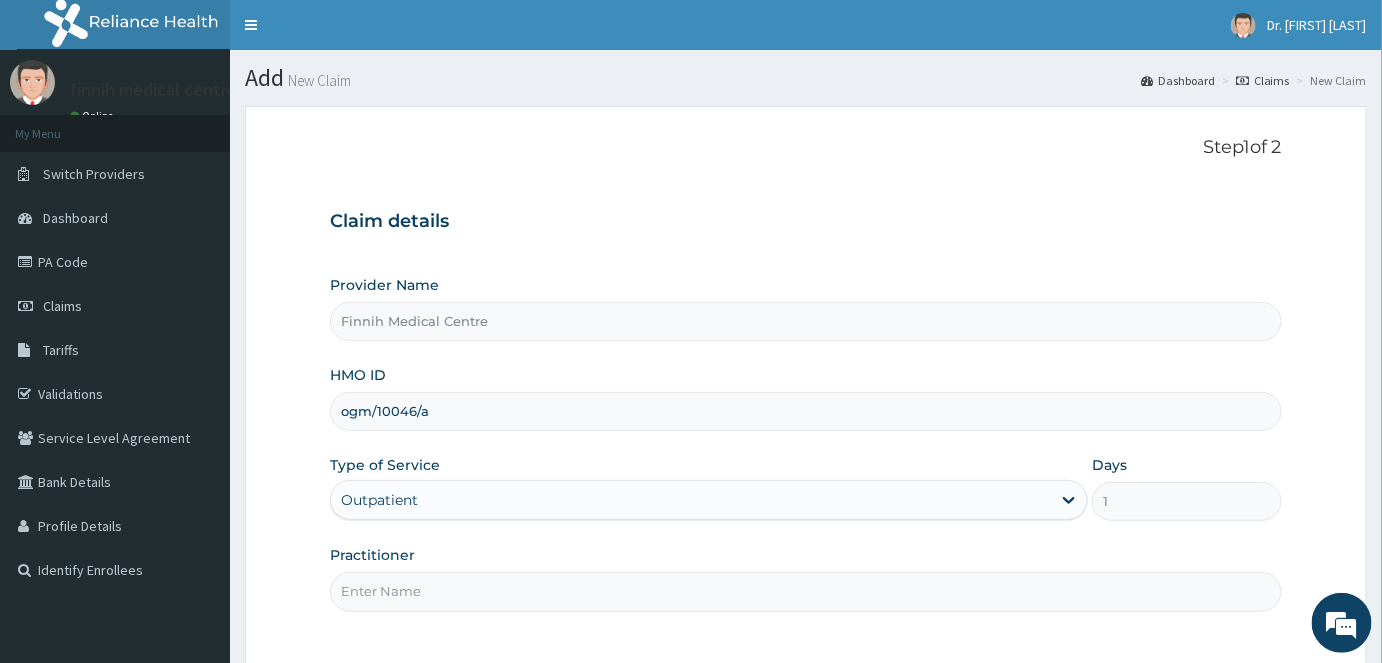 type on "DR ABOH PETER" 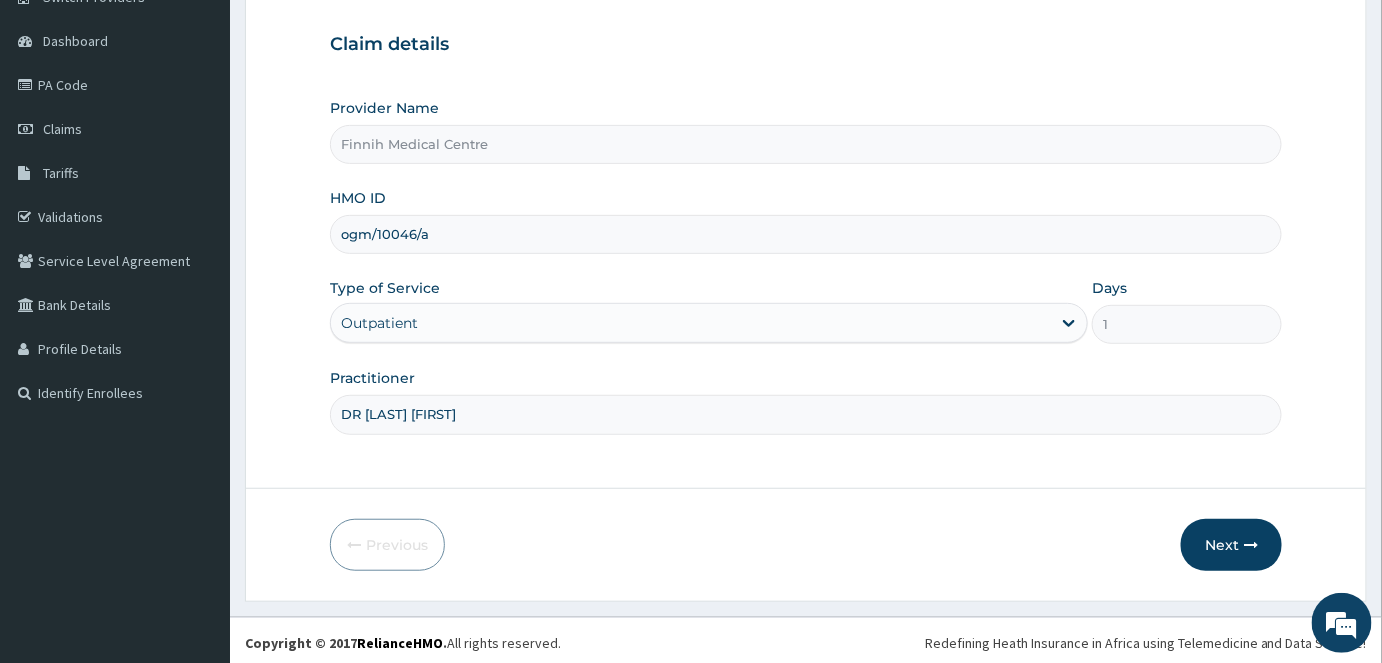scroll, scrollTop: 181, scrollLeft: 0, axis: vertical 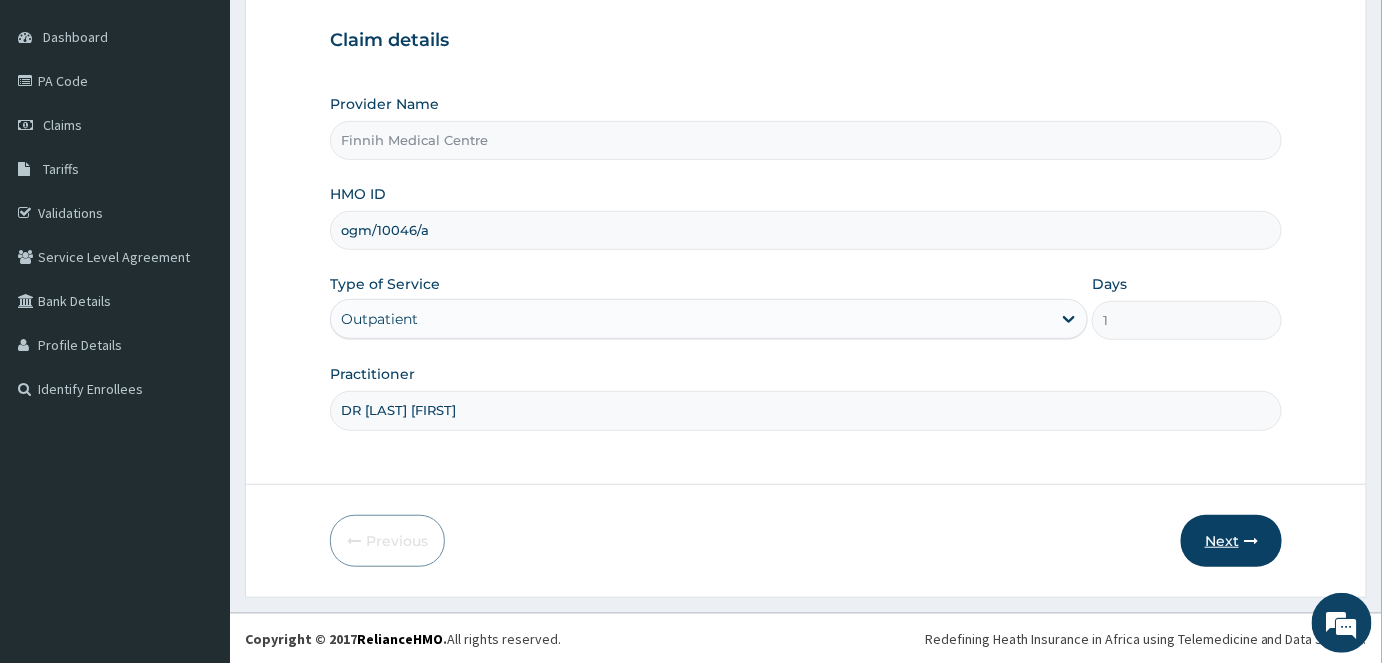 click on "Next" at bounding box center (1231, 541) 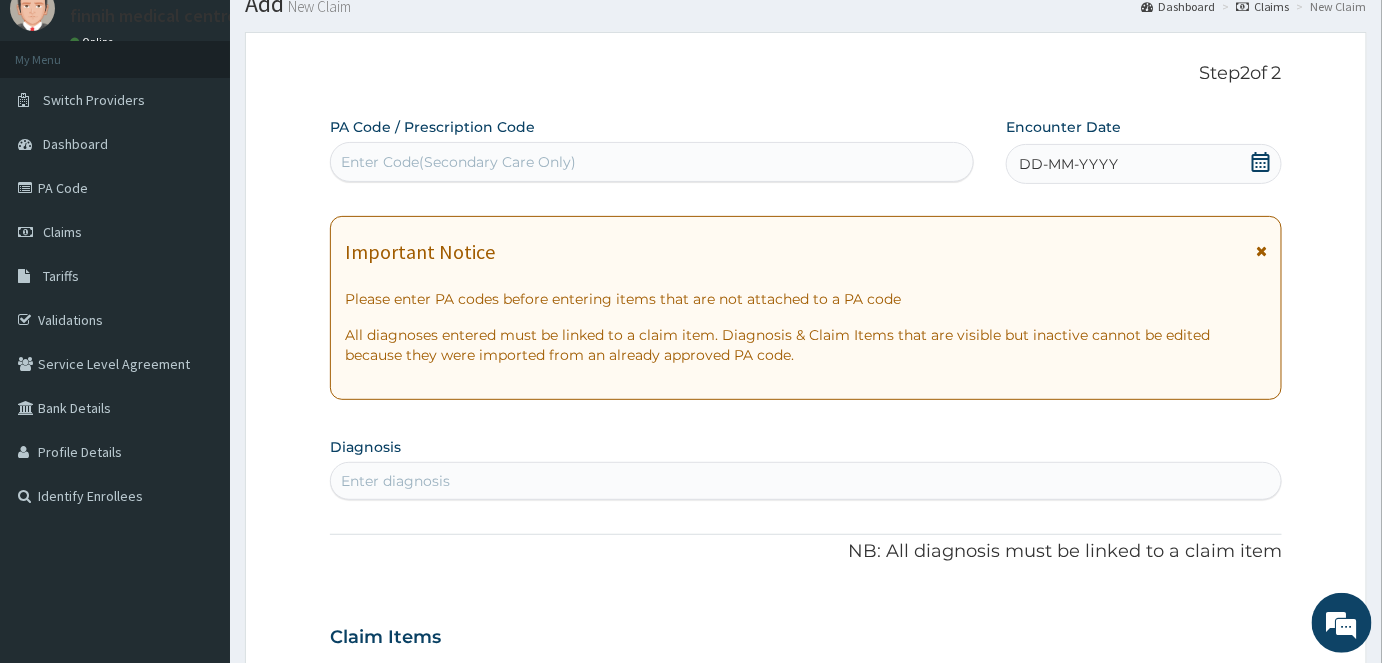 scroll, scrollTop: 0, scrollLeft: 0, axis: both 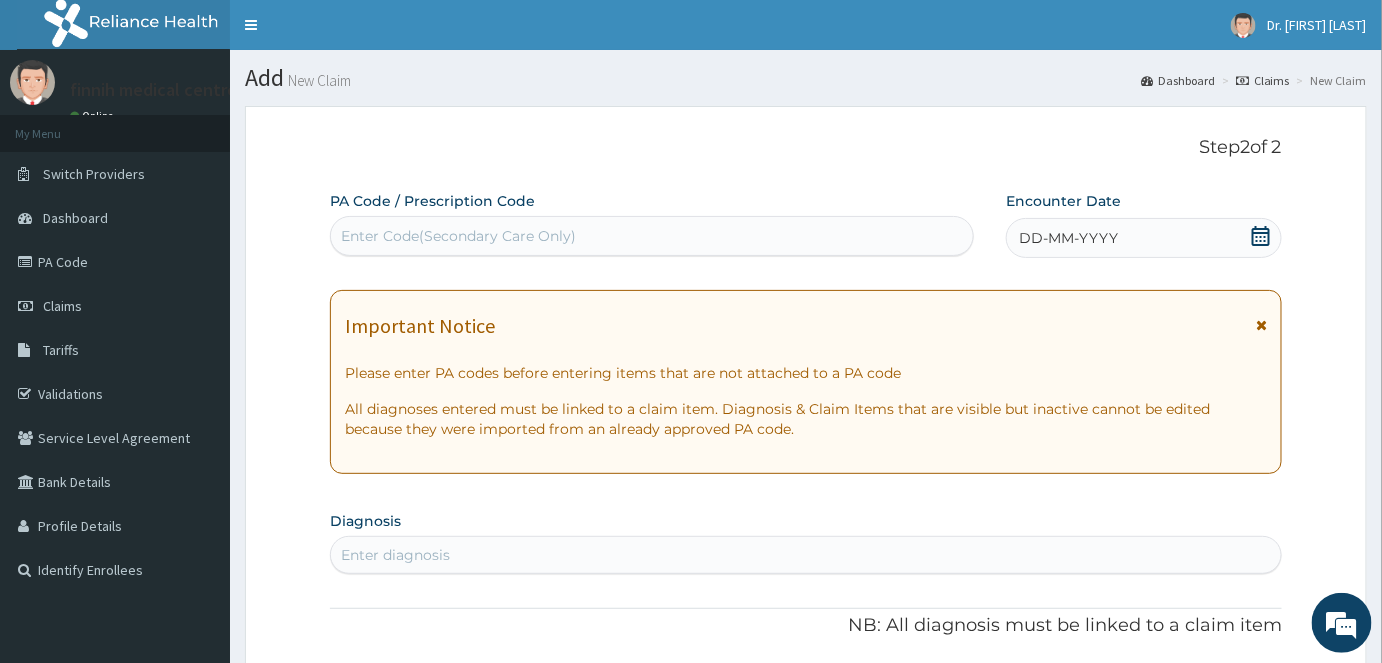 click on "DD-MM-YYYY" at bounding box center (1144, 238) 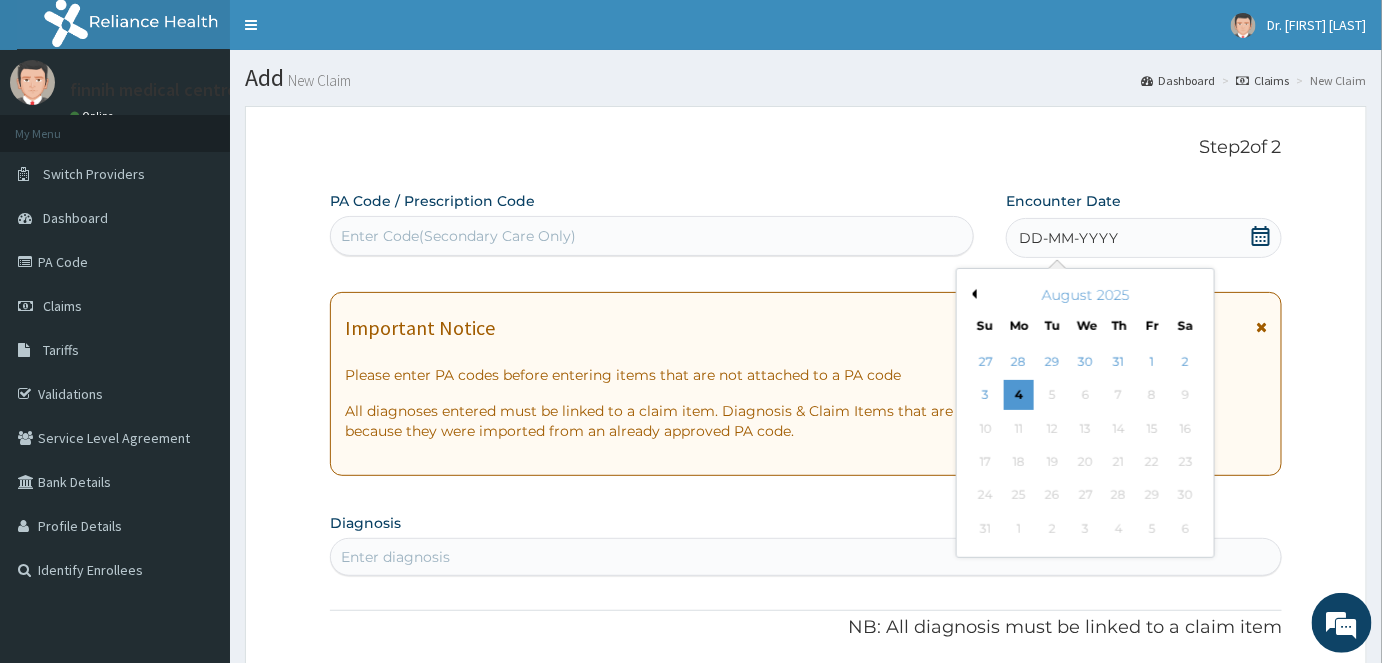 click on "Previous Month" at bounding box center [972, 294] 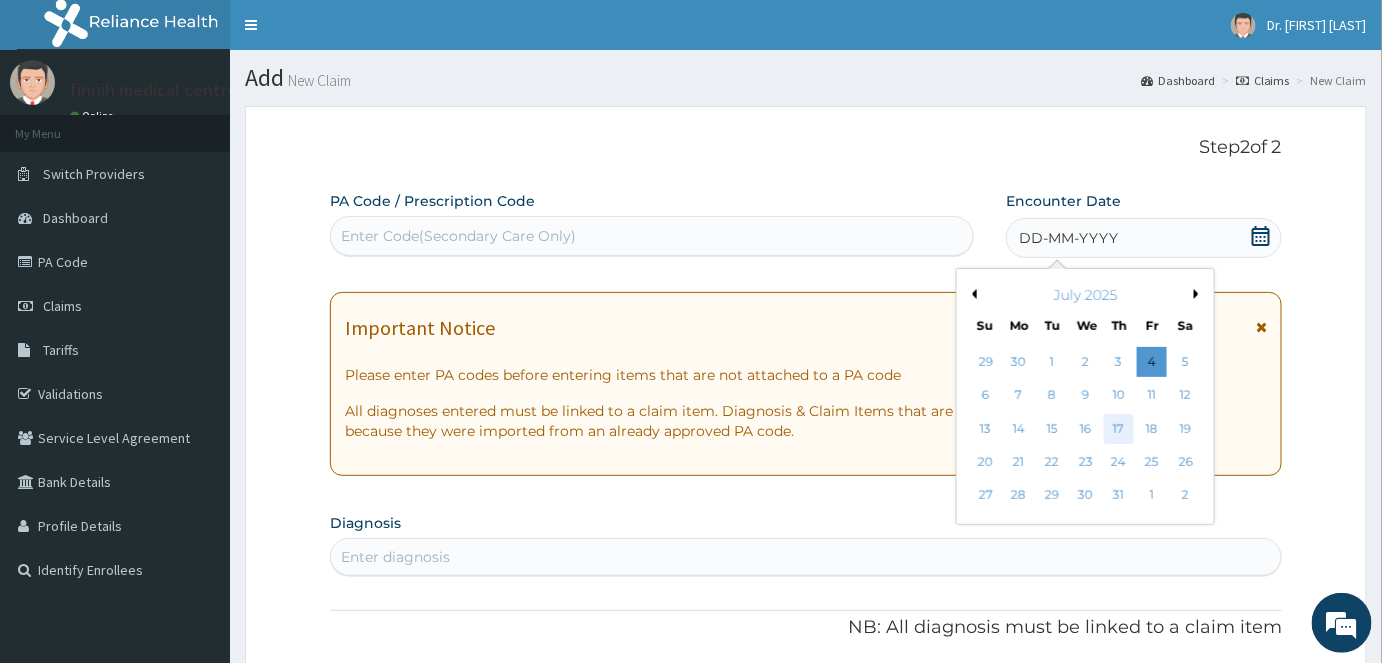 click on "17" at bounding box center (1119, 429) 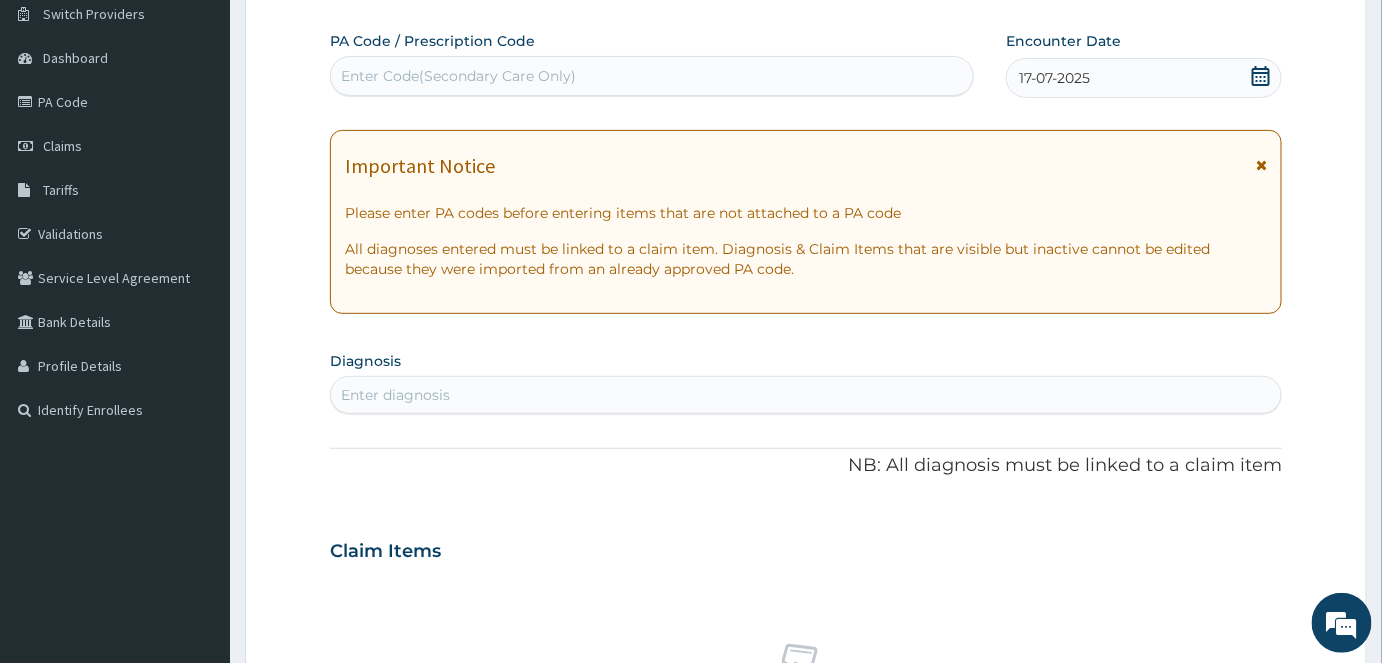 scroll, scrollTop: 181, scrollLeft: 0, axis: vertical 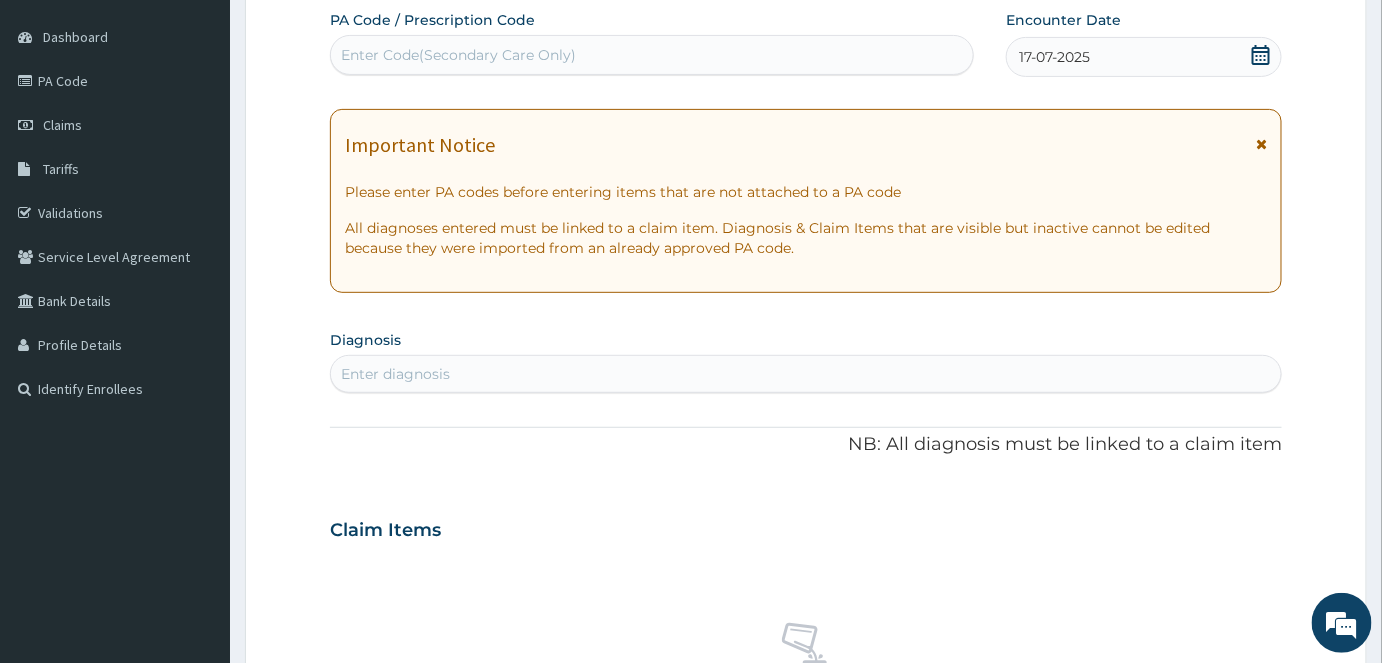 click on "Enter diagnosis" at bounding box center [806, 374] 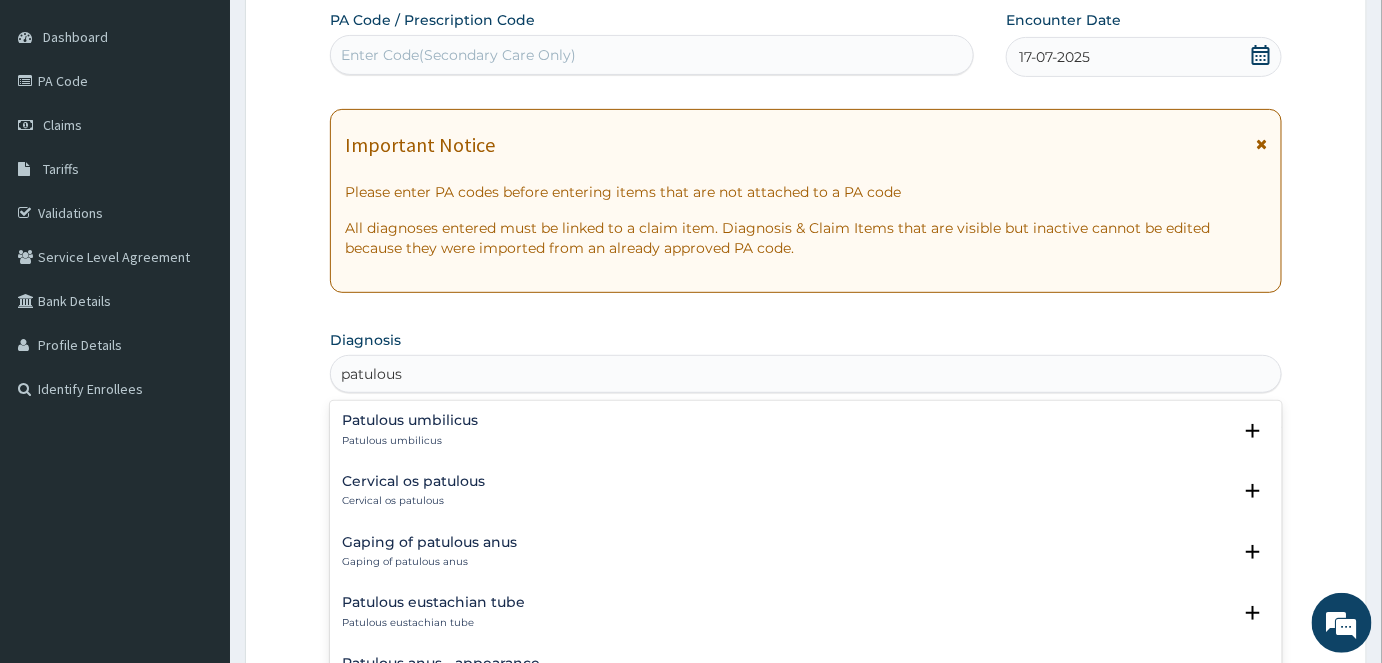type on "patulous e" 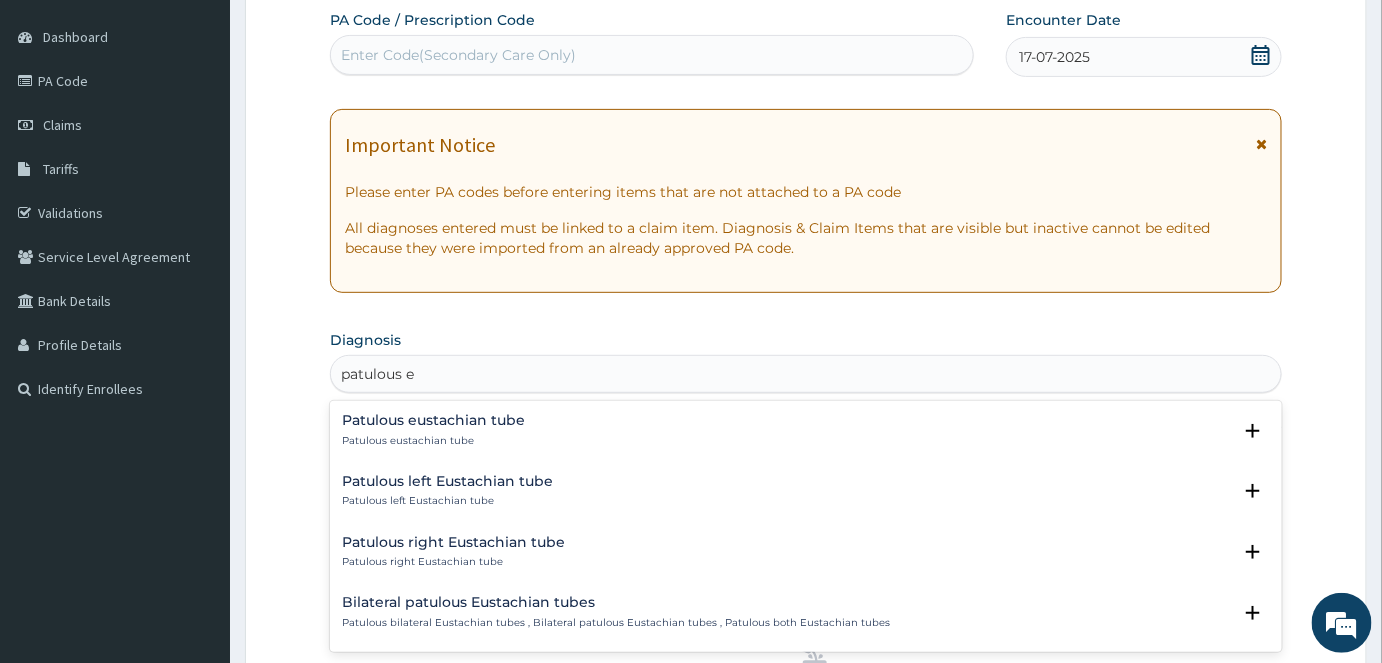 click on "Patulous eustachian tube" at bounding box center (433, 420) 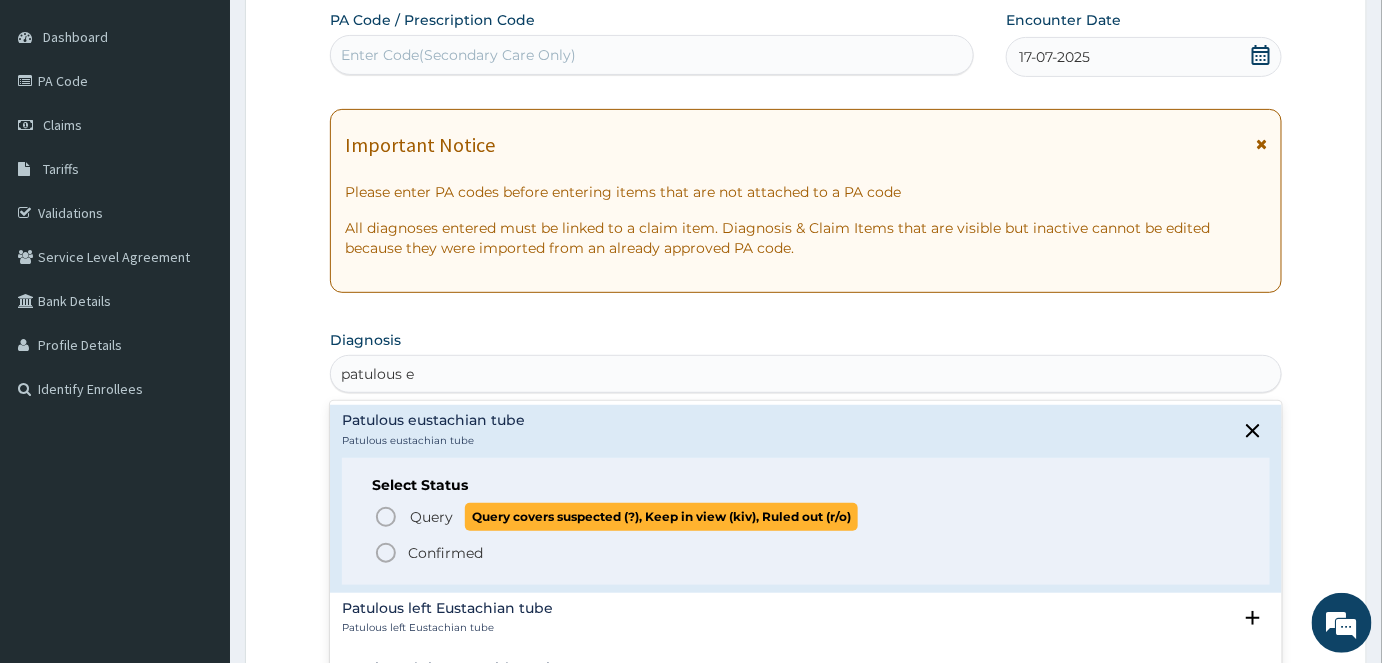 click on "Query" at bounding box center (431, 517) 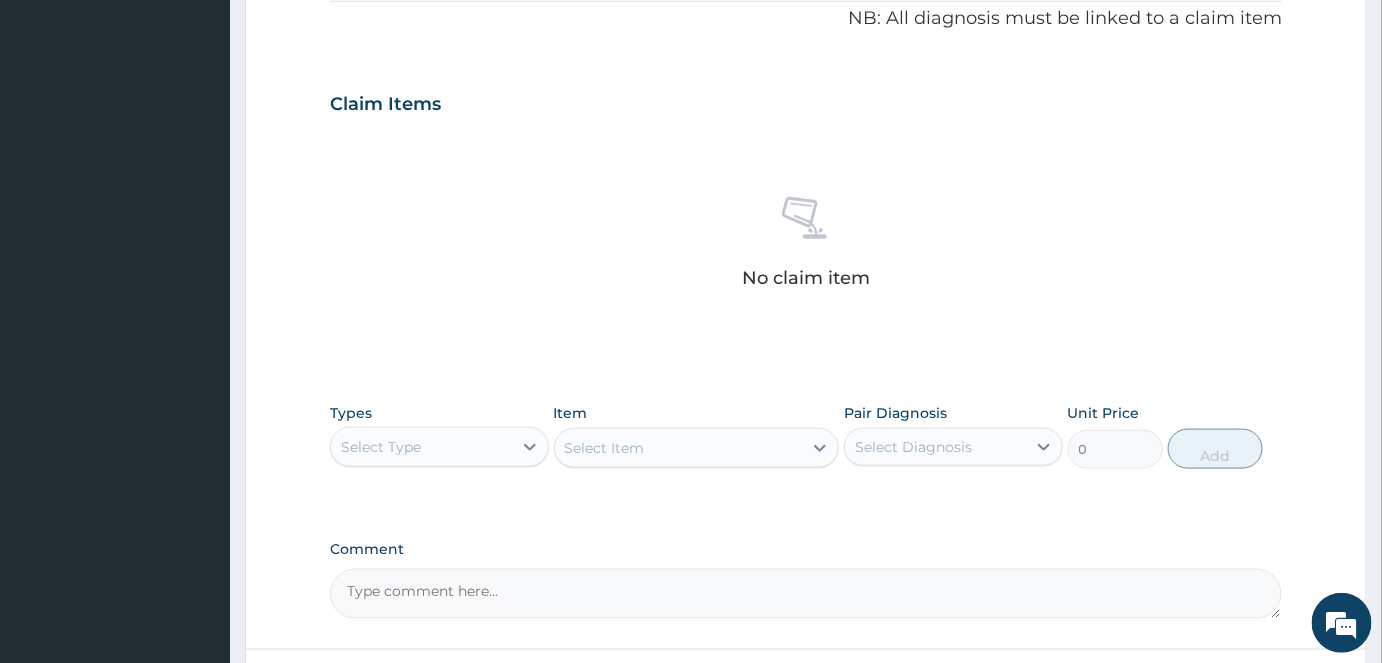 scroll, scrollTop: 636, scrollLeft: 0, axis: vertical 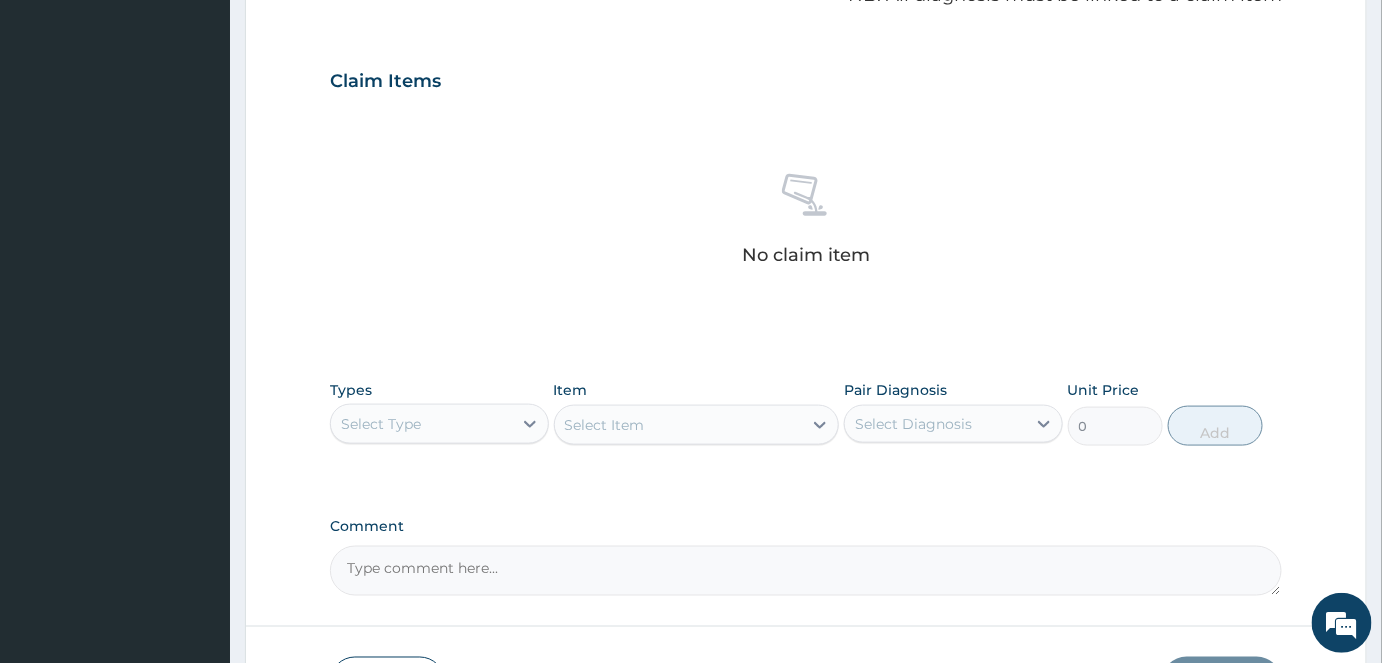click on "Select Type" at bounding box center (421, 424) 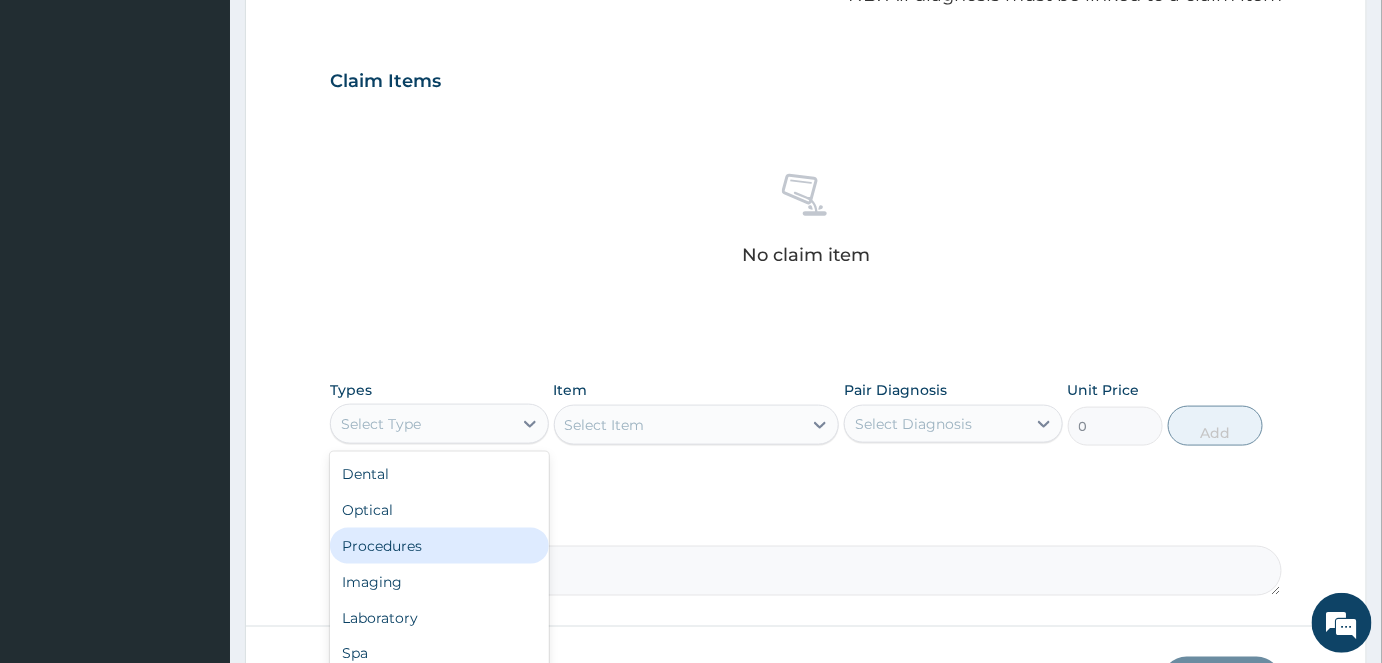 drag, startPoint x: 417, startPoint y: 536, endPoint x: 449, endPoint y: 459, distance: 83.38465 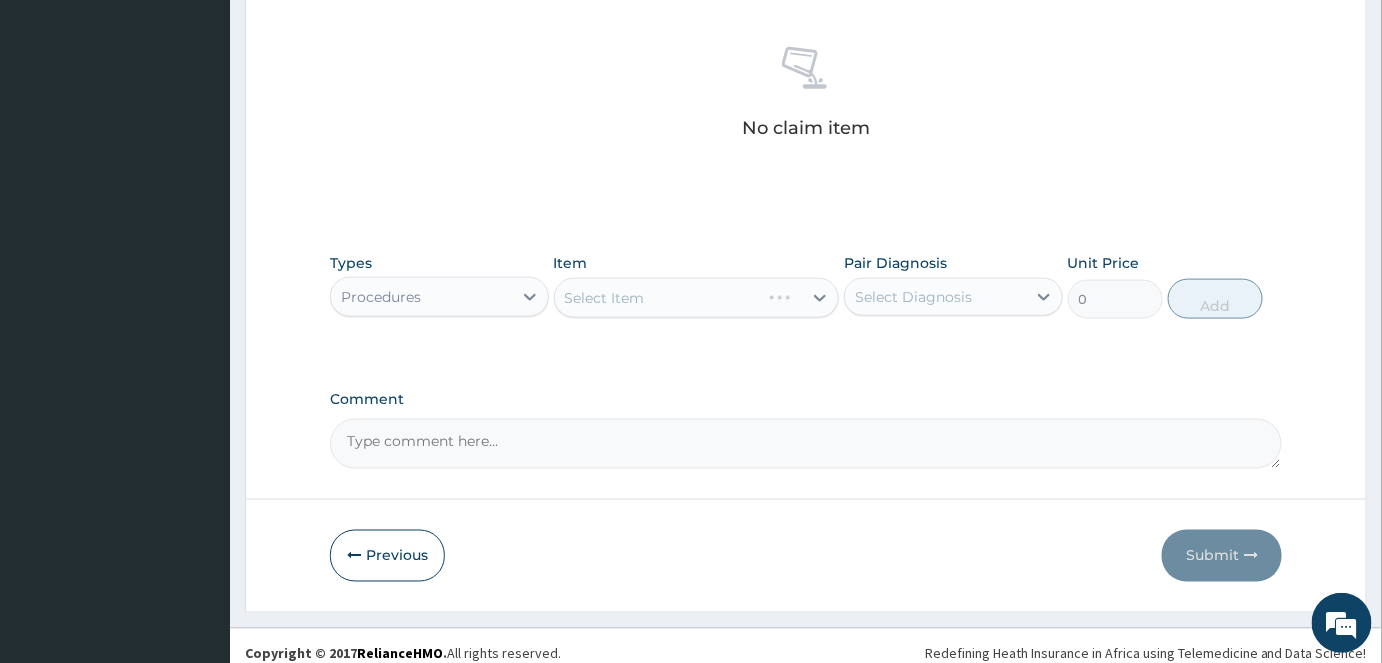 scroll, scrollTop: 776, scrollLeft: 0, axis: vertical 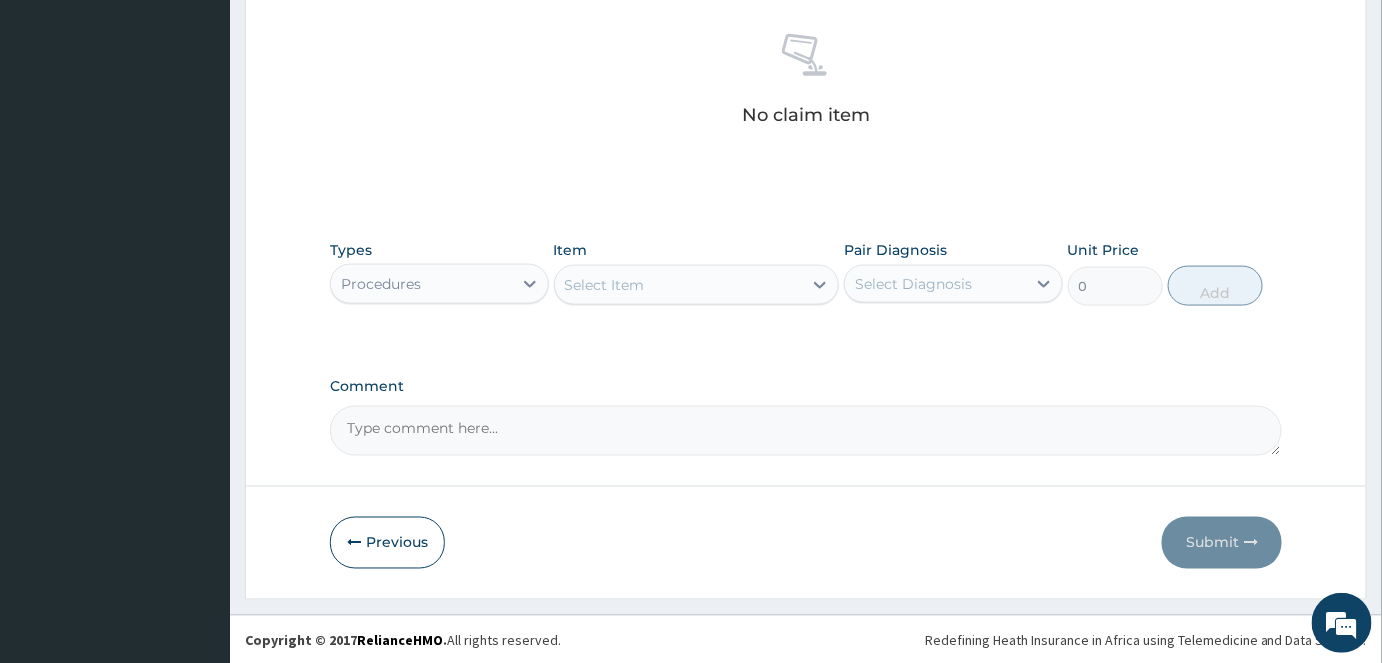 click on "Select Item" at bounding box center (605, 285) 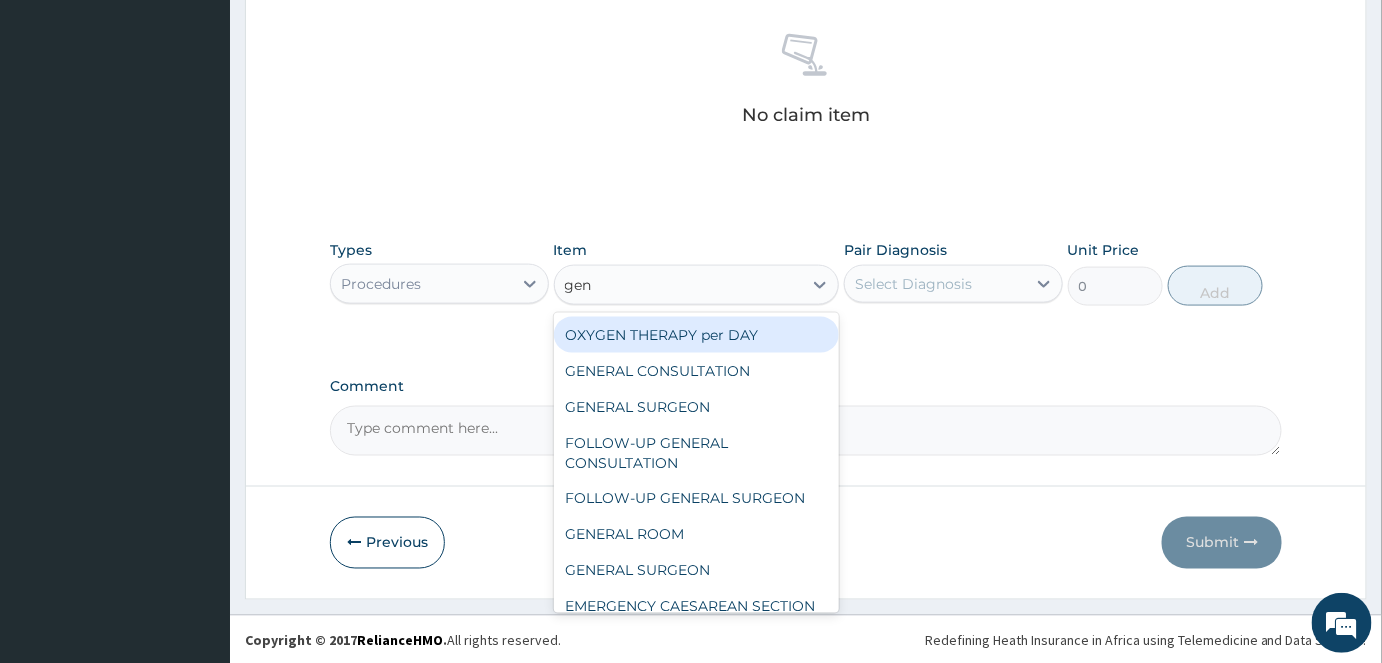 type on "gene" 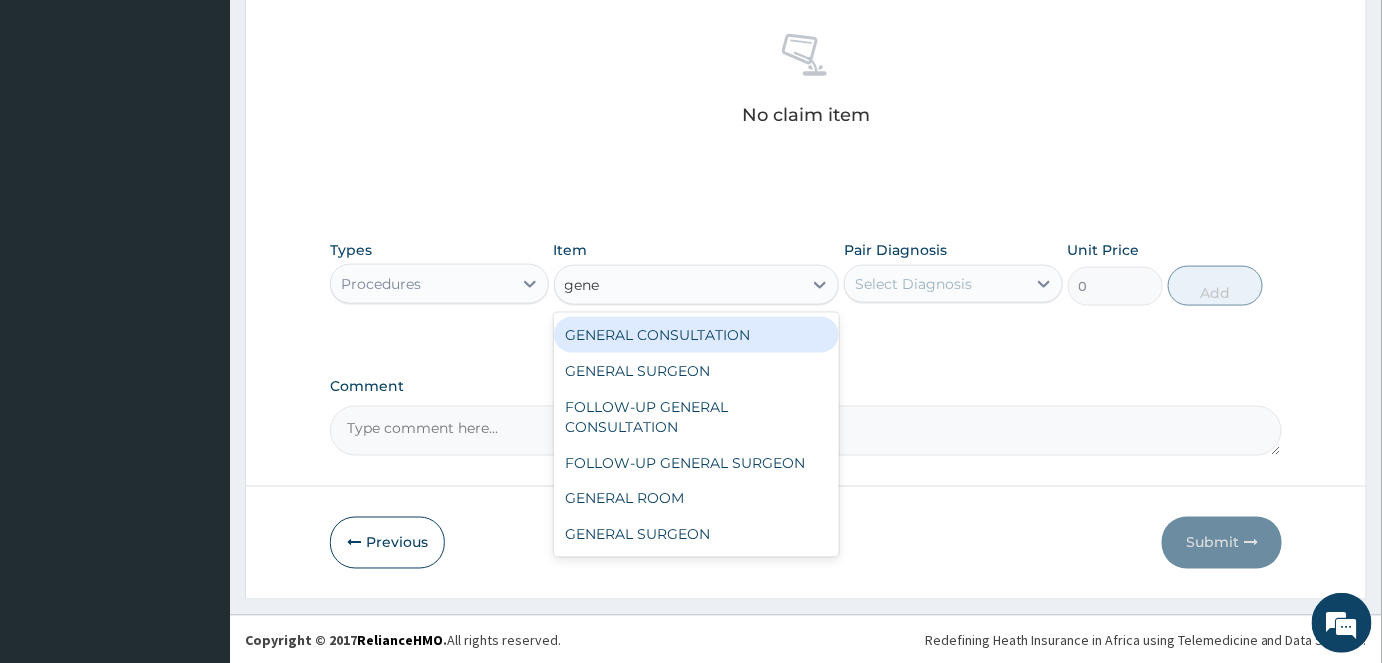 type 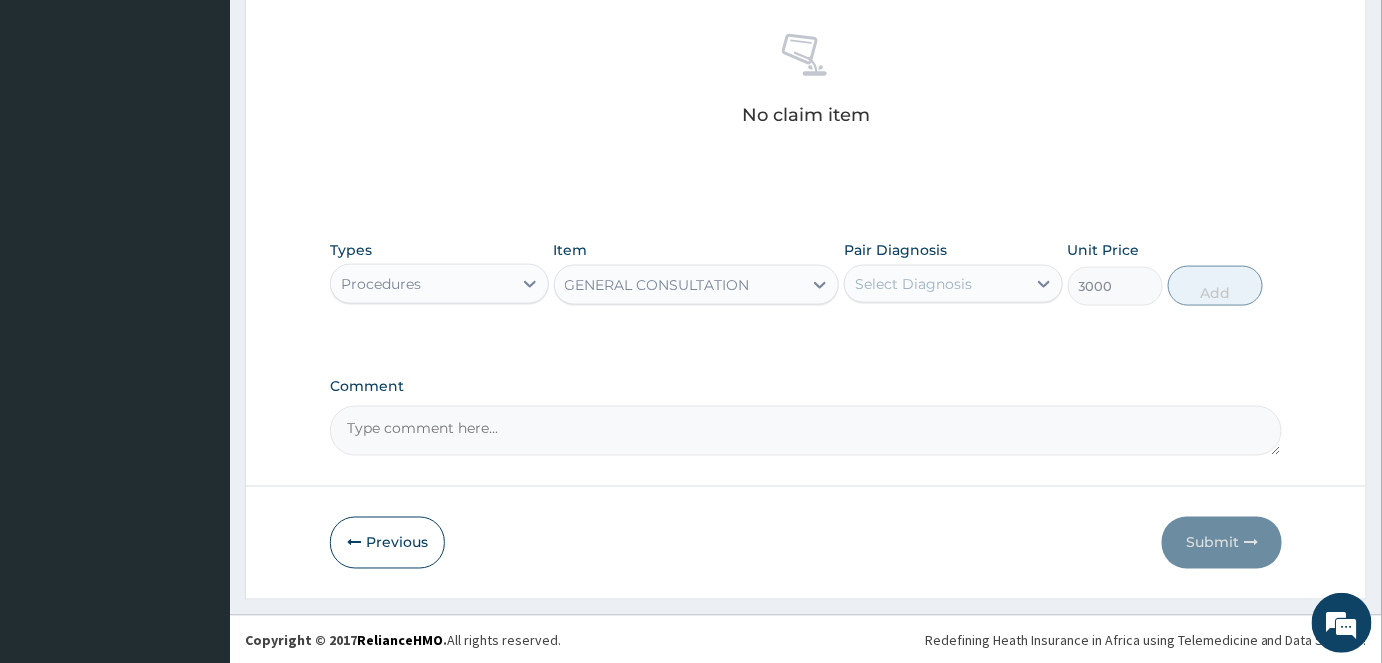 click on "Select Diagnosis" at bounding box center (913, 284) 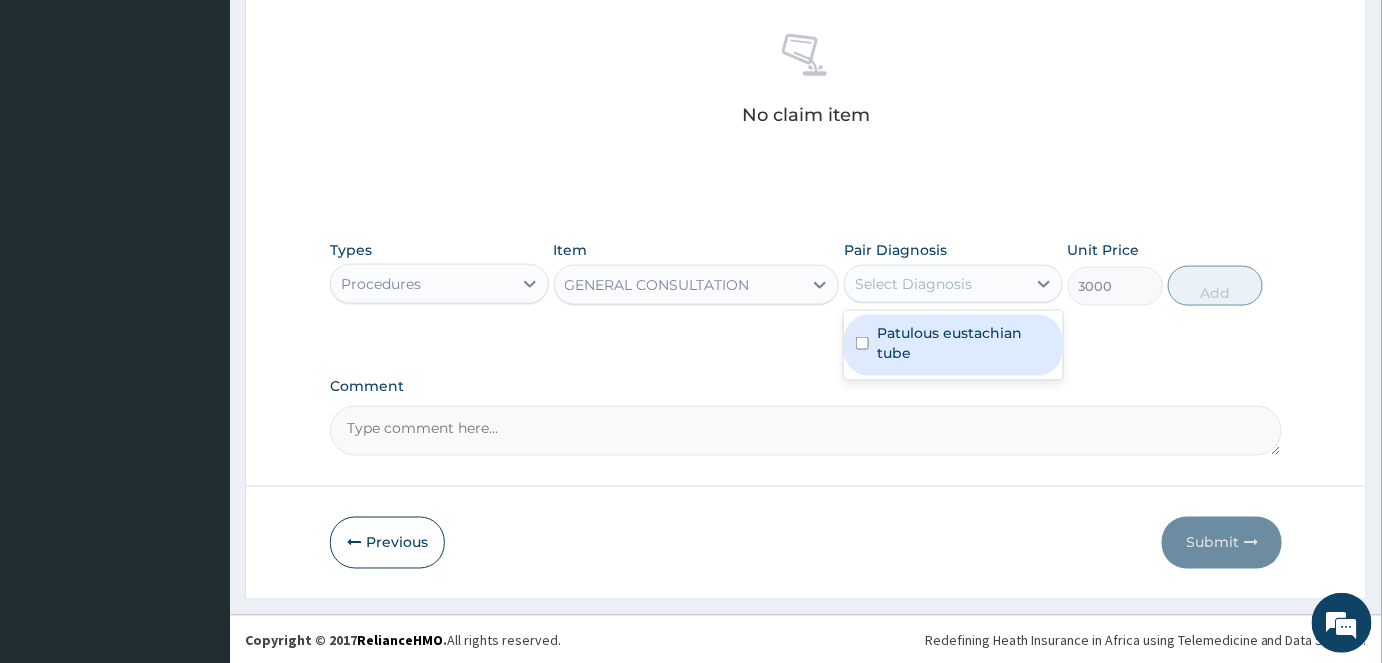 click on "Patulous eustachian tube" at bounding box center [964, 343] 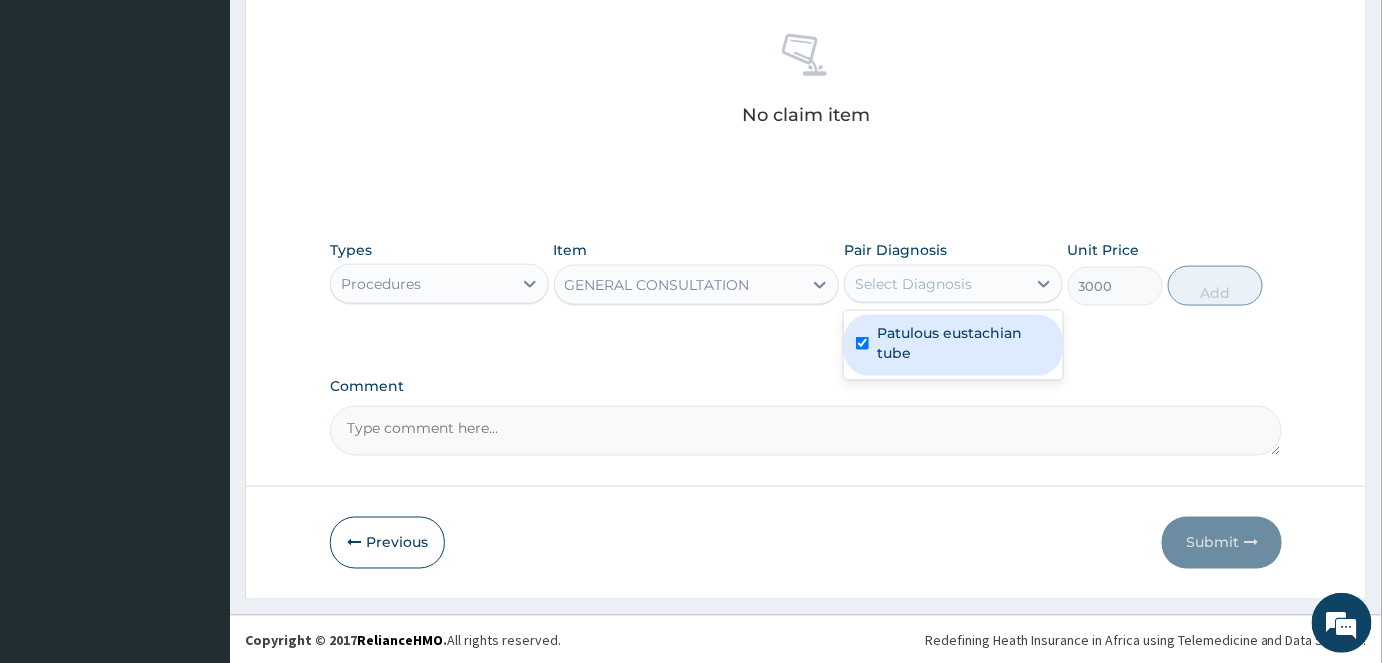 checkbox on "true" 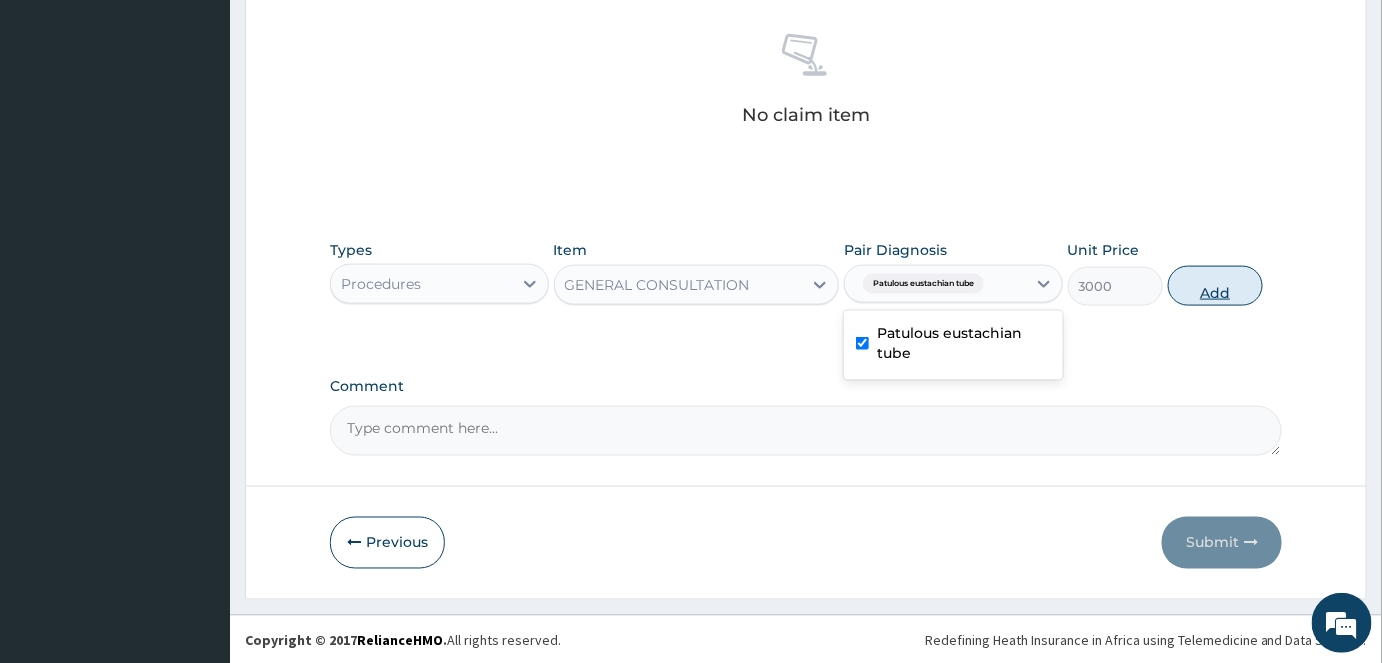 click on "Add" at bounding box center [1215, 286] 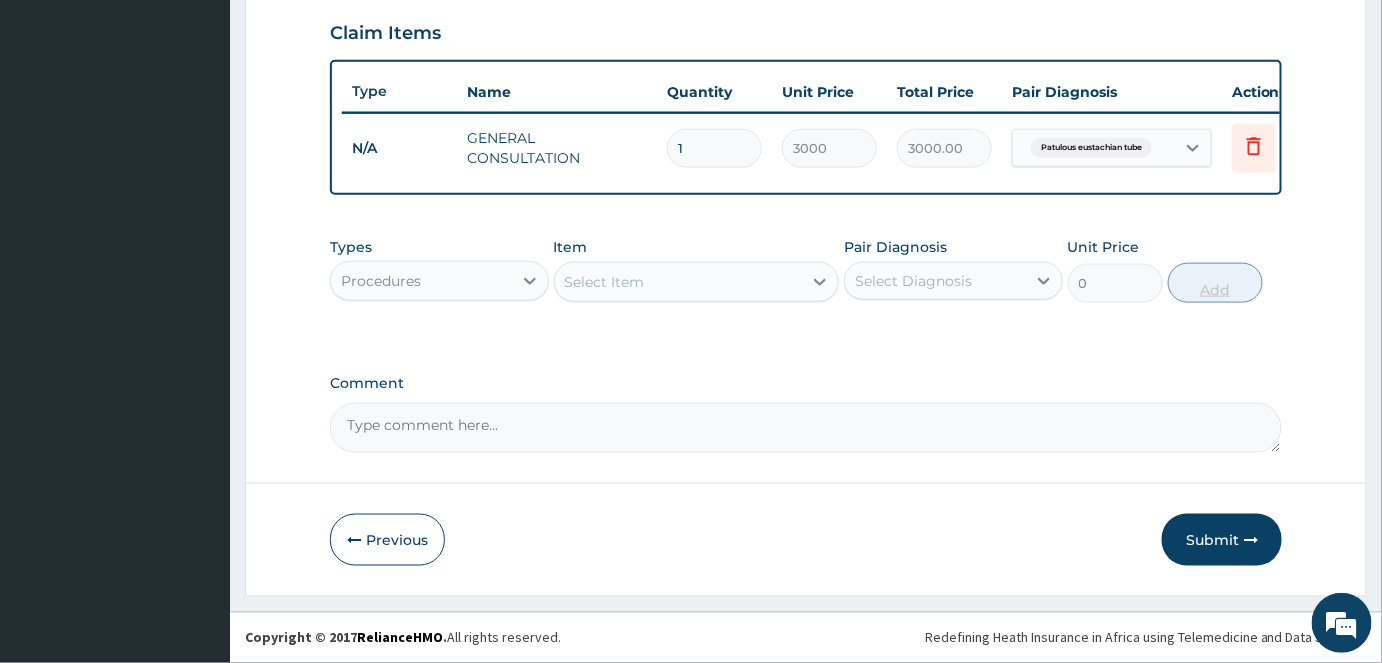 scroll, scrollTop: 693, scrollLeft: 0, axis: vertical 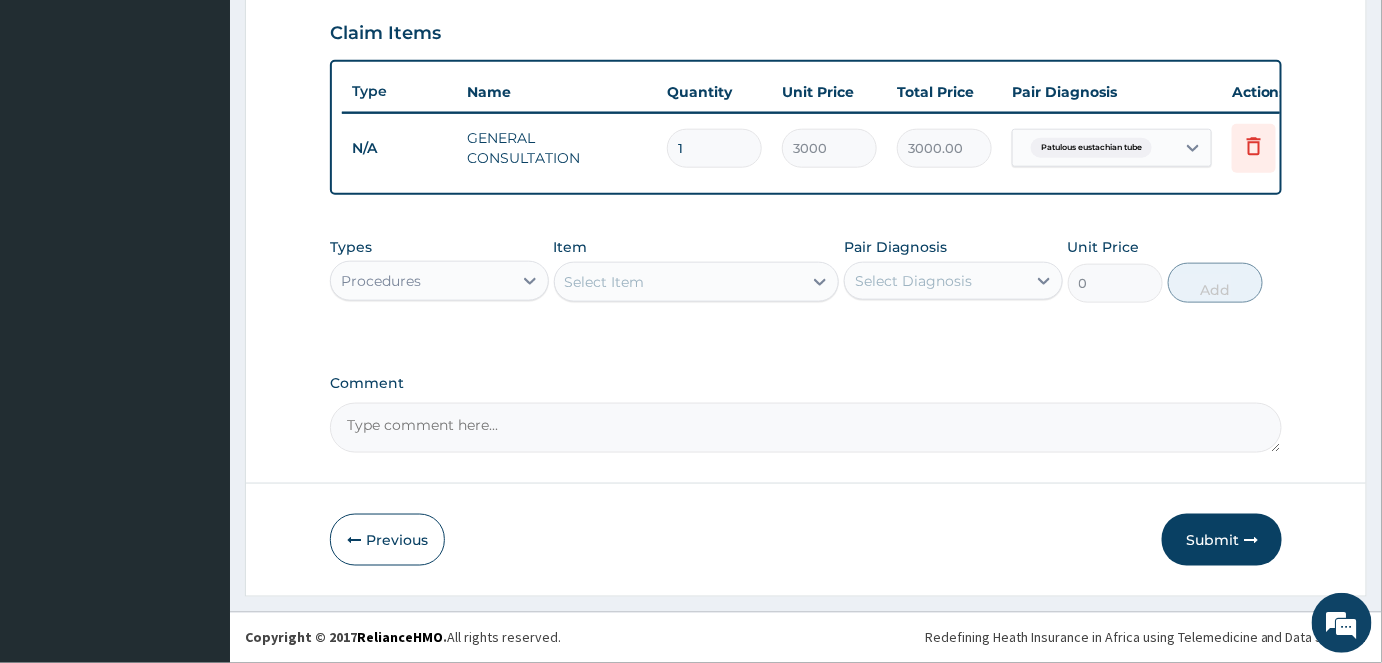 click on "Submit" at bounding box center [1222, 540] 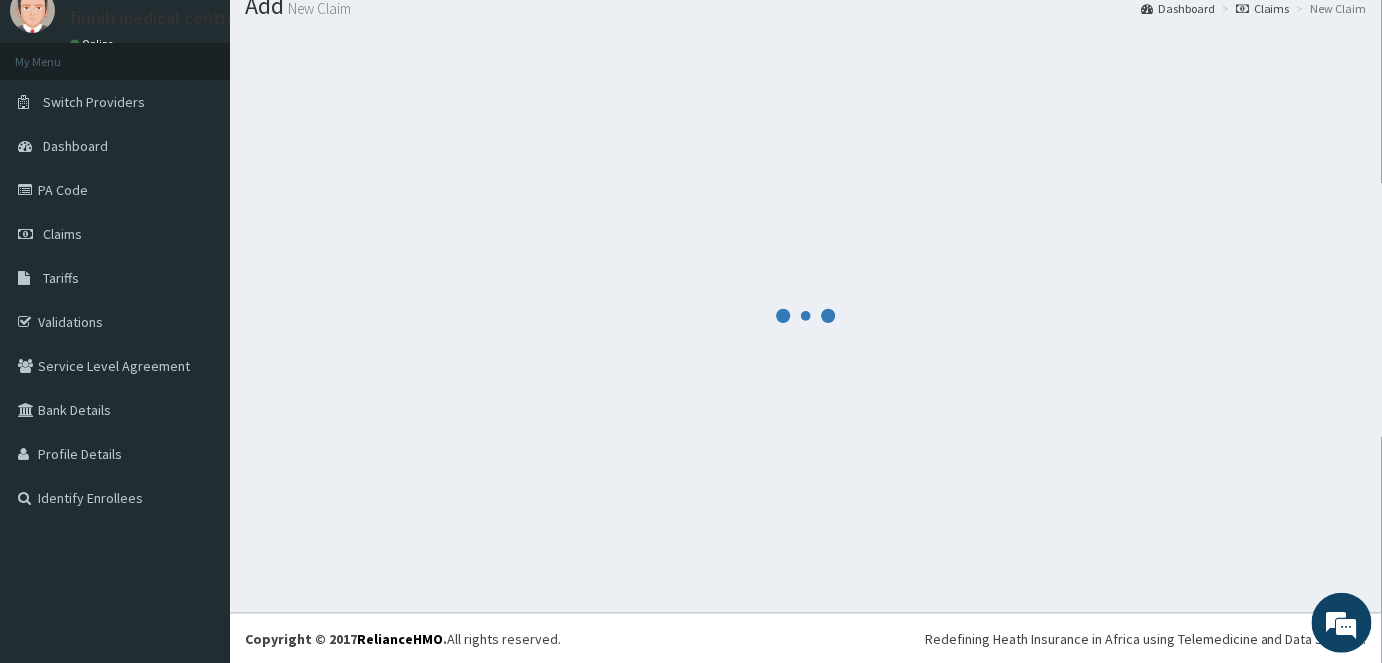 scroll, scrollTop: 693, scrollLeft: 0, axis: vertical 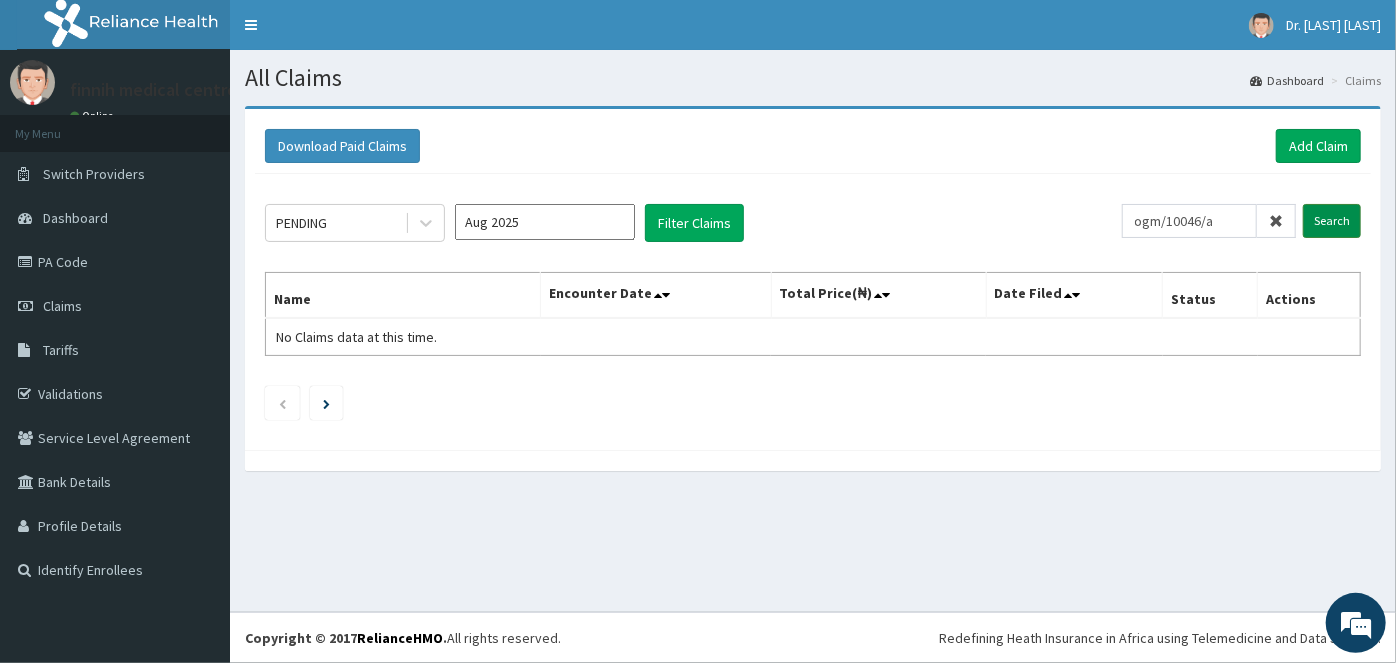 click on "Search" at bounding box center [1332, 221] 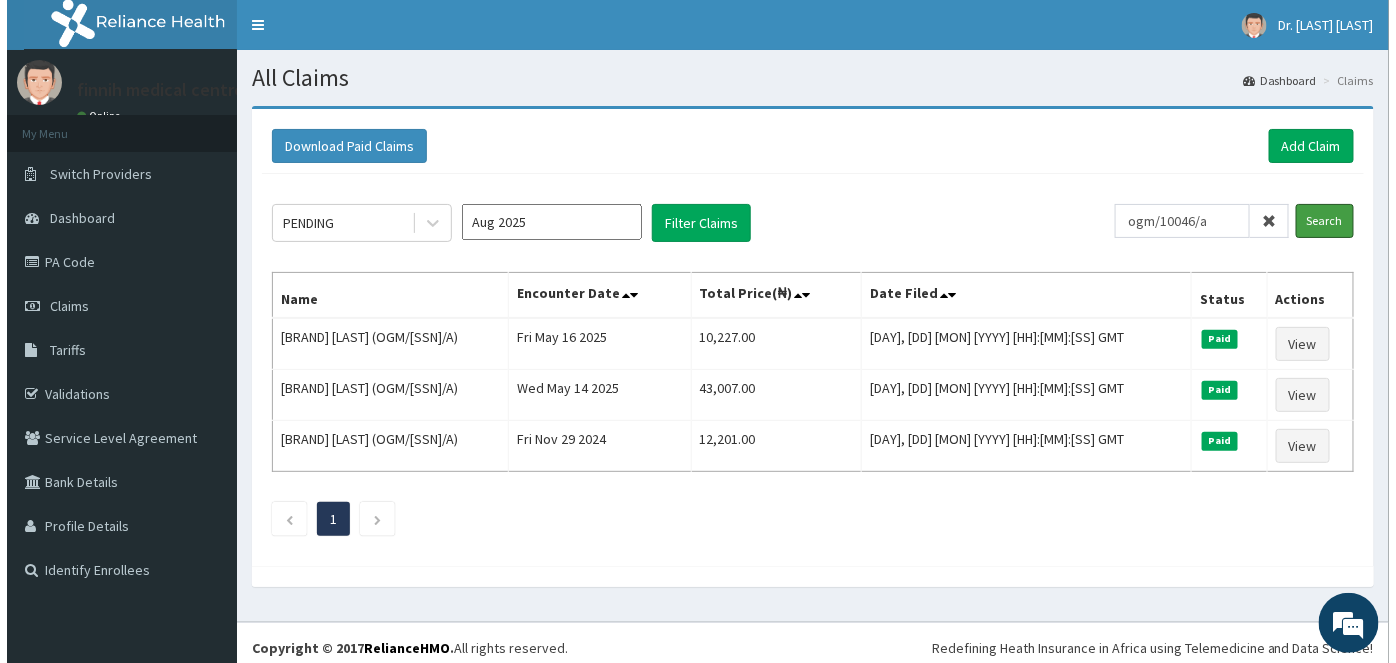 scroll, scrollTop: 0, scrollLeft: 0, axis: both 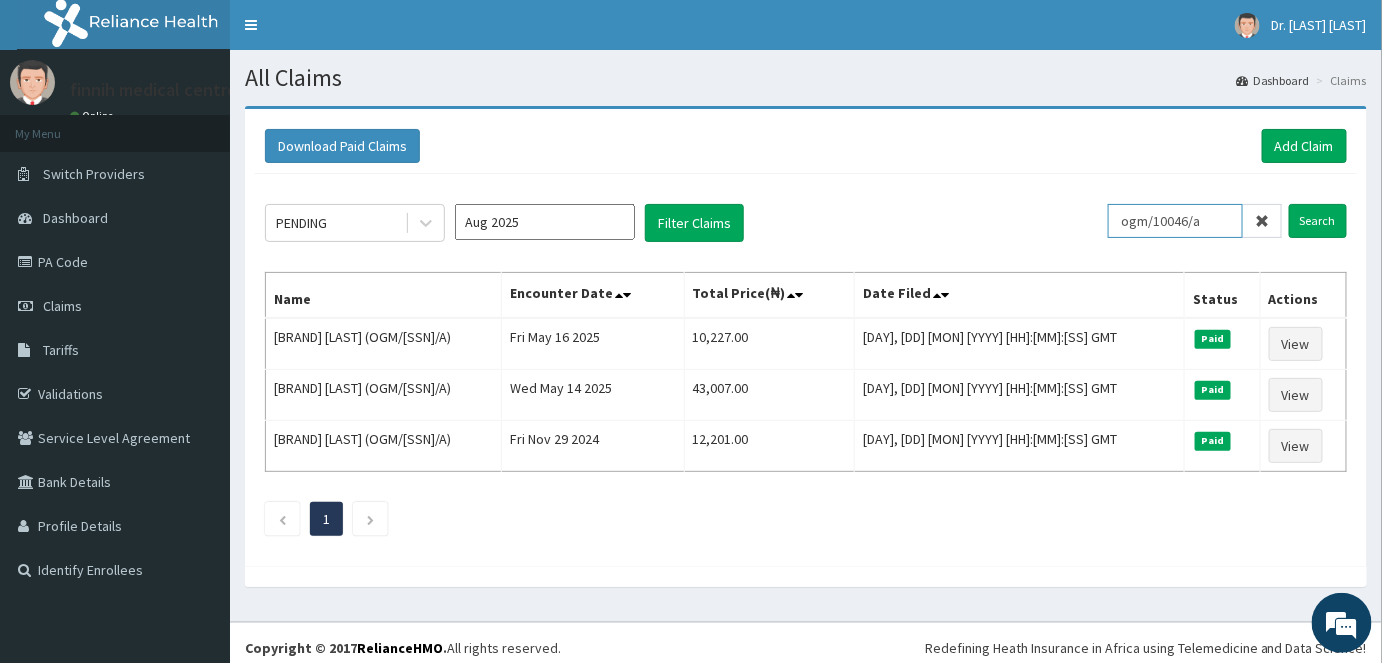 click on "ogm/10046/a" at bounding box center [1175, 221] 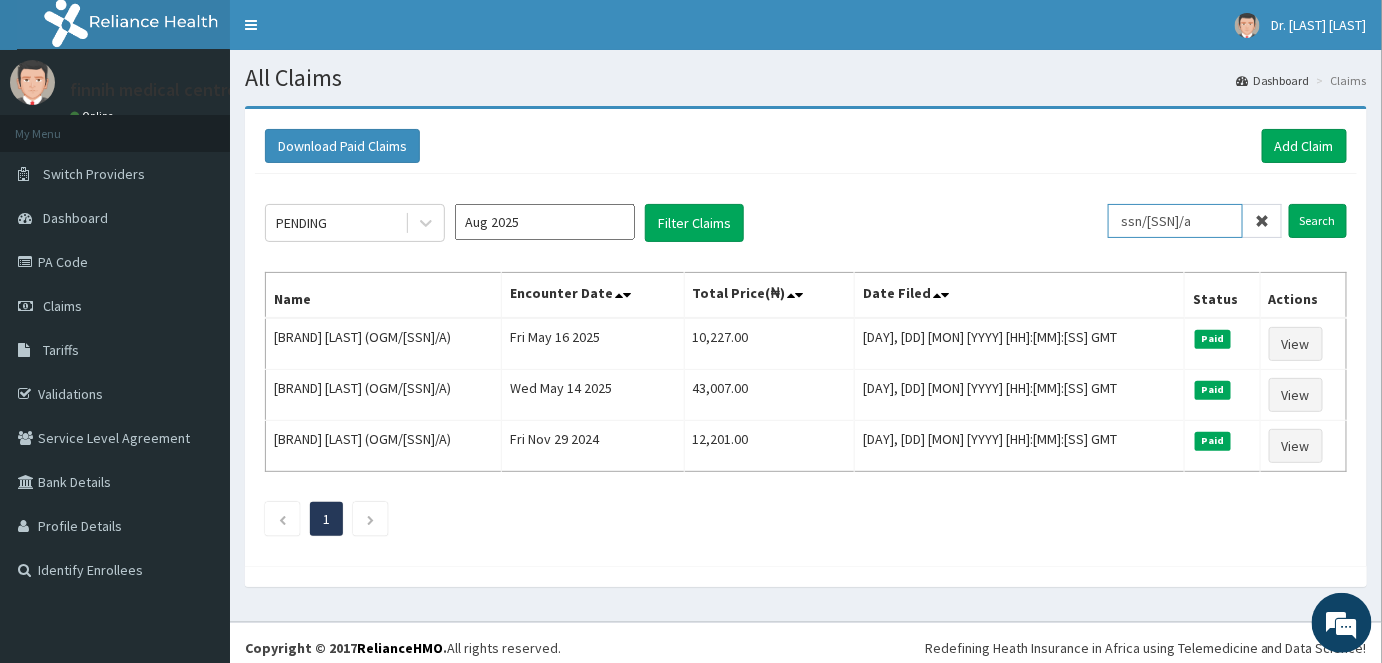 type on "ssn/[SSN]/a" 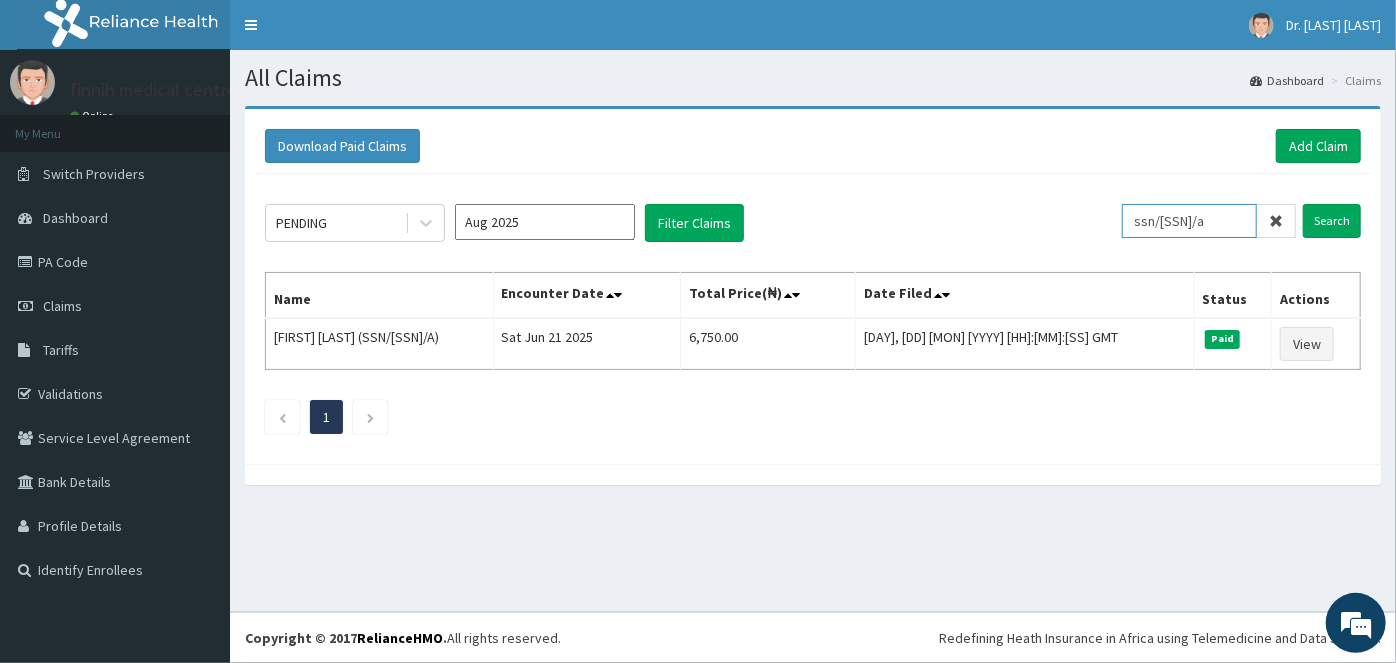 click on "ssn/[SSN]/a" at bounding box center [1189, 221] 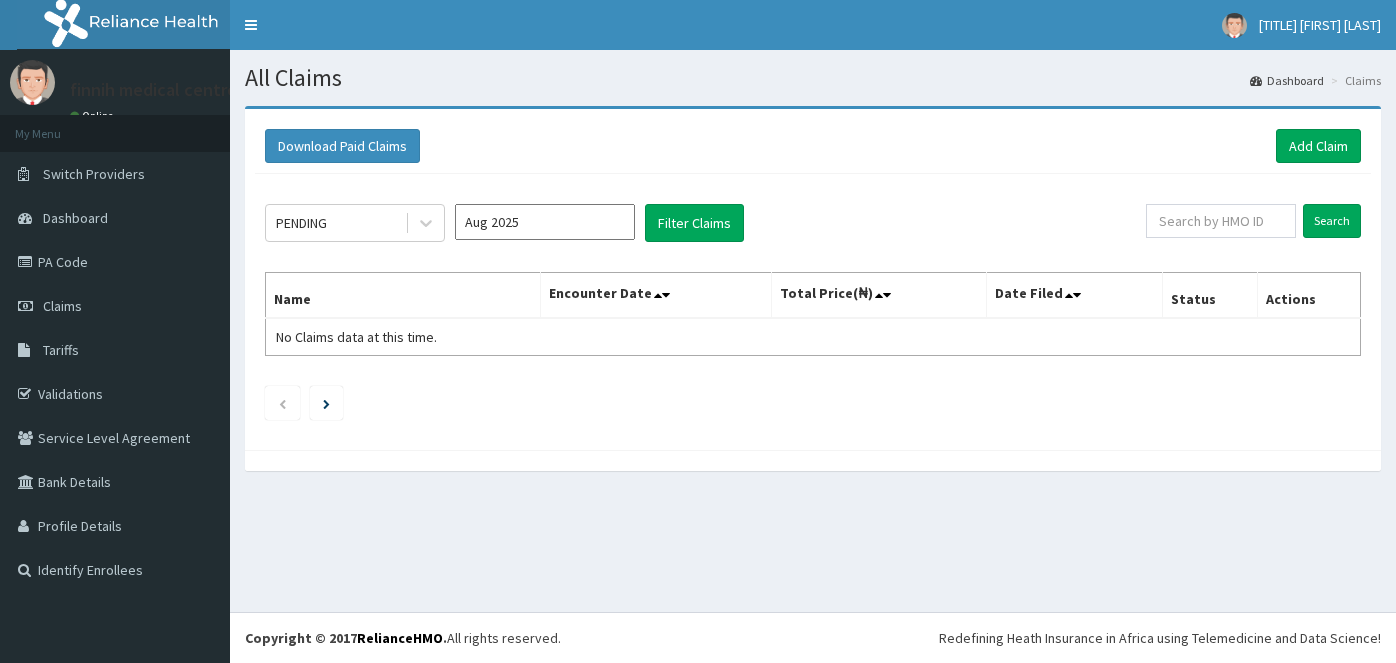 scroll, scrollTop: 0, scrollLeft: 0, axis: both 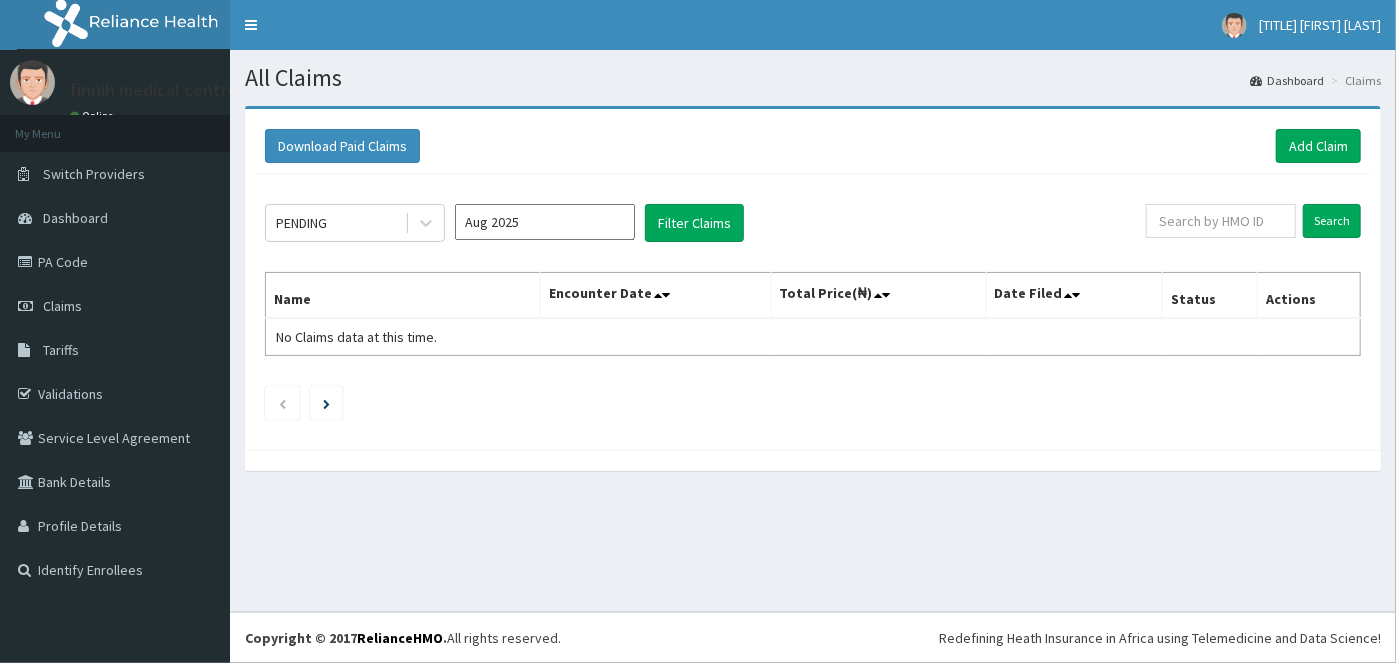 click on "PENDING Aug 2025 Filter Claims Search Name Encounter Date Total Price(₦) Date Filed Status Actions No Claims data at this time." 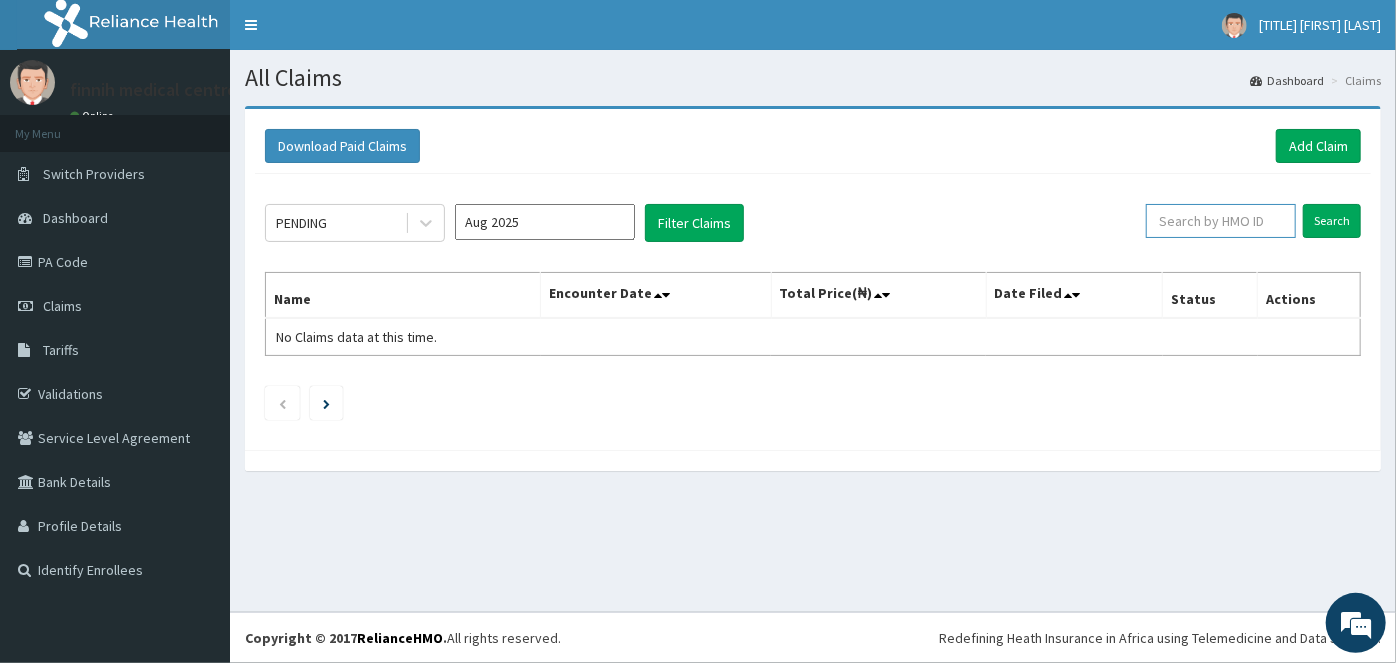 click at bounding box center (1221, 221) 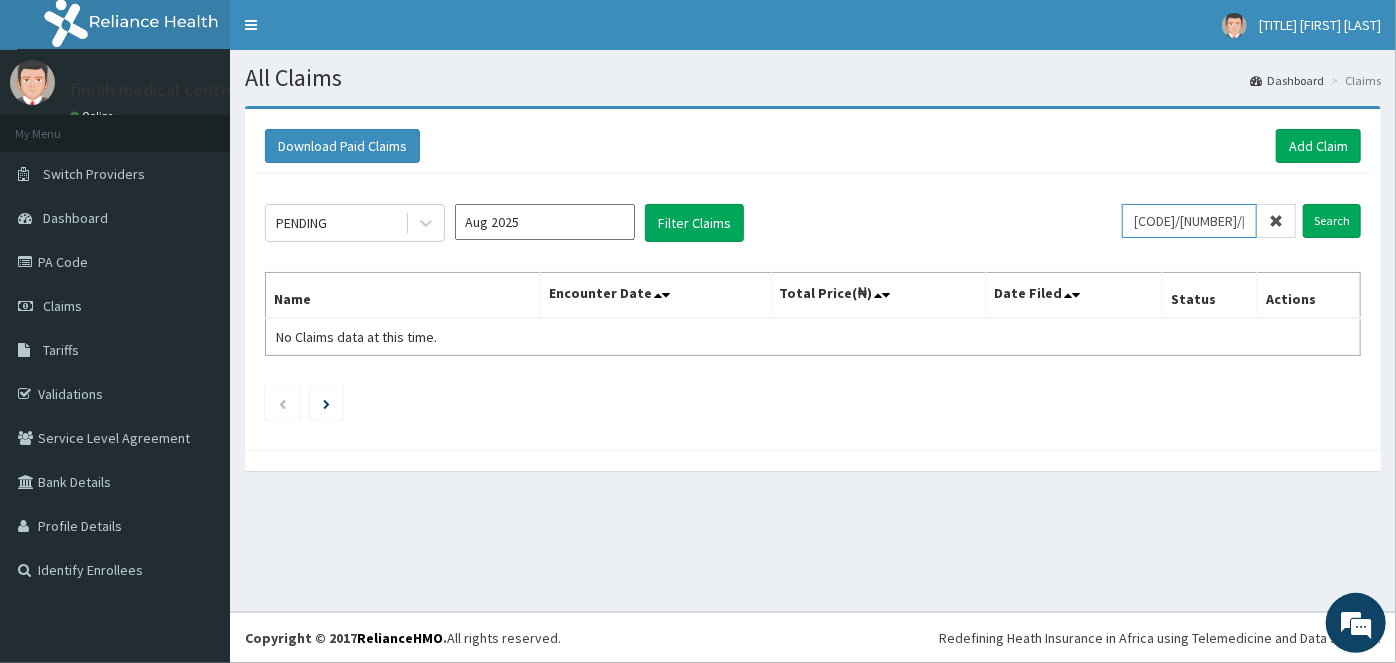 scroll, scrollTop: 0, scrollLeft: 0, axis: both 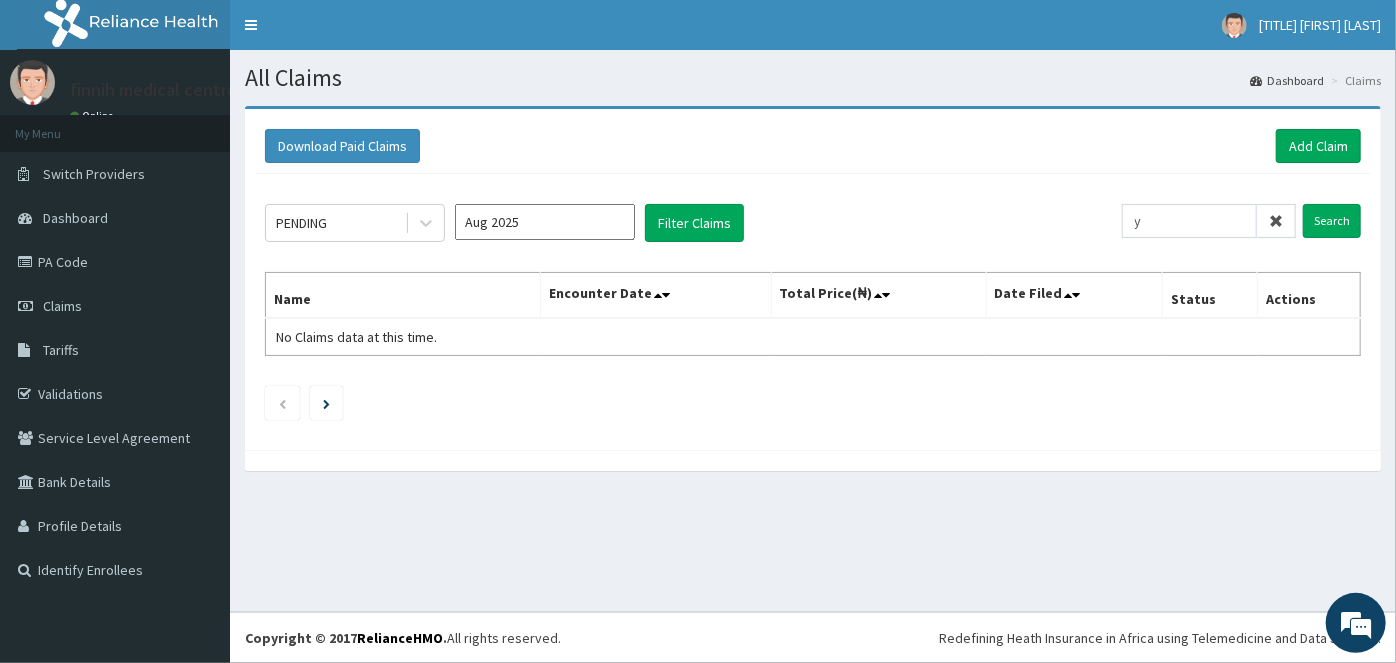drag, startPoint x: 785, startPoint y: 180, endPoint x: 767, endPoint y: 190, distance: 20.59126 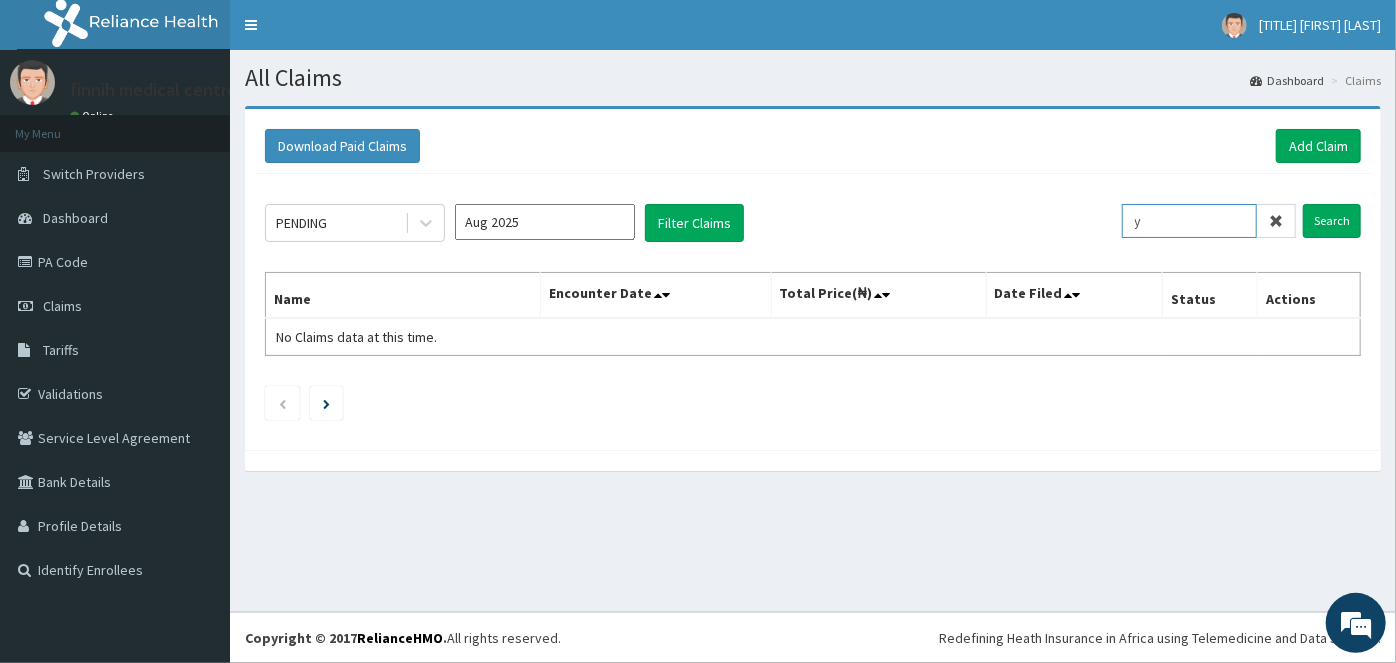 click on "y" at bounding box center [1189, 221] 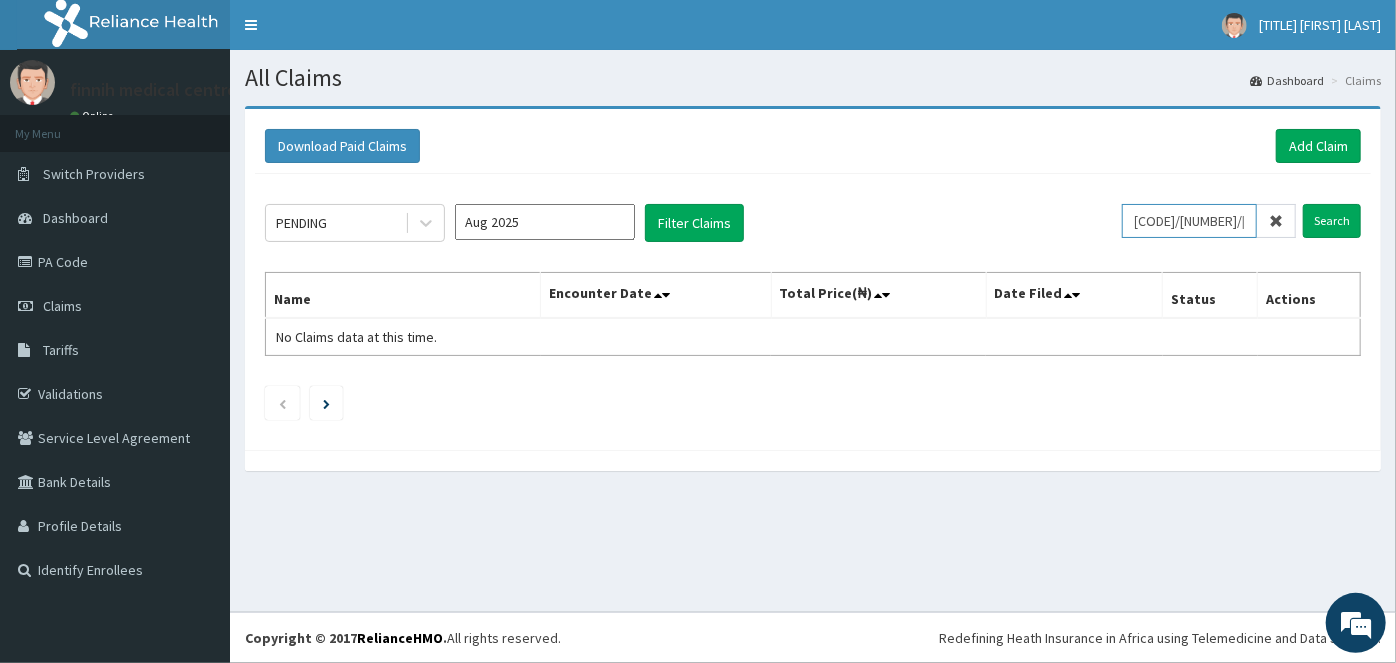 click on "Search" at bounding box center (1332, 221) 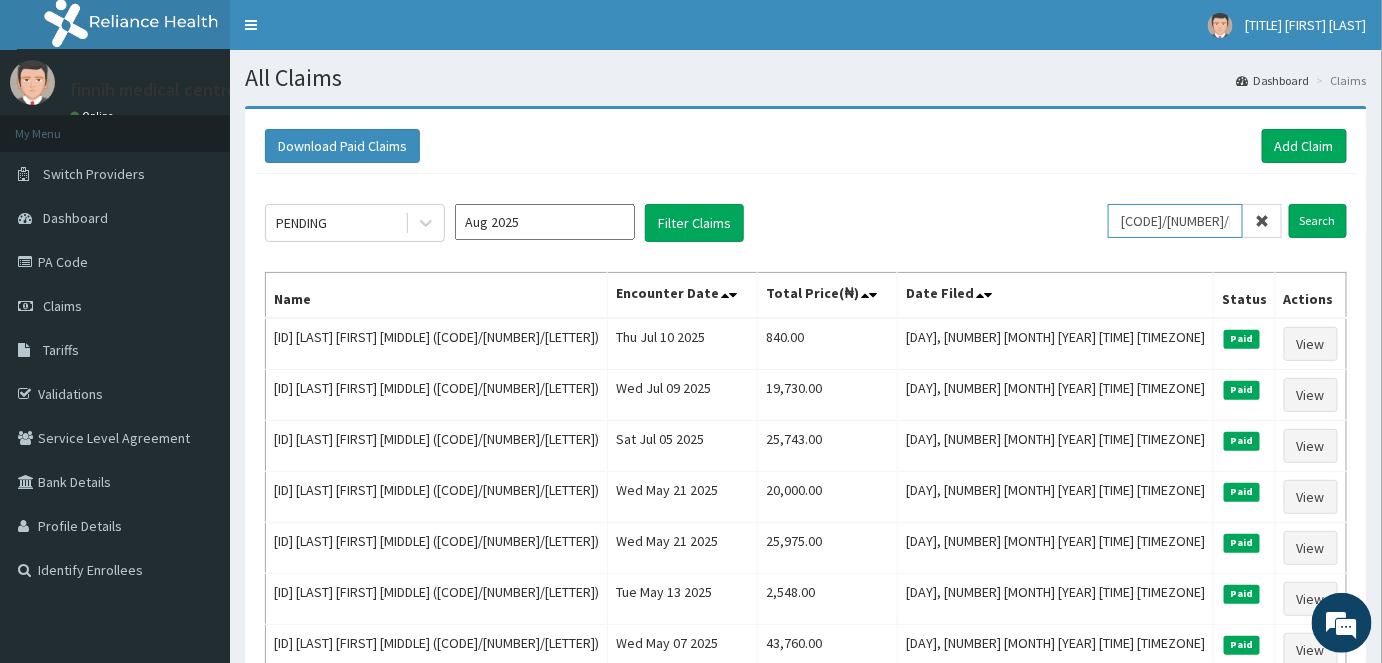 click on "gsv/12645/a" at bounding box center (1175, 221) 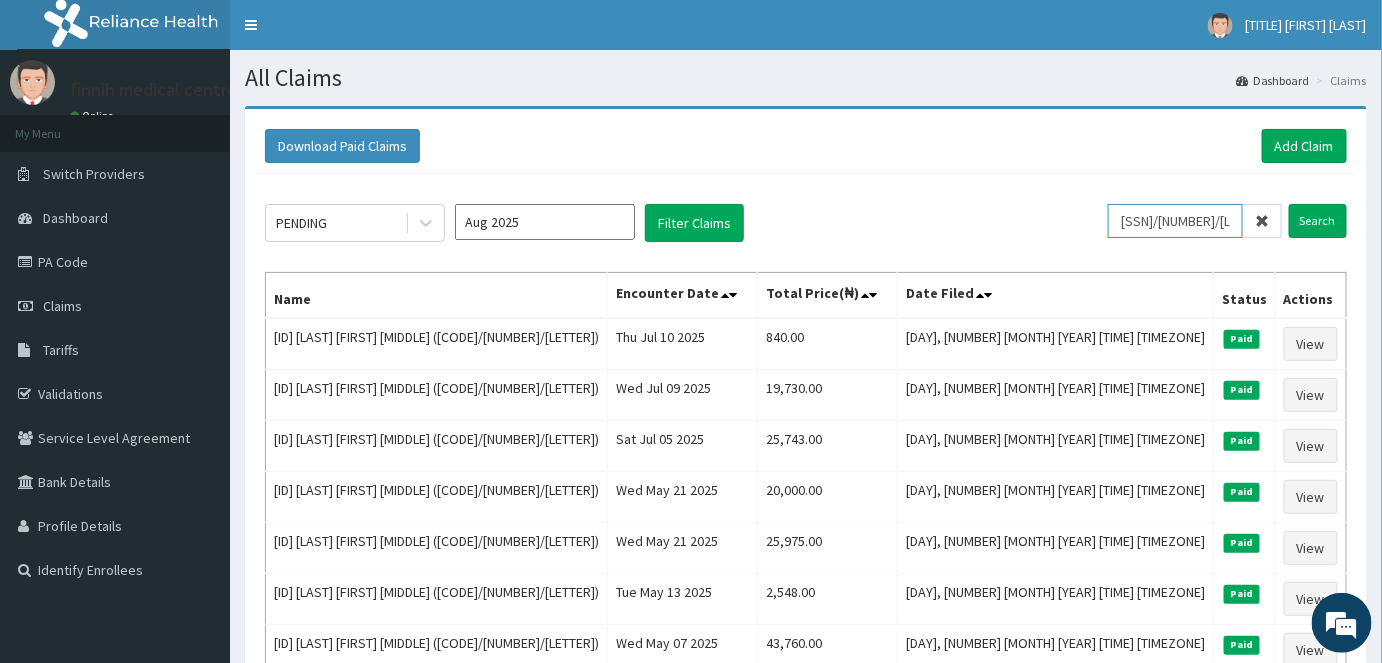 type on "ssn/10413/a" 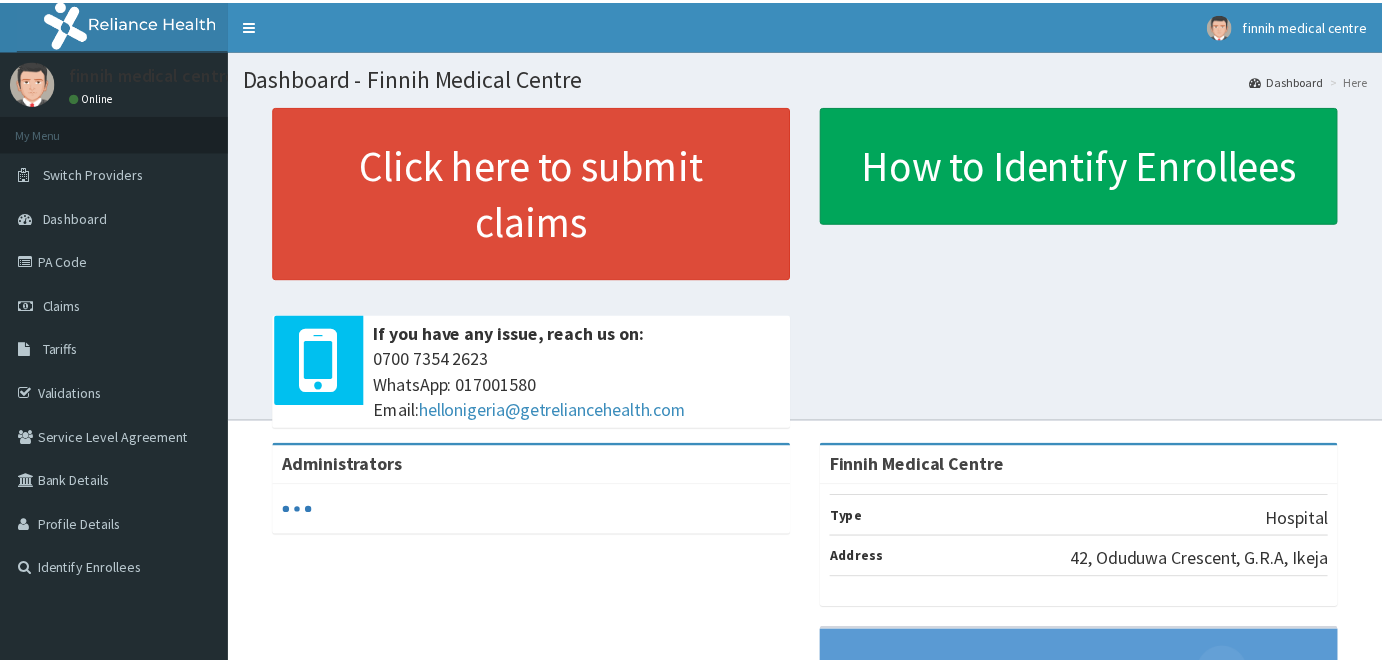 scroll, scrollTop: 0, scrollLeft: 0, axis: both 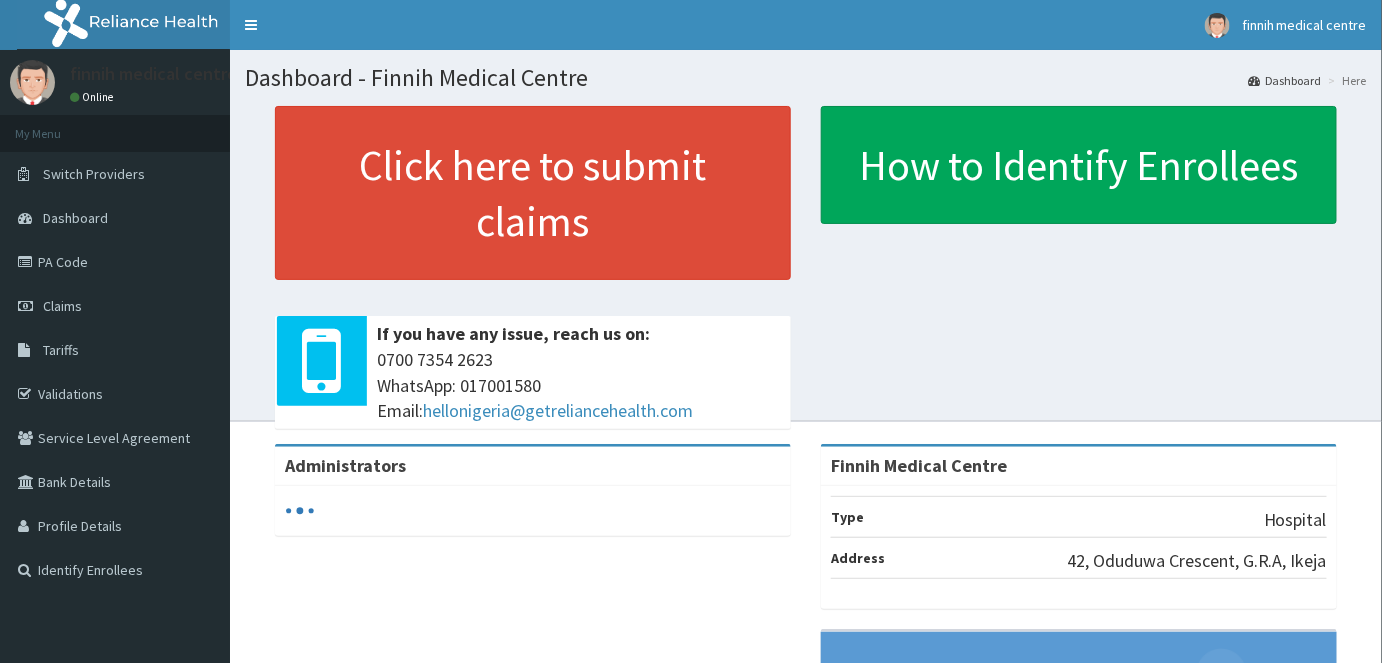click on "Claims" at bounding box center [62, 306] 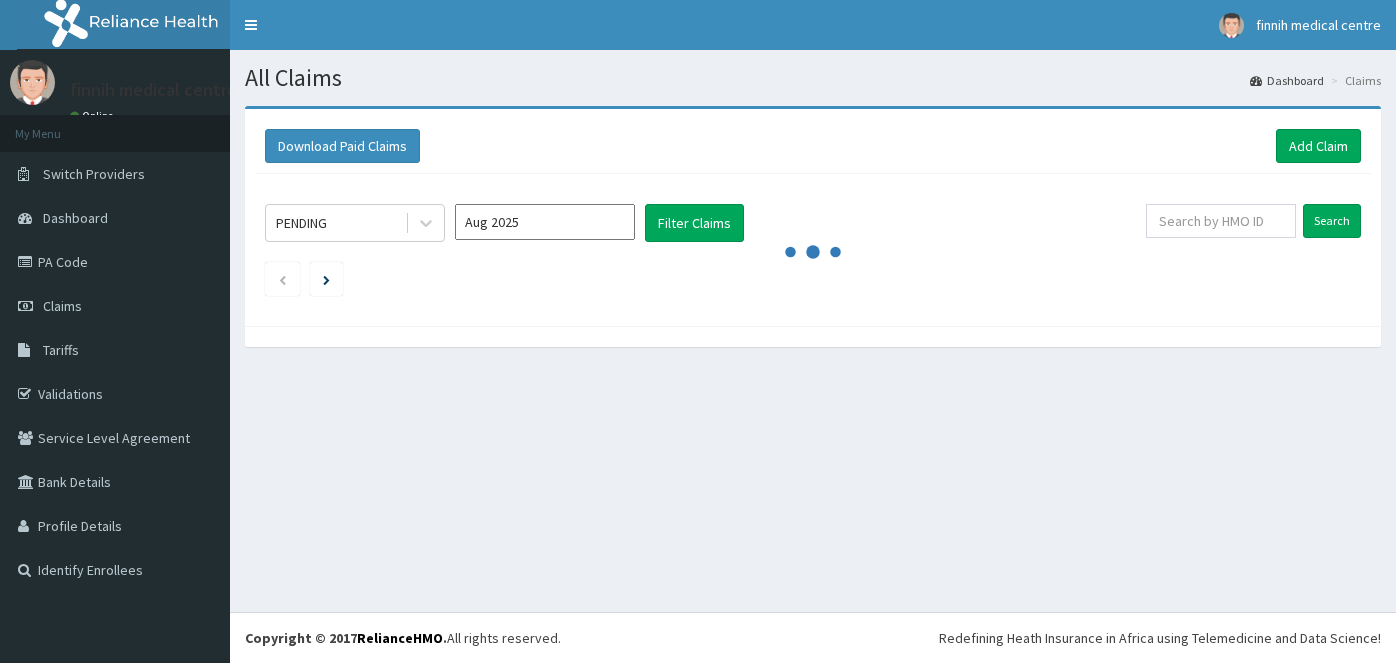 scroll, scrollTop: 0, scrollLeft: 0, axis: both 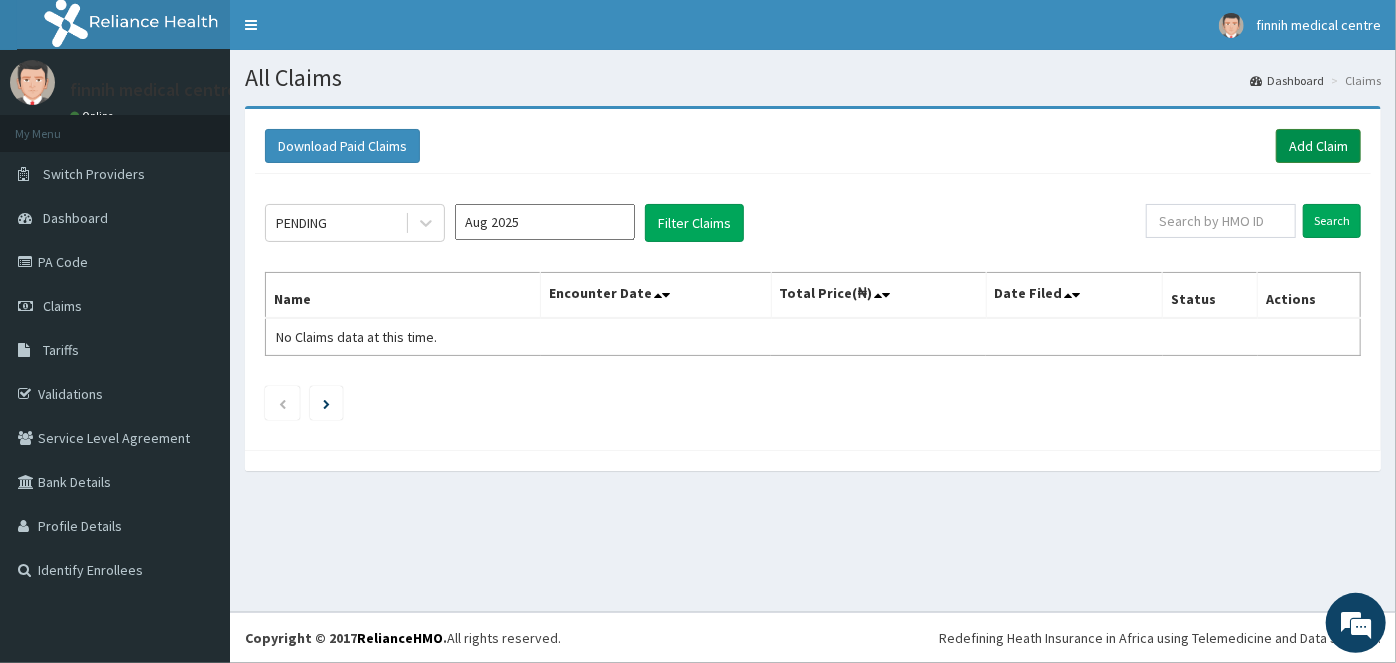click on "Add Claim" at bounding box center (1318, 146) 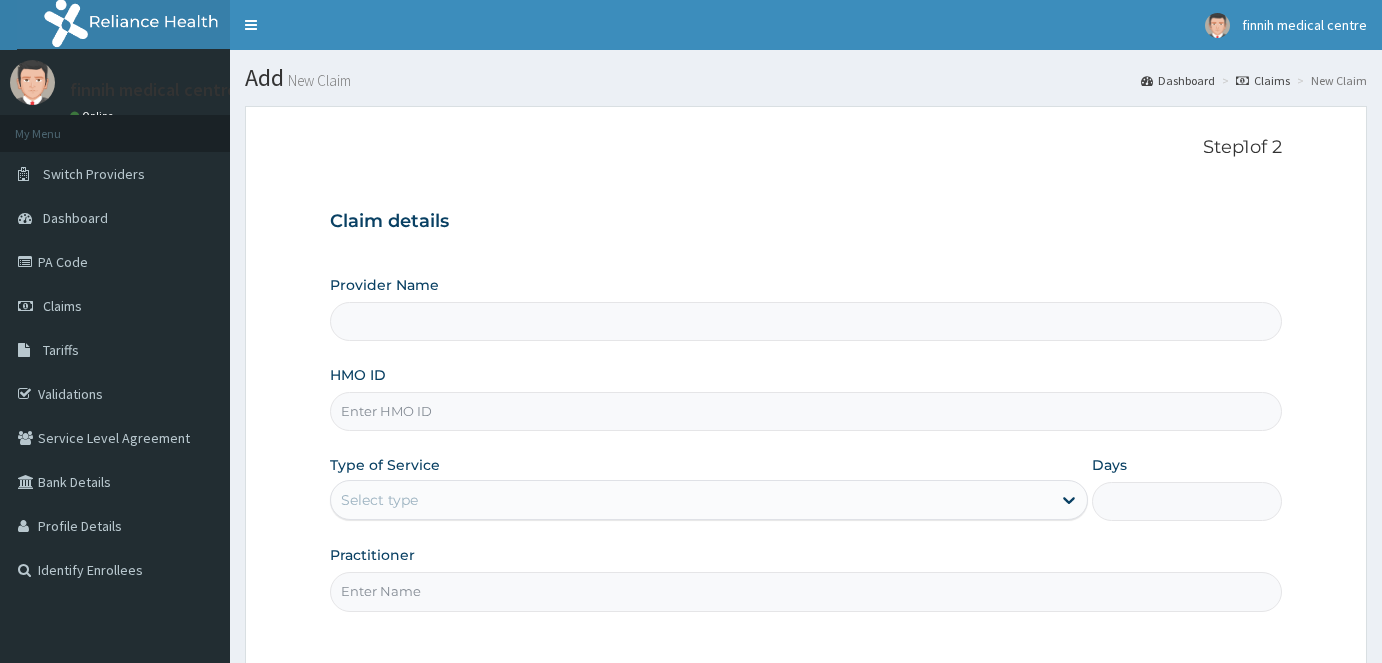 scroll, scrollTop: 0, scrollLeft: 0, axis: both 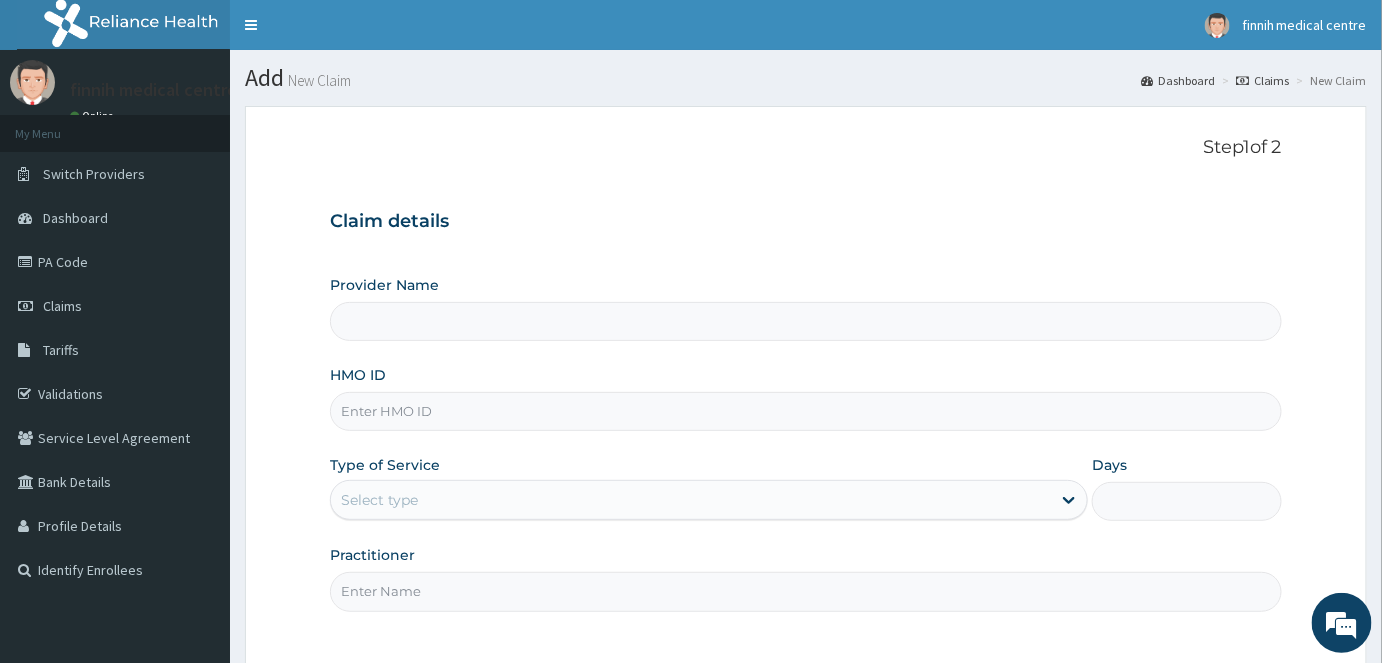 click on "HMO ID" at bounding box center (806, 411) 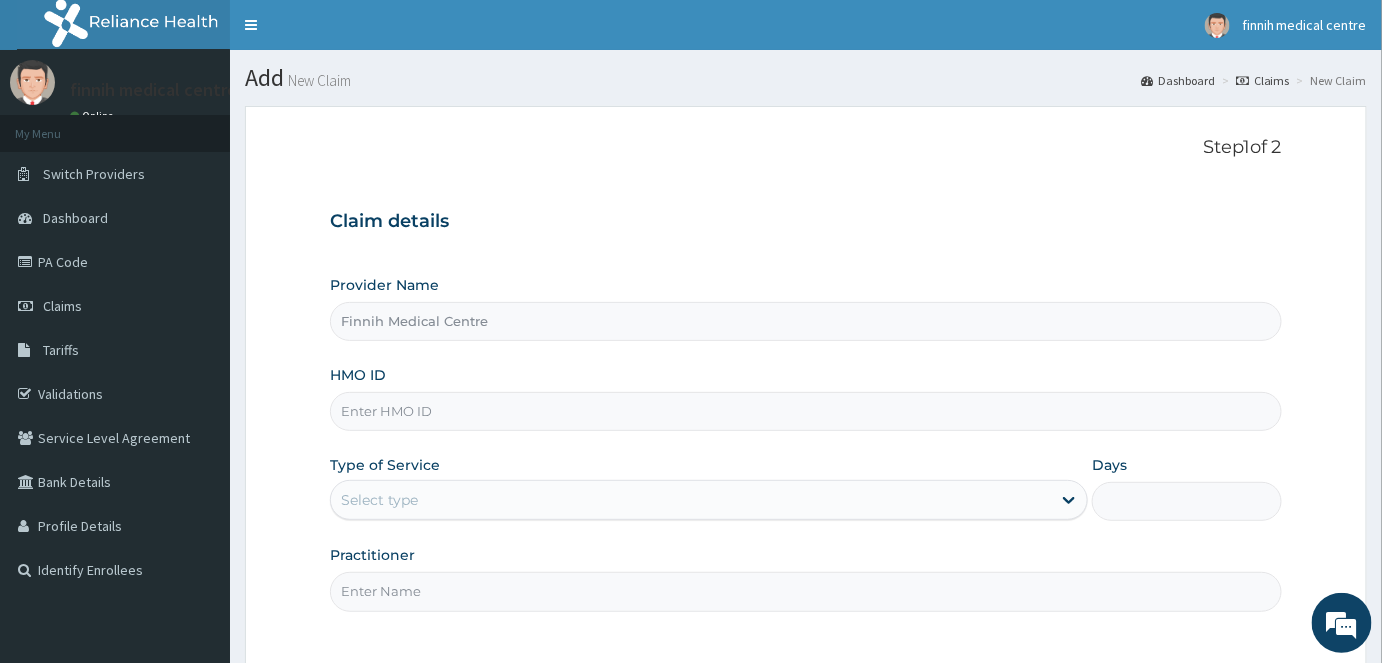 paste on "ssn/[SSN]/a" 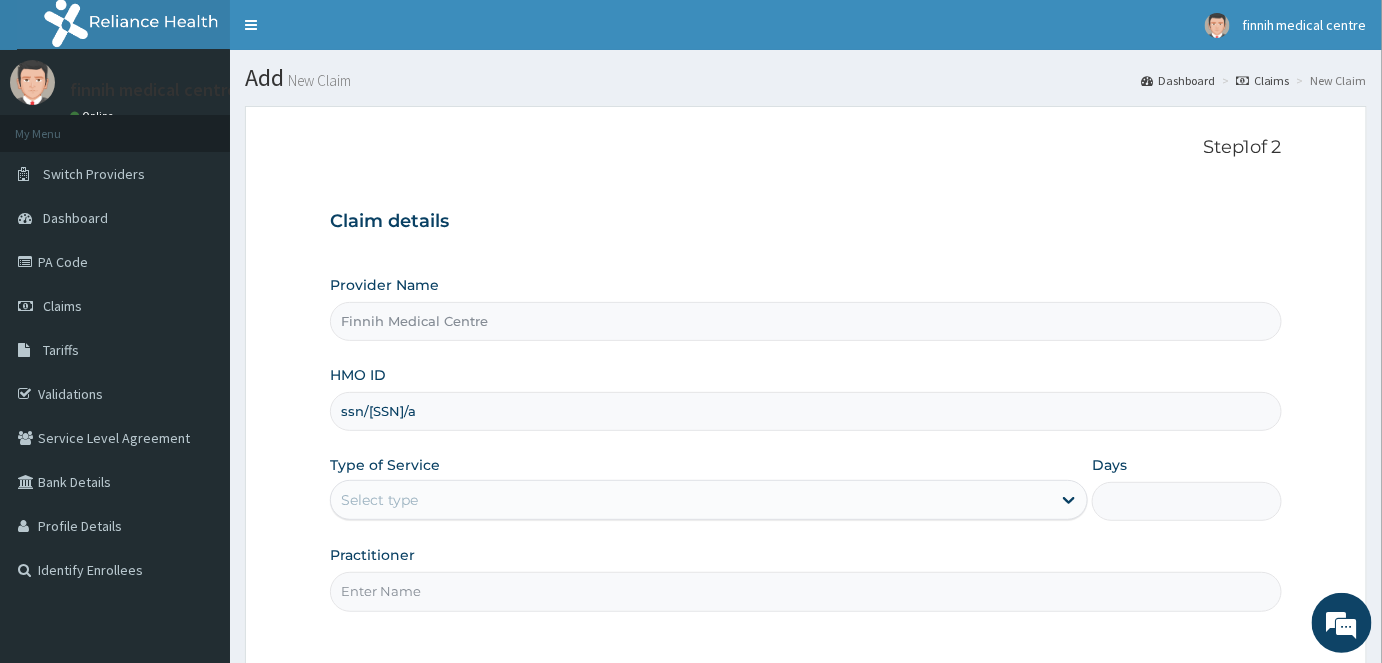type on "ssn/10413/a" 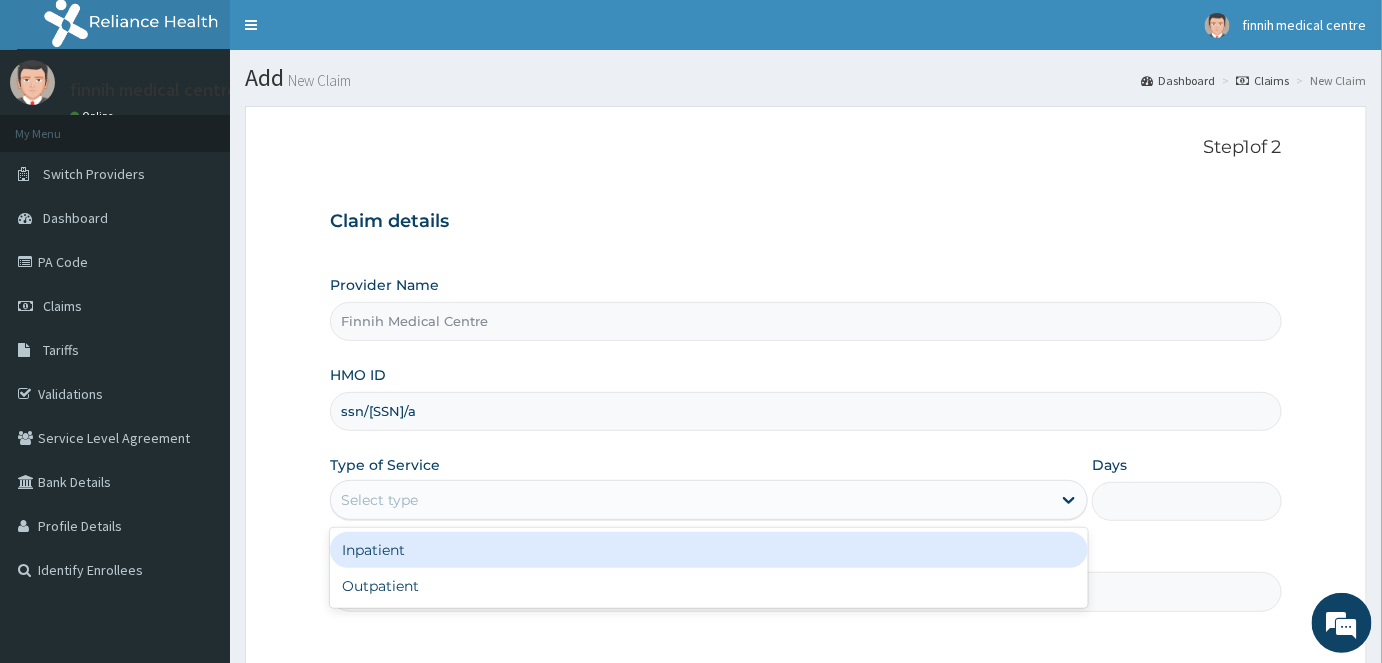 drag, startPoint x: 400, startPoint y: 498, endPoint x: 382, endPoint y: 551, distance: 55.97321 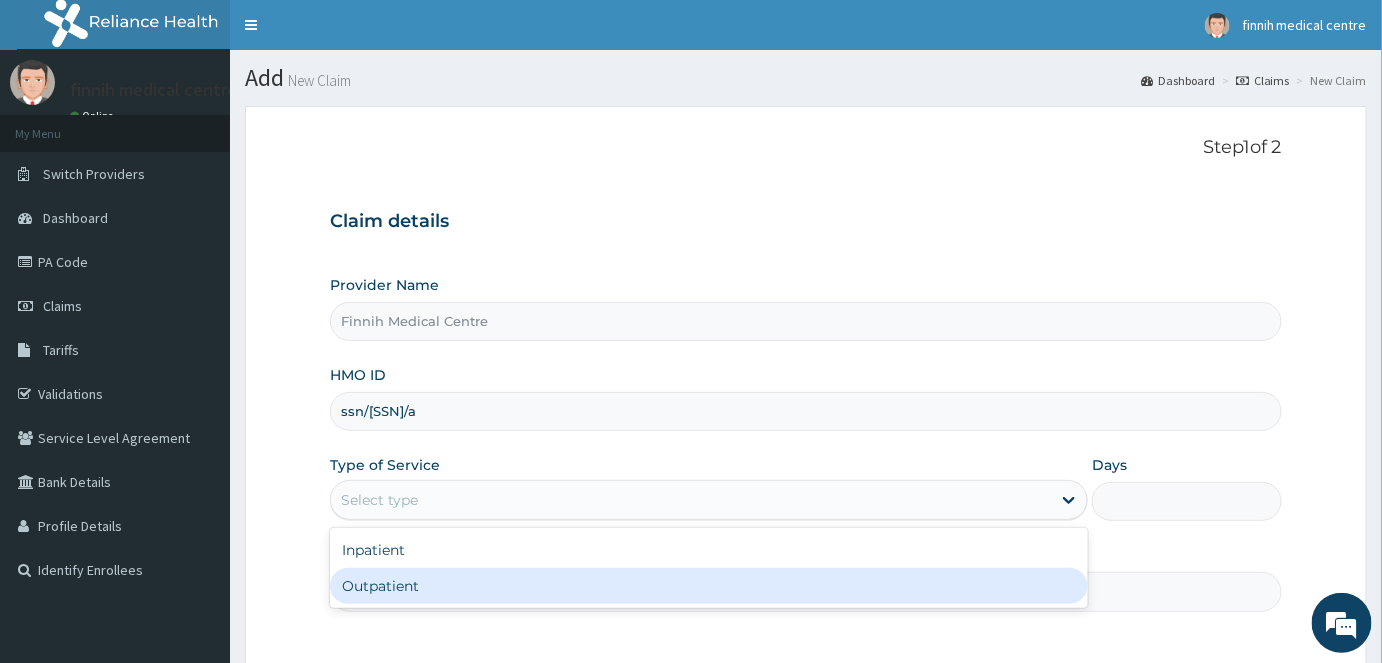 click on "Outpatient" at bounding box center (709, 586) 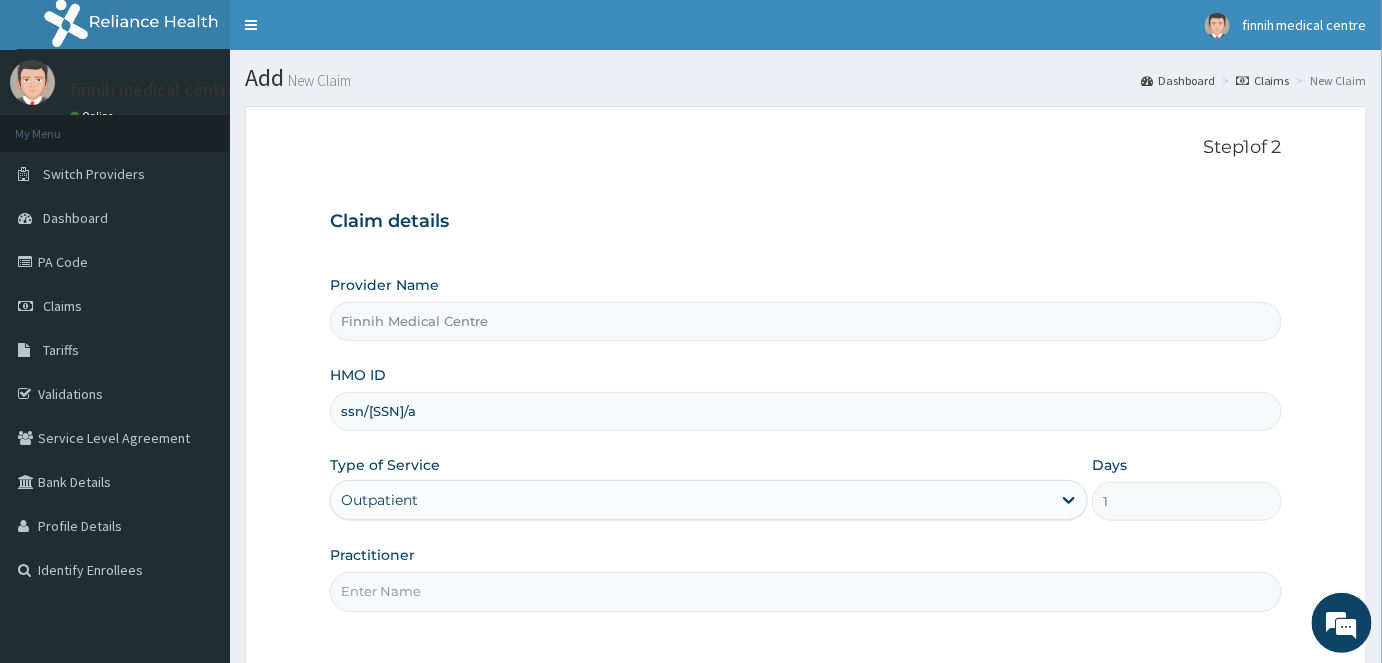 click on "Practitioner" at bounding box center [806, 591] 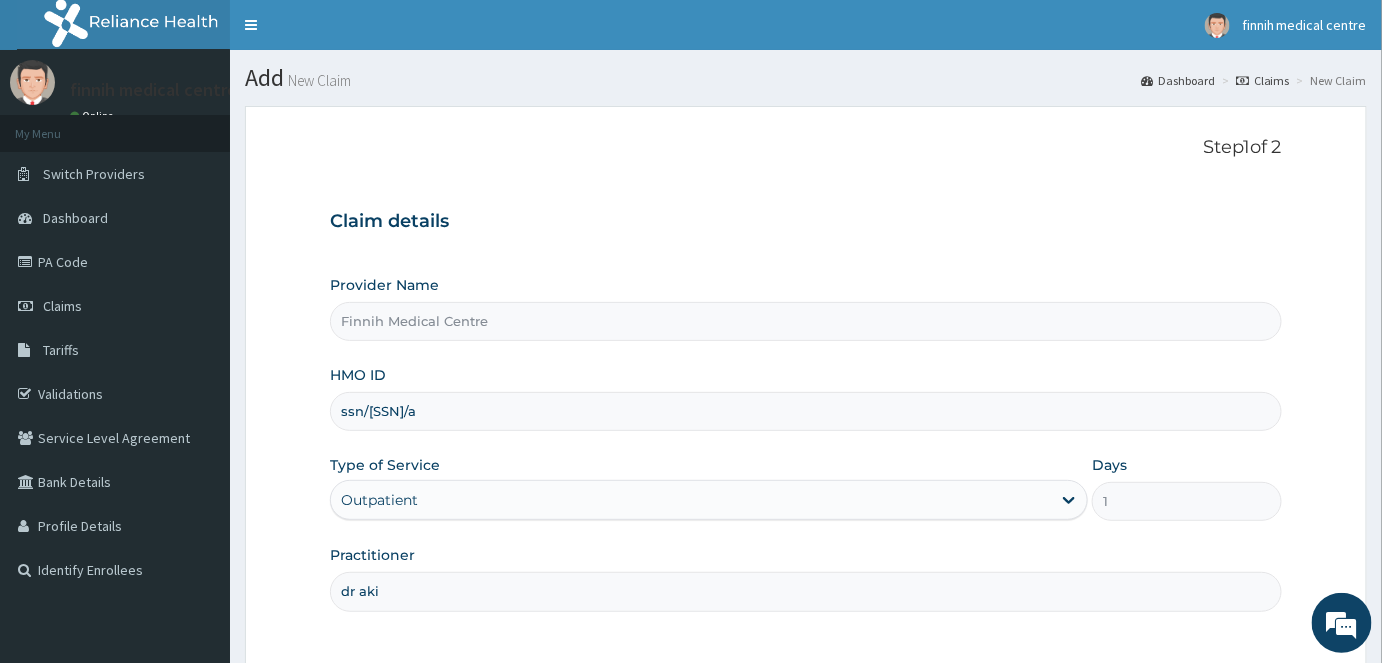 type on "DR AKINTOLA KEHINDE" 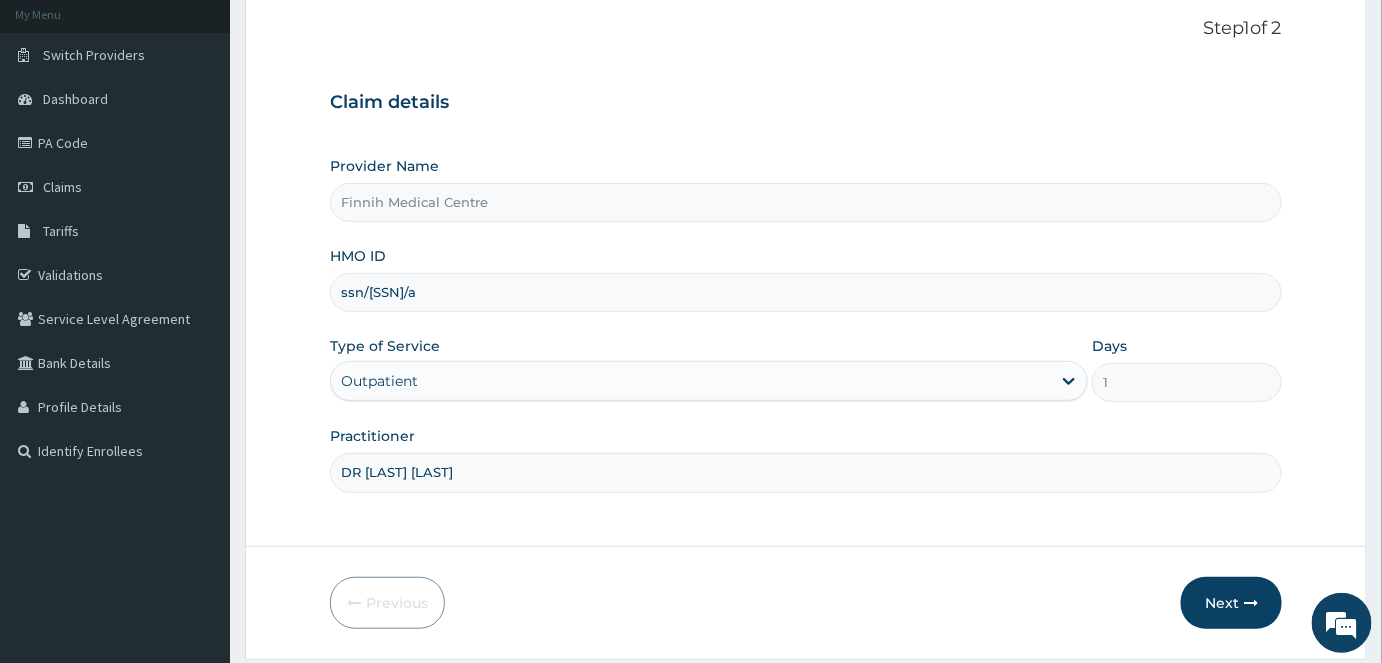 scroll, scrollTop: 181, scrollLeft: 0, axis: vertical 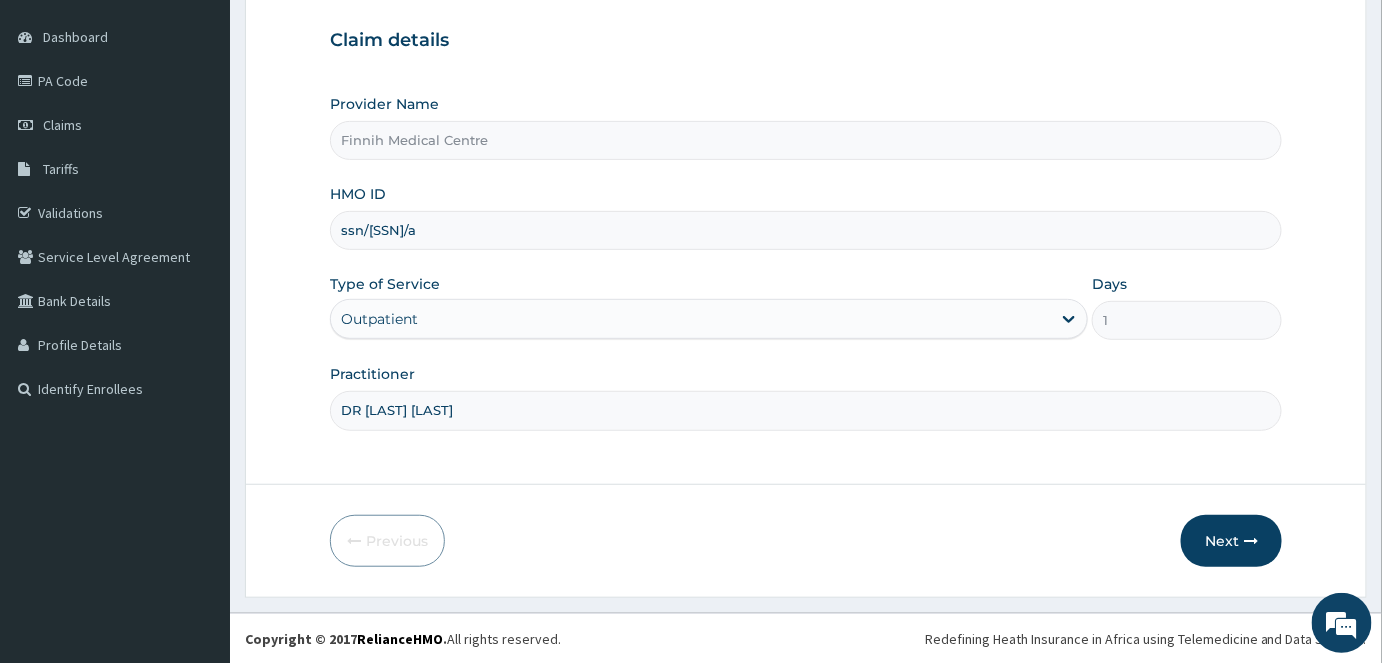 click on "Step  1  of 2 Claim details Provider Name Finnih Medical Centre HMO ID ssn/10413/a Type of Service Outpatient Days 1 Practitioner DR AKINTOLA KEHINDE     Previous   Next" at bounding box center [806, 261] 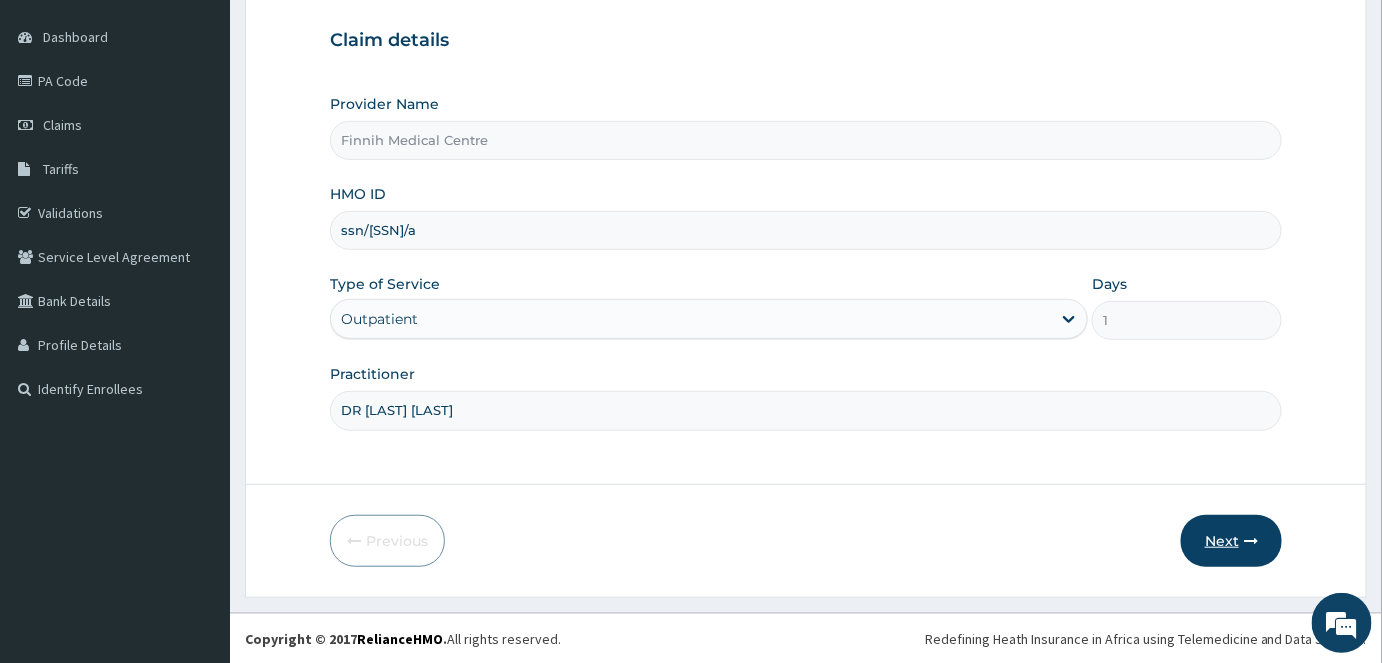click on "Next" at bounding box center [1231, 541] 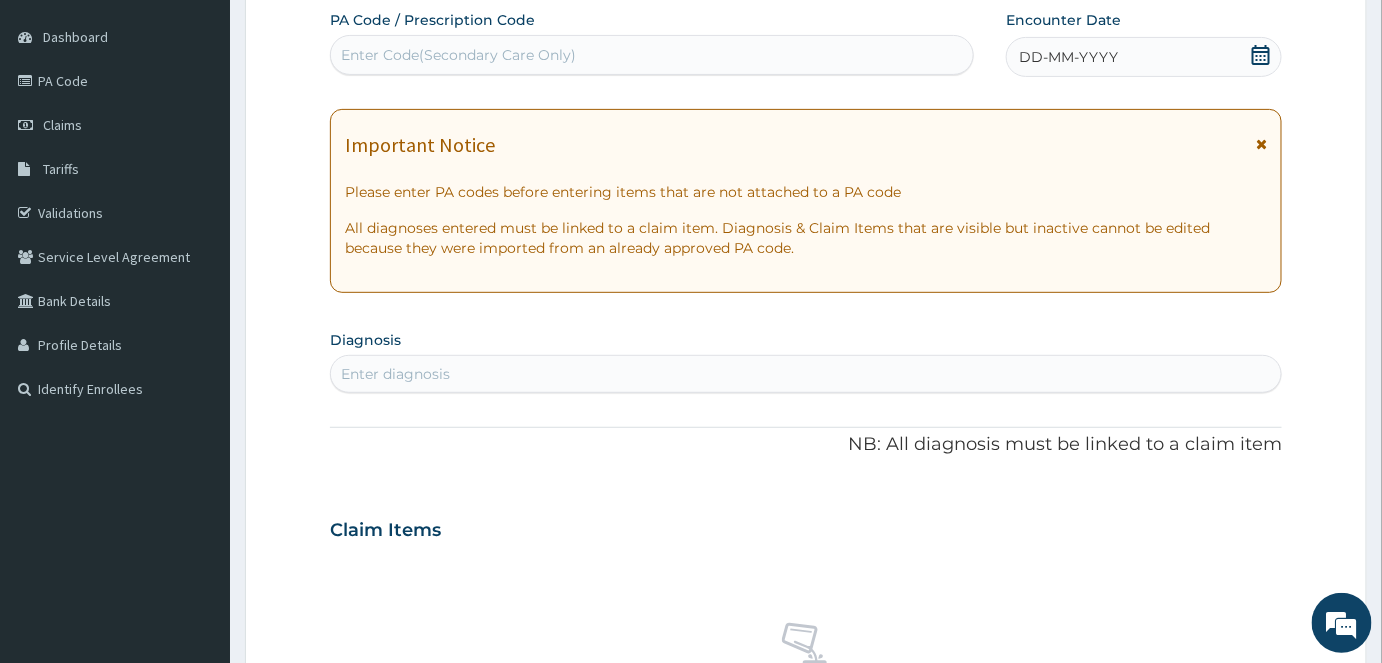 click on "Claim Items" at bounding box center [806, 526] 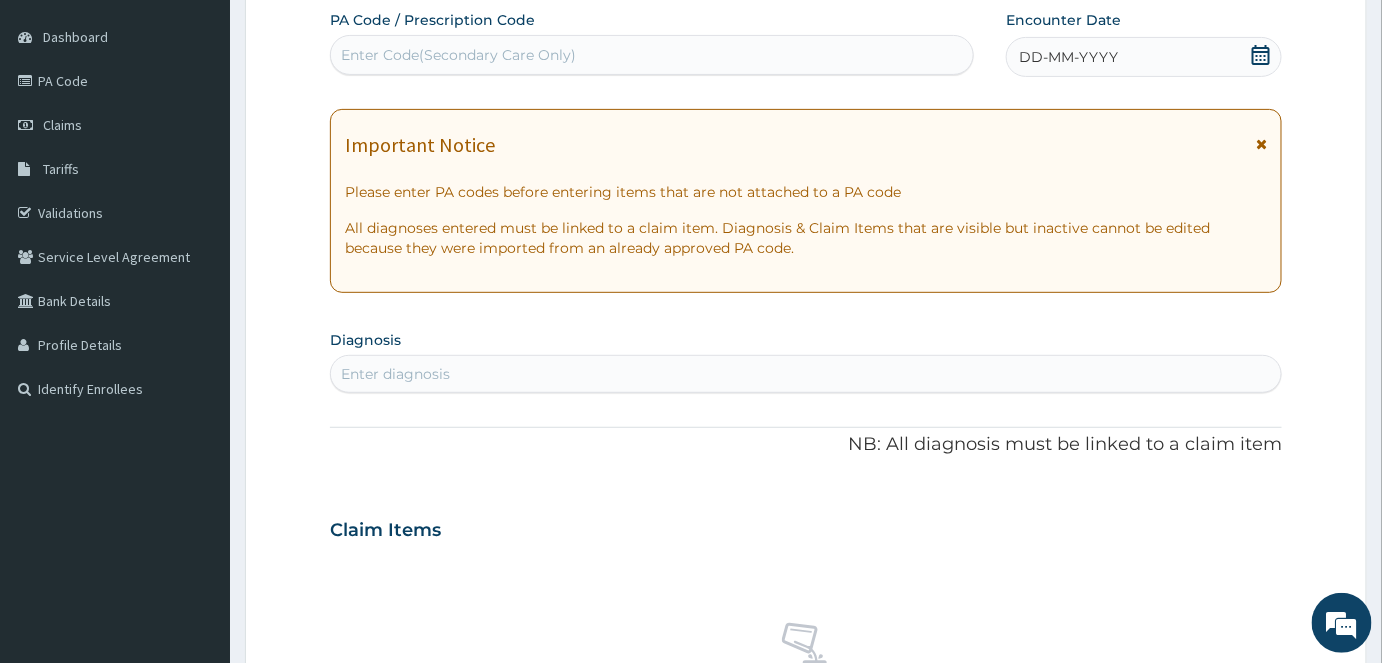 scroll, scrollTop: 0, scrollLeft: 0, axis: both 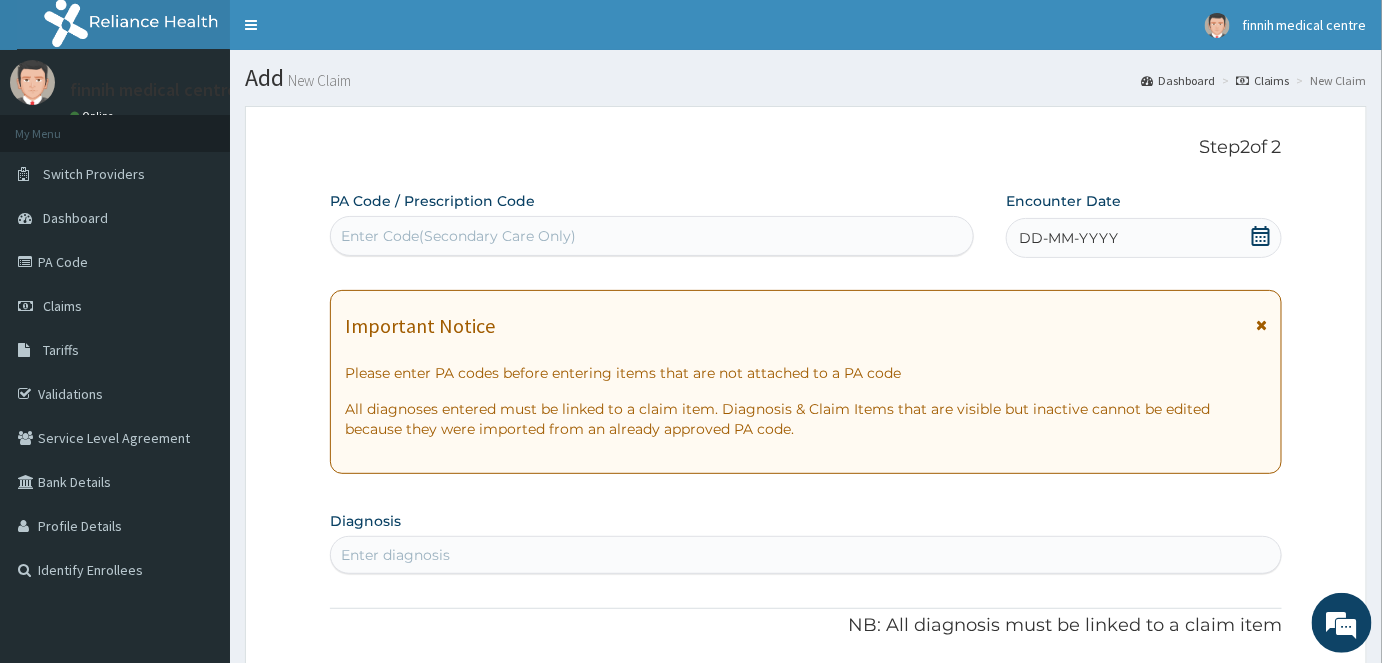 click on "Enter Code(Secondary Care Only)" at bounding box center (458, 236) 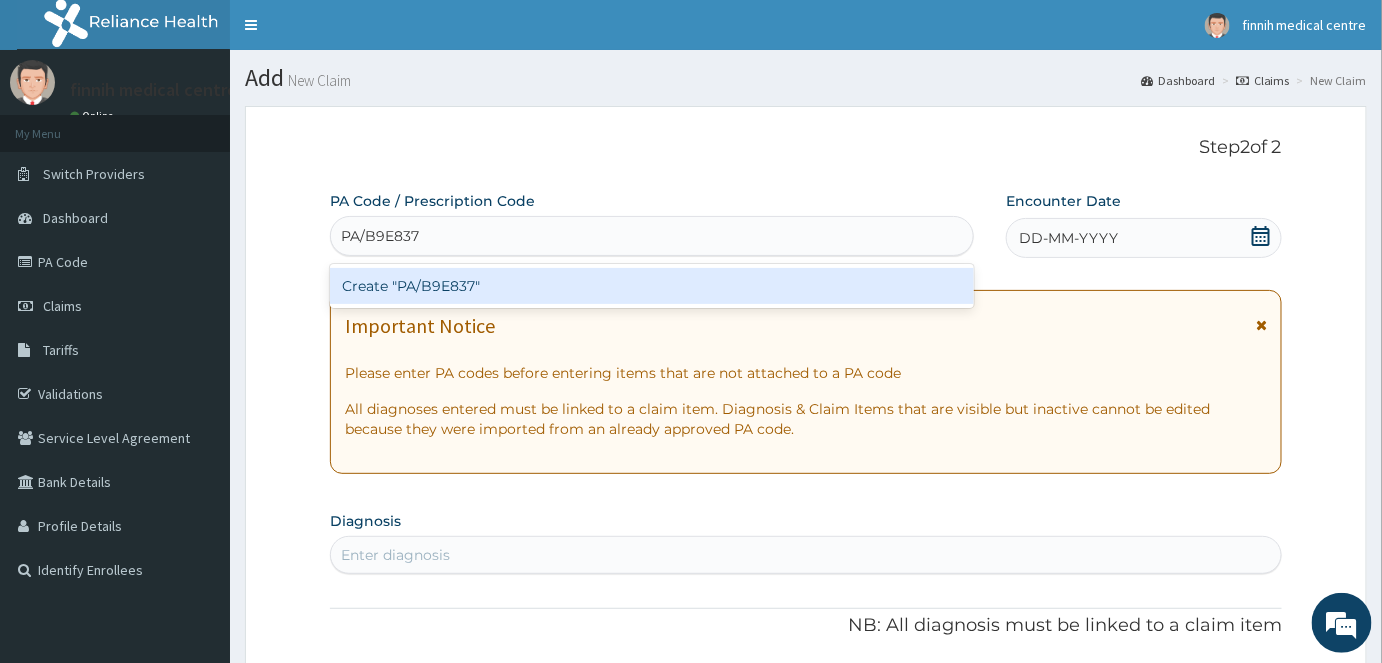 click on "Create "PA/B9E837"" at bounding box center [652, 286] 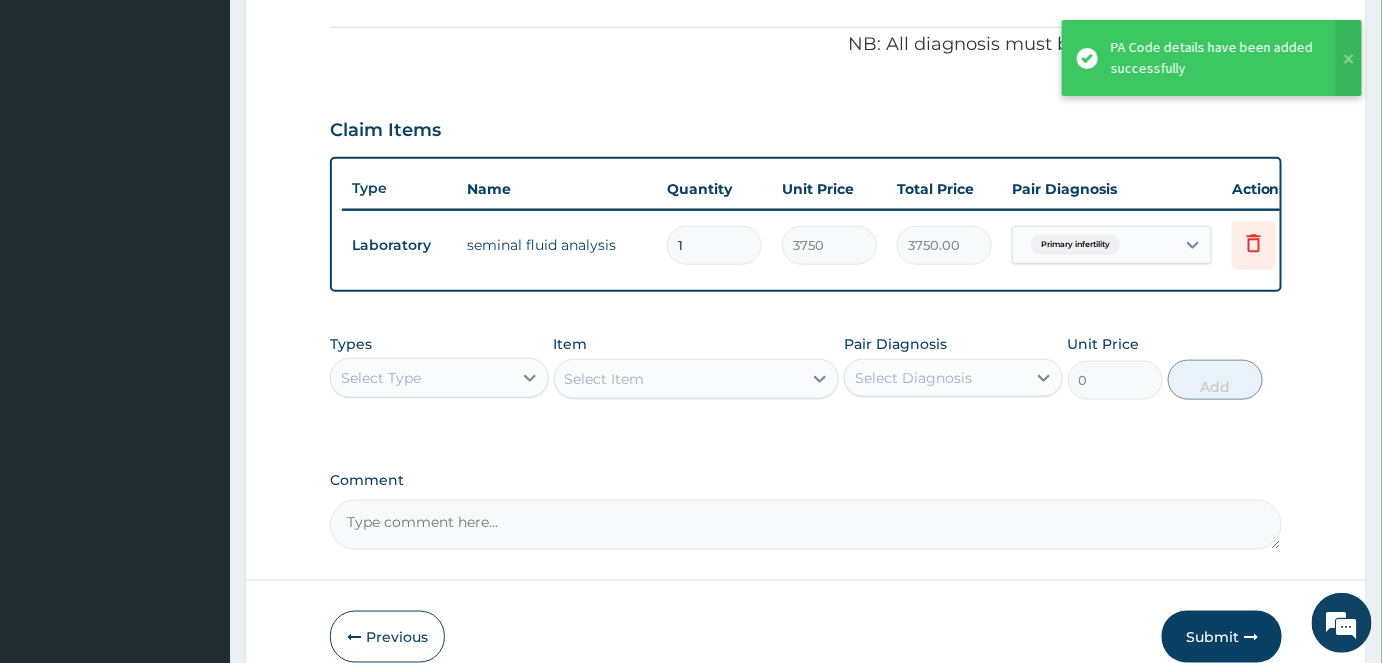 scroll, scrollTop: 589, scrollLeft: 0, axis: vertical 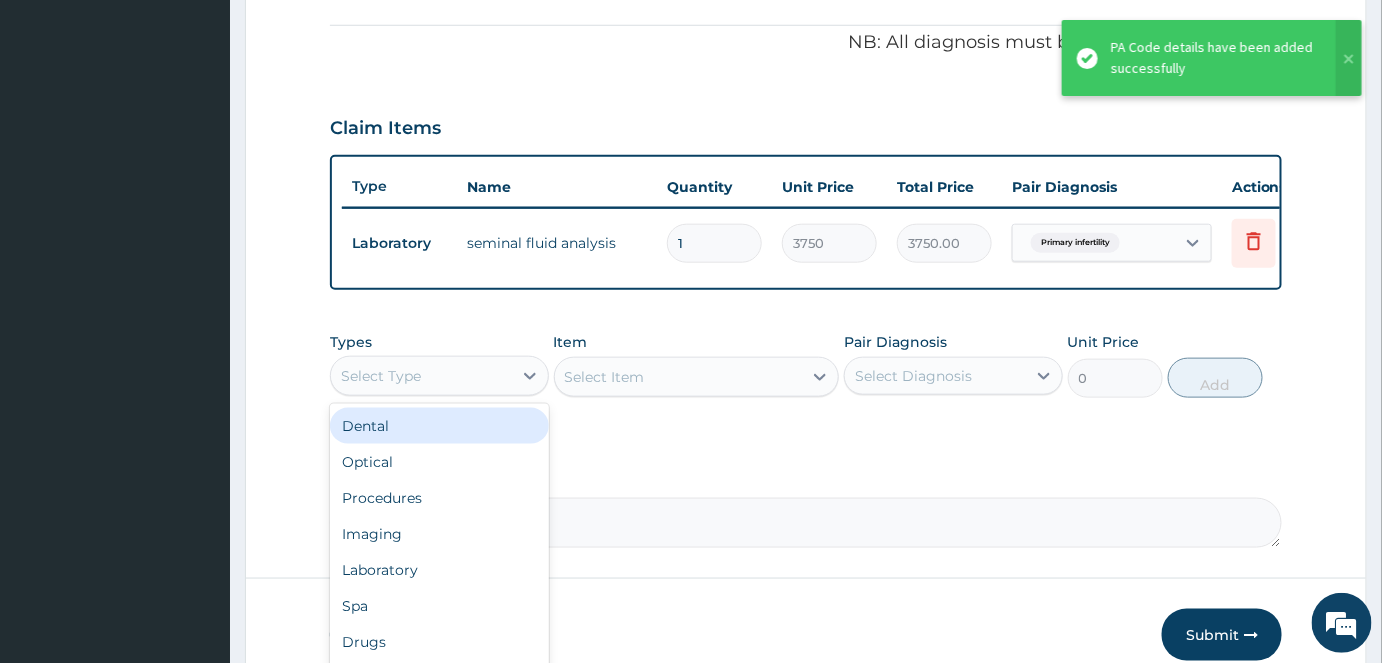 click on "Select Type" at bounding box center [421, 376] 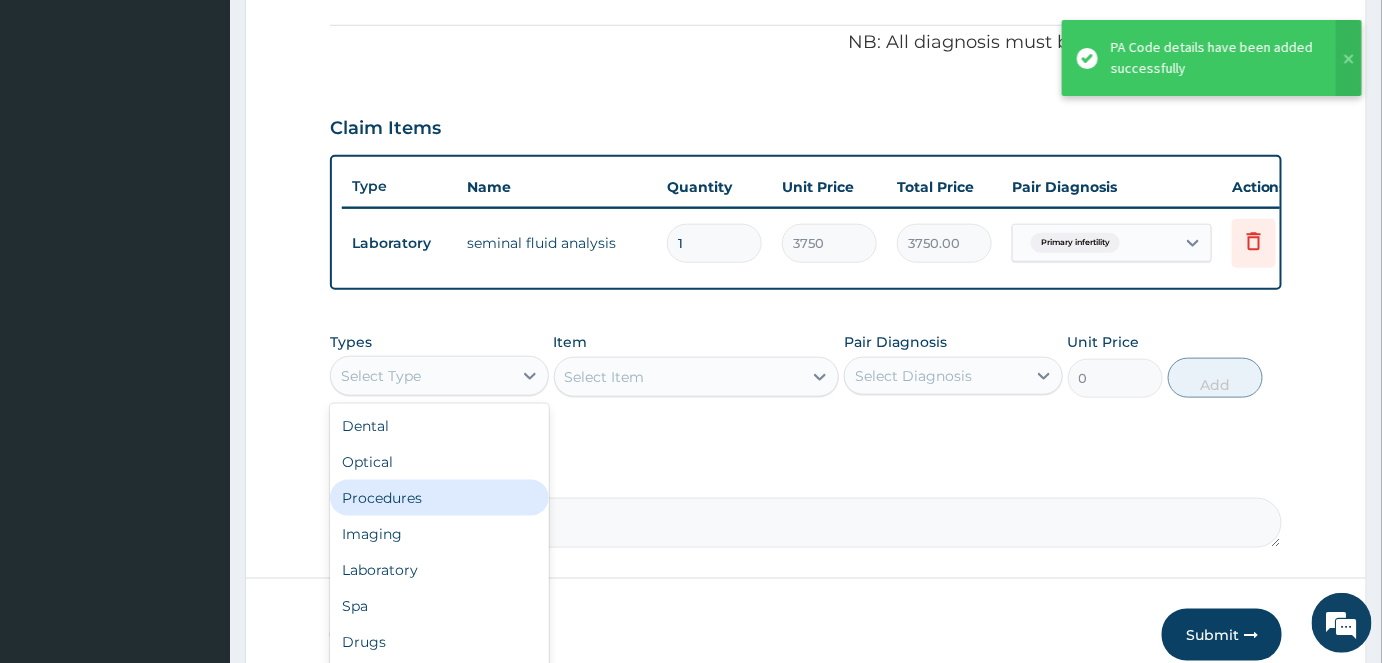 click on "Procedures" at bounding box center [439, 498] 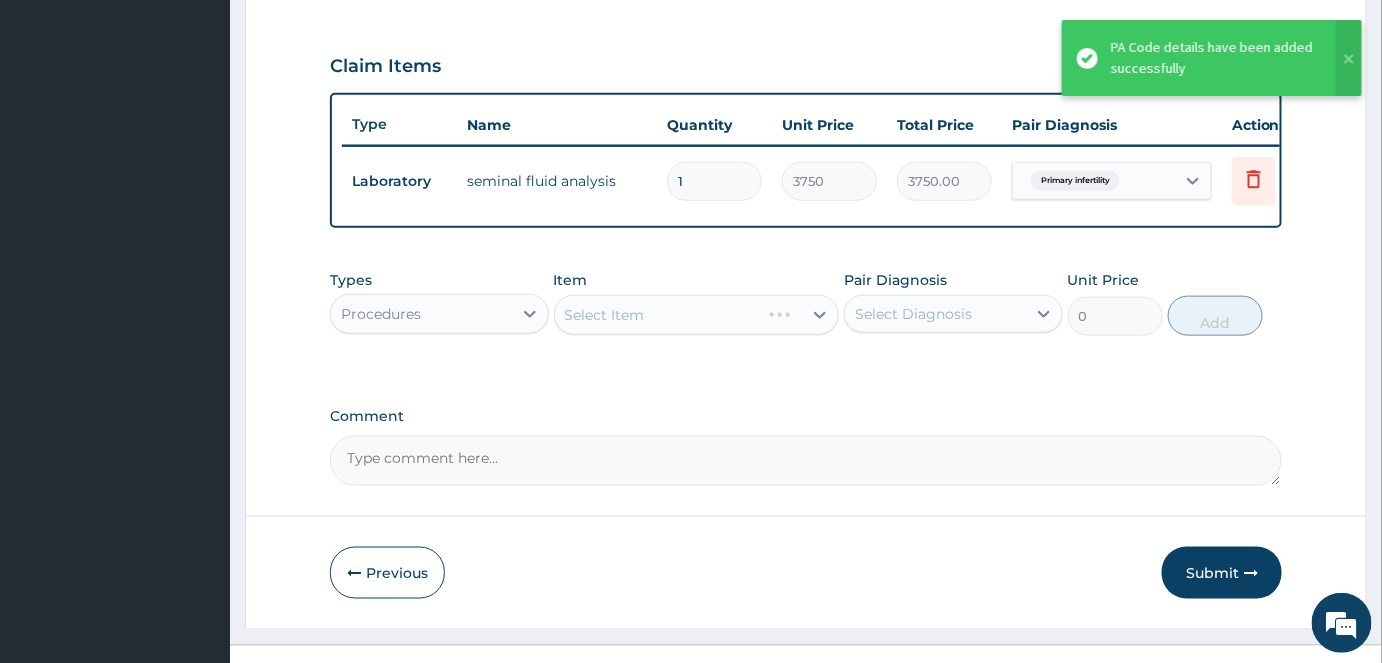 scroll, scrollTop: 680, scrollLeft: 0, axis: vertical 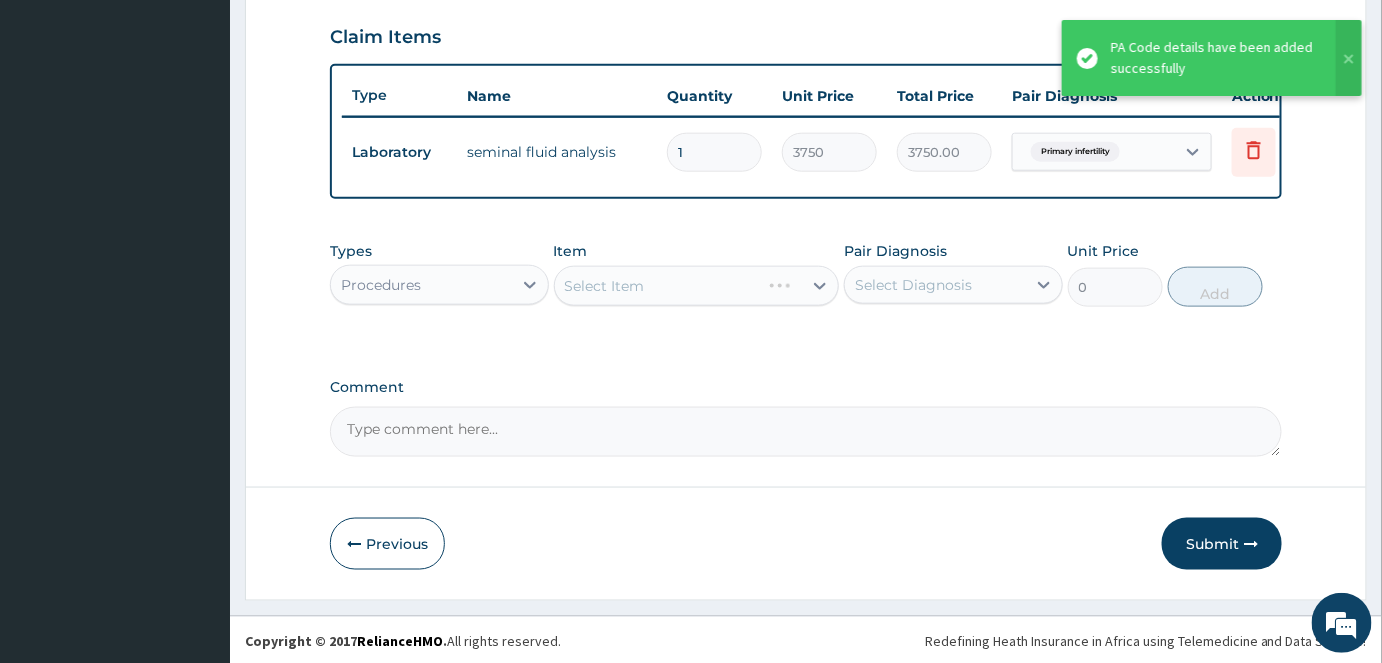 click on "Select Item" at bounding box center (697, 286) 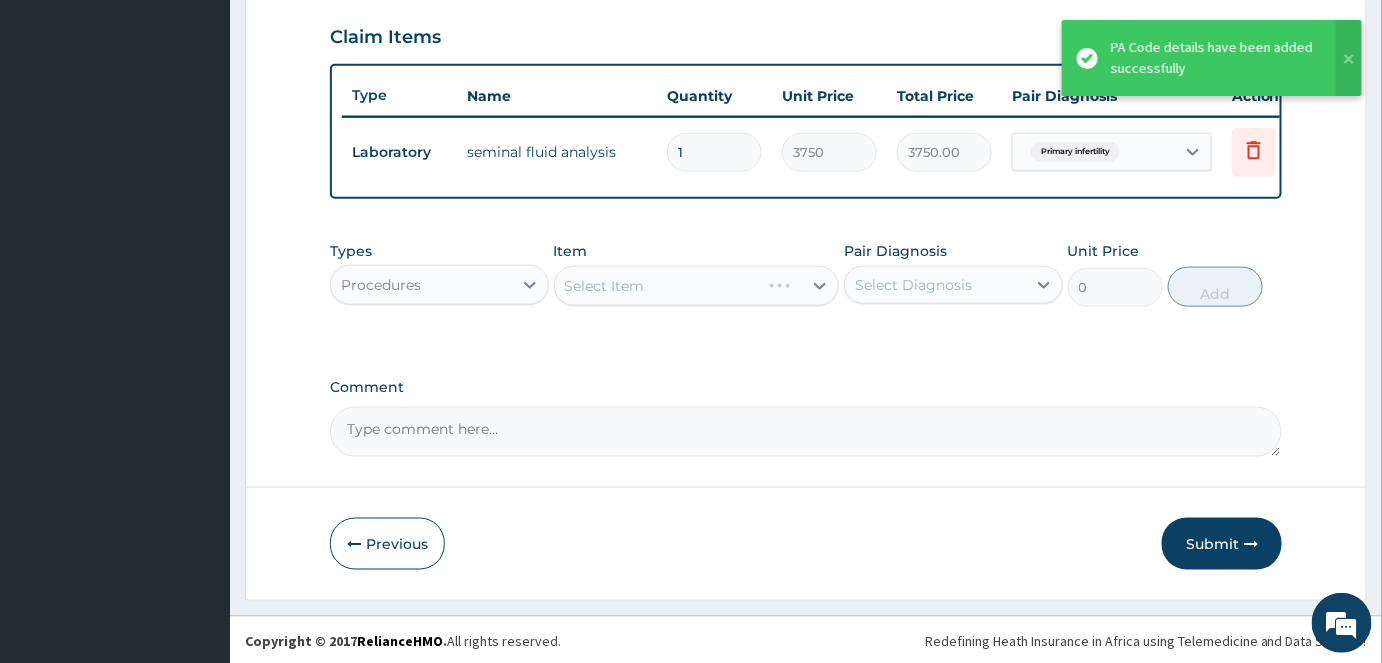 click on "Select Item" at bounding box center [697, 286] 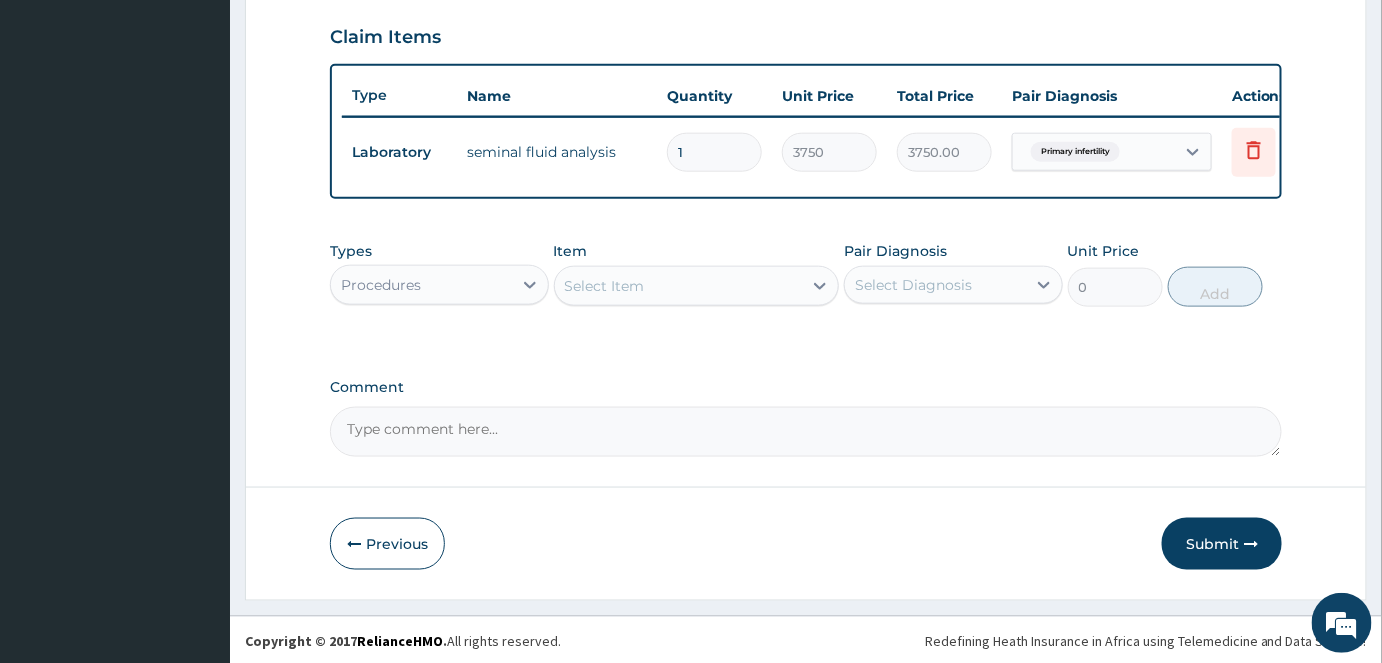 click on "Select Item" at bounding box center (679, 286) 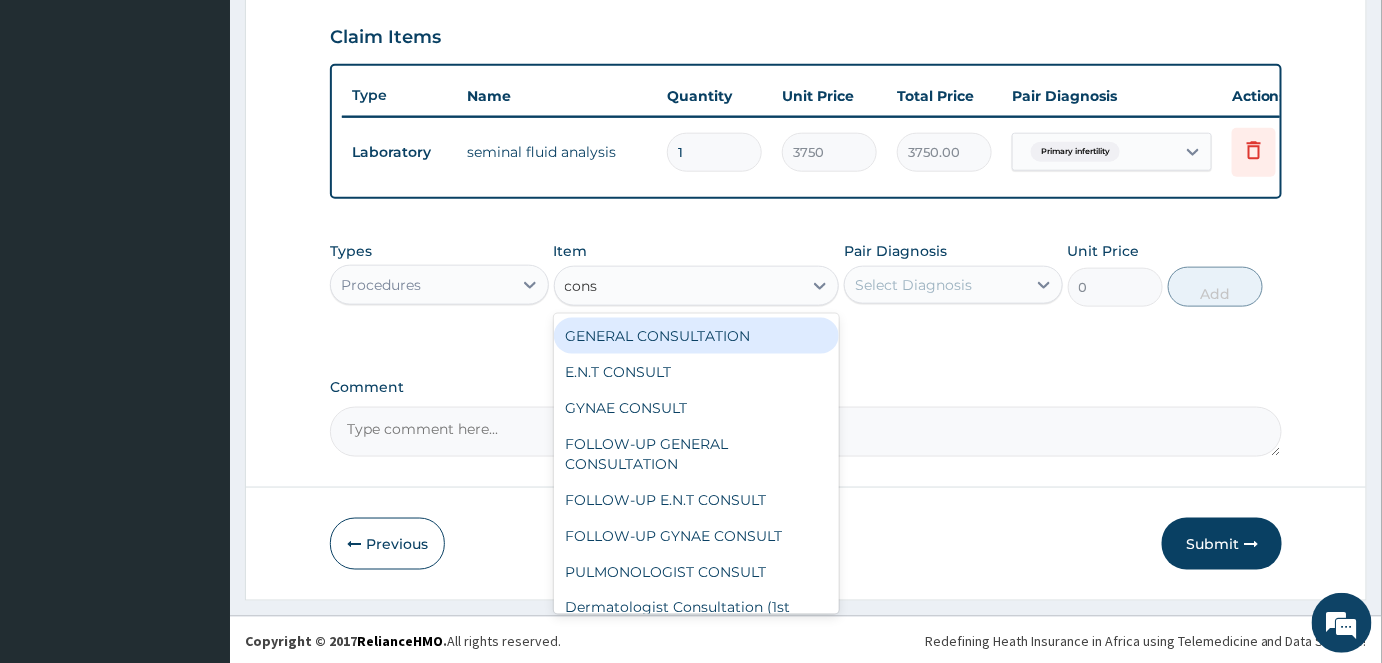 type on "consu" 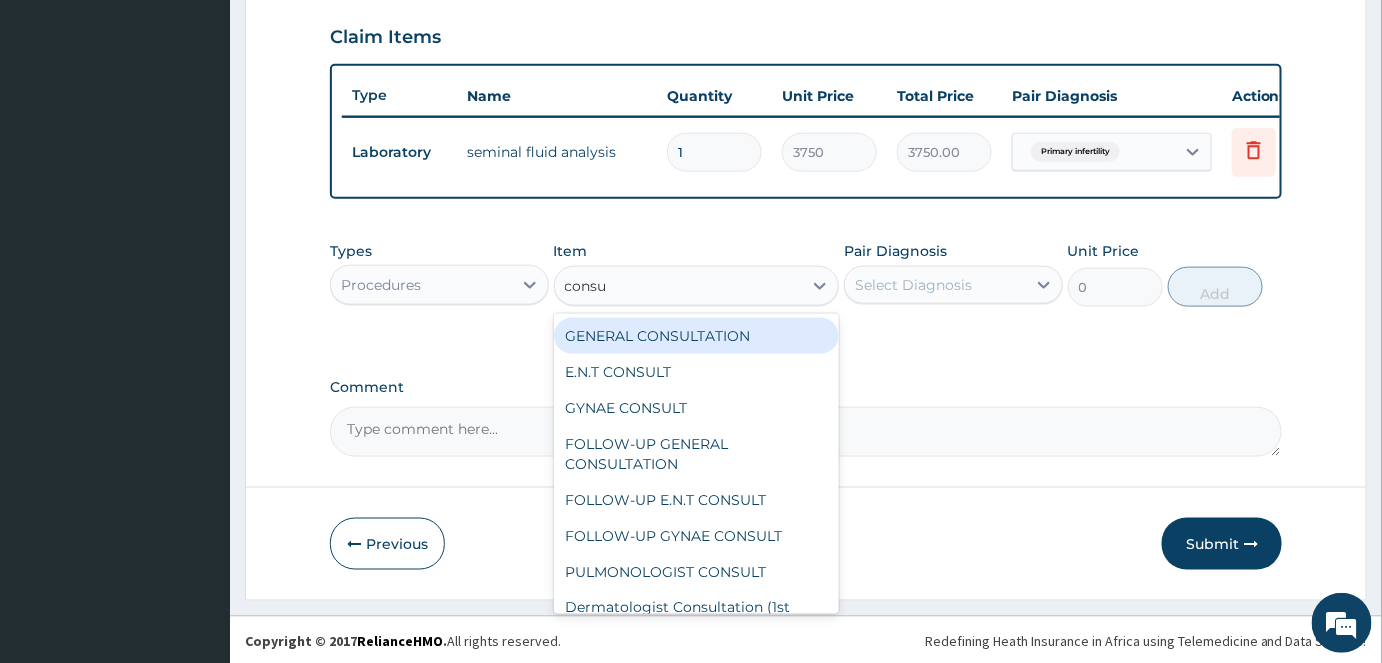 type 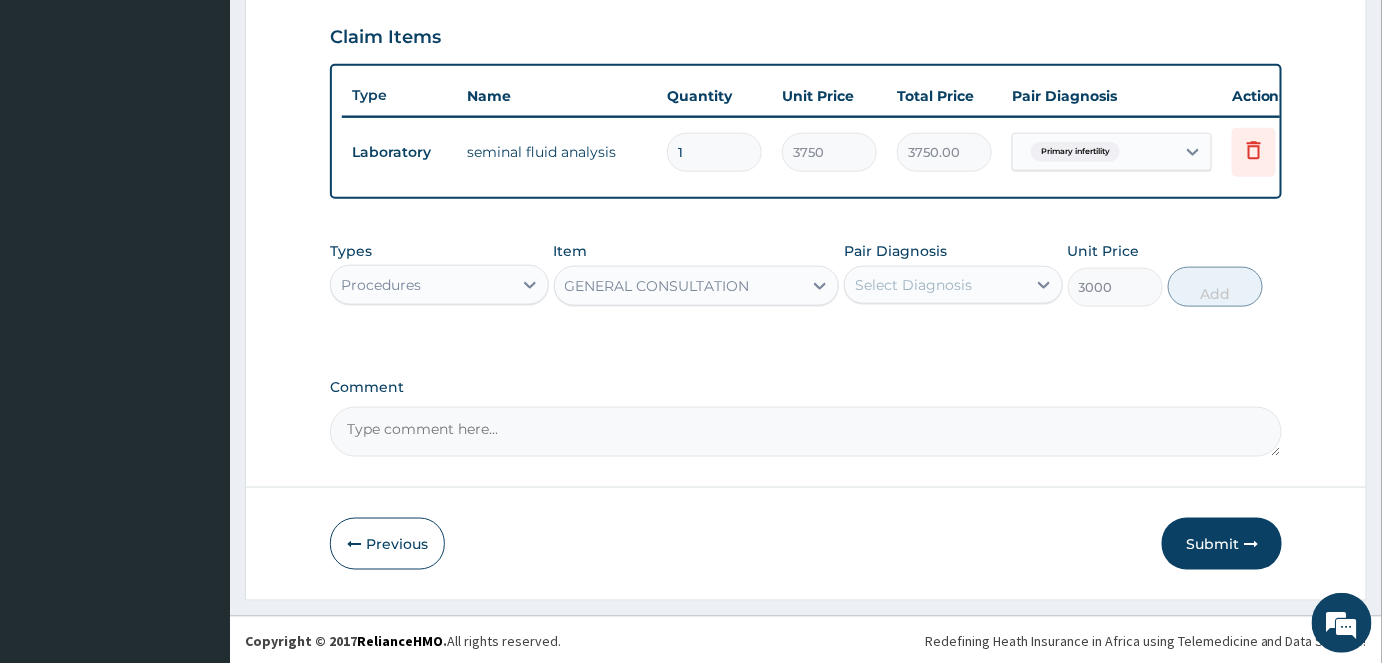 click on "Select Diagnosis" at bounding box center [935, 285] 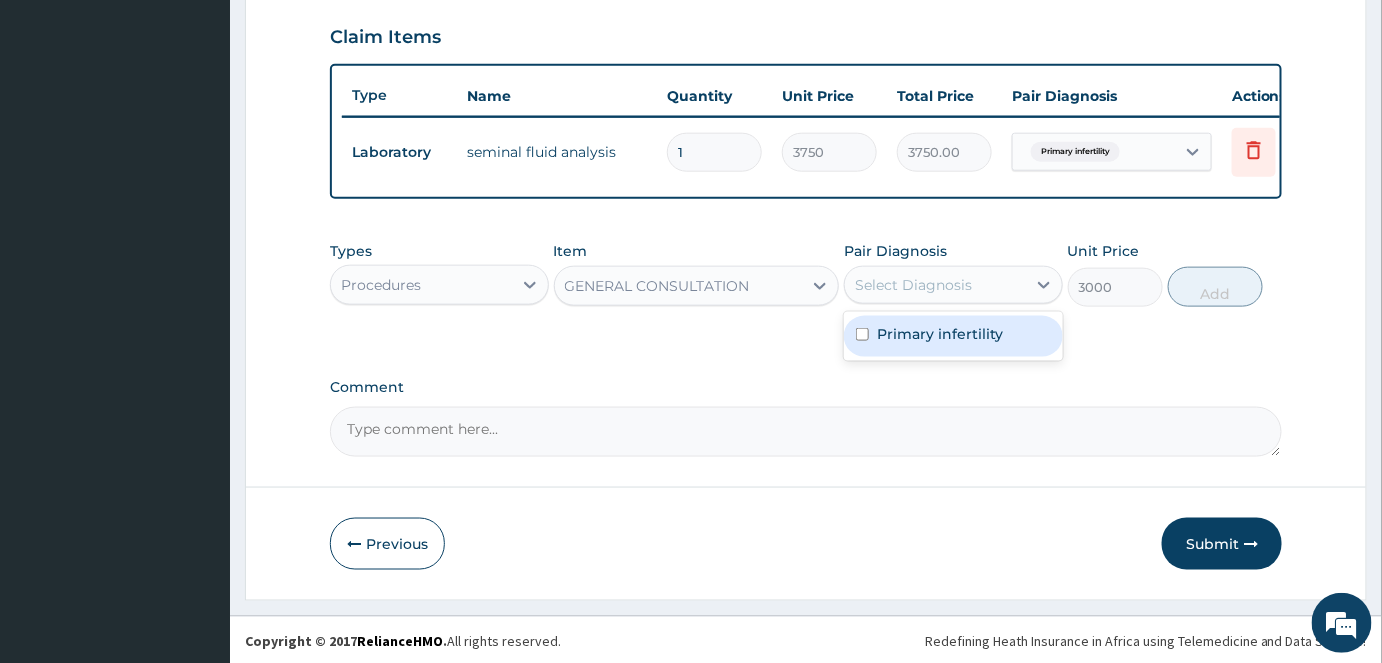 drag, startPoint x: 951, startPoint y: 342, endPoint x: 1044, endPoint y: 338, distance: 93.08598 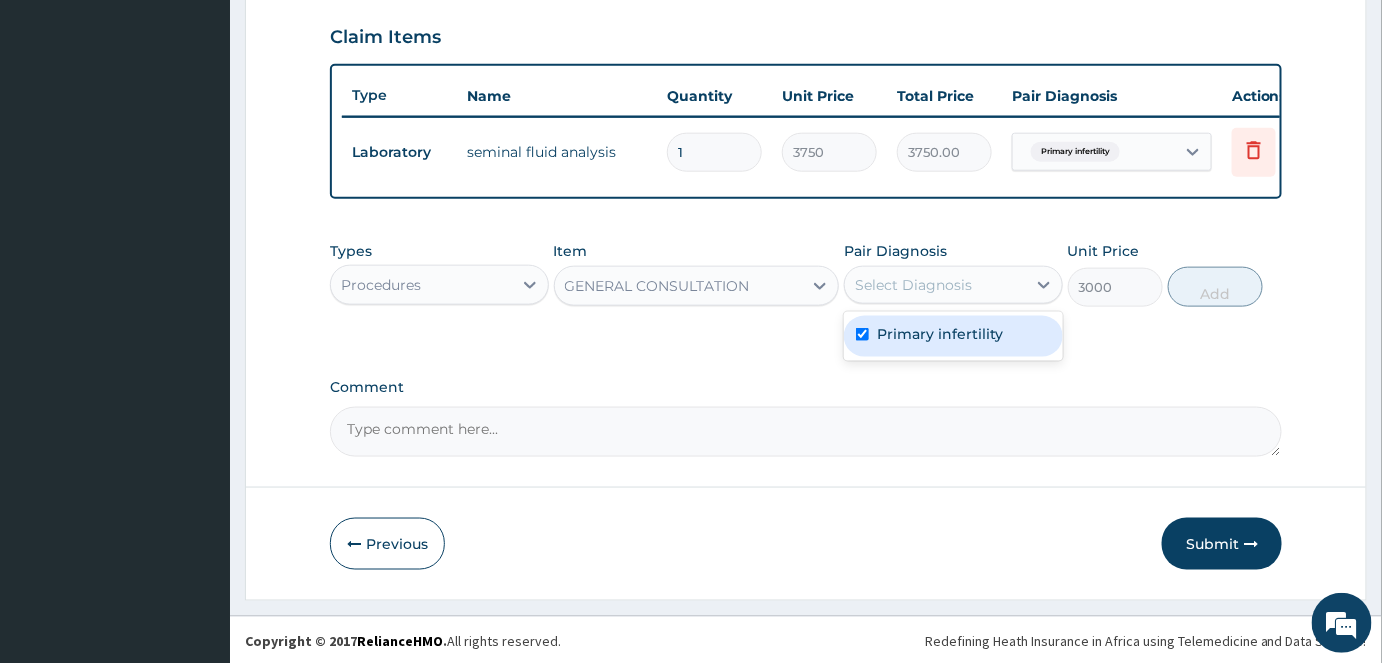 checkbox on "true" 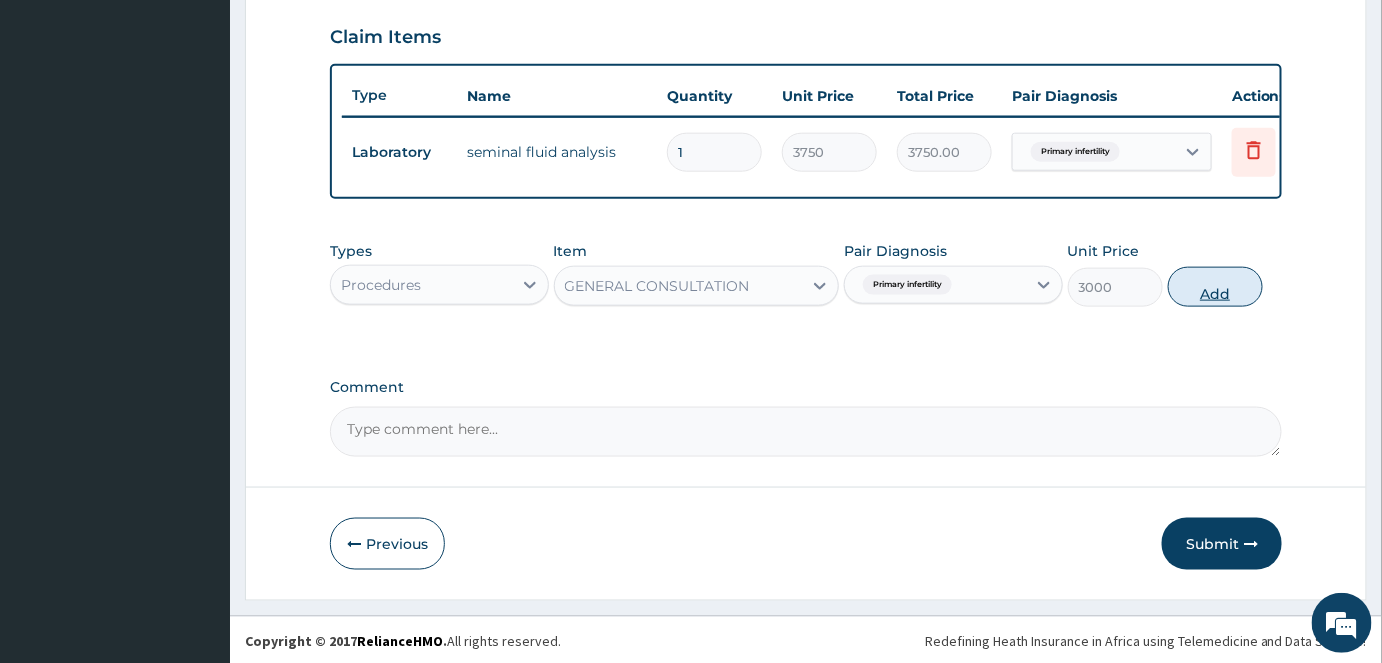 click on "Add" at bounding box center [1215, 287] 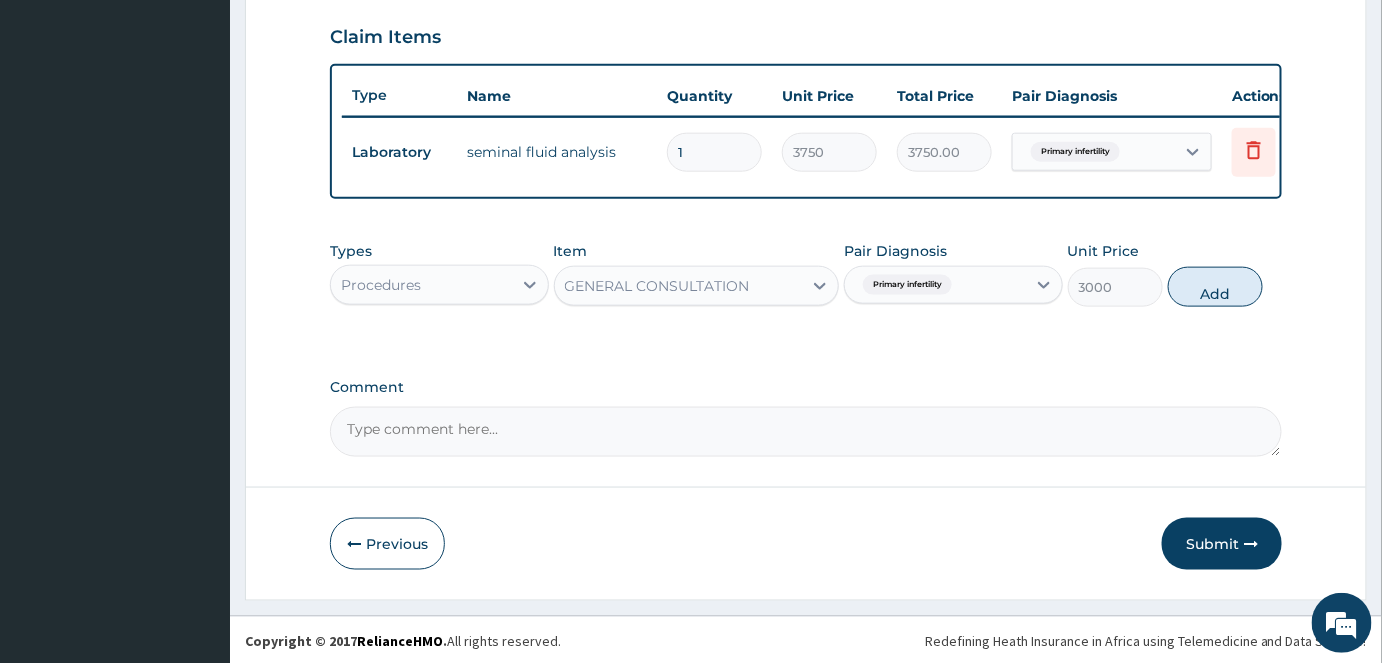 type on "0" 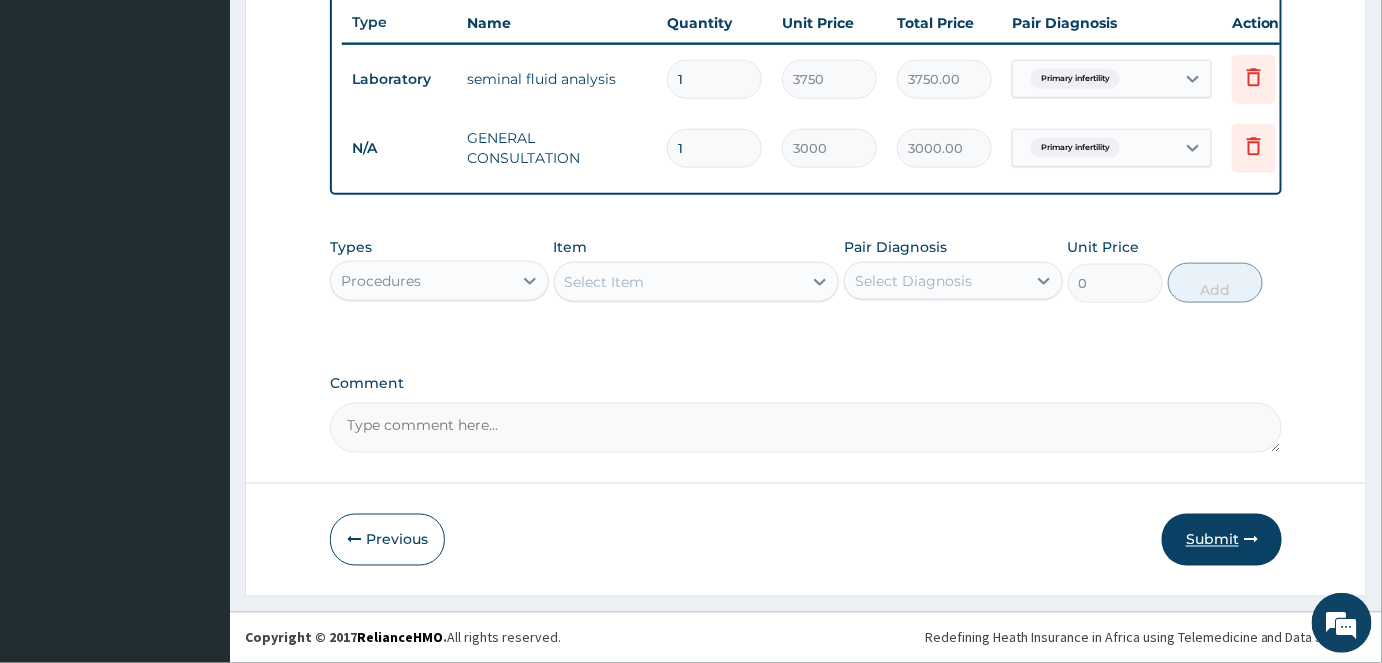 click on "Submit" at bounding box center (1222, 540) 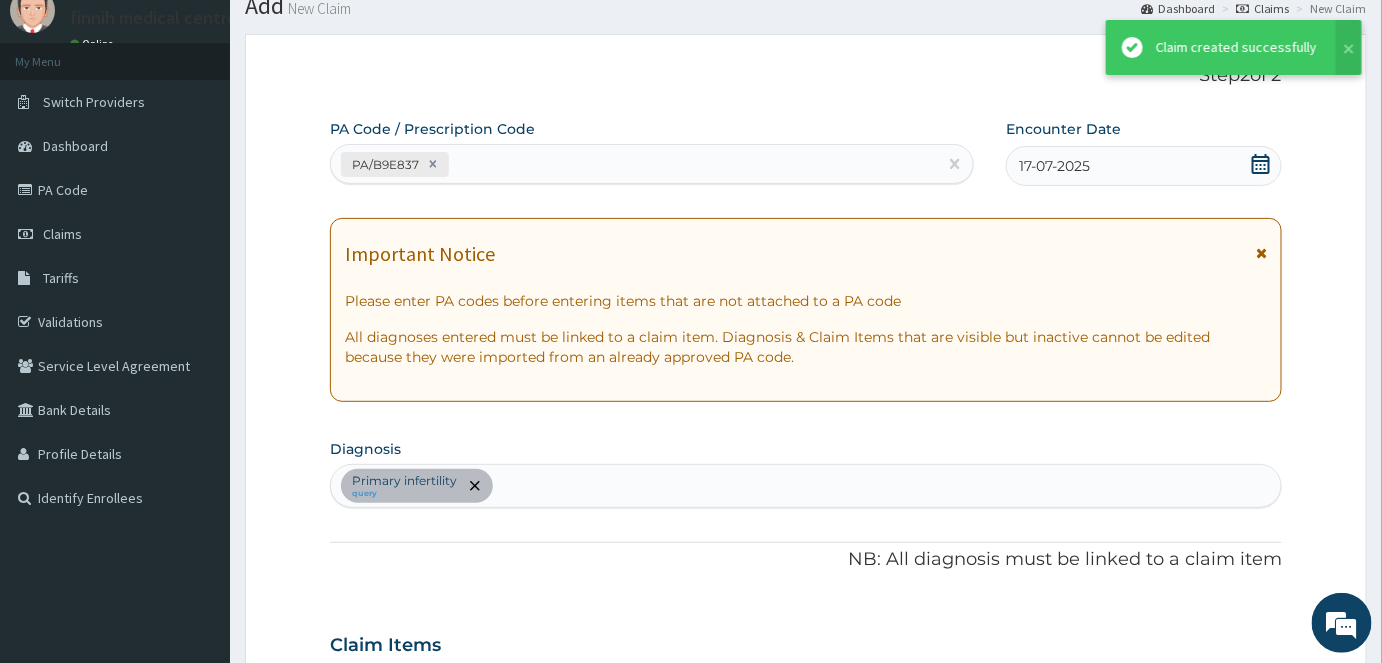 scroll, scrollTop: 762, scrollLeft: 0, axis: vertical 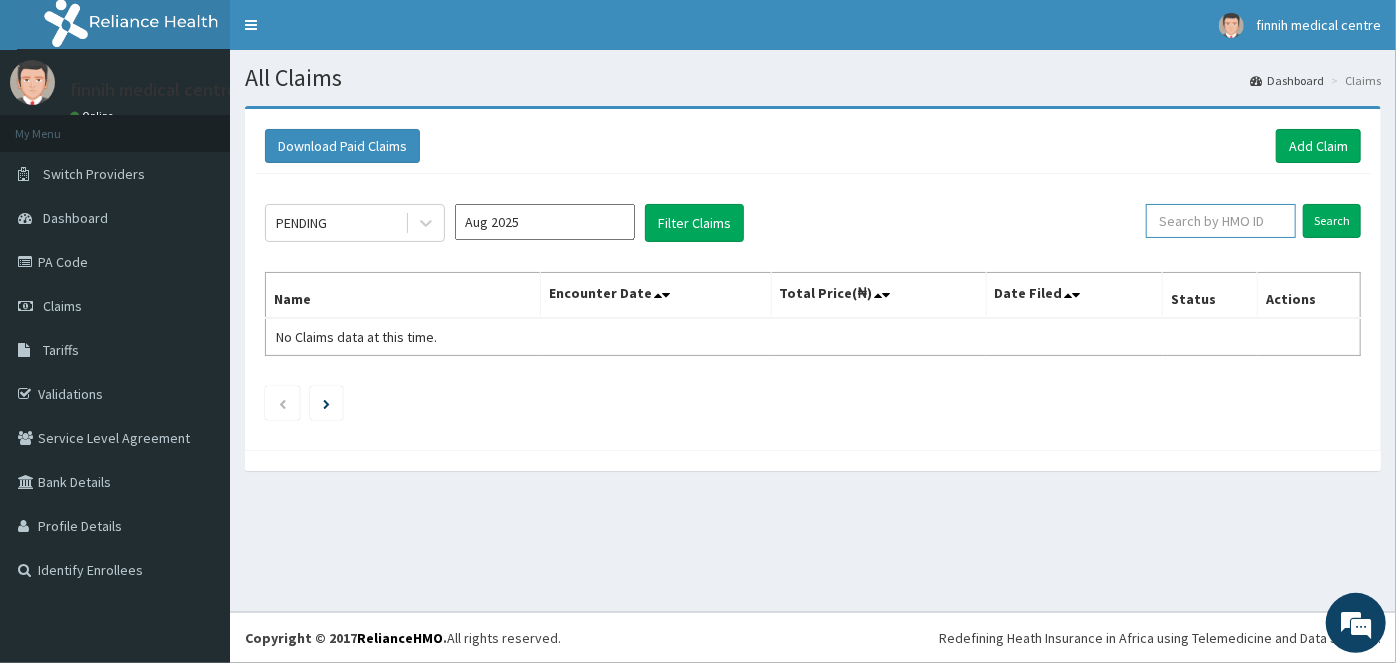 click at bounding box center [1221, 221] 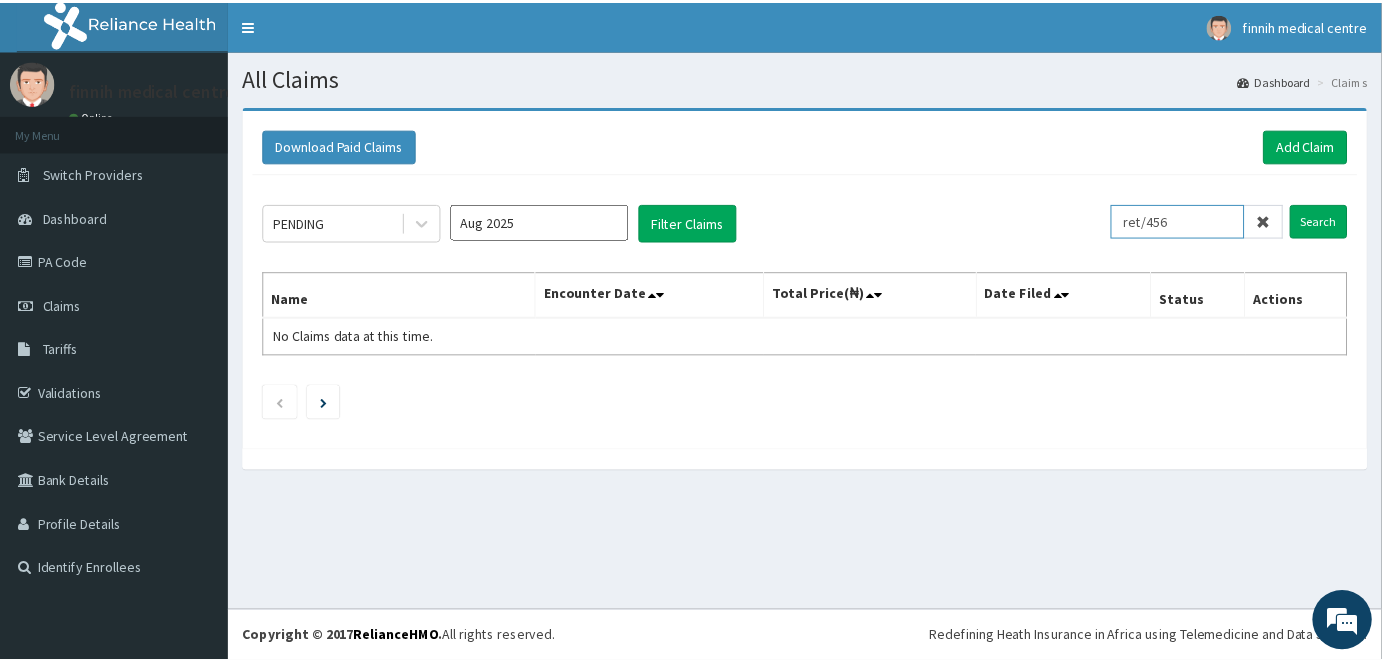 scroll, scrollTop: 0, scrollLeft: 0, axis: both 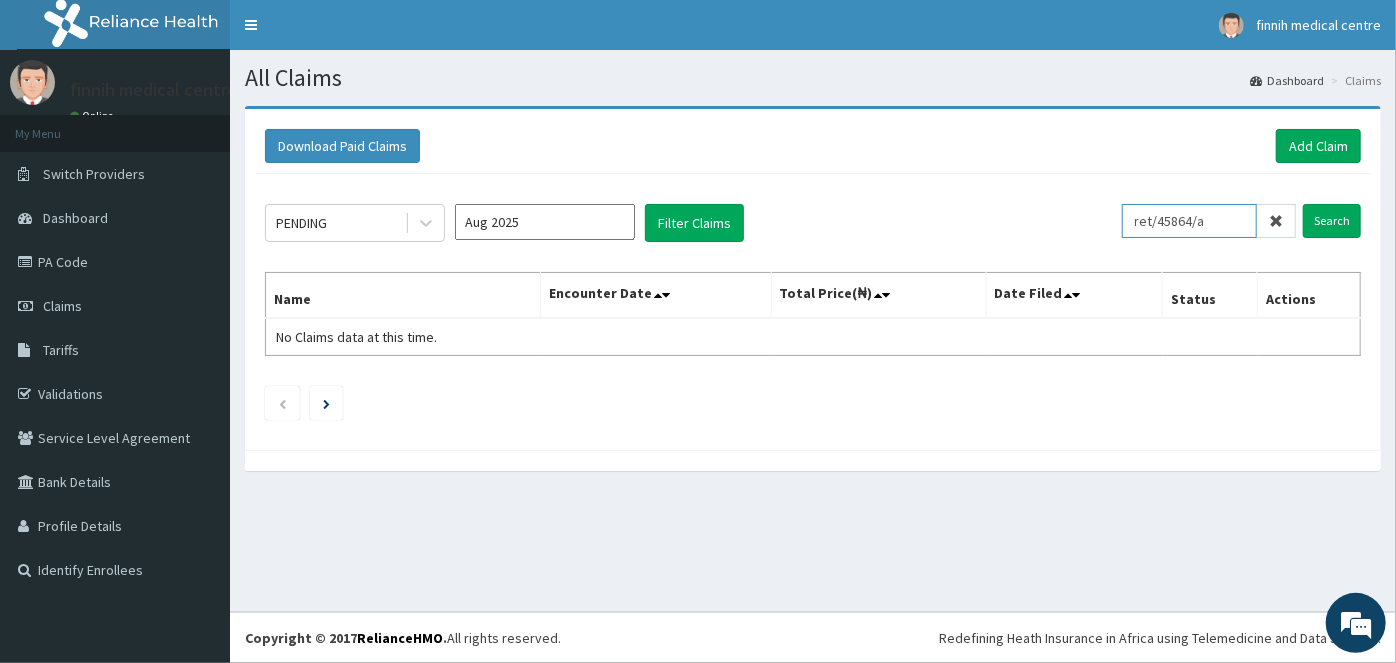 type on "ret/45864/a" 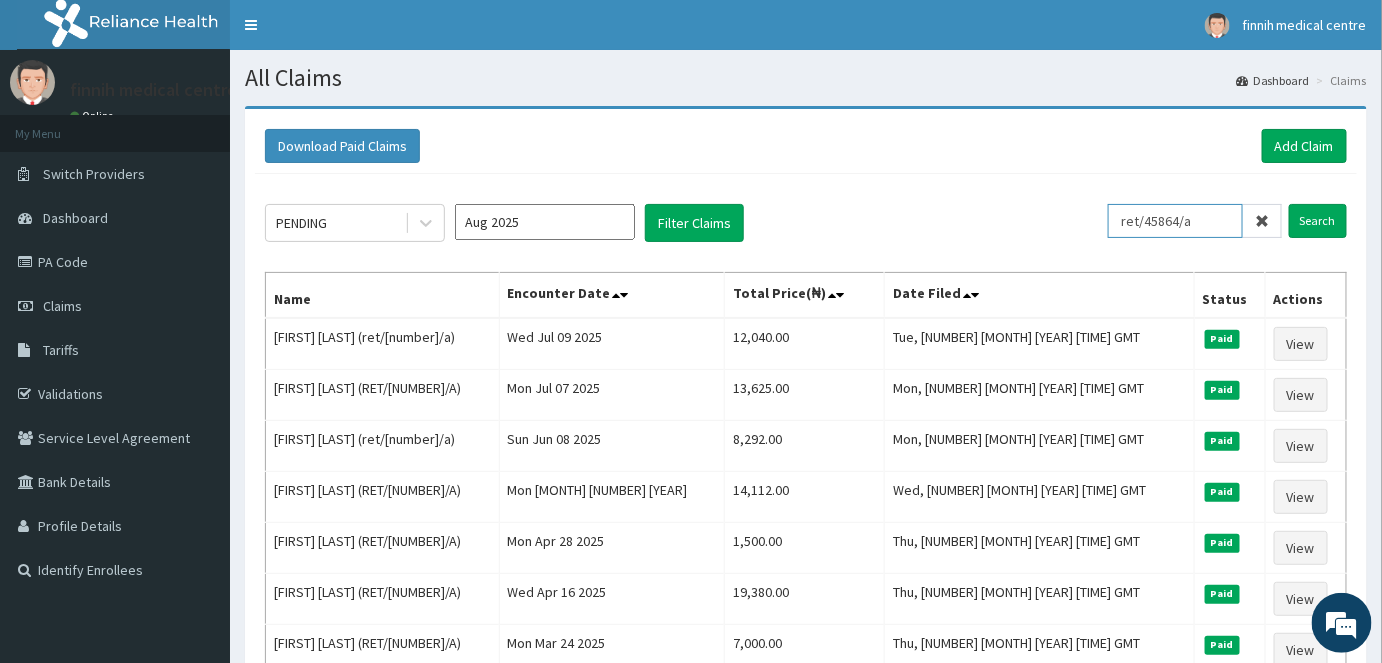 click on "ret/45864/a" at bounding box center [1175, 221] 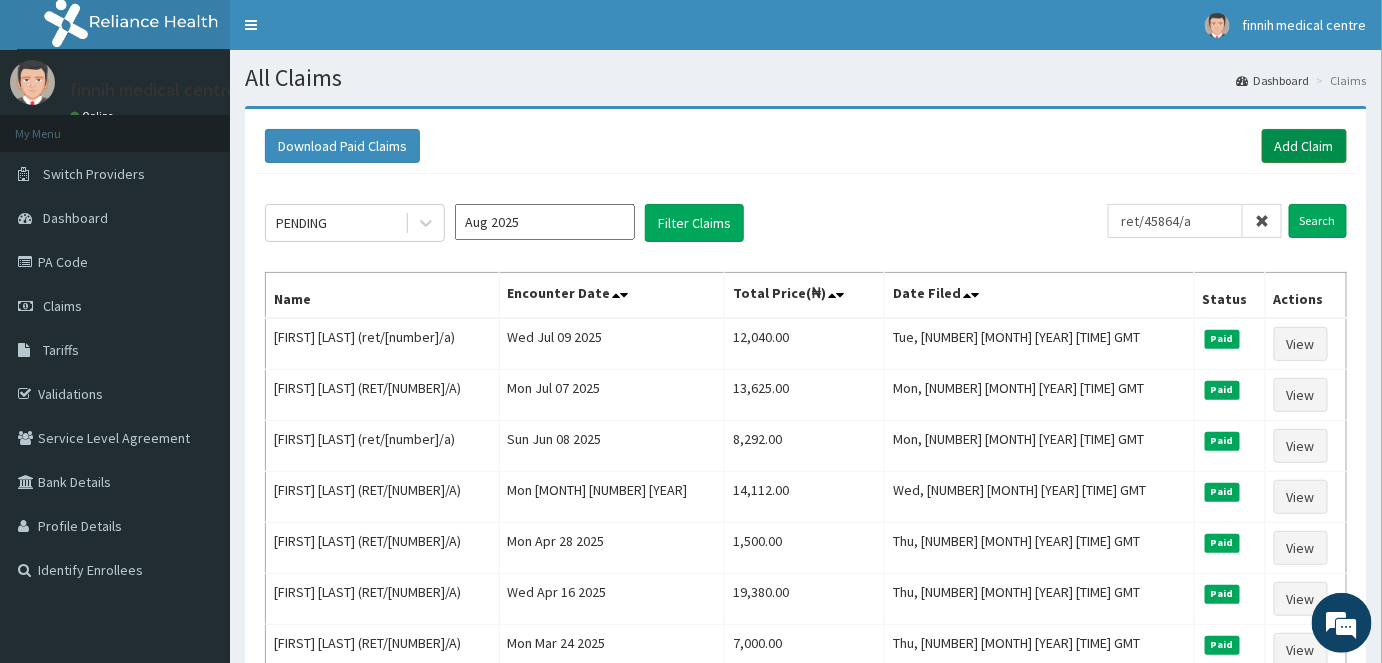 click on "Add Claim" at bounding box center [1304, 146] 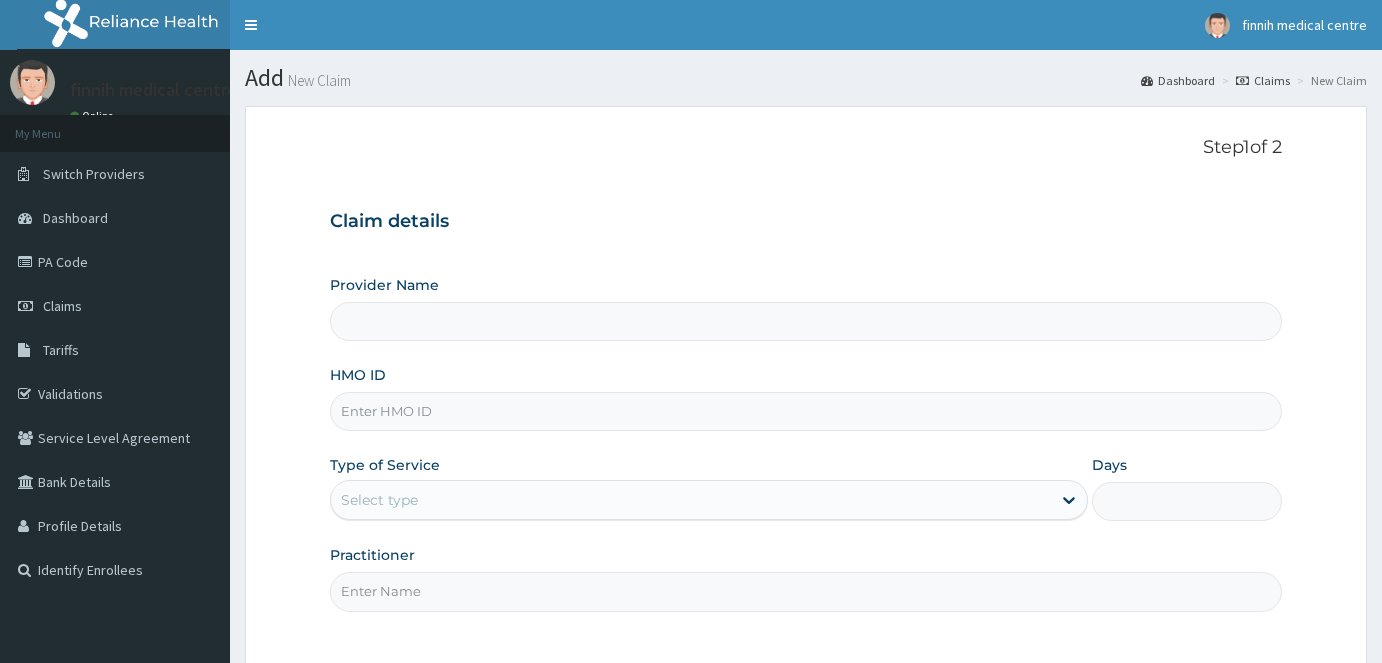 type on "Finnih Medical Centre" 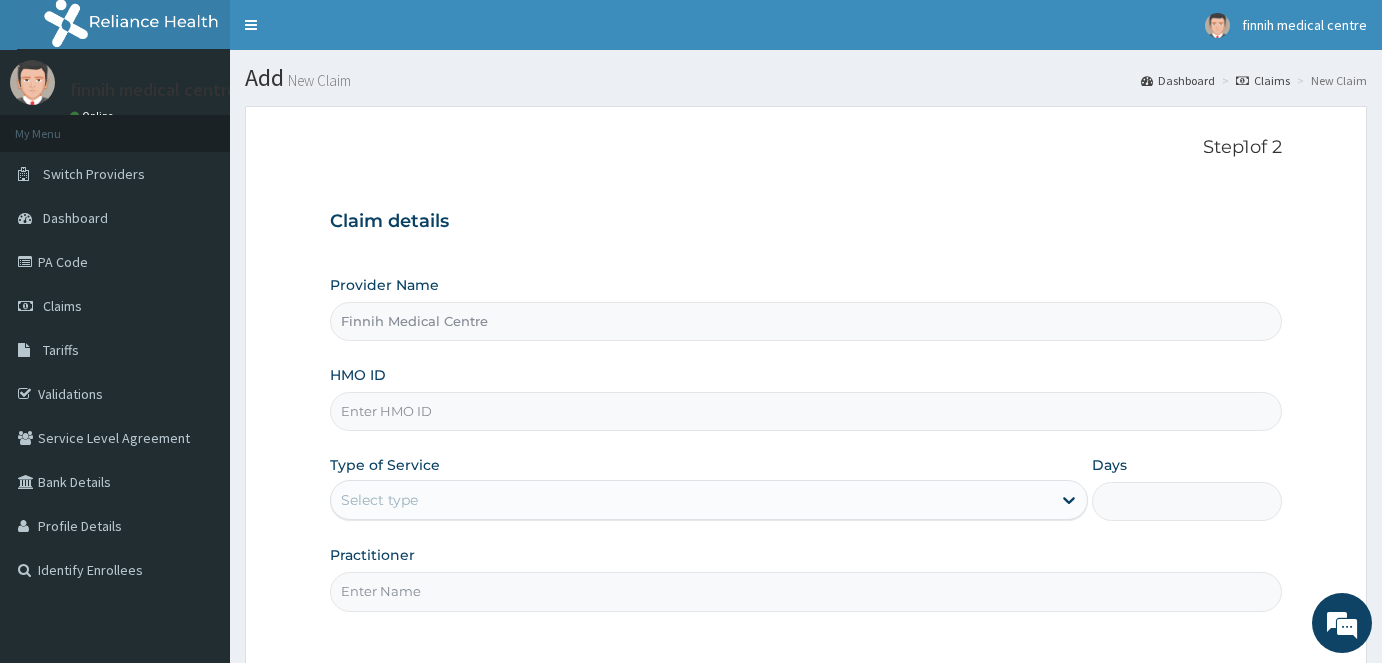 scroll, scrollTop: 0, scrollLeft: 0, axis: both 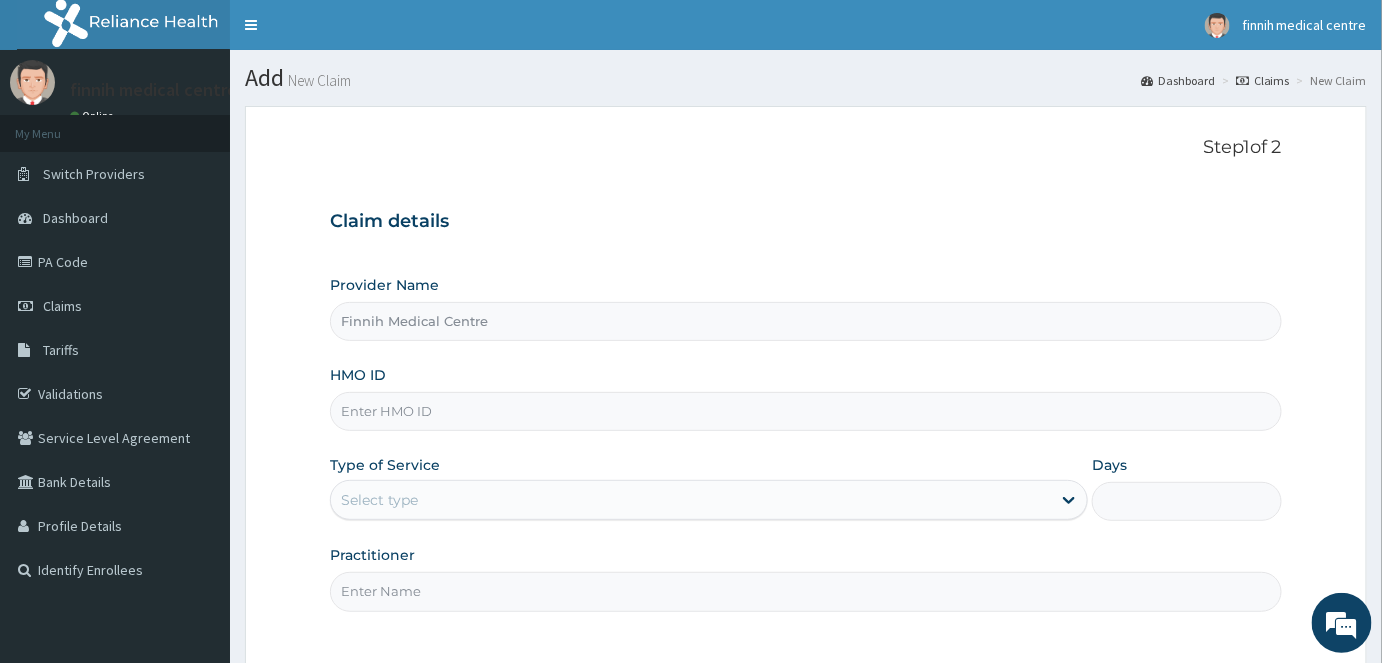 click on "HMO ID" at bounding box center (806, 411) 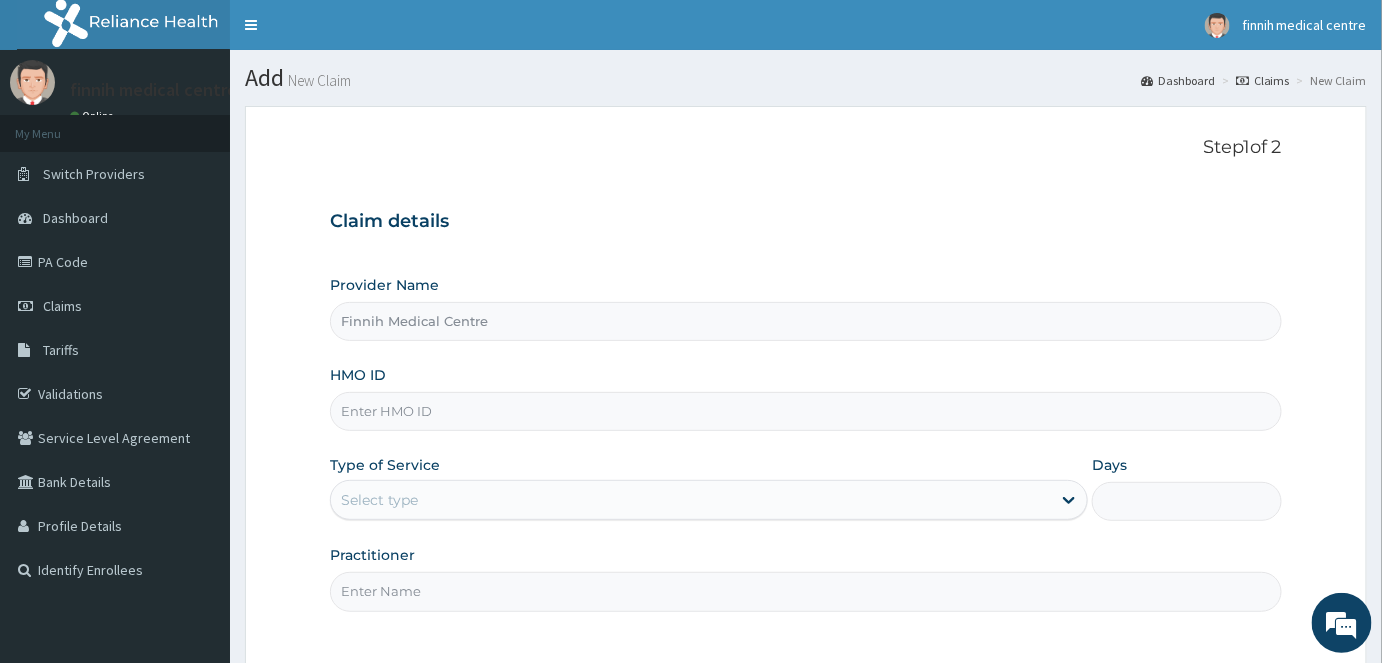 paste on "ret/45864/a" 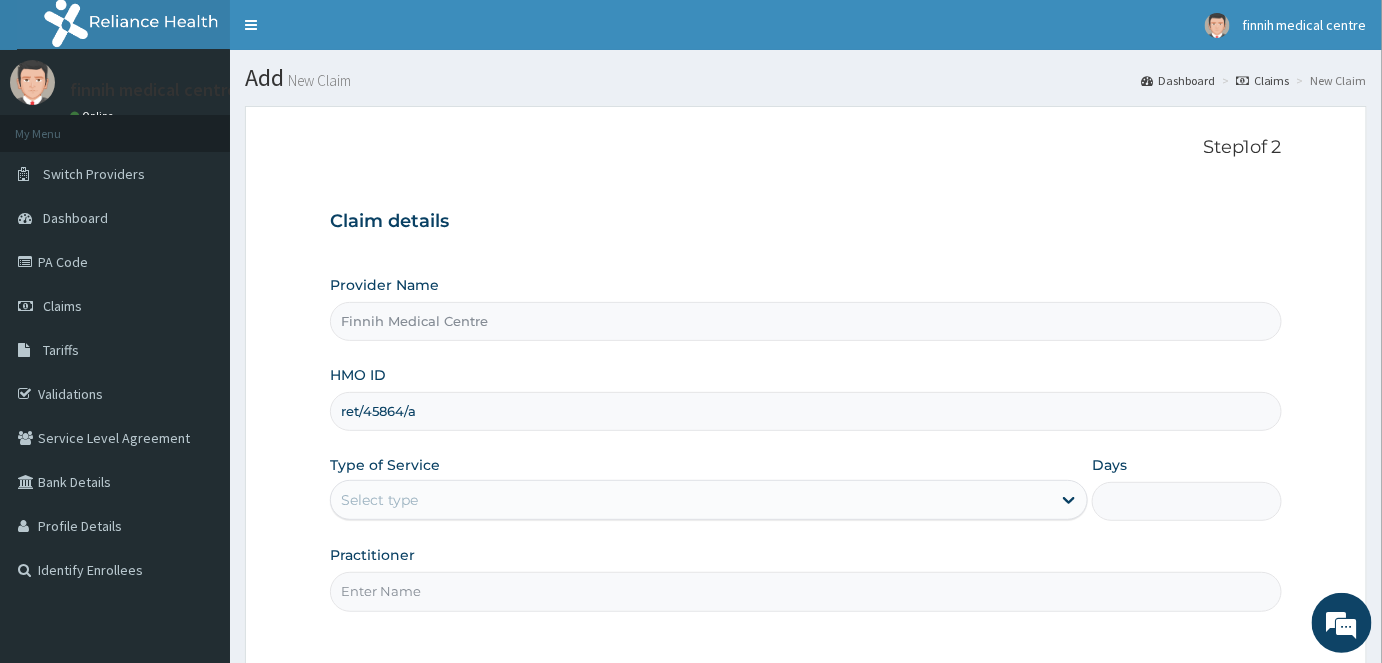 type on "ret/45864/a" 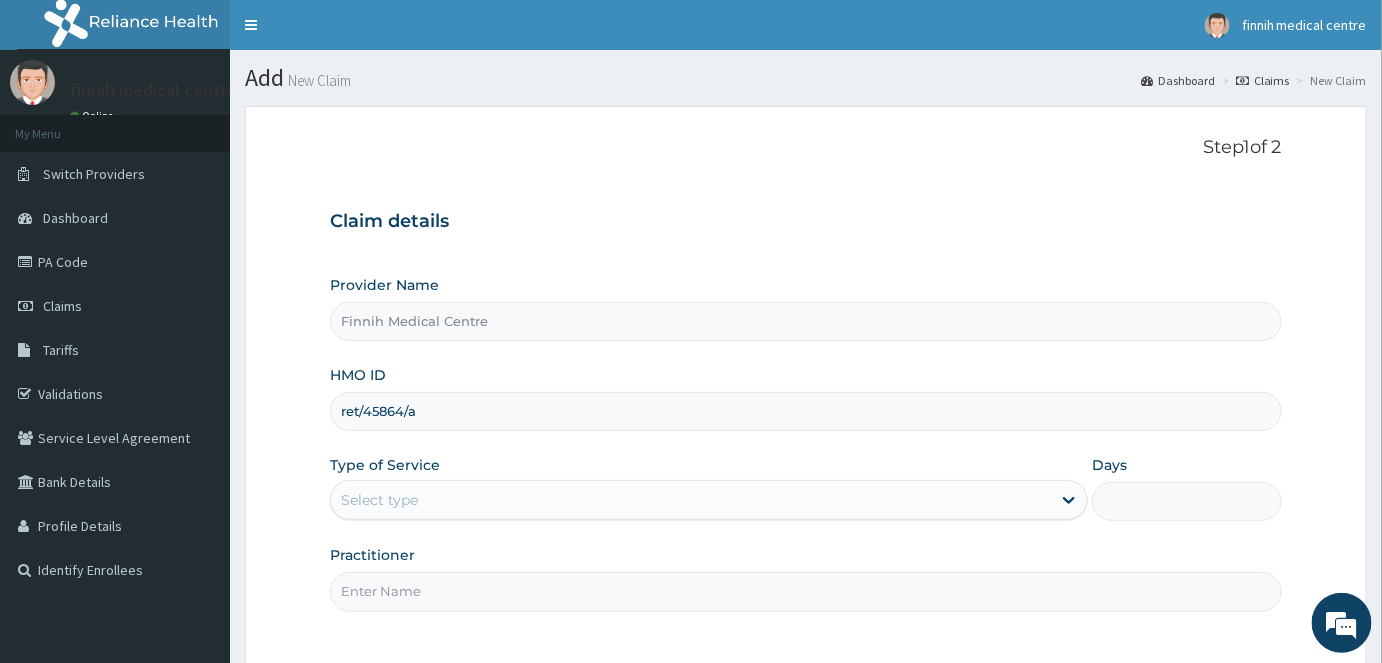 click on "Step  1  of 2 Claim details Provider Name [ORGANIZATION] HMO ID ret/45864/a Type of Service Select type Days Practitioner" at bounding box center (806, 385) 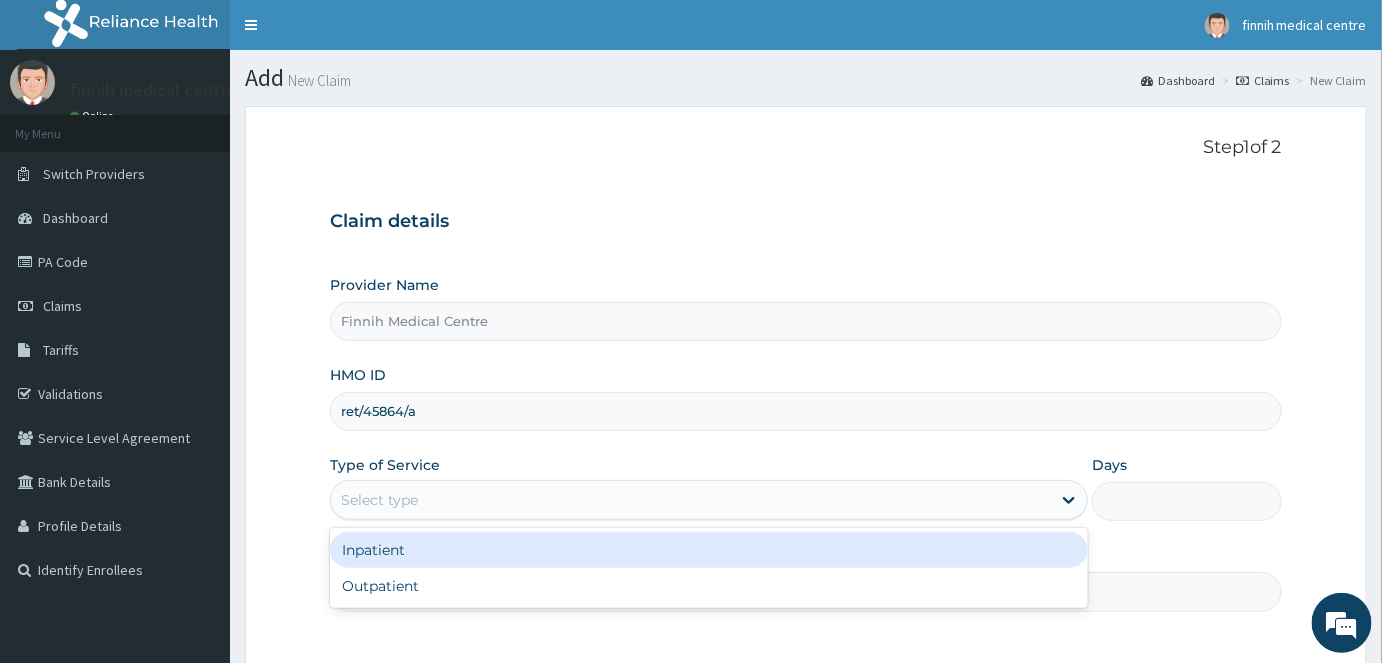 click on "Select type" at bounding box center [691, 500] 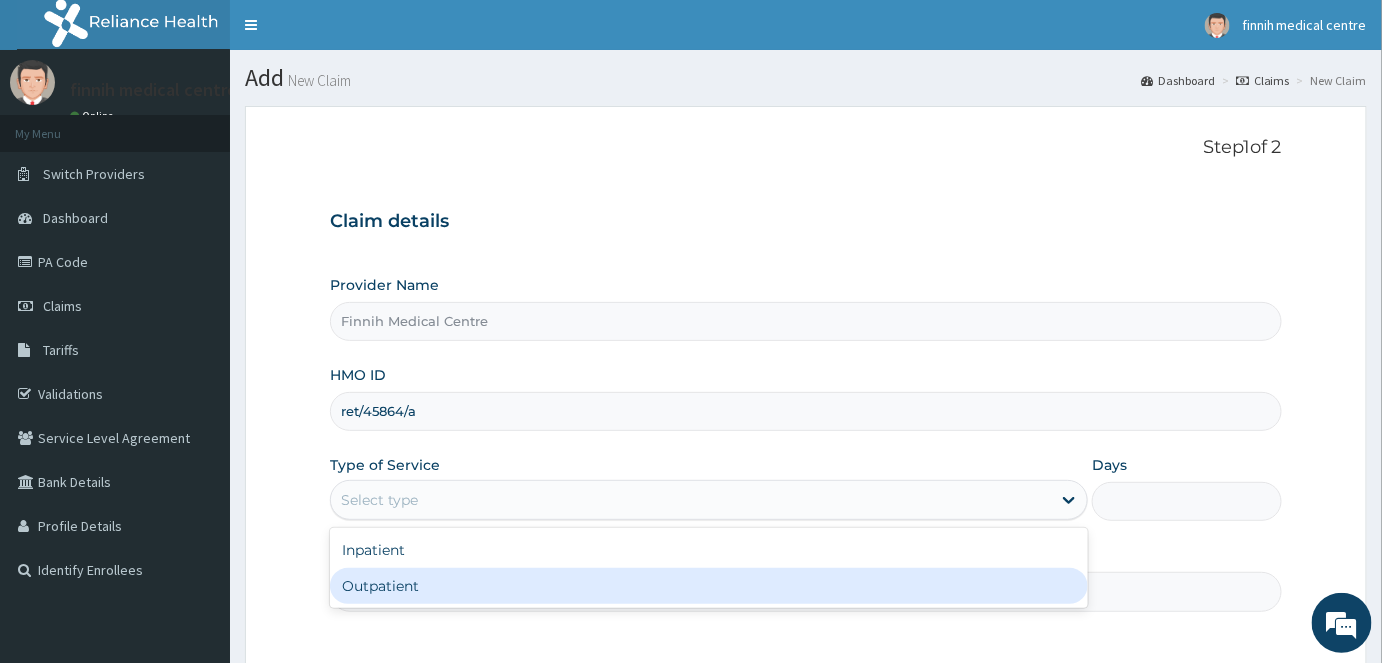 click on "Outpatient" at bounding box center (709, 586) 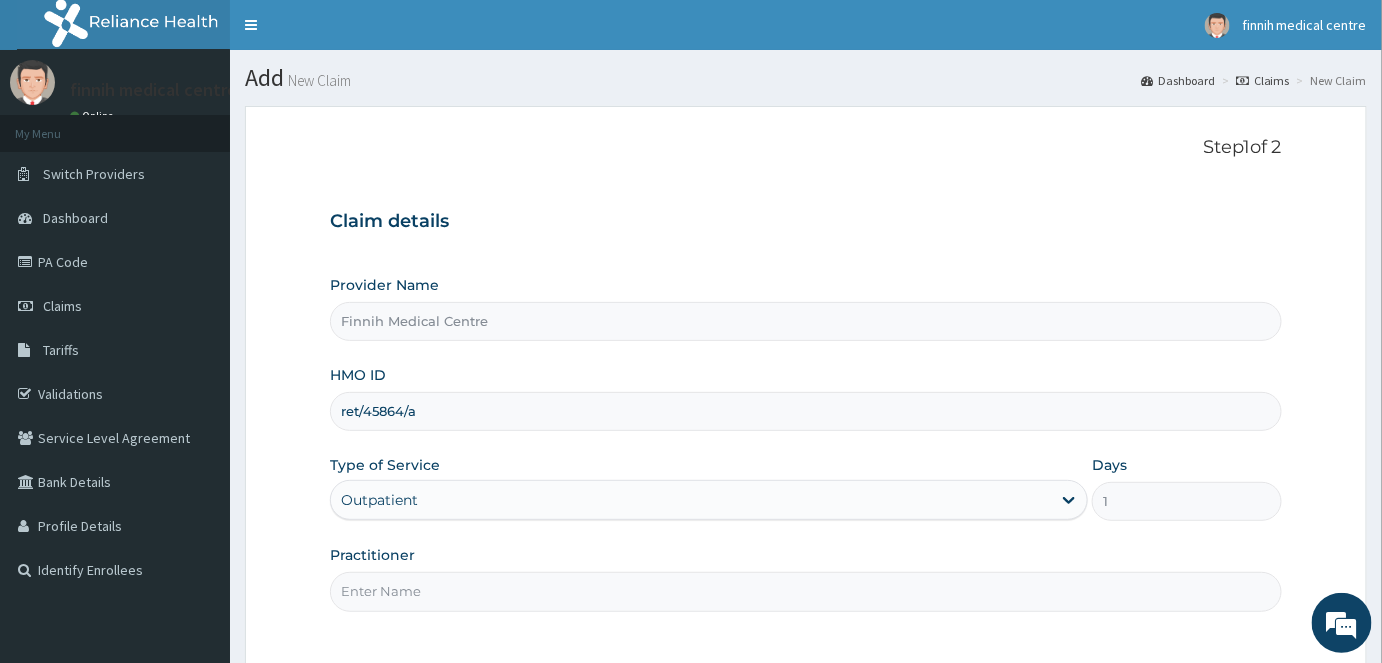click on "Practitioner" at bounding box center [806, 591] 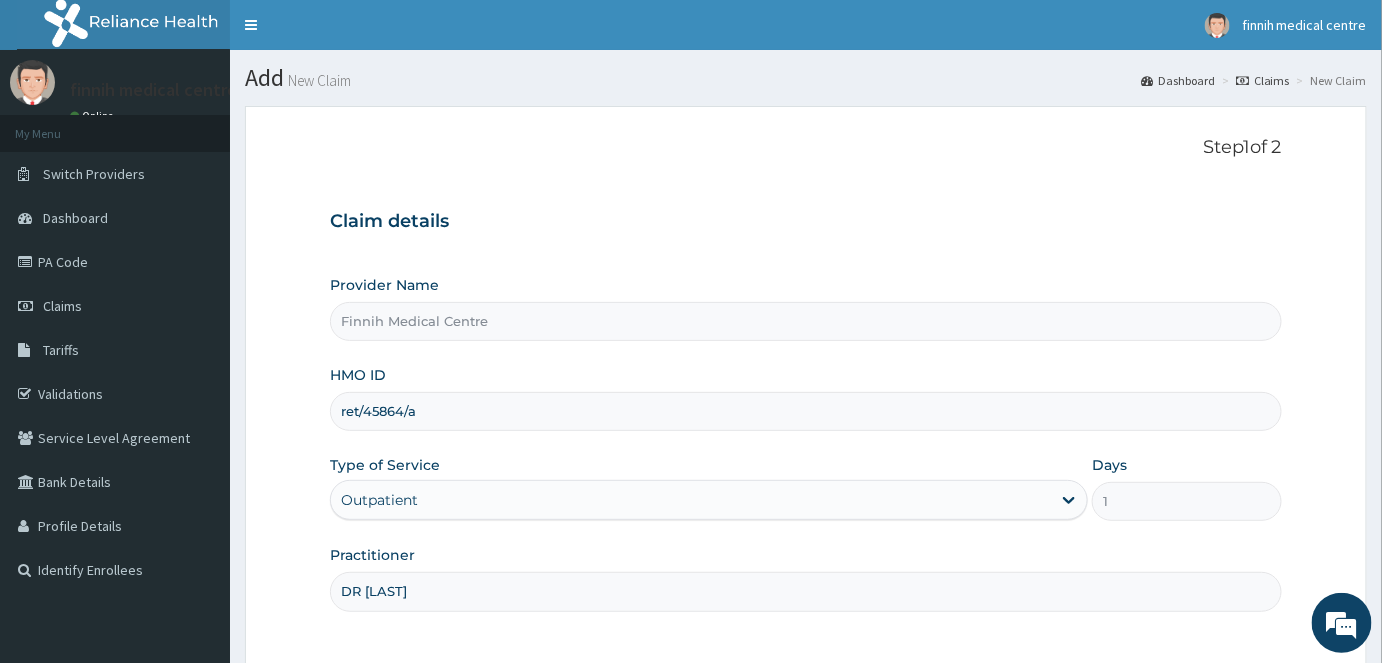 type on "DR [LAST] [LAST]" 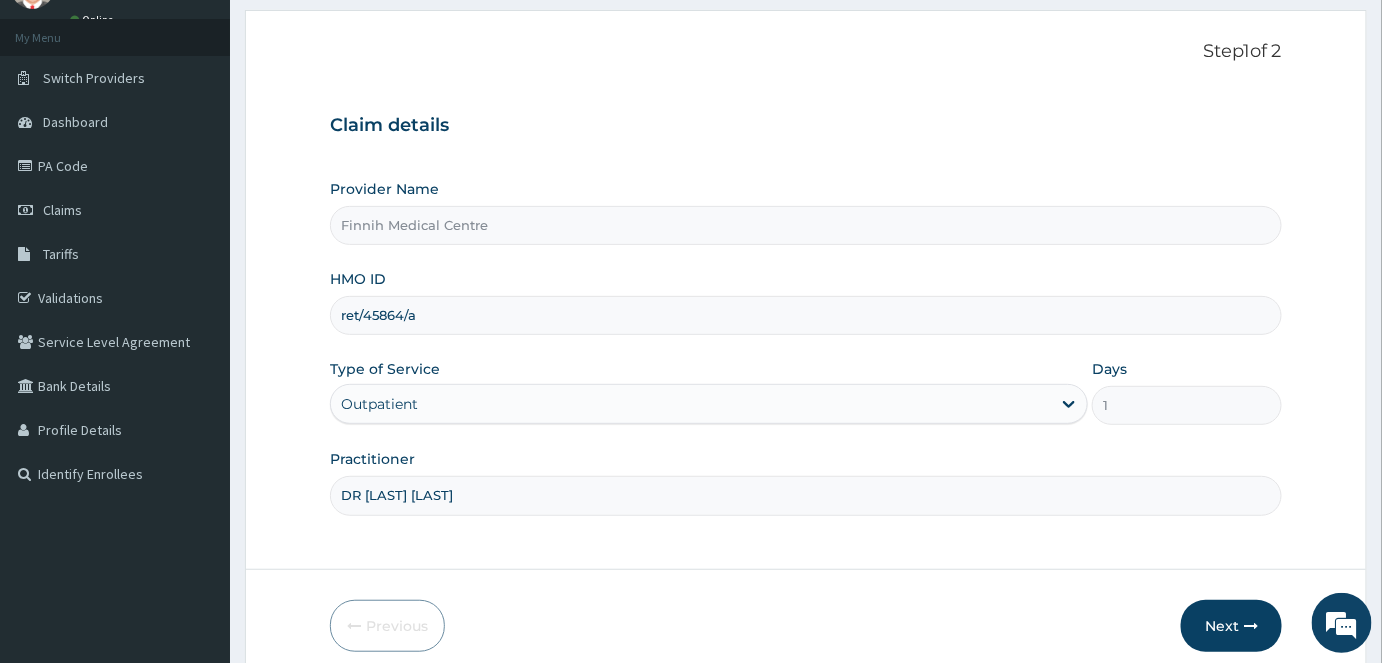 scroll, scrollTop: 181, scrollLeft: 0, axis: vertical 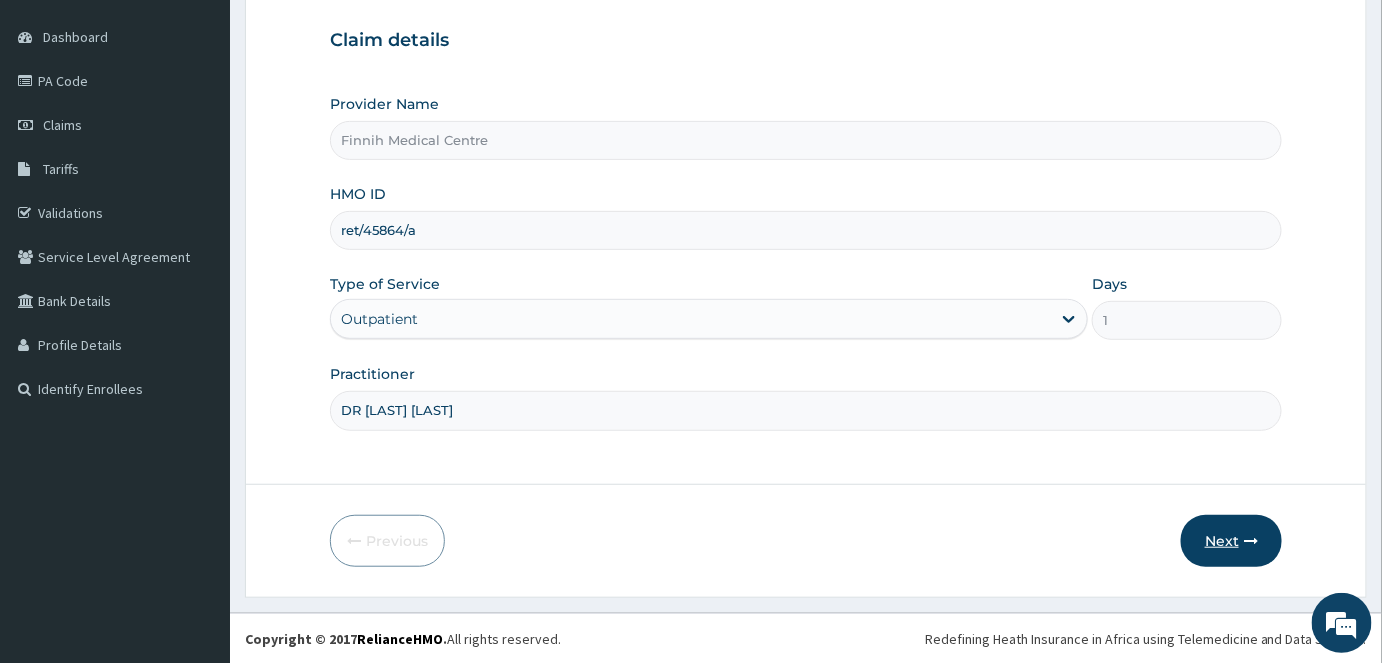 click on "Next" at bounding box center [1231, 541] 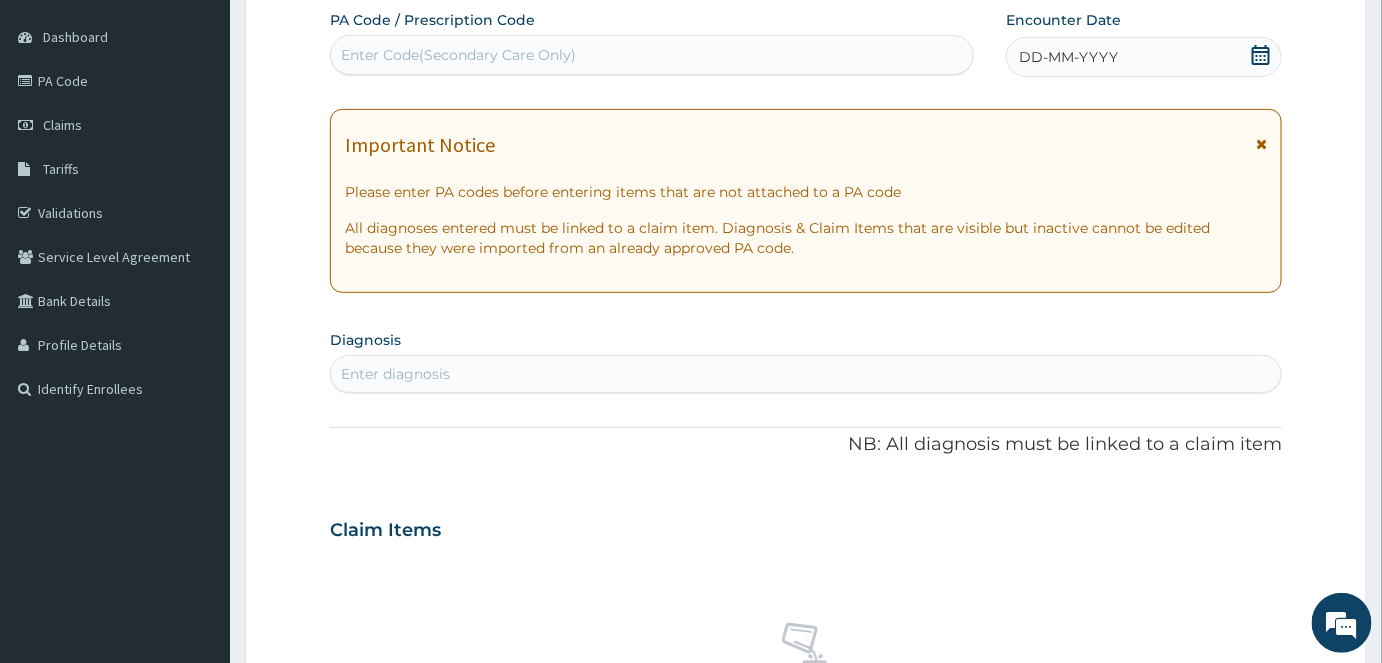 scroll, scrollTop: 0, scrollLeft: 0, axis: both 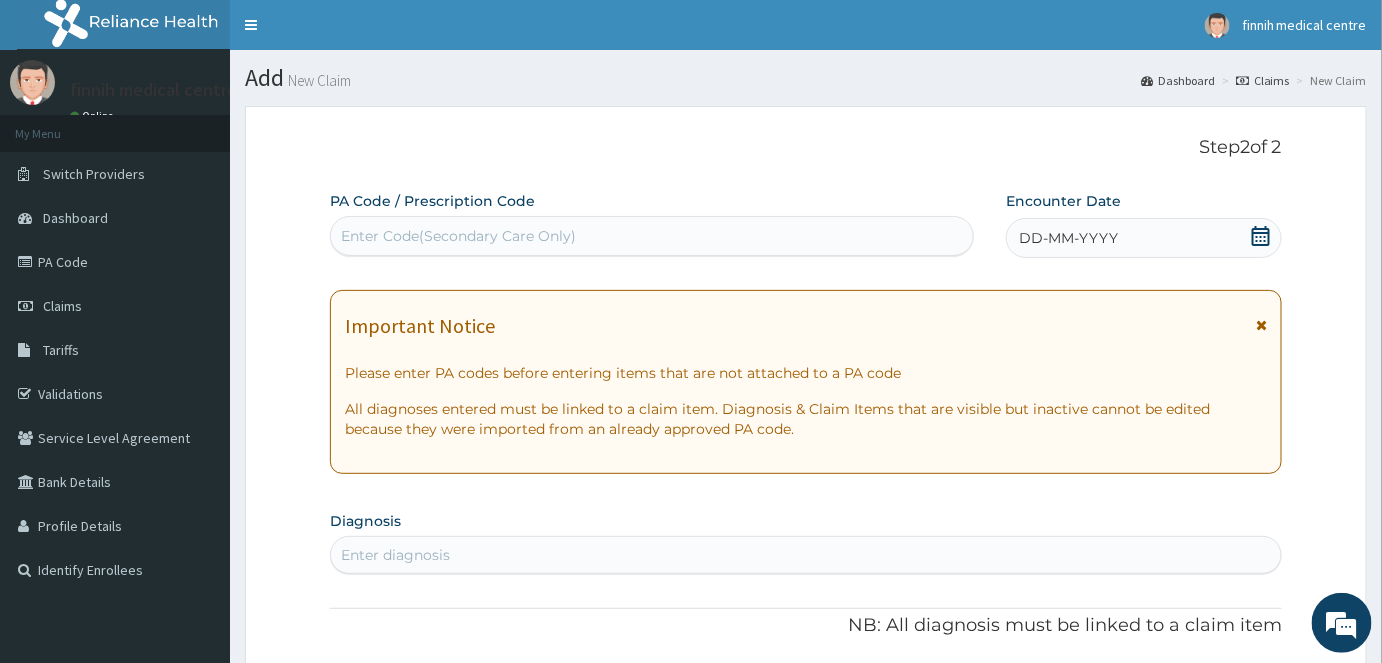 click on "Enter Code(Secondary Care Only)" at bounding box center (458, 236) 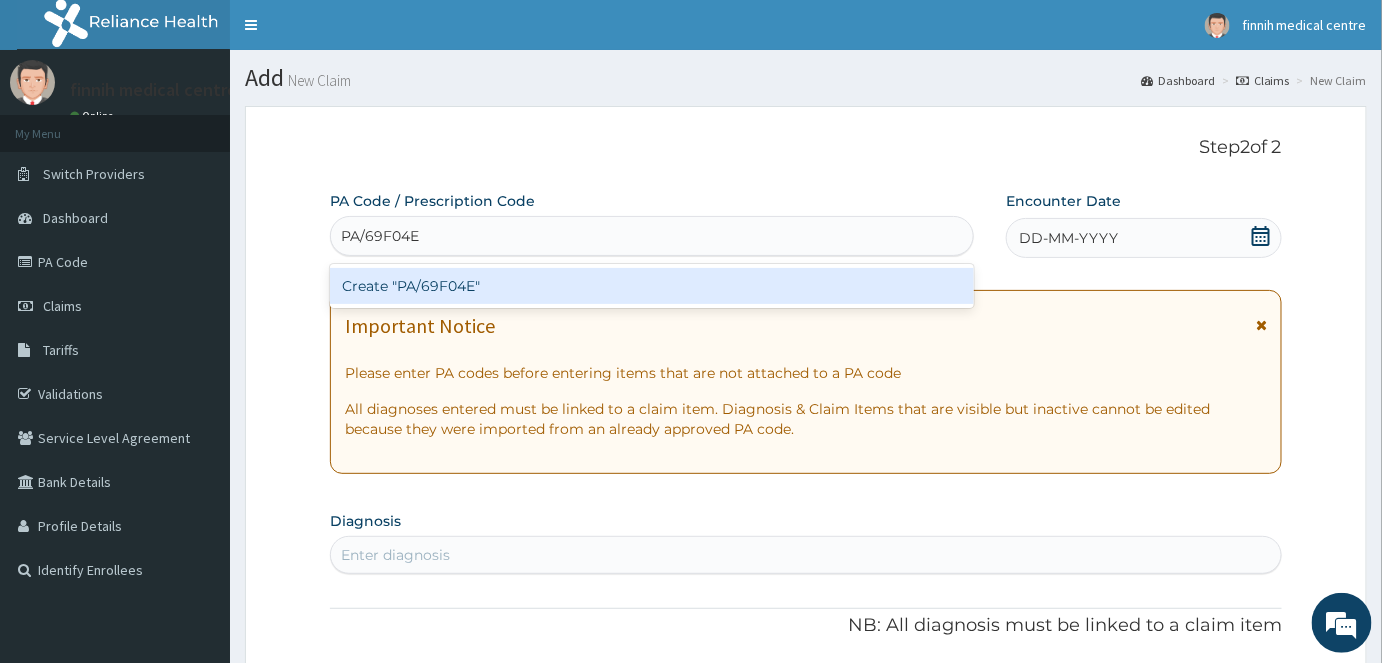 click on "Create "PA/69F04E"" at bounding box center [652, 286] 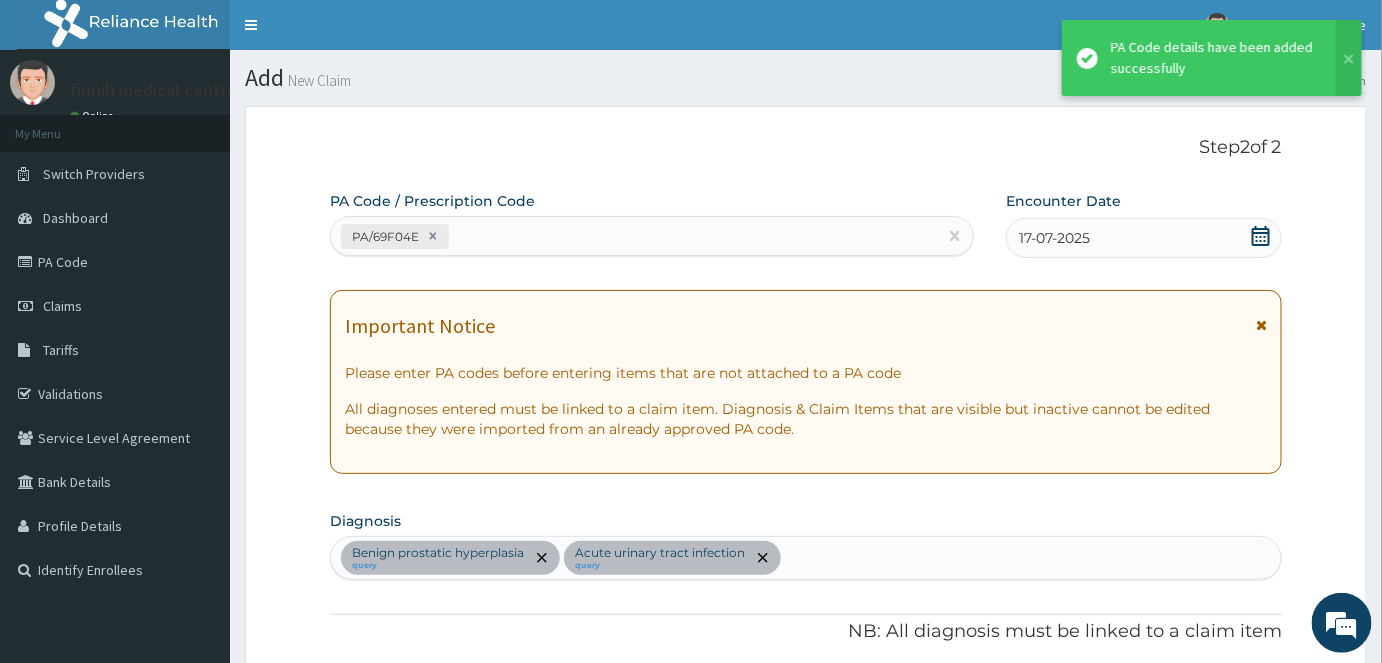 scroll, scrollTop: 645, scrollLeft: 0, axis: vertical 